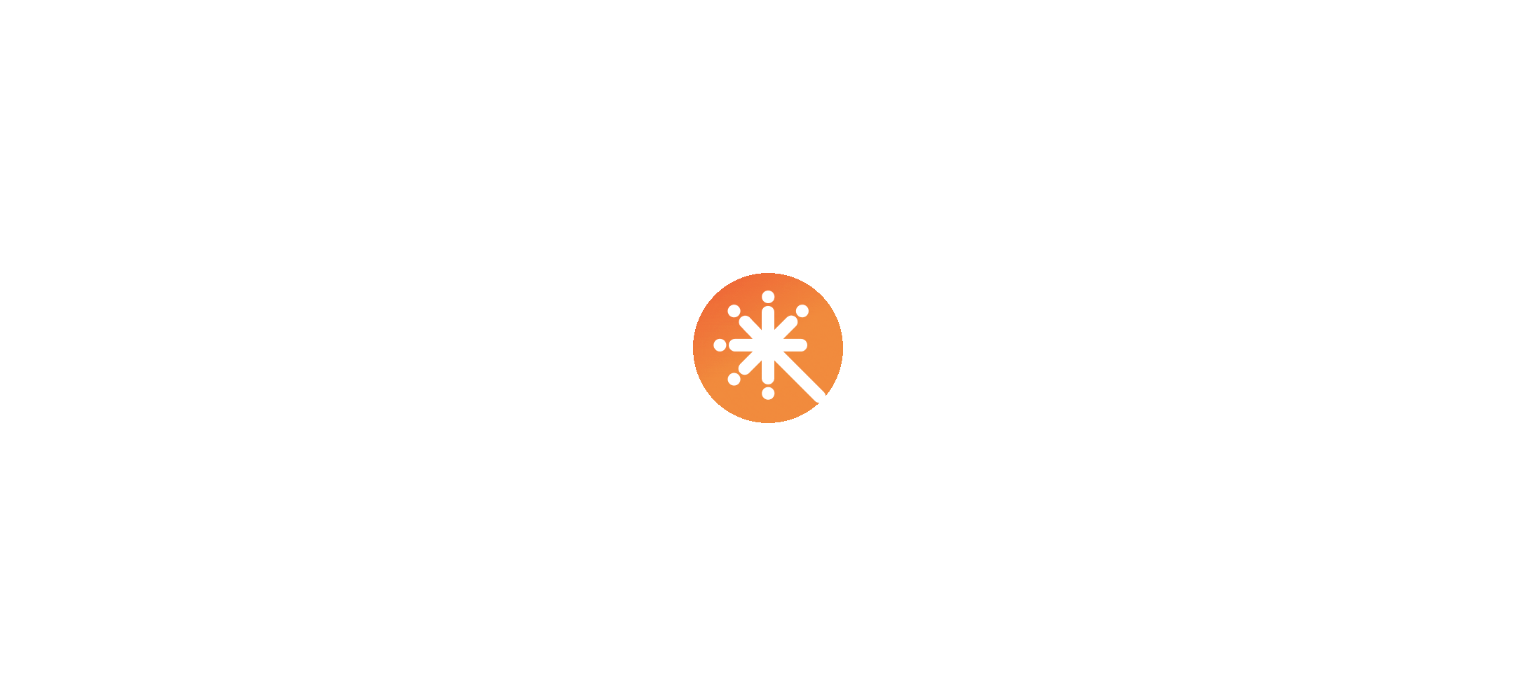 scroll, scrollTop: 0, scrollLeft: 0, axis: both 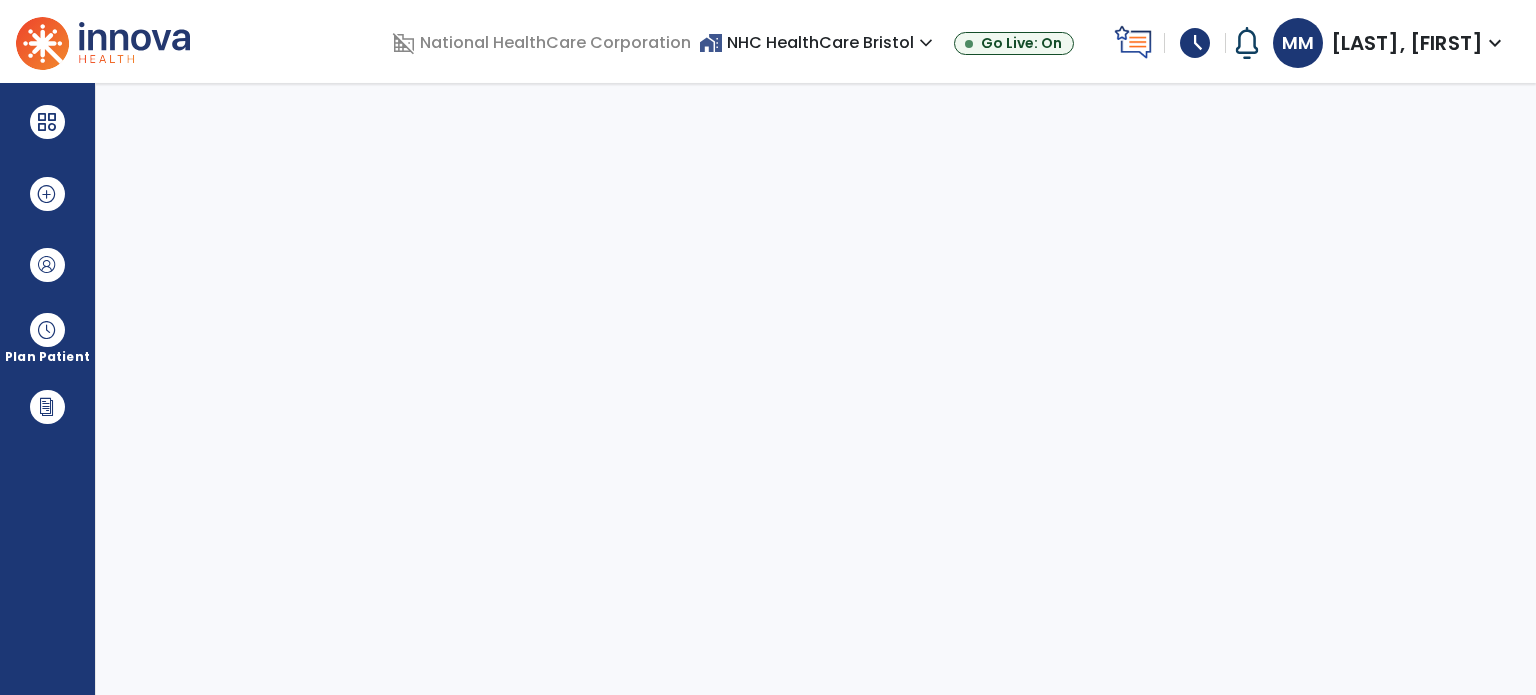 select on "****" 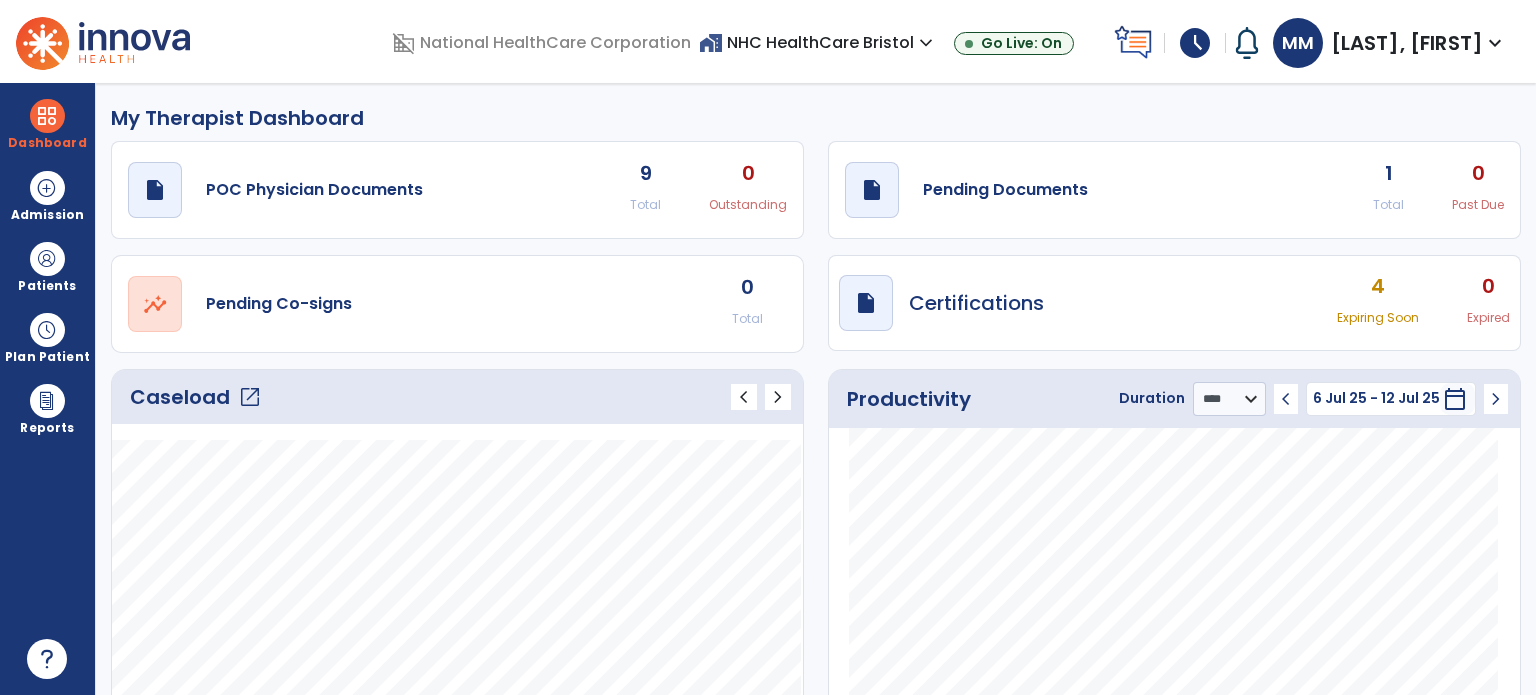 click on "schedule" at bounding box center [1195, 43] 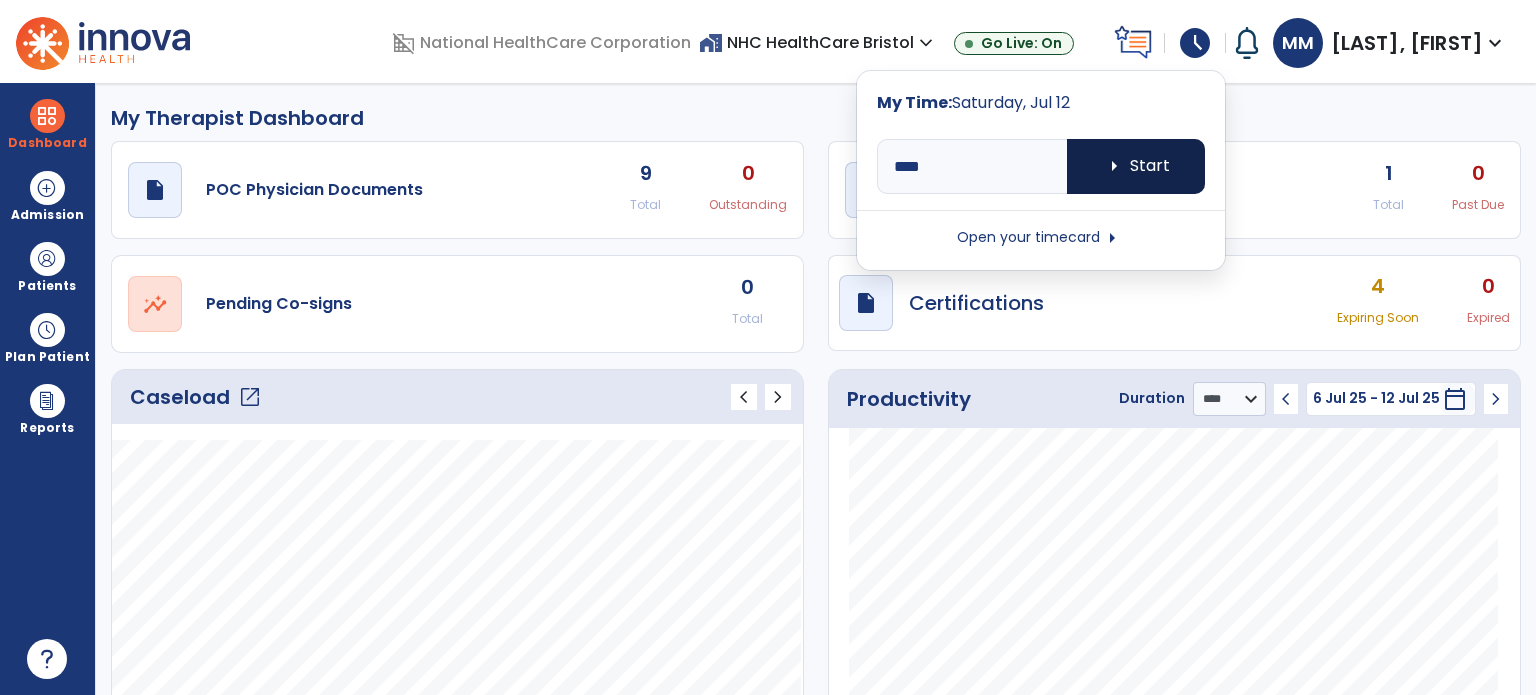 click on "arrow_right  Start" at bounding box center (1136, 166) 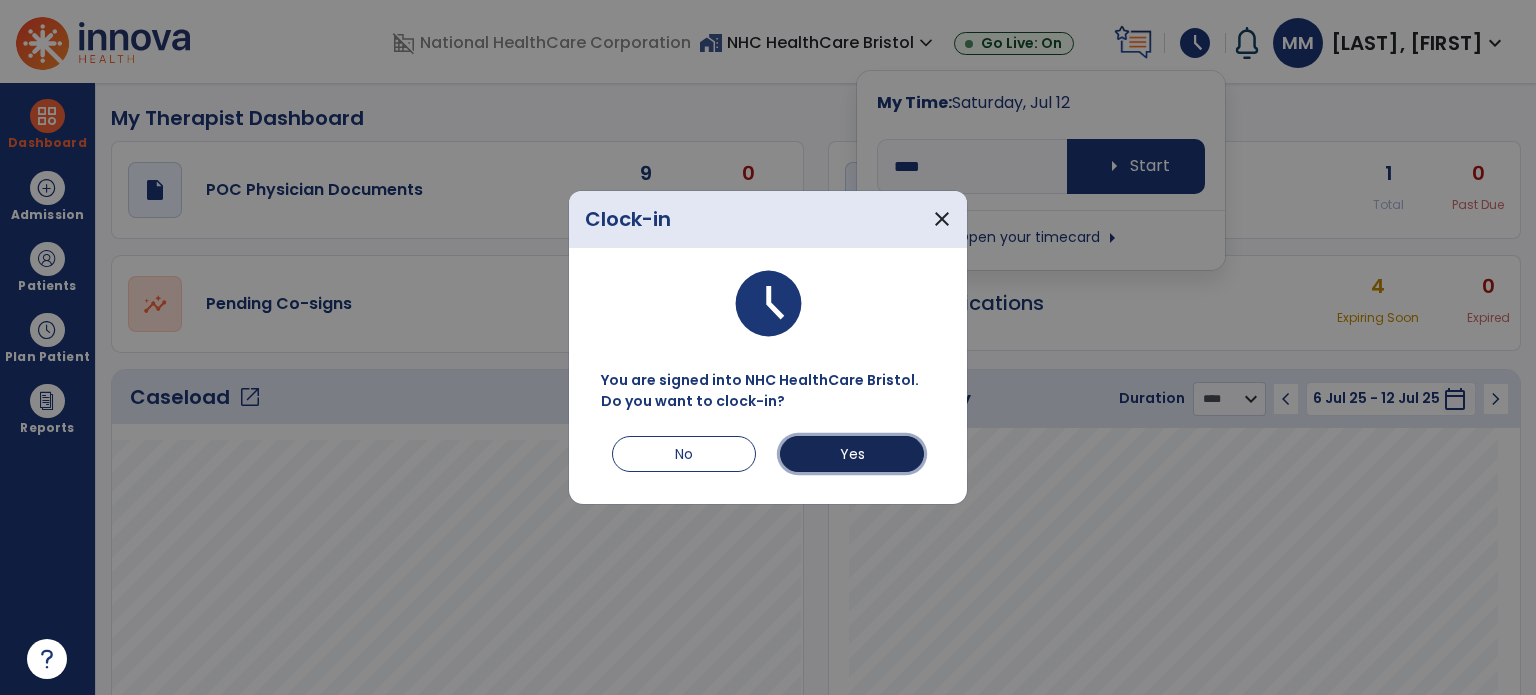 click on "Yes" at bounding box center [852, 454] 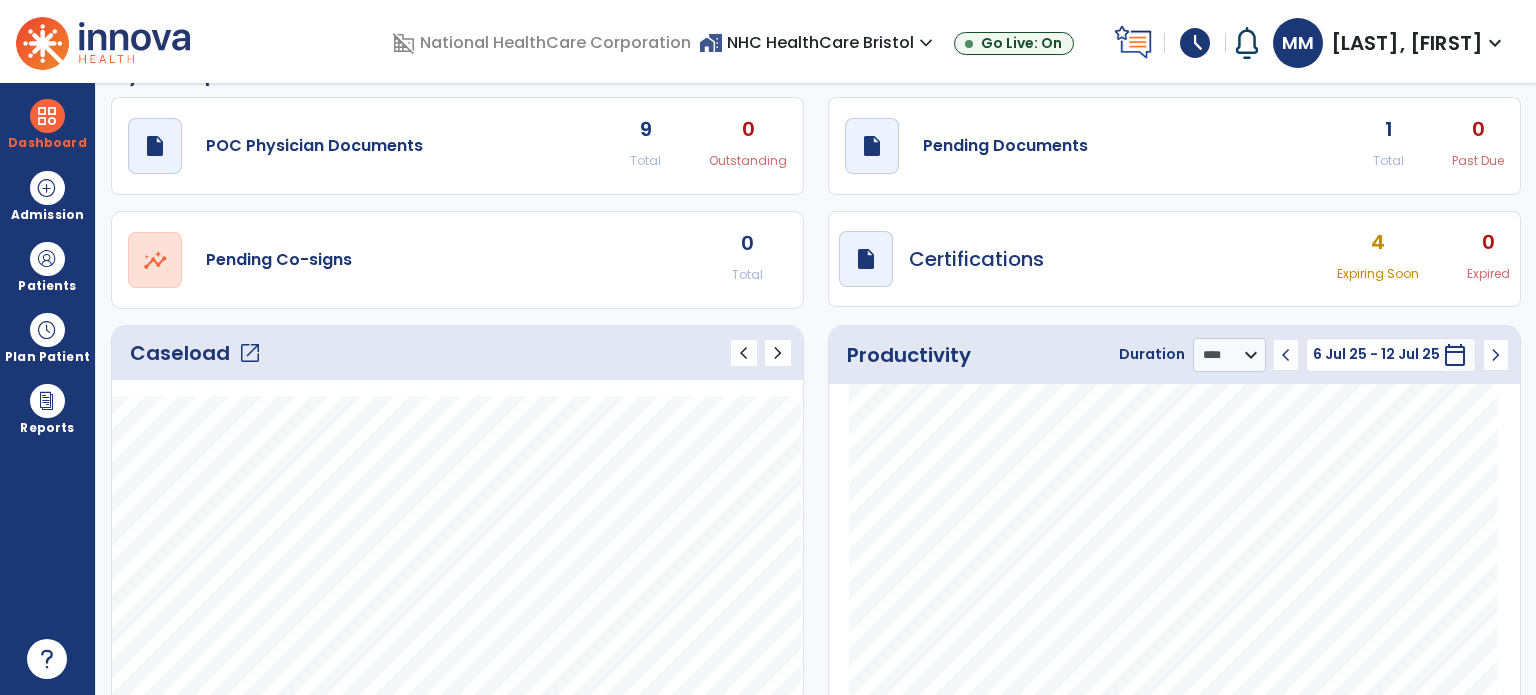 scroll, scrollTop: 0, scrollLeft: 0, axis: both 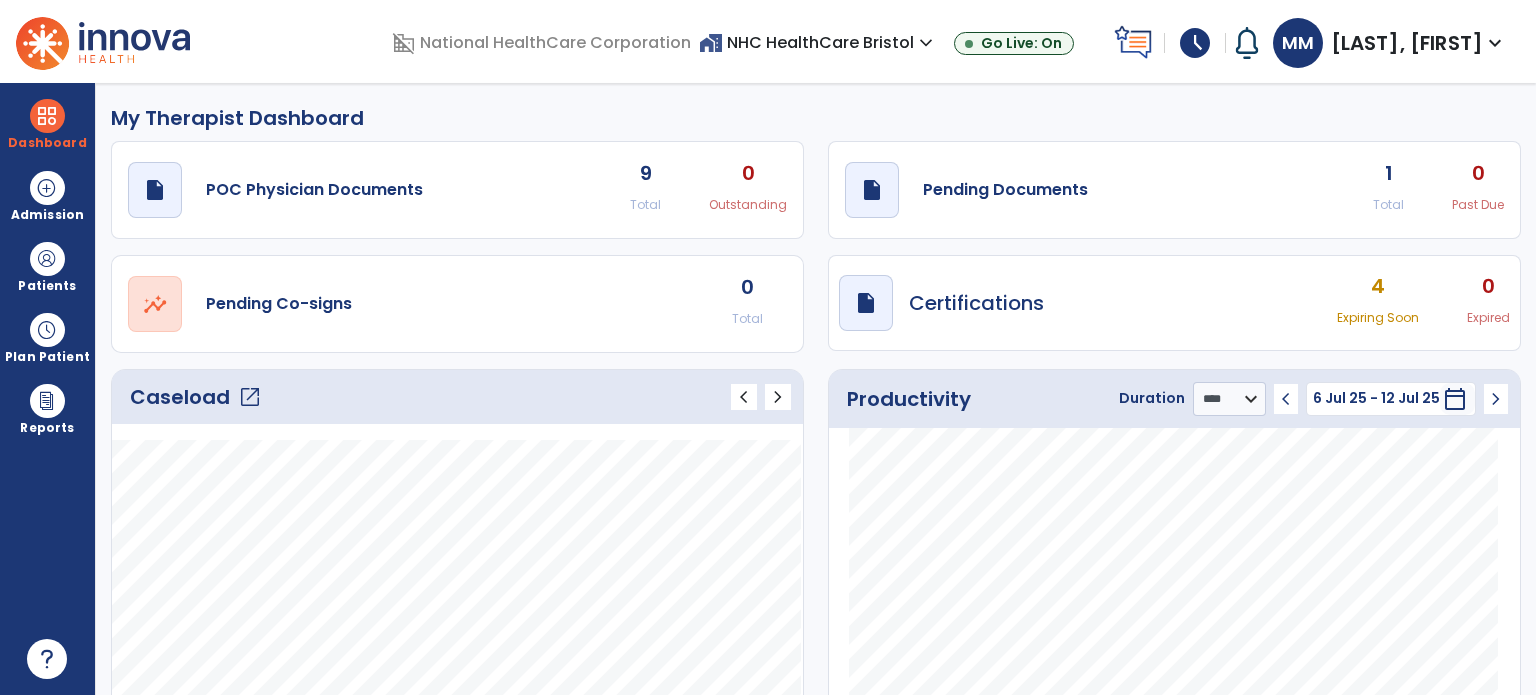 click on "open_in_new" 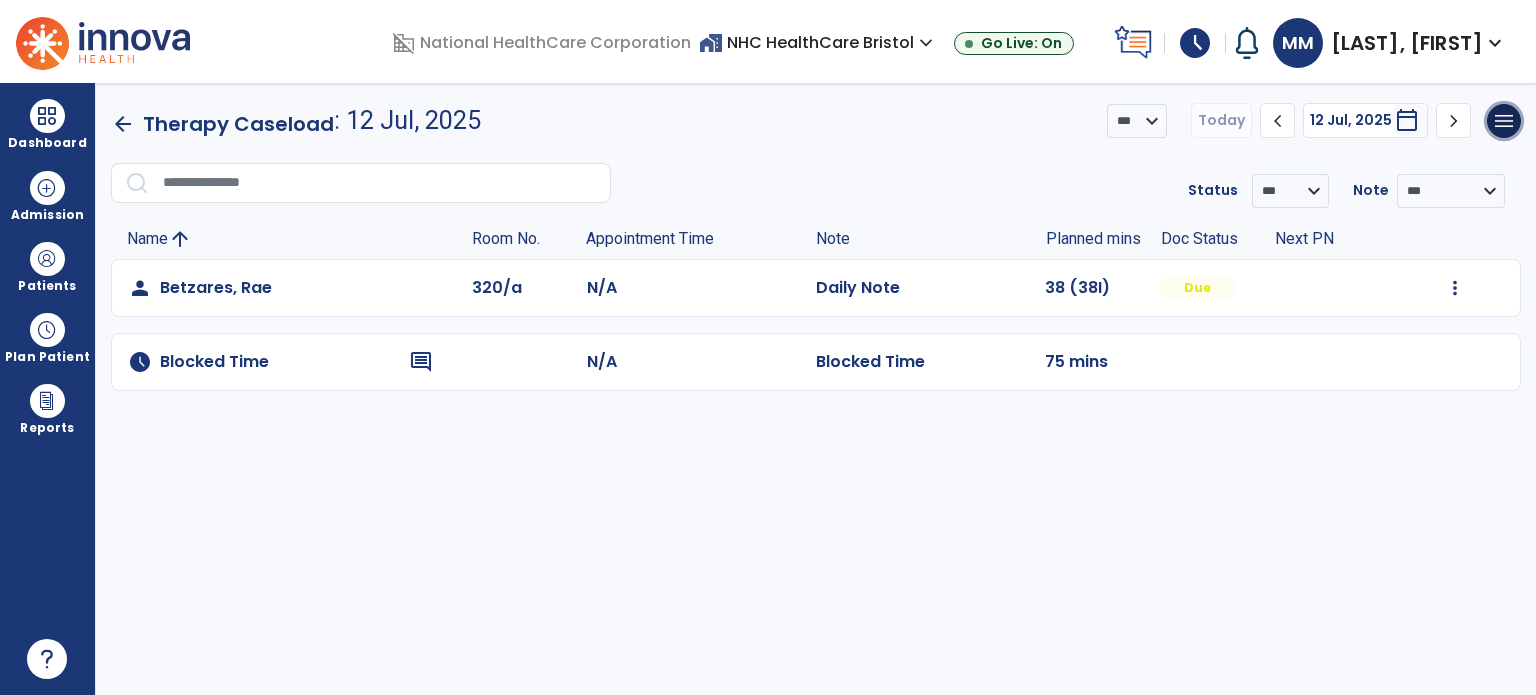 click on "menu" at bounding box center [1504, 121] 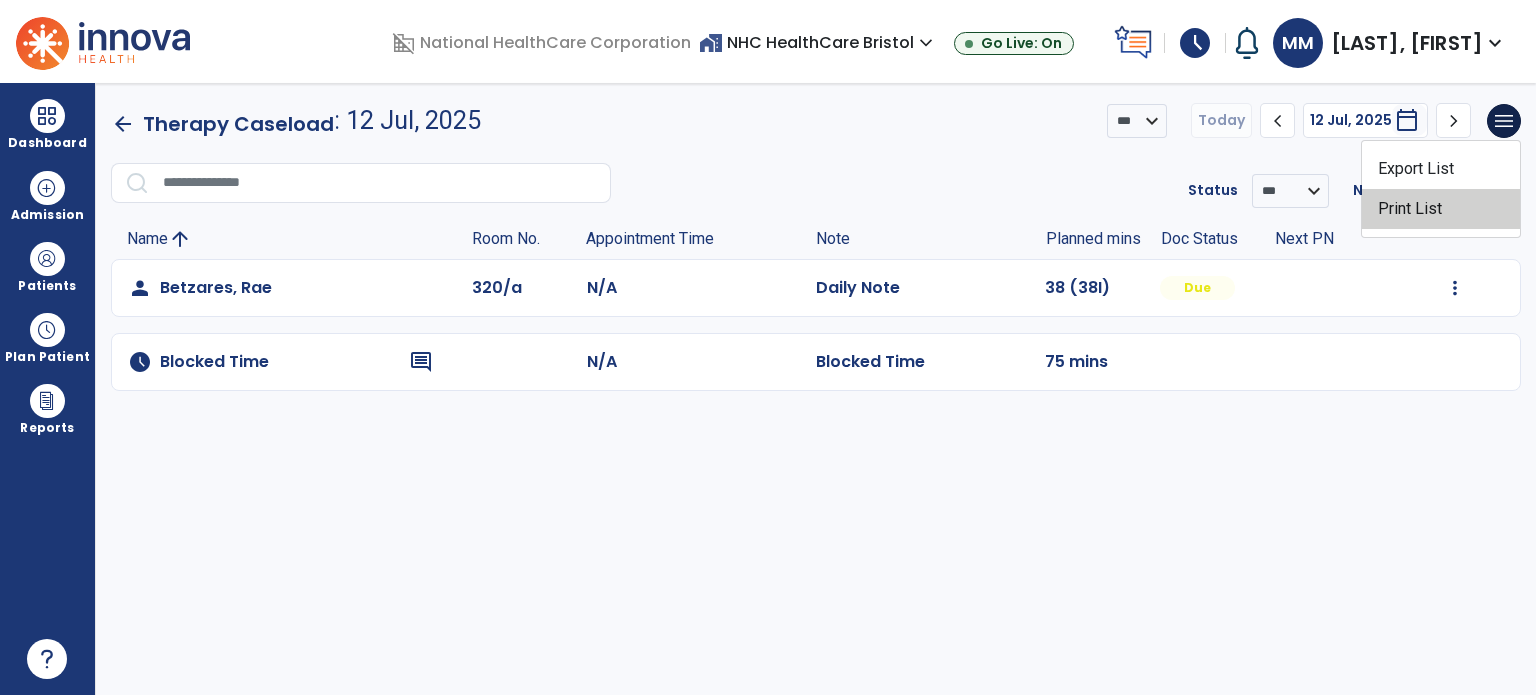 click on "Print List" 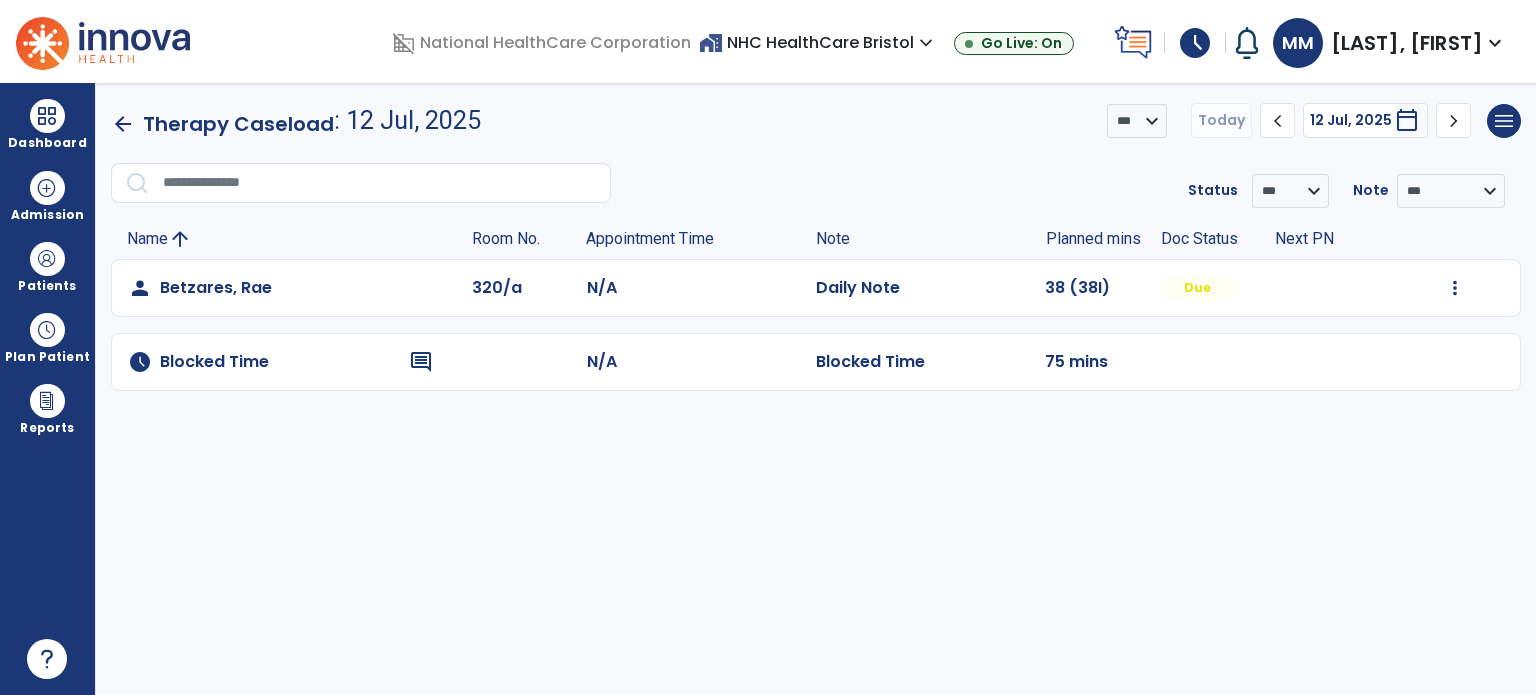 click at bounding box center (47, 259) 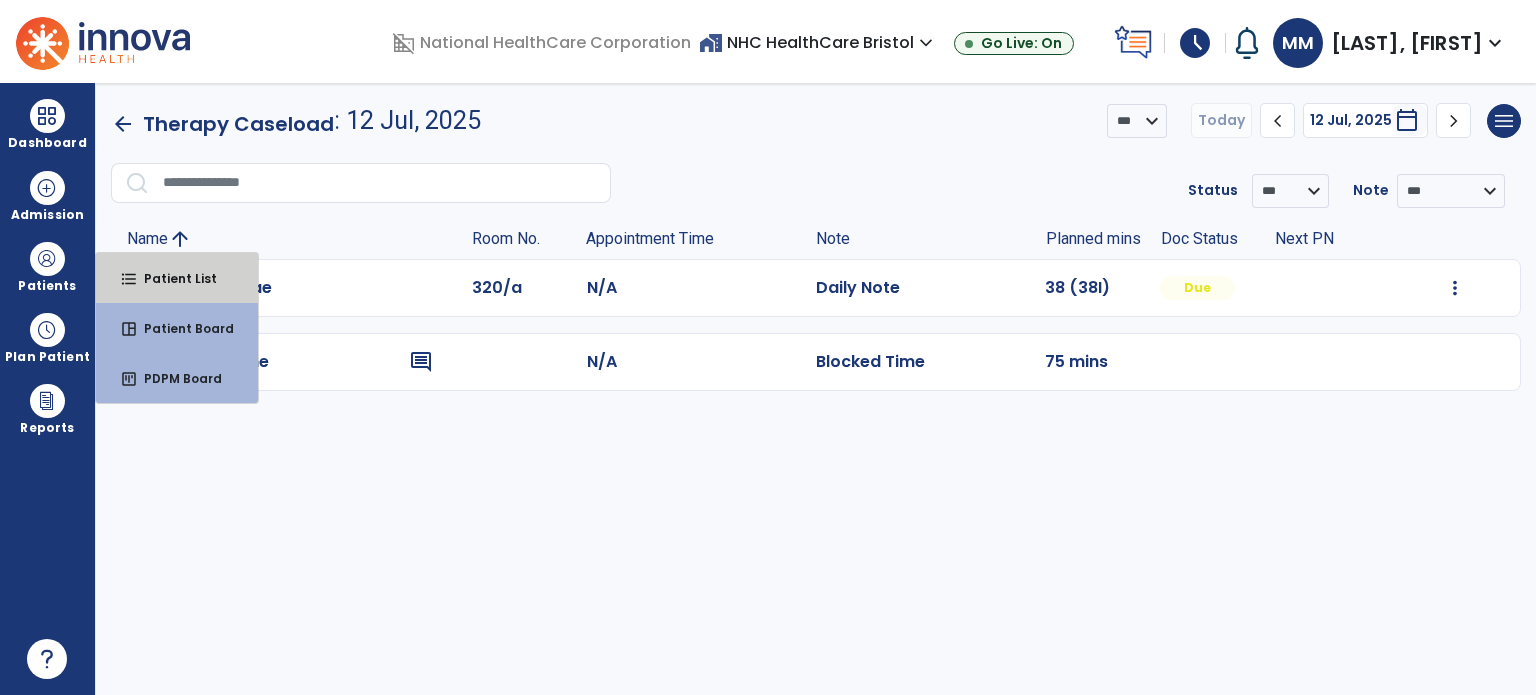 click on "format_list_bulleted  Patient List" at bounding box center (177, 278) 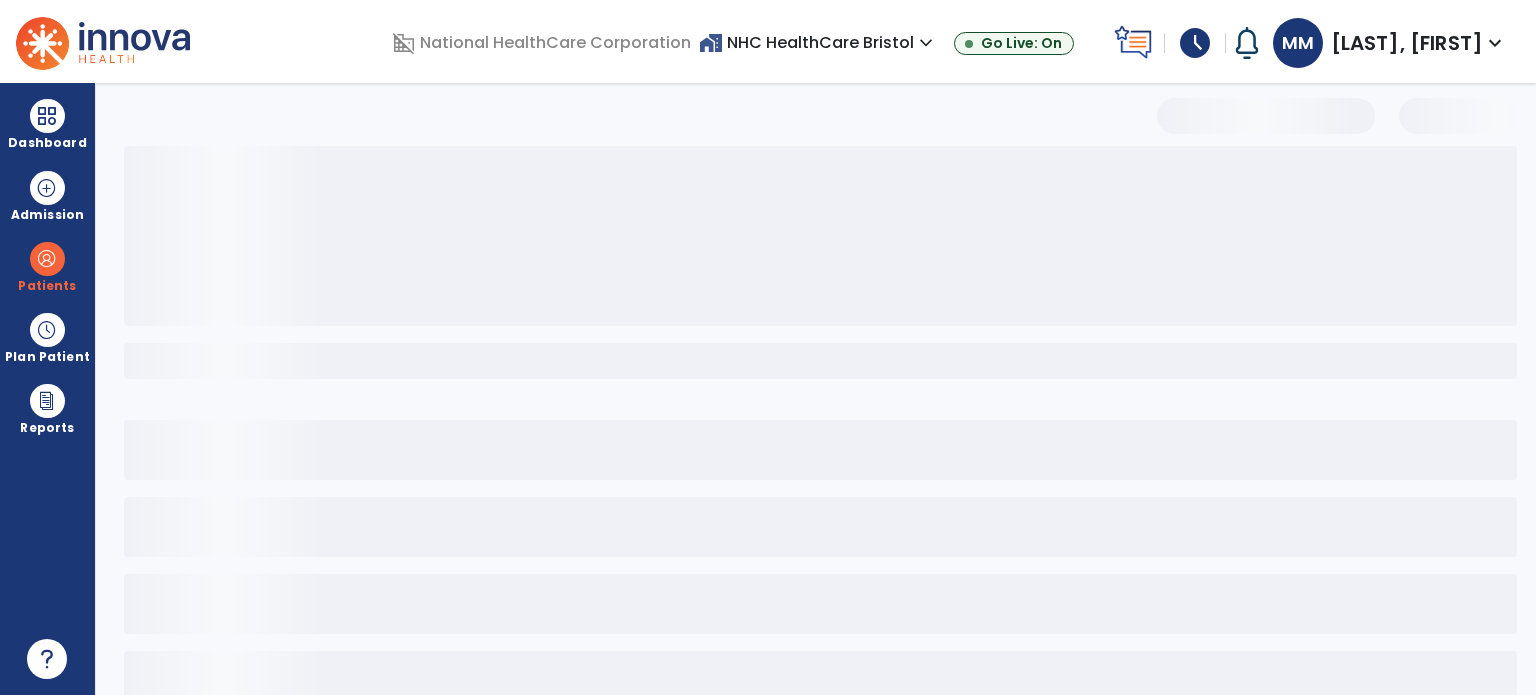select on "***" 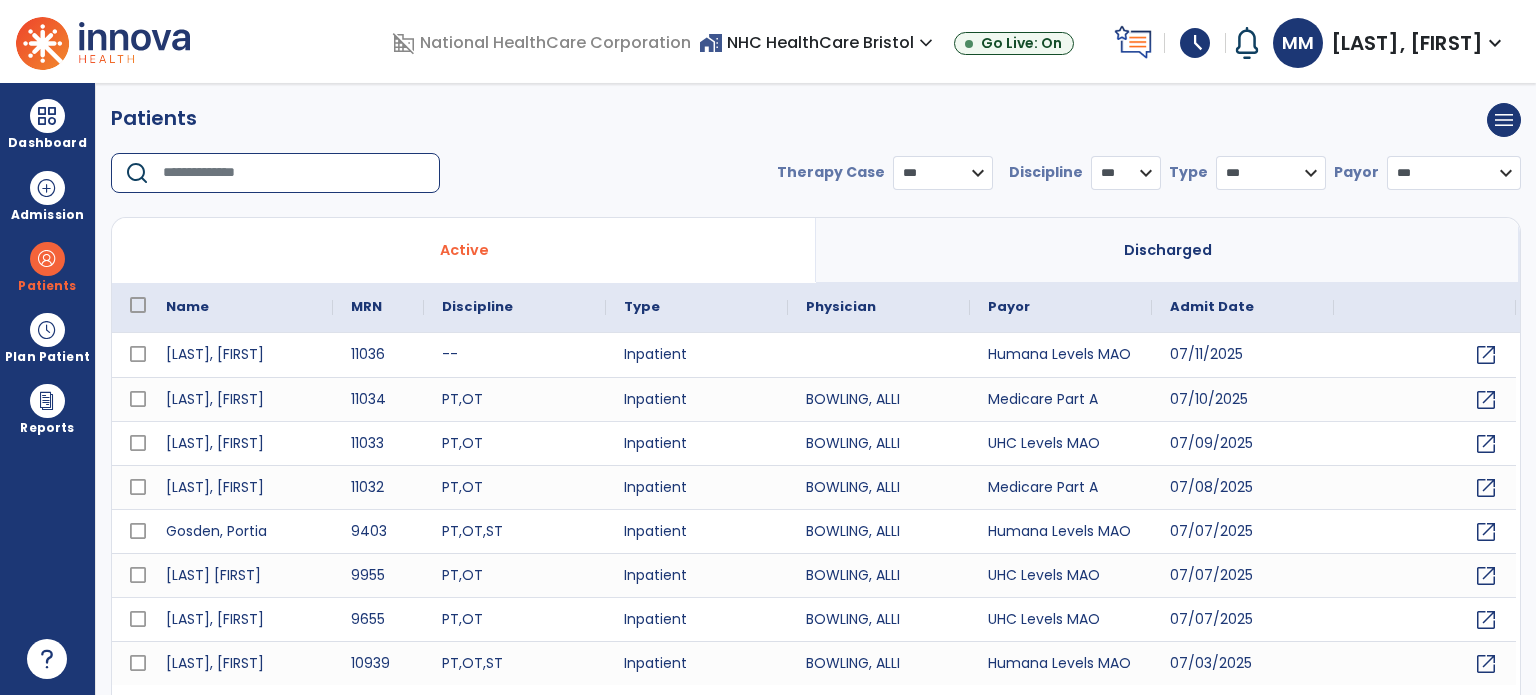 click at bounding box center [294, 173] 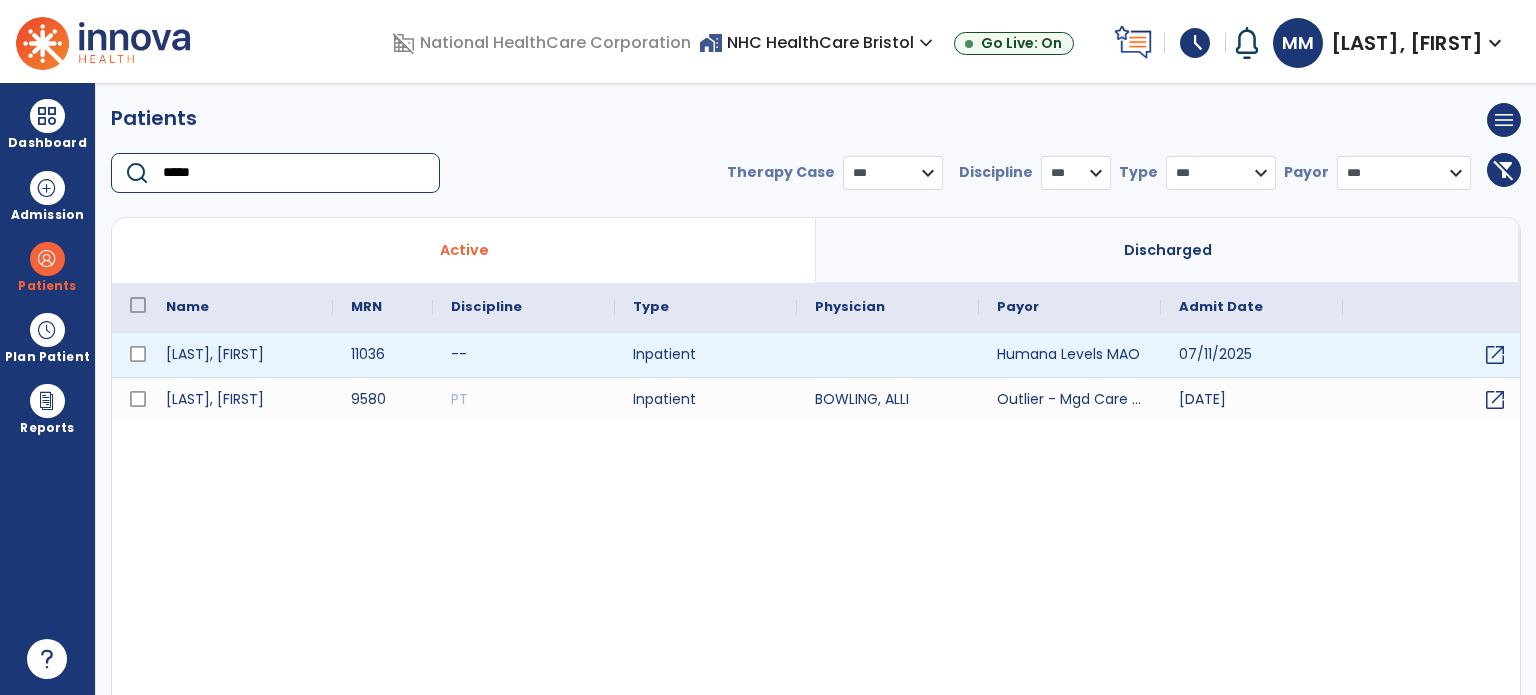type on "*****" 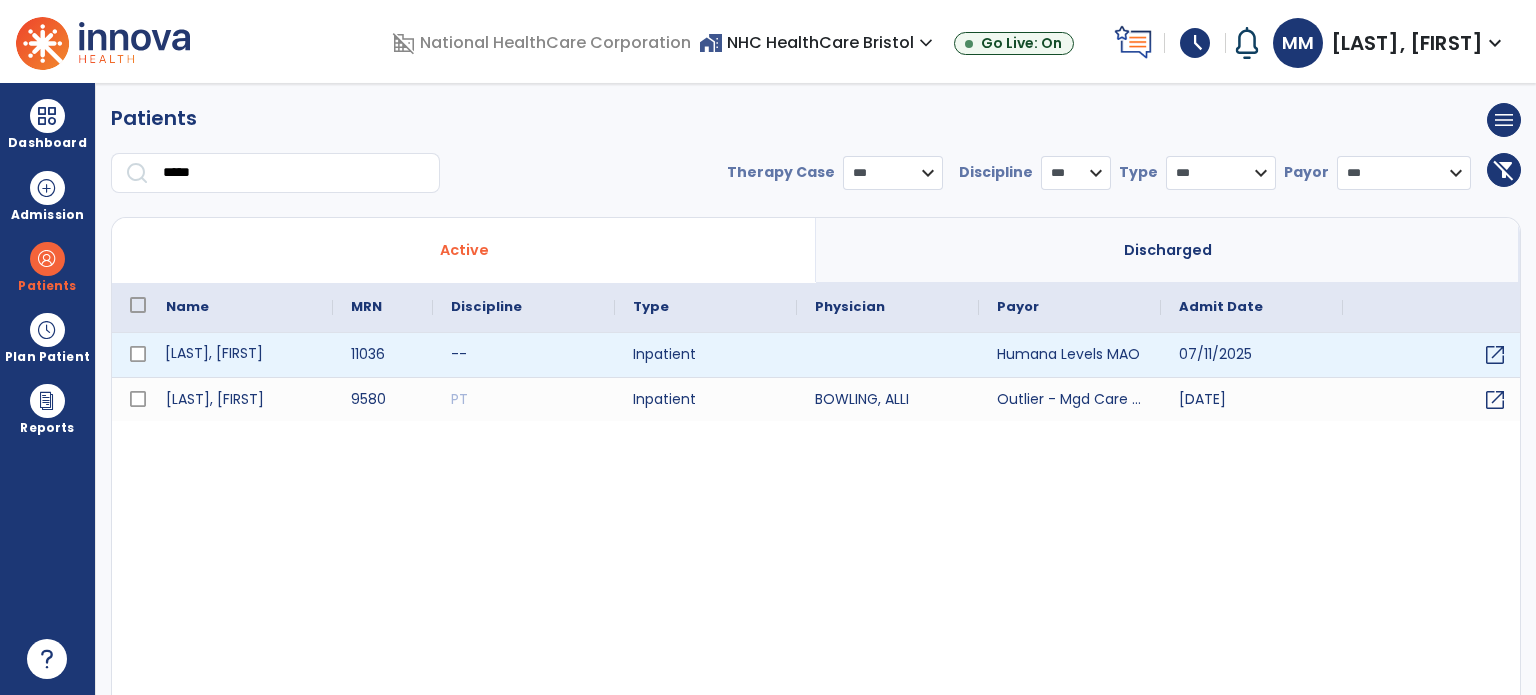 click on "[LAST], [FIRST]" at bounding box center (240, 355) 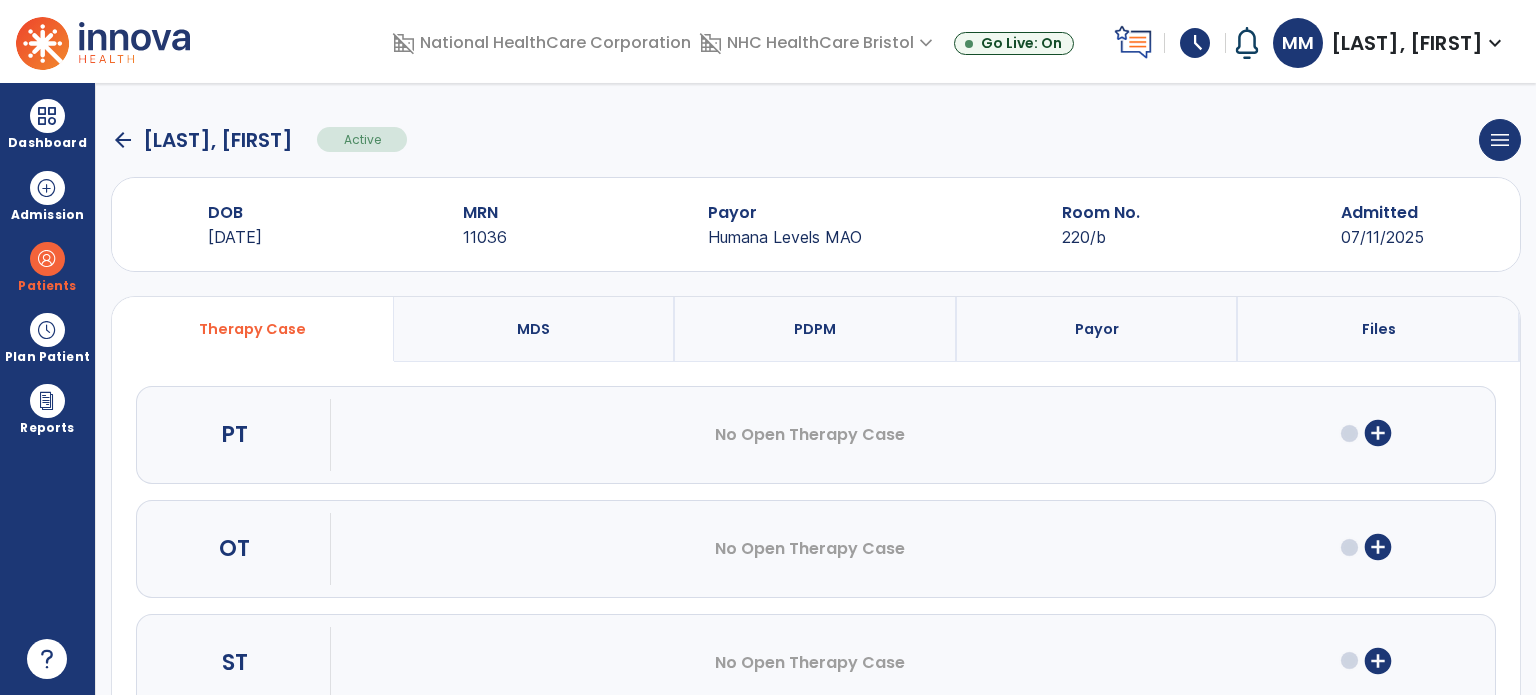 click on "add_circle" at bounding box center [1378, 547] 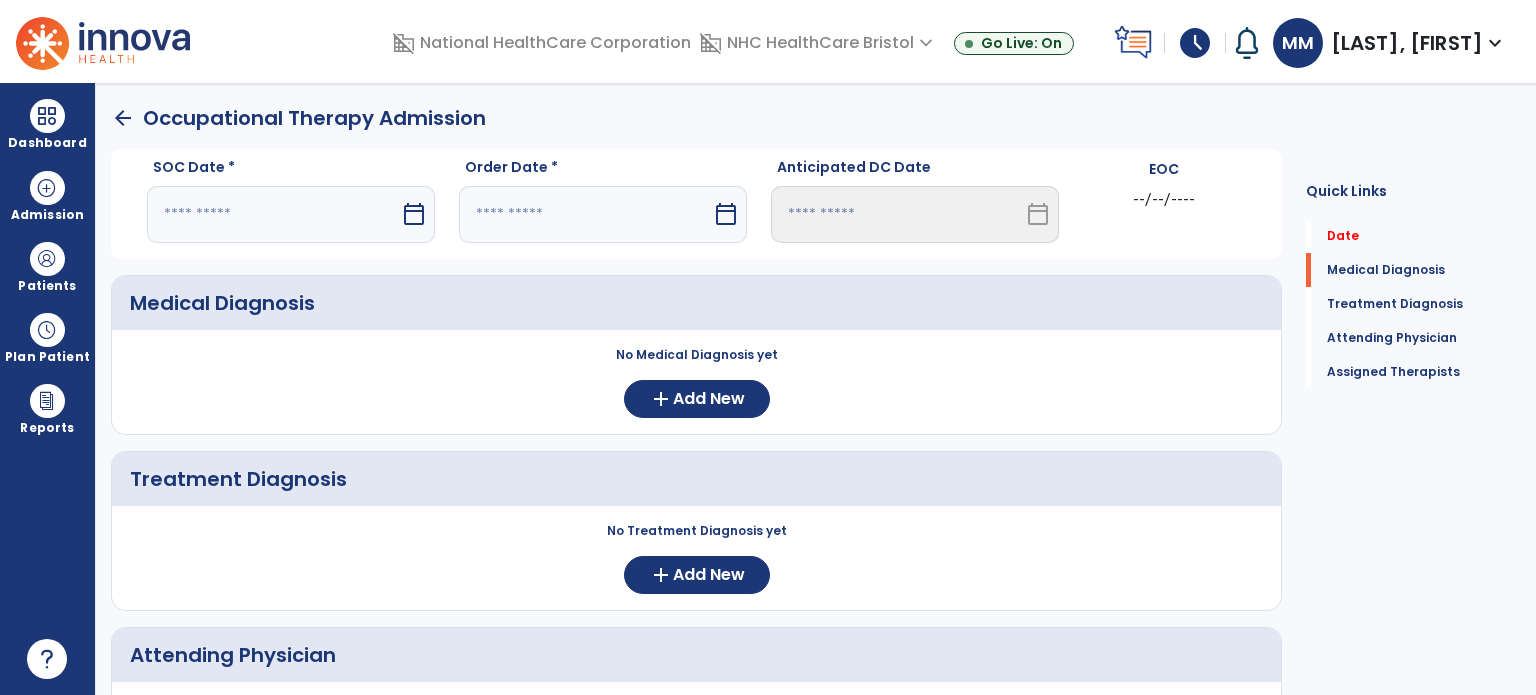 click at bounding box center (273, 214) 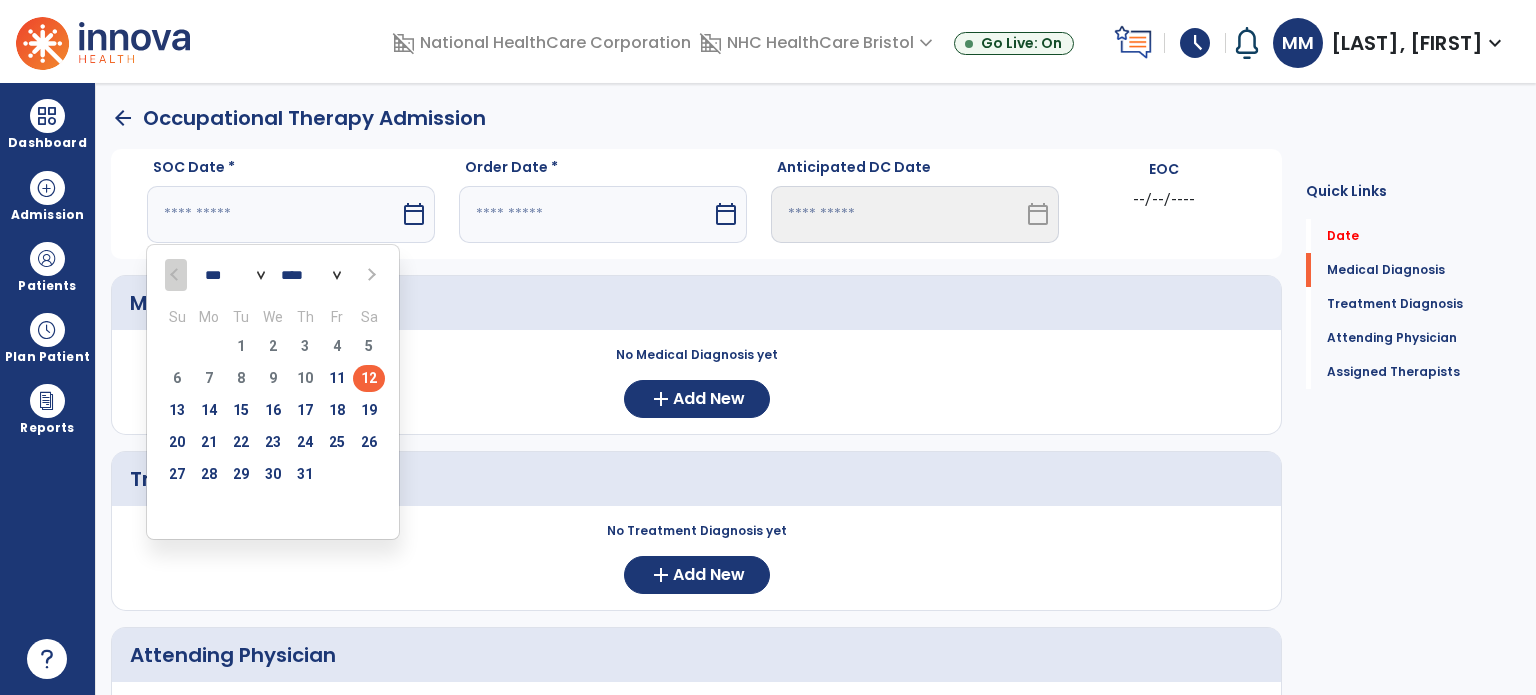 click on "12" at bounding box center [369, 378] 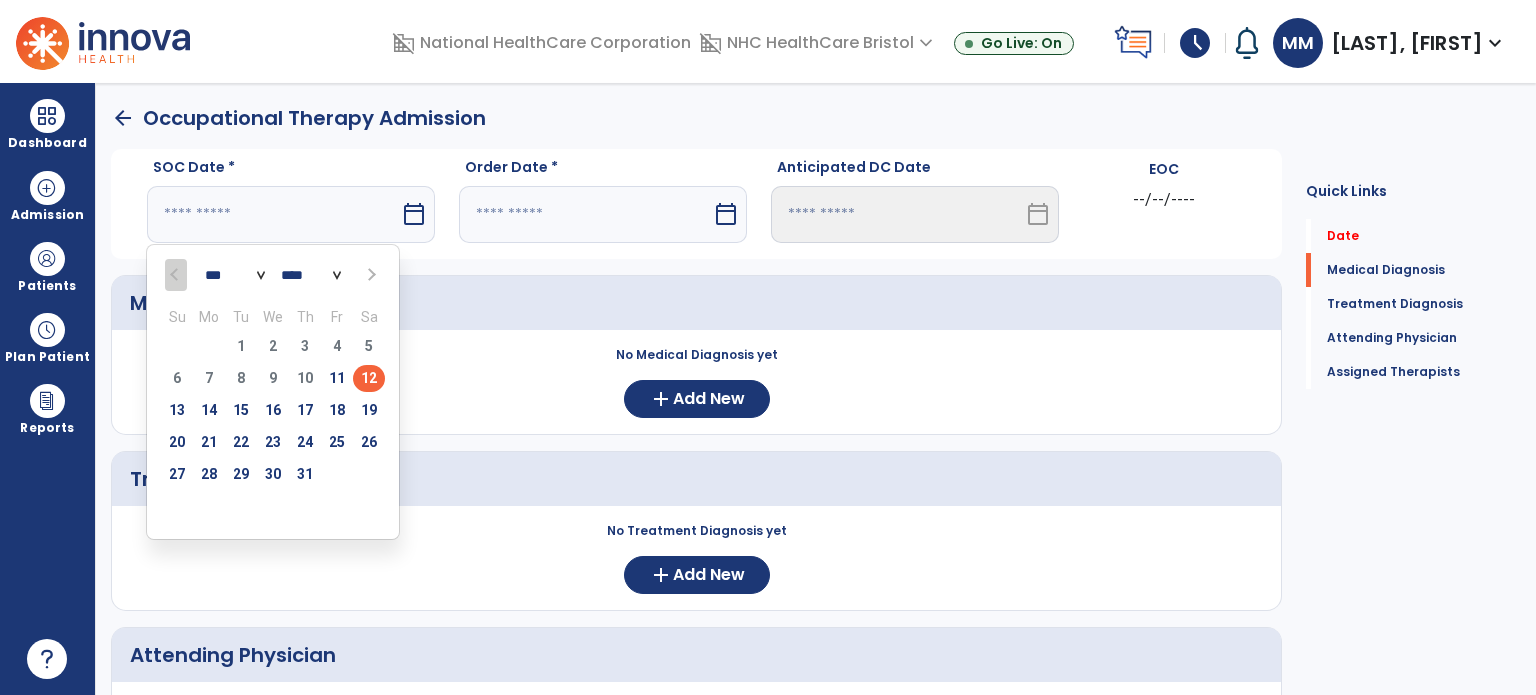 type on "*********" 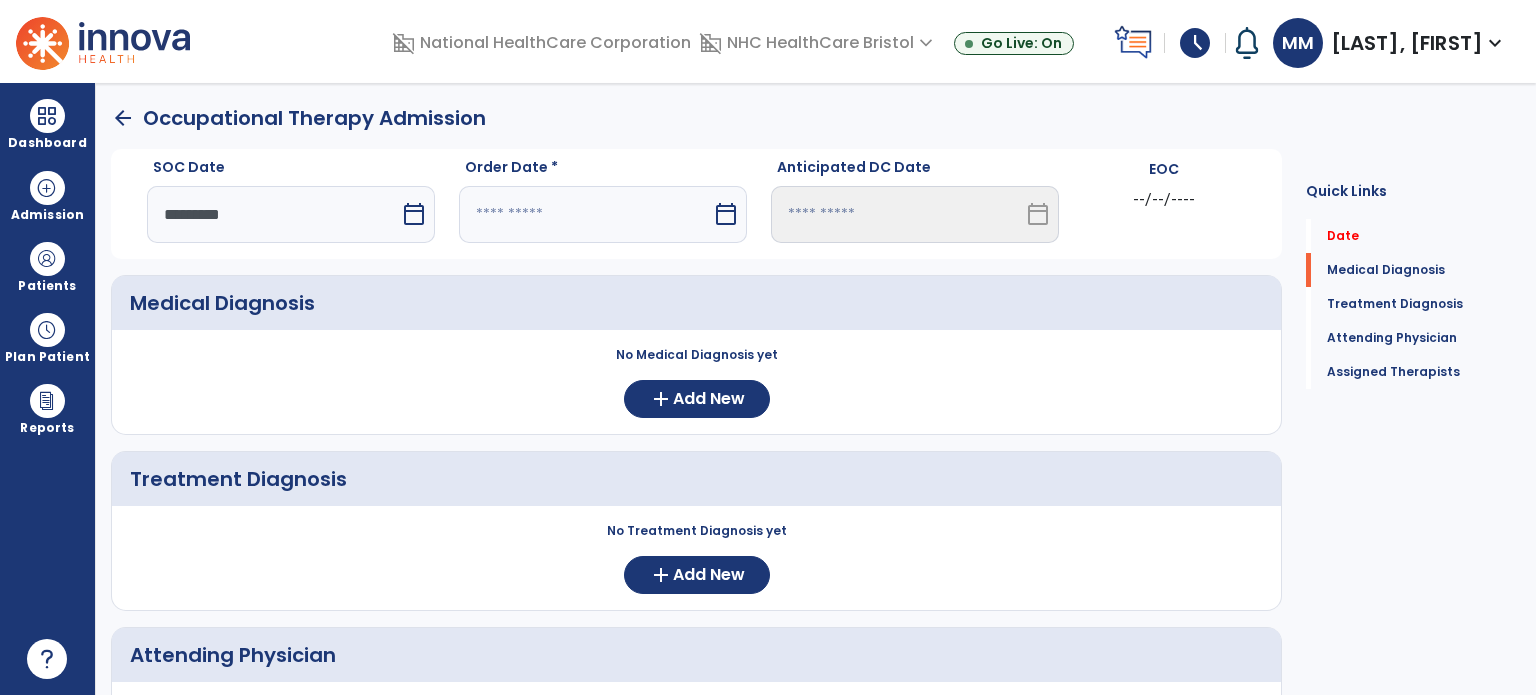 click at bounding box center [585, 214] 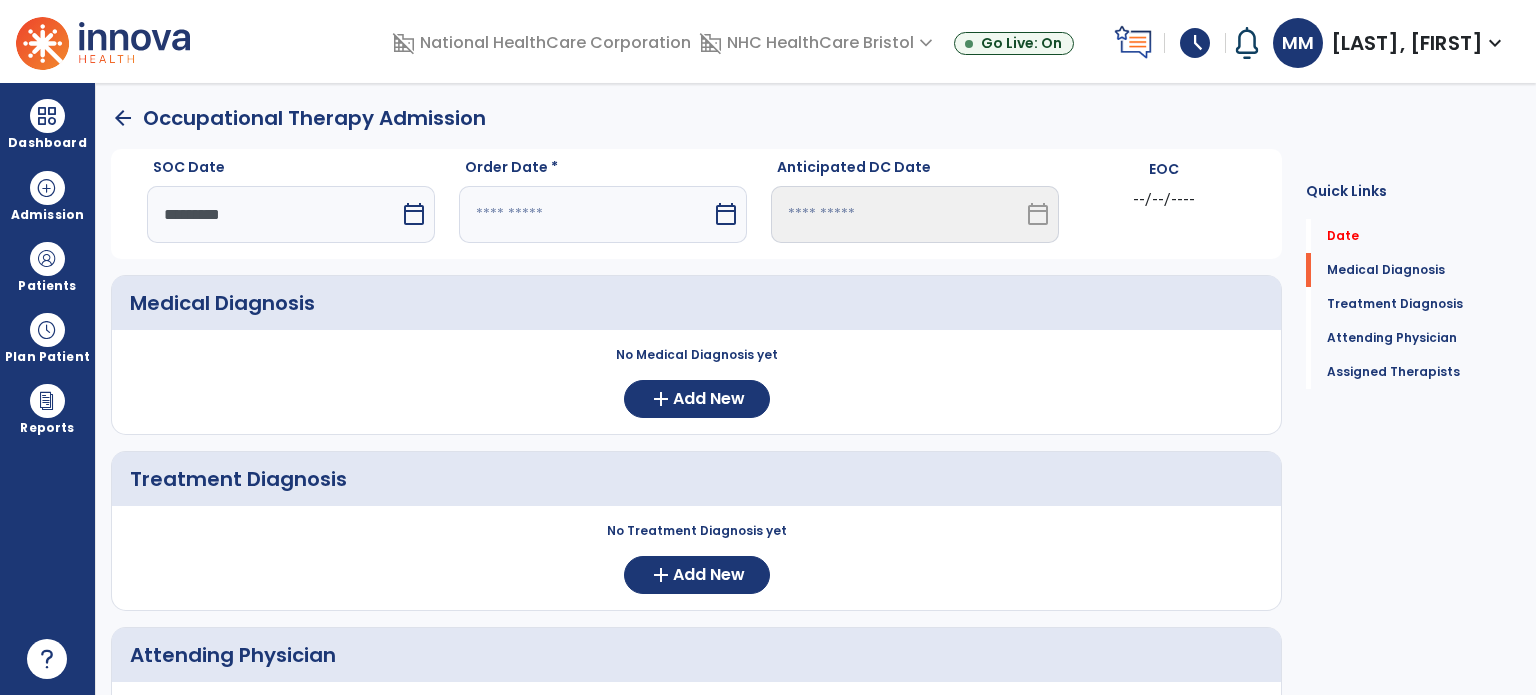 select on "*" 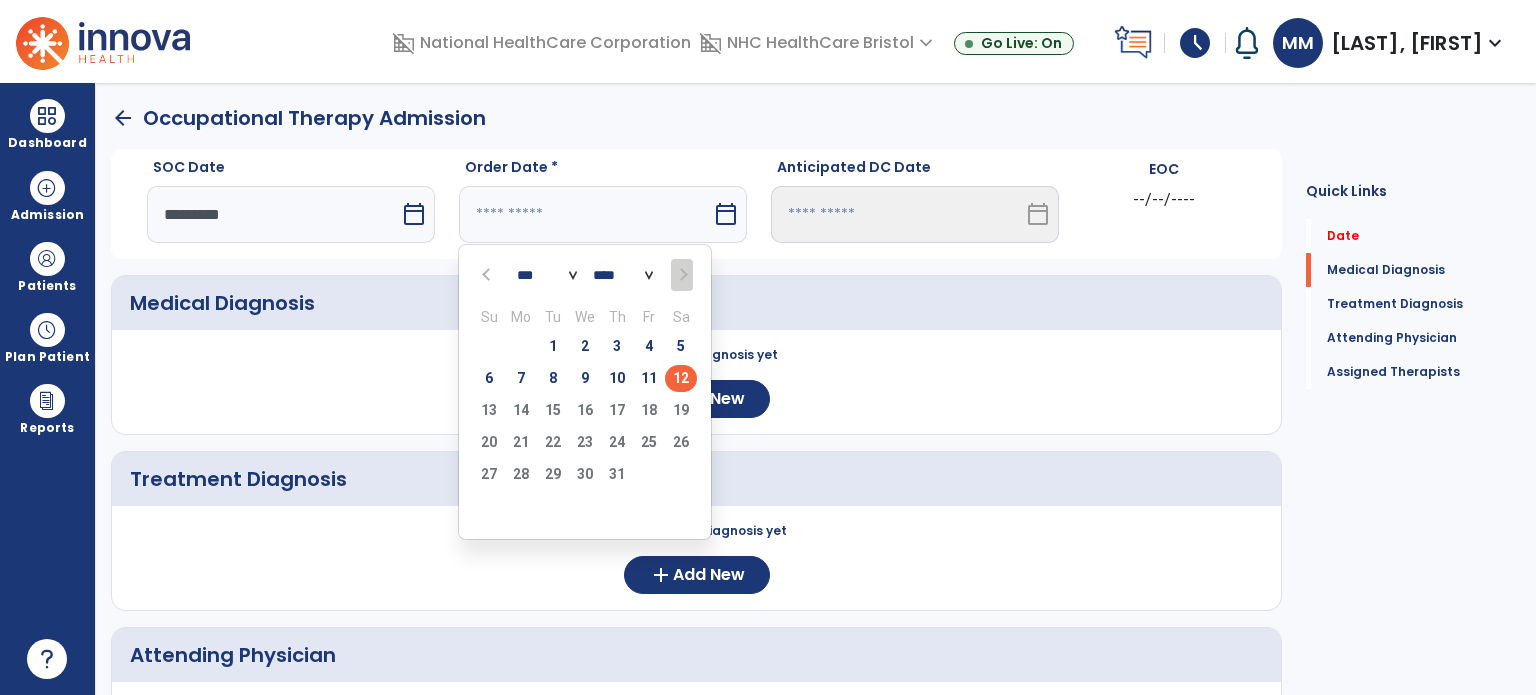 click on "12" at bounding box center [681, 378] 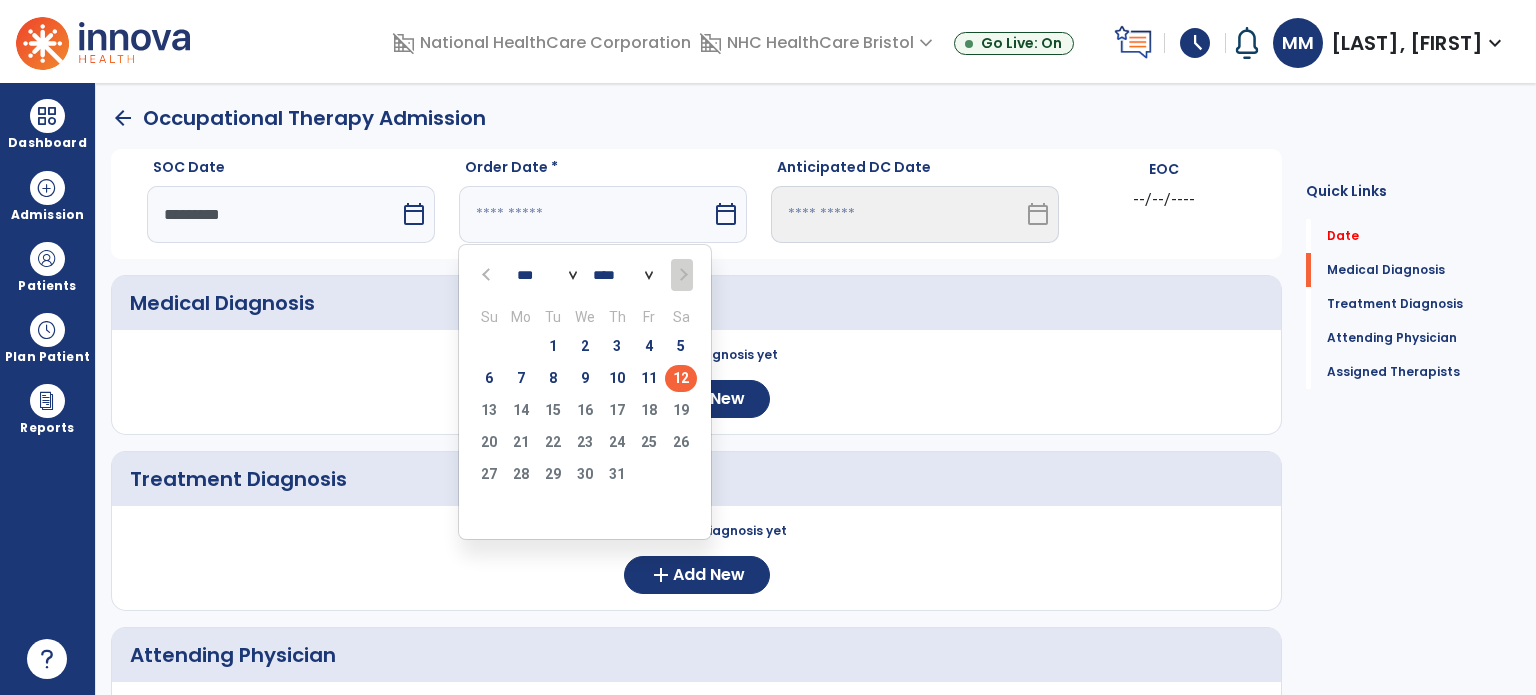 type on "*********" 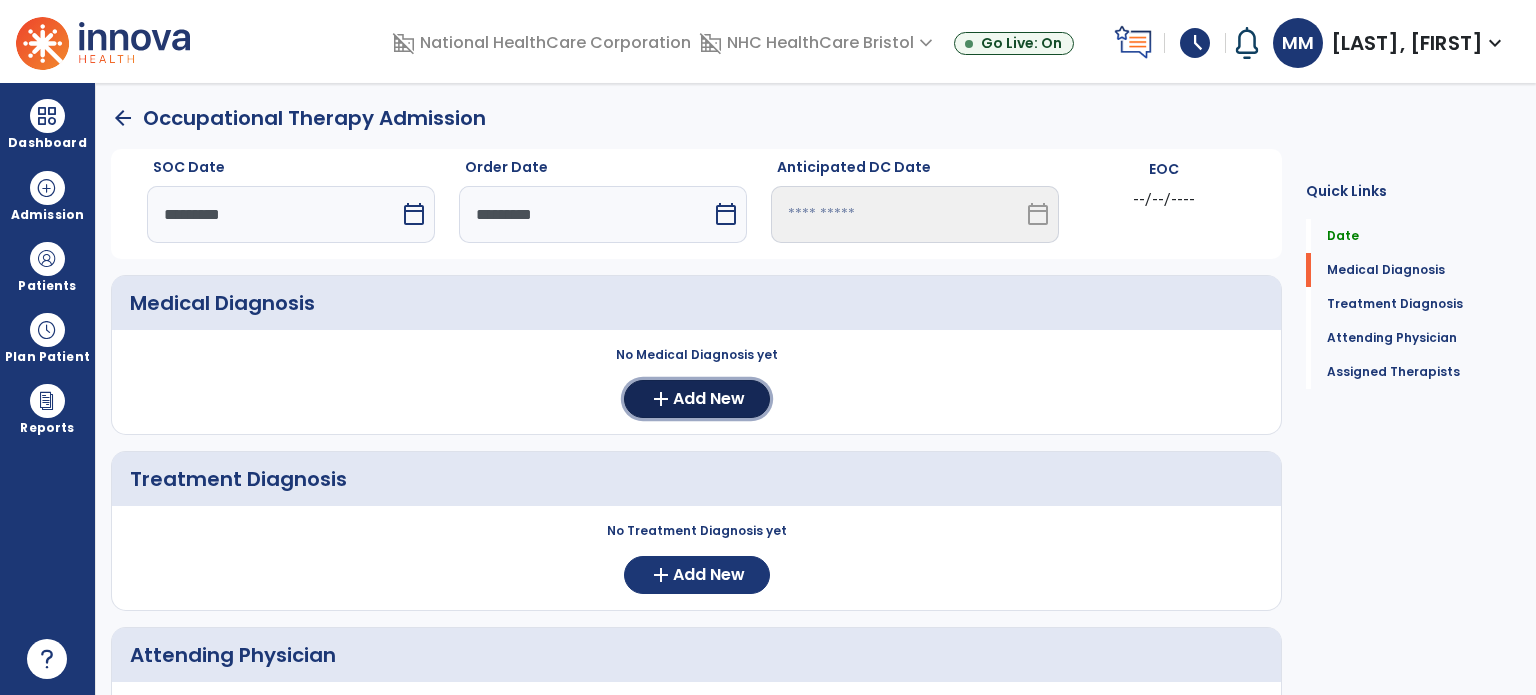 click on "Add New" 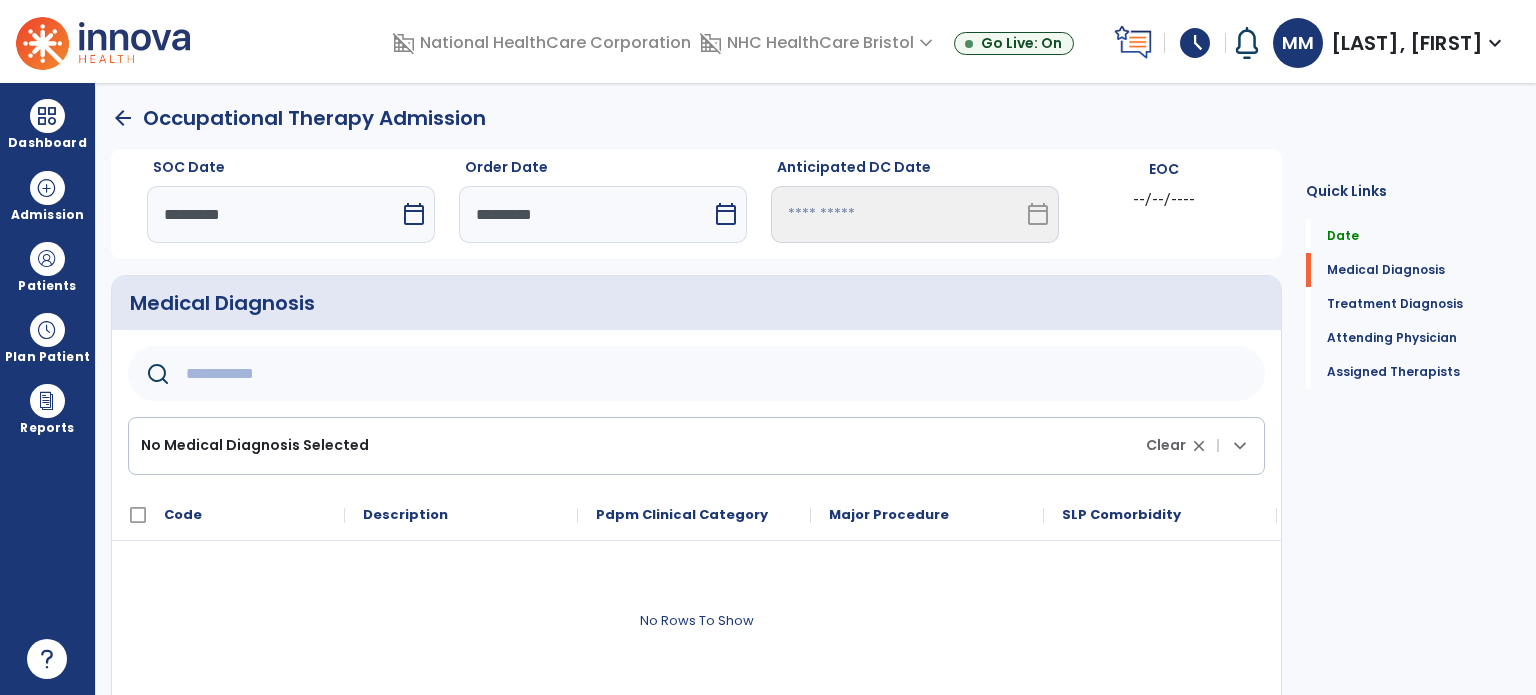 click 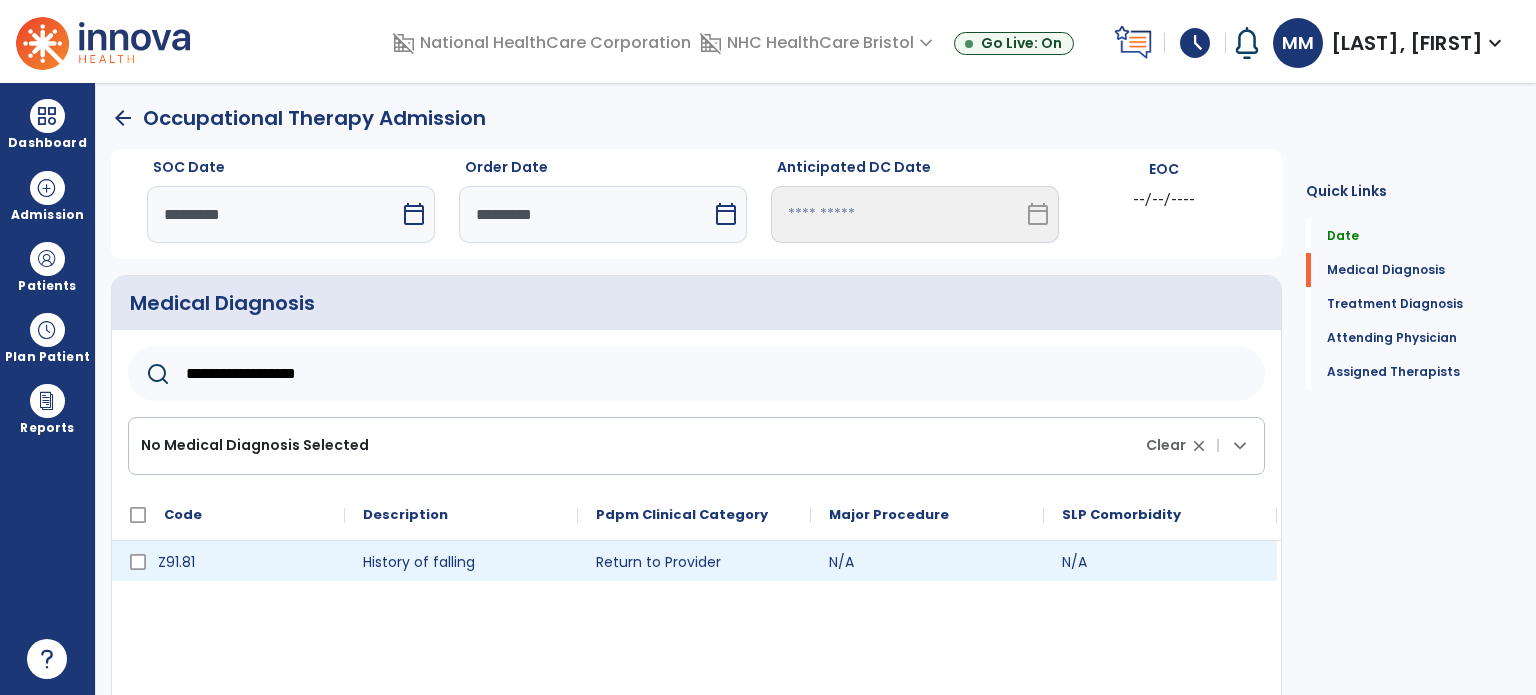 type on "**********" 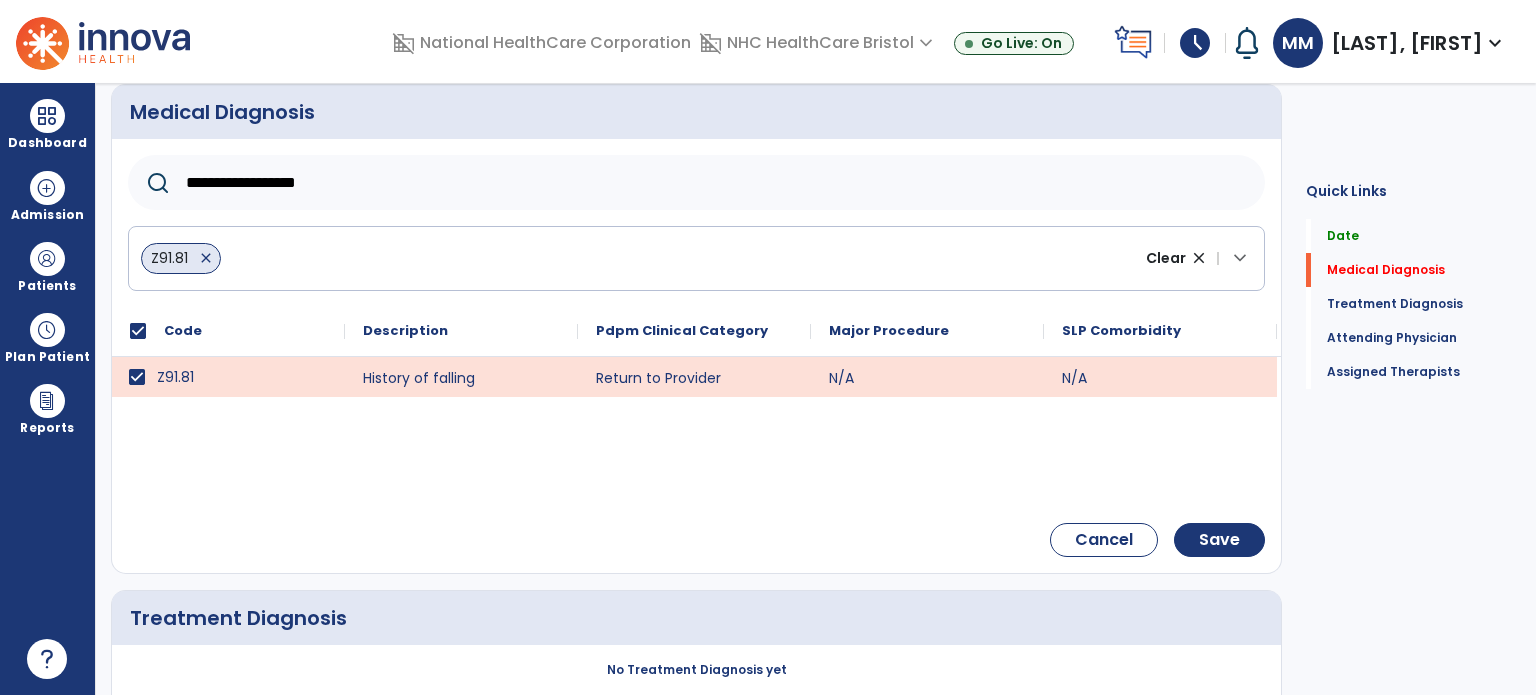 scroll, scrollTop: 288, scrollLeft: 0, axis: vertical 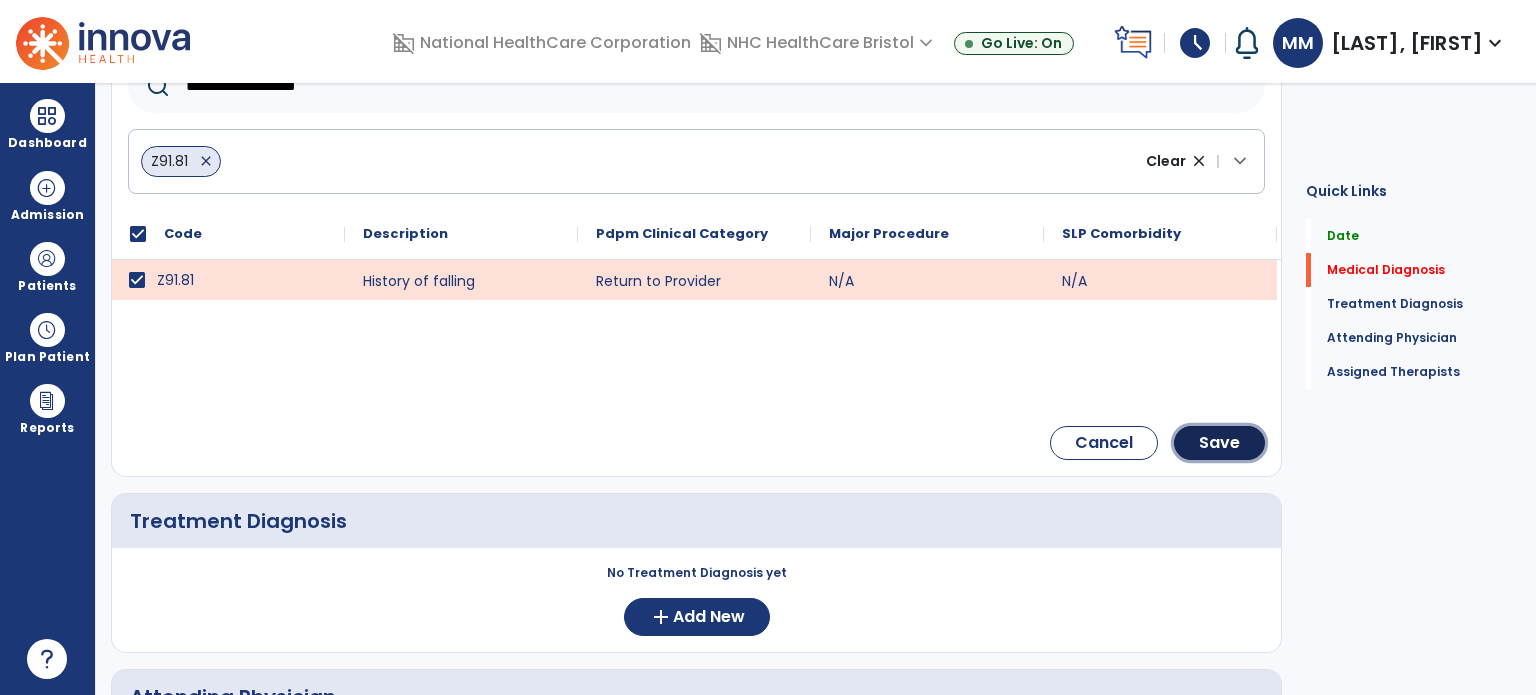 click on "Save" 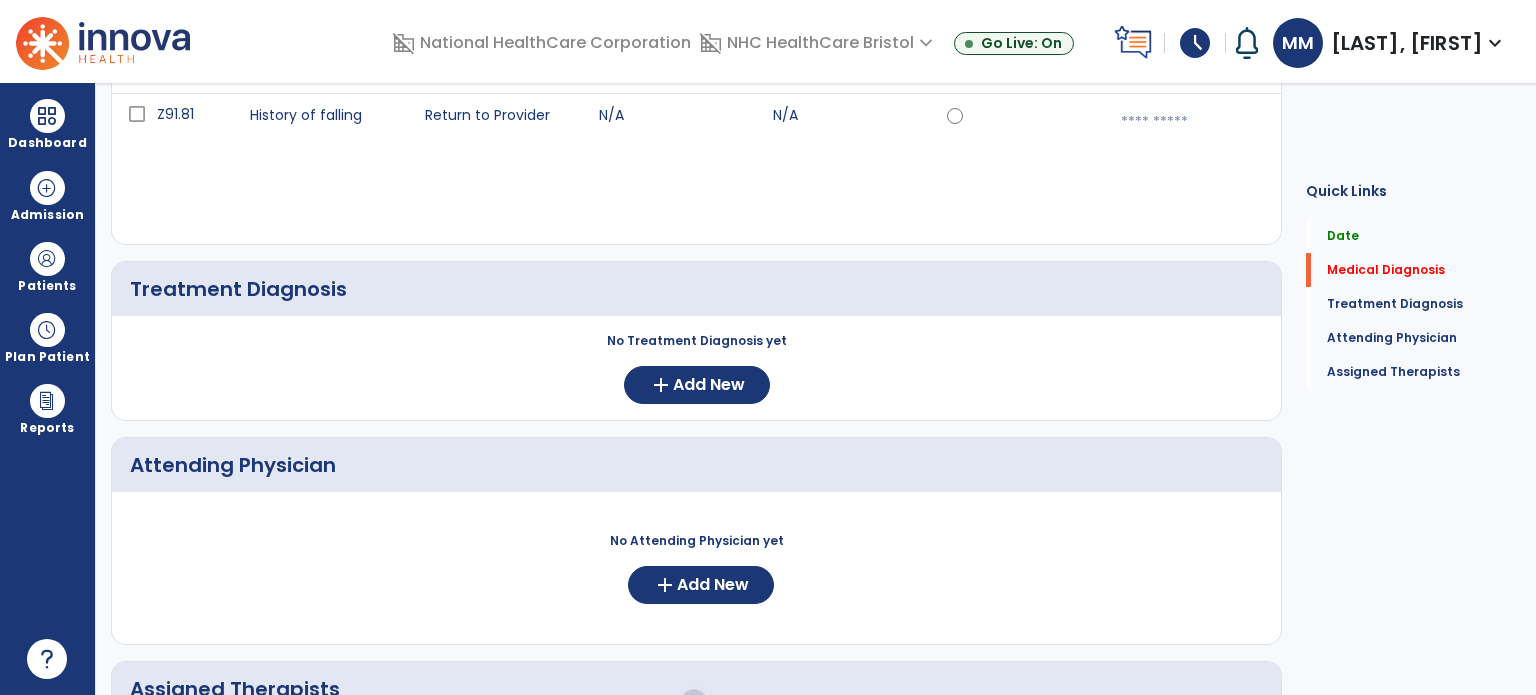 scroll, scrollTop: 124, scrollLeft: 0, axis: vertical 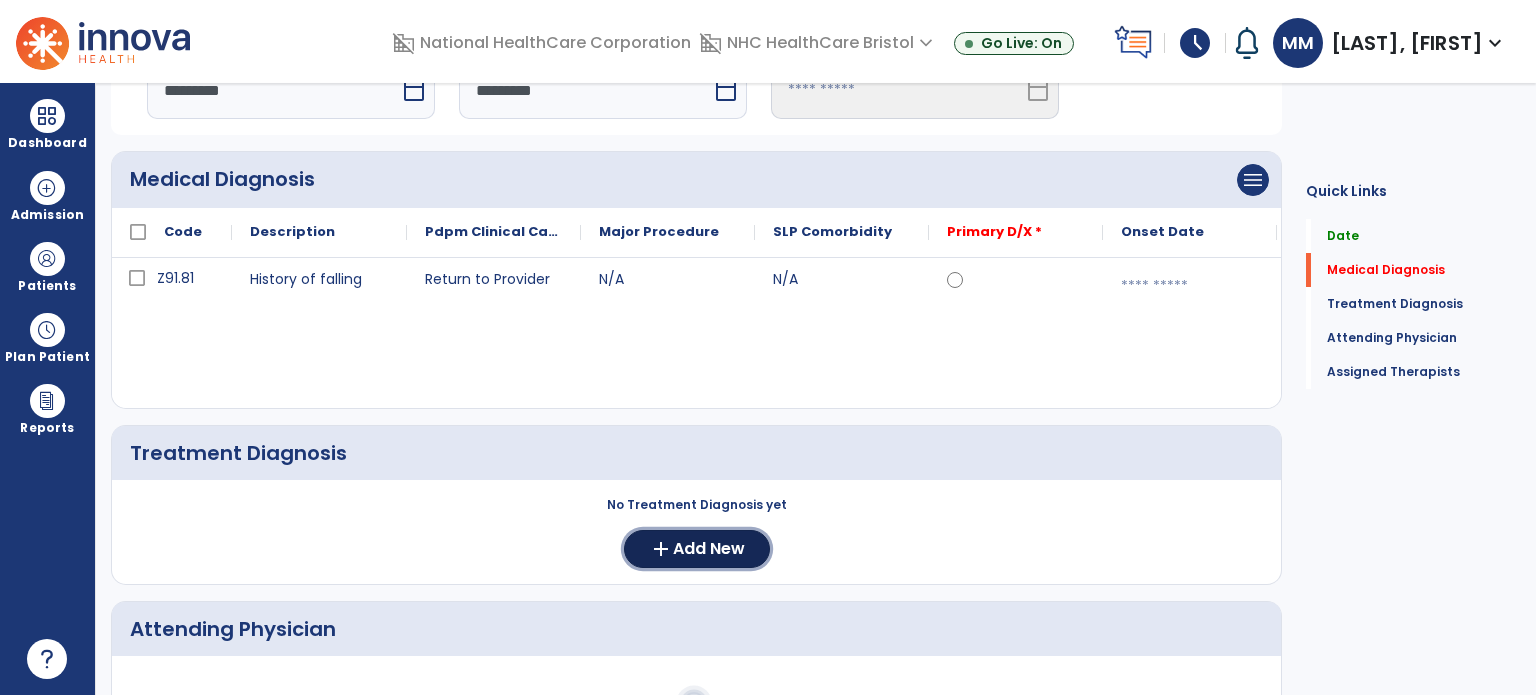 click on "add  Add New" 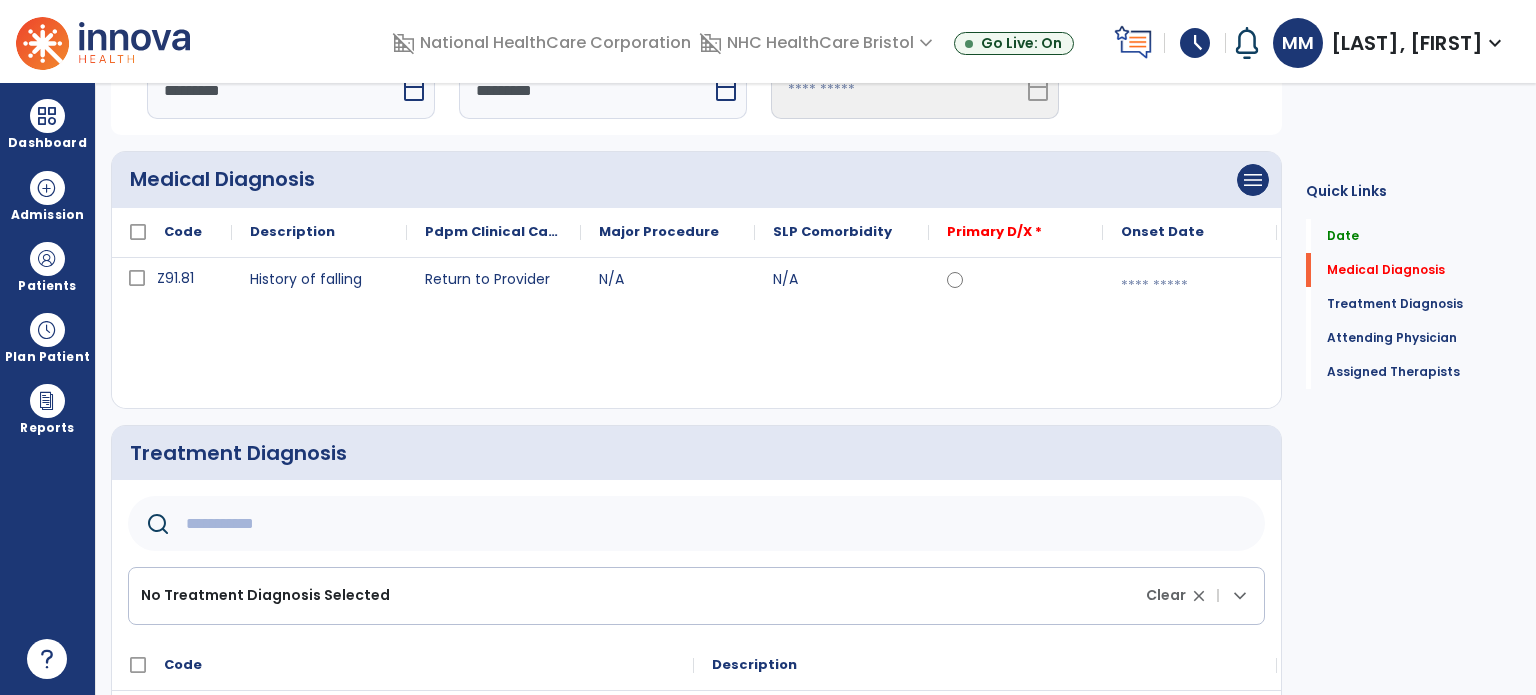 click 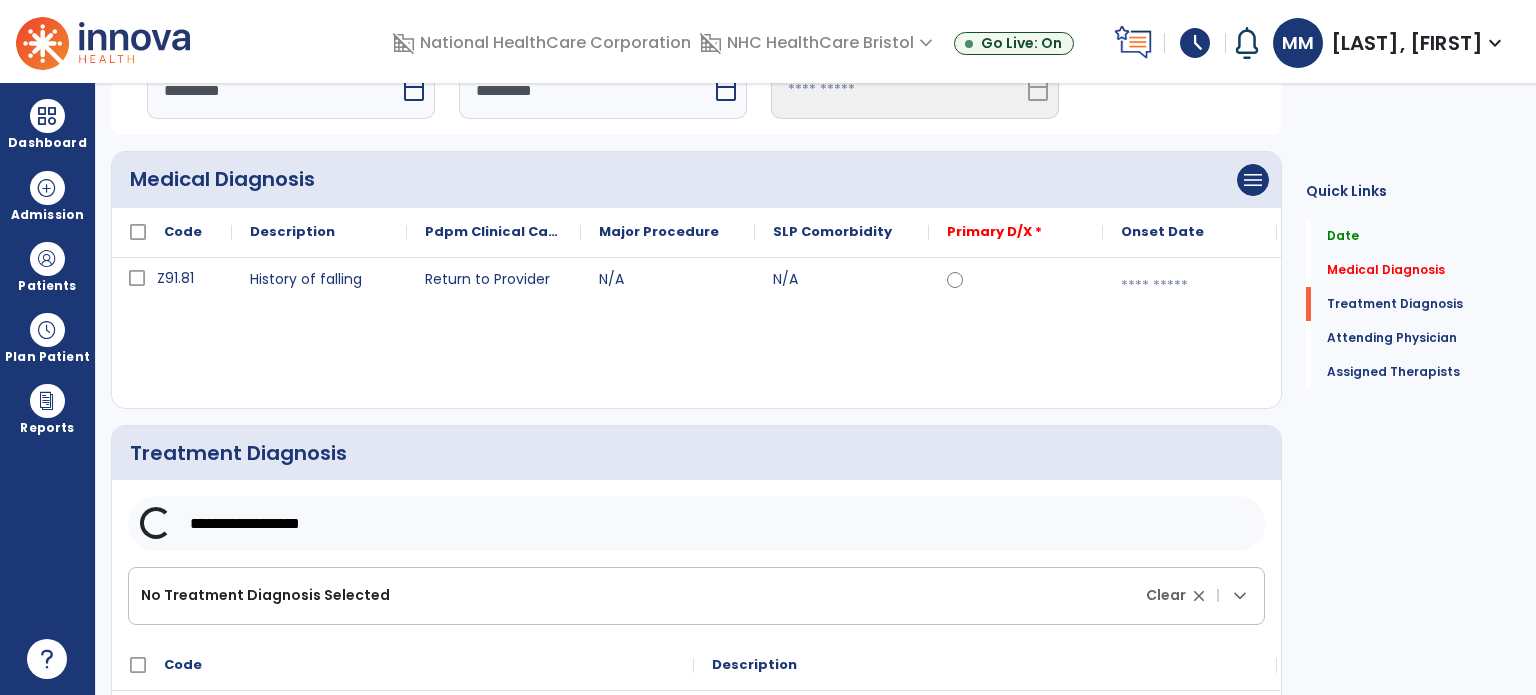 scroll, scrollTop: 396, scrollLeft: 0, axis: vertical 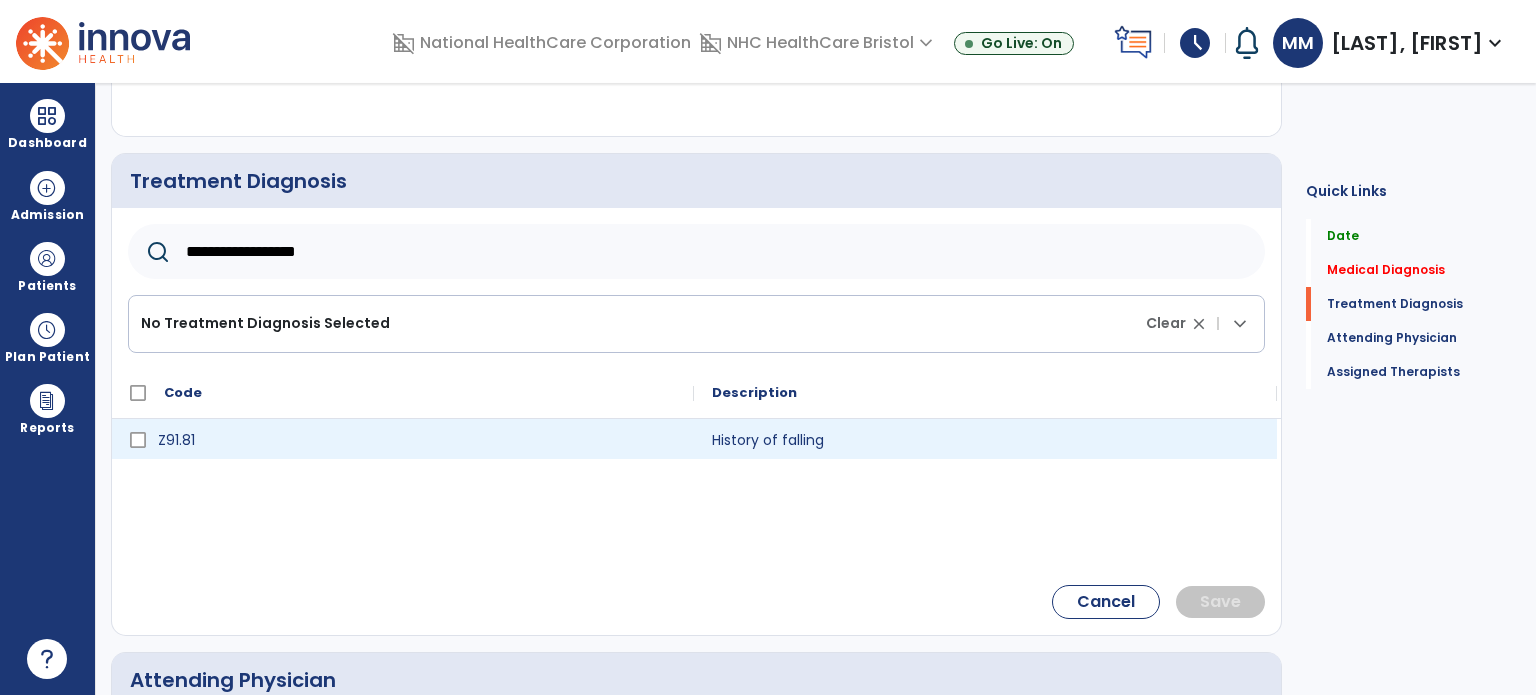 type on "**********" 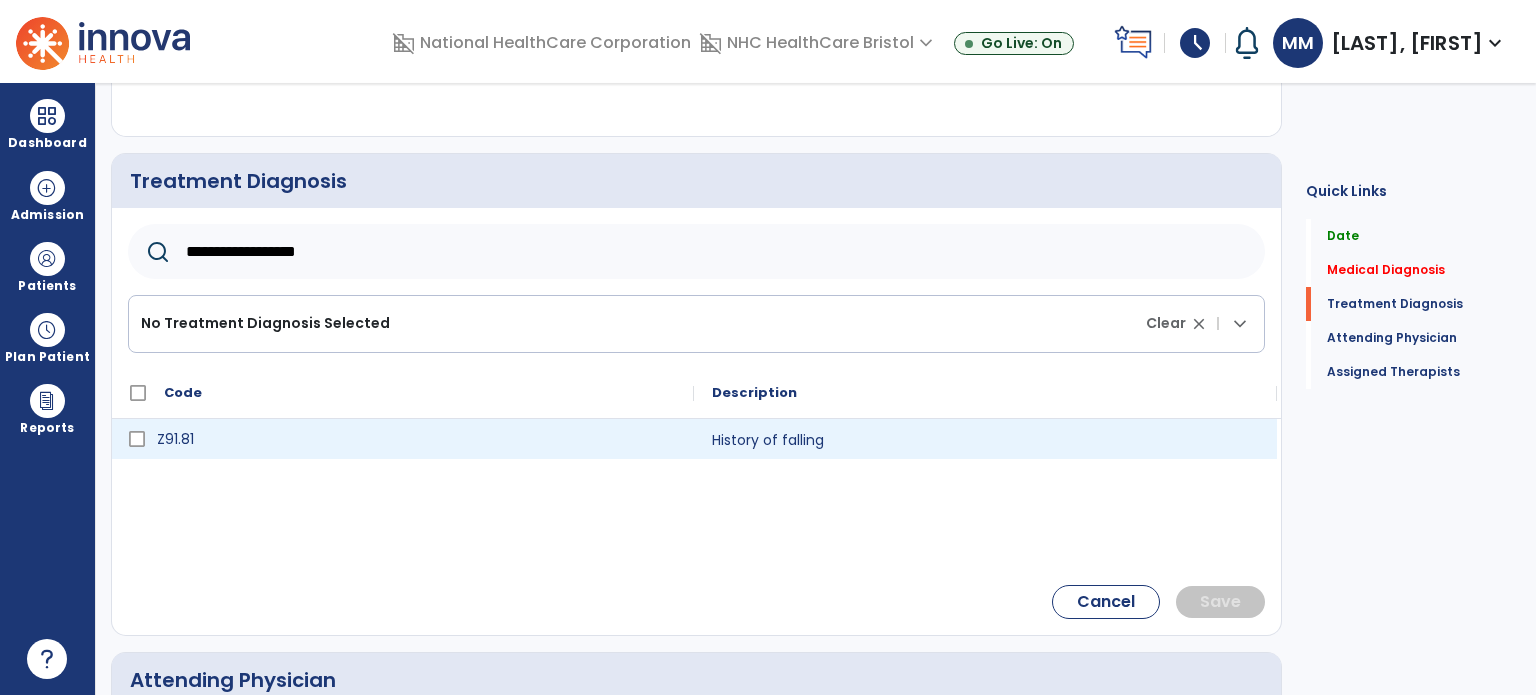 click on "Z91.81" 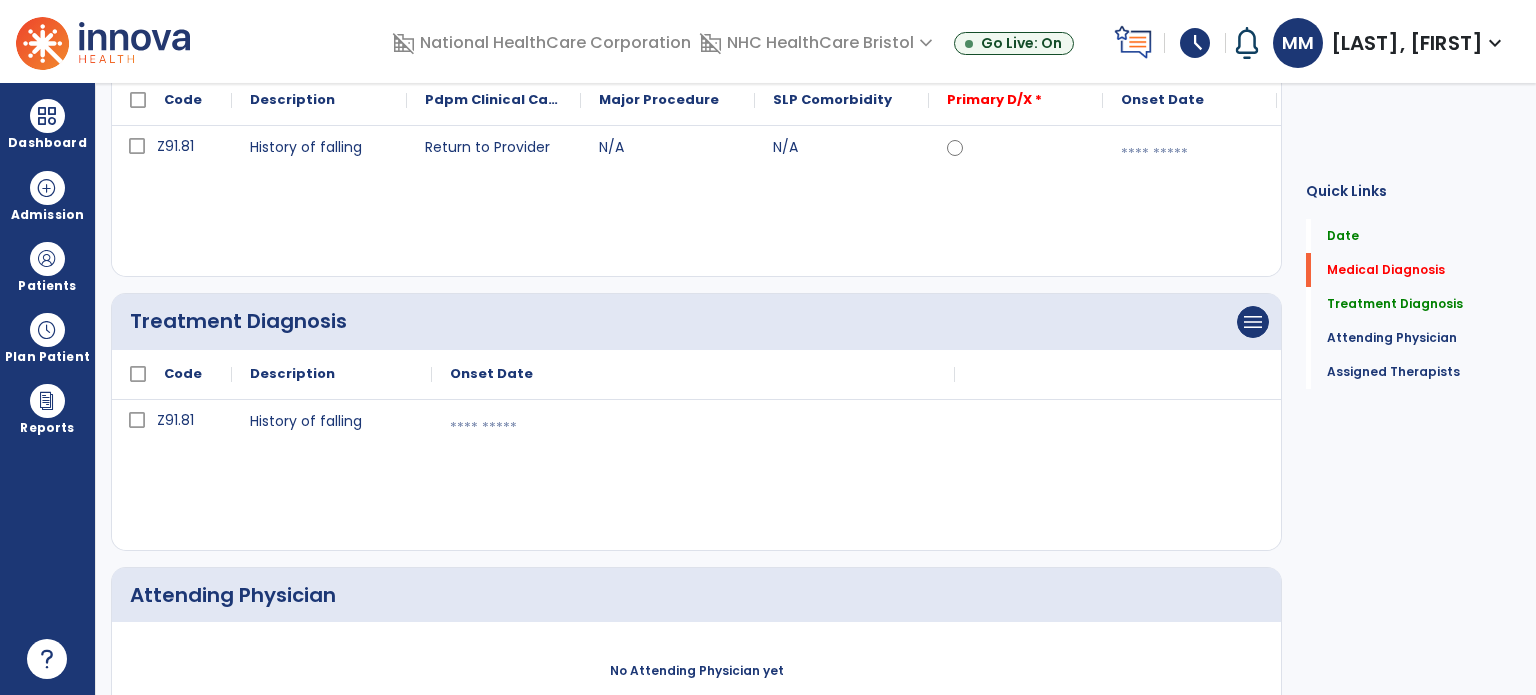 scroll, scrollTop: 0, scrollLeft: 0, axis: both 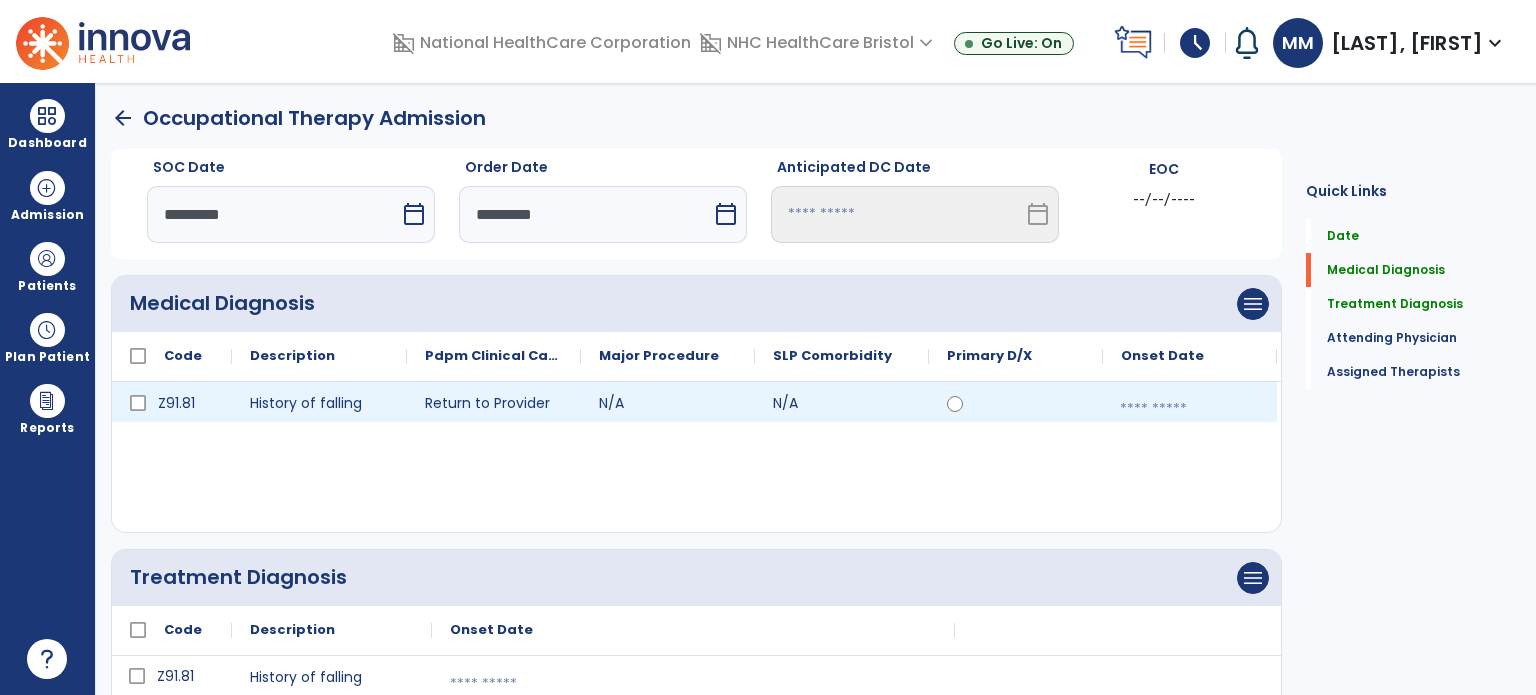 click at bounding box center [1190, 409] 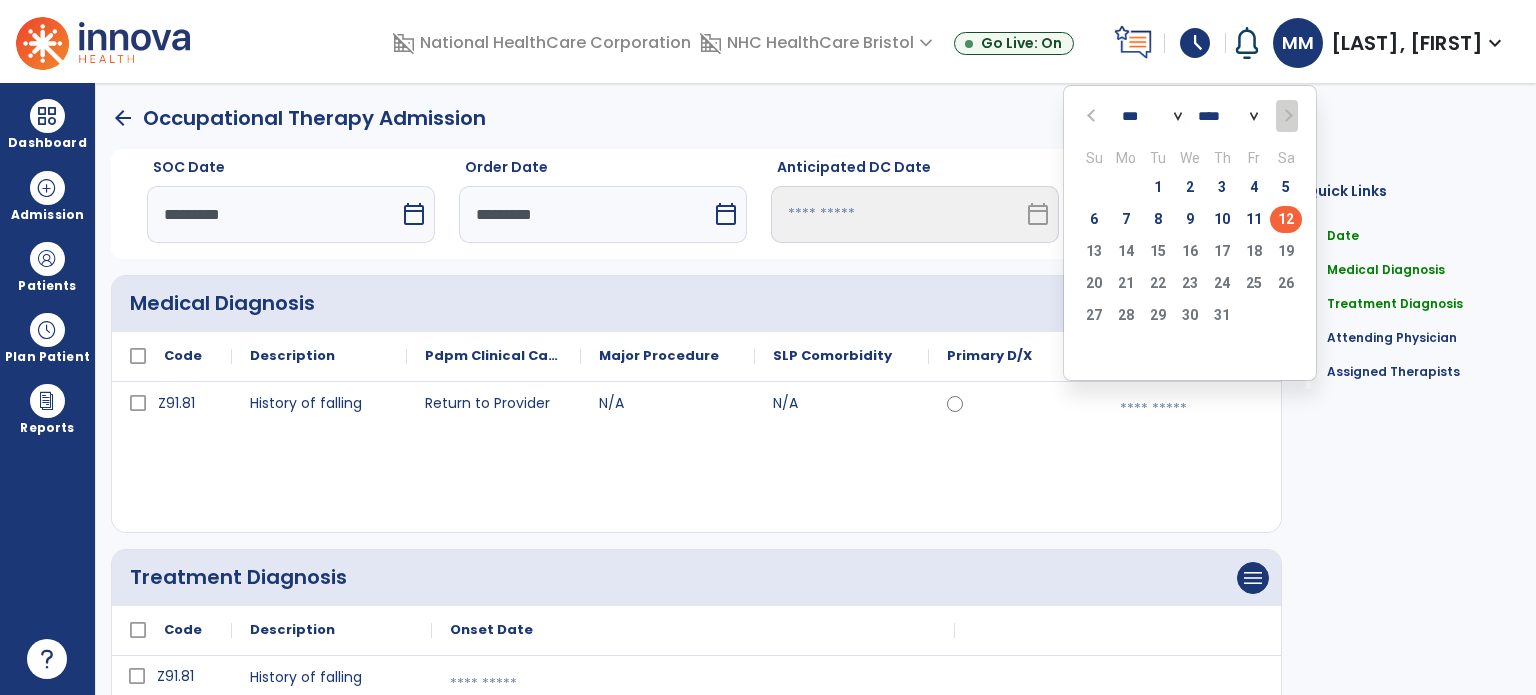 click on "12" 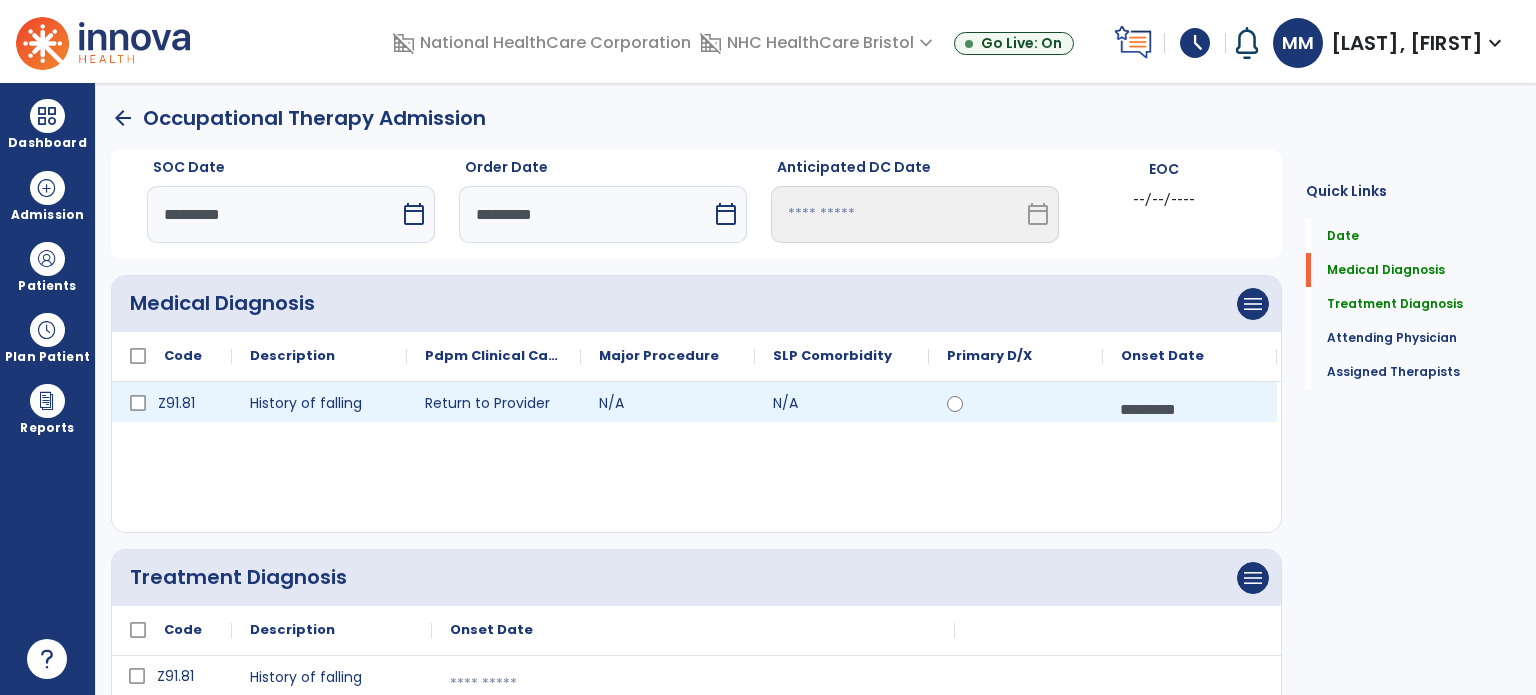 click on "*********" at bounding box center [1190, 409] 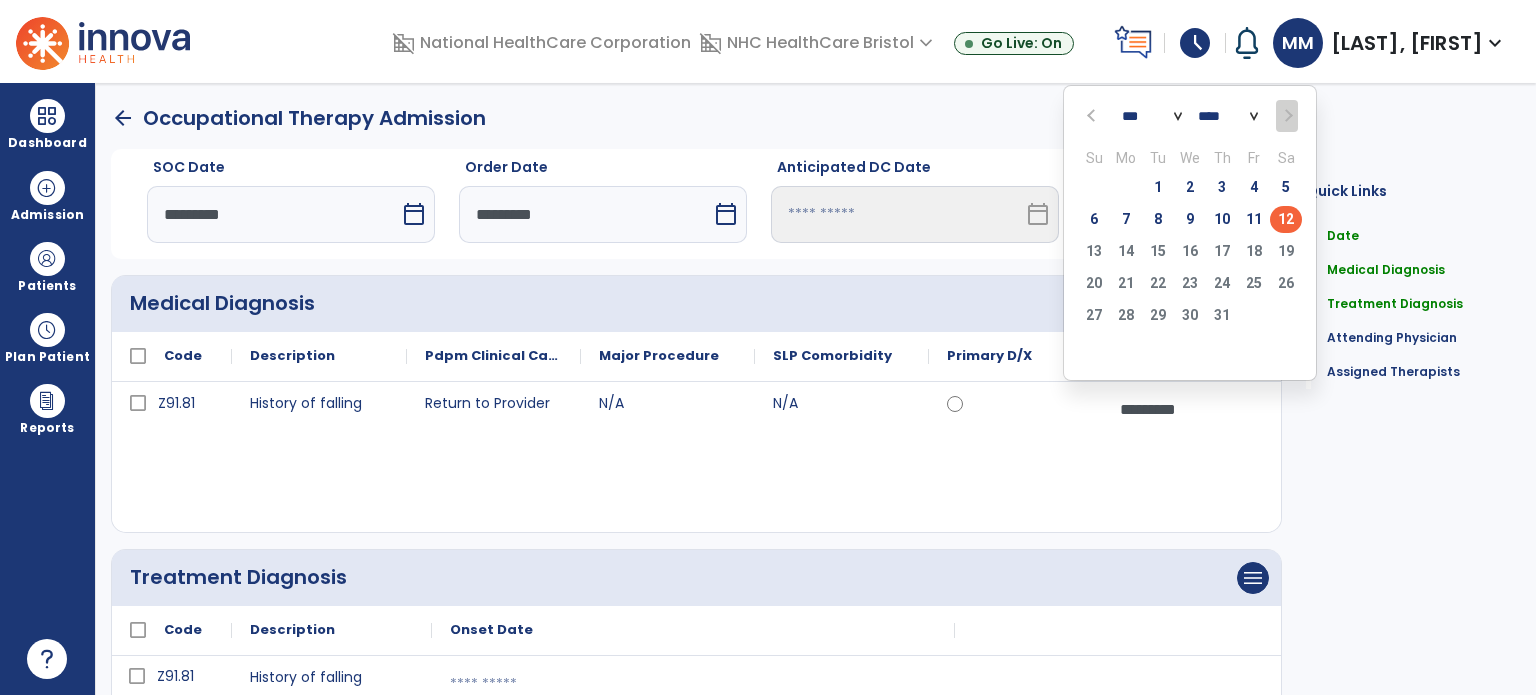 click on "8" 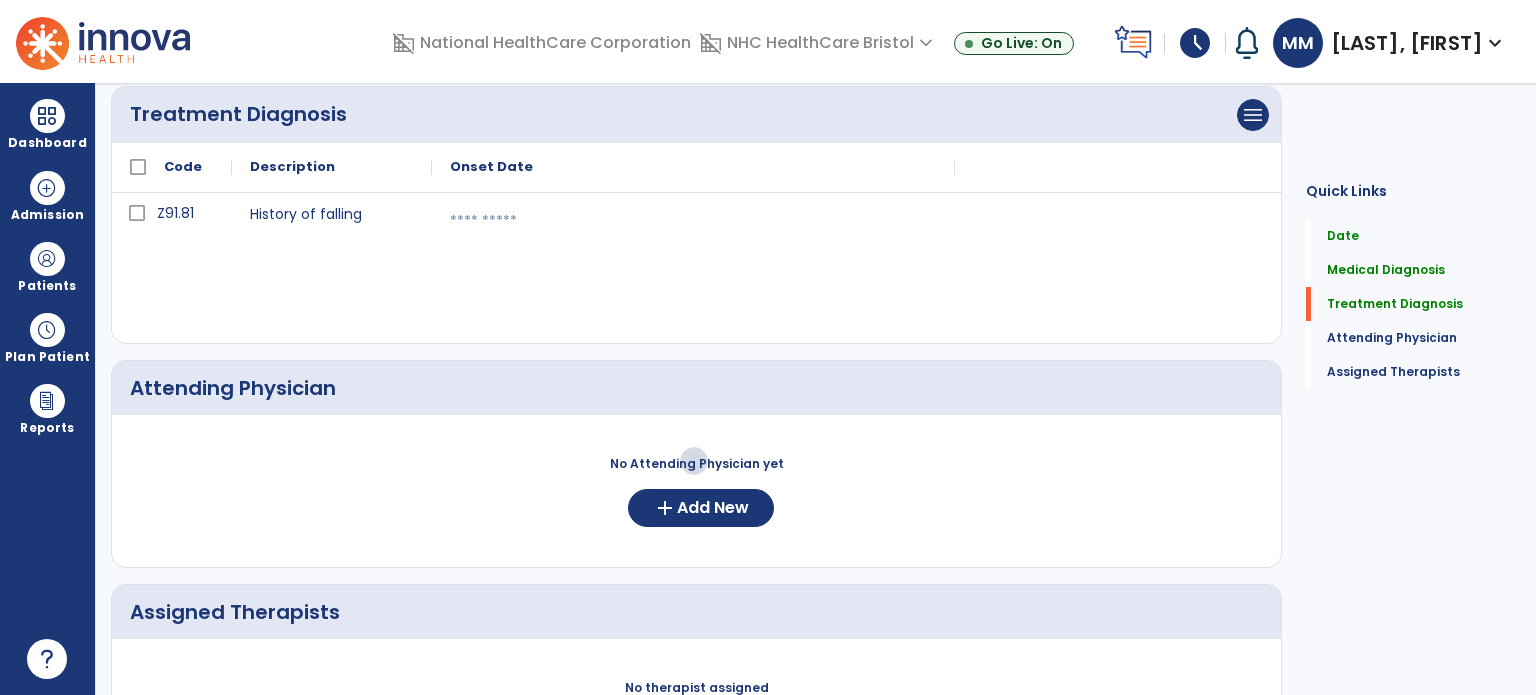 scroll, scrollTop: 464, scrollLeft: 0, axis: vertical 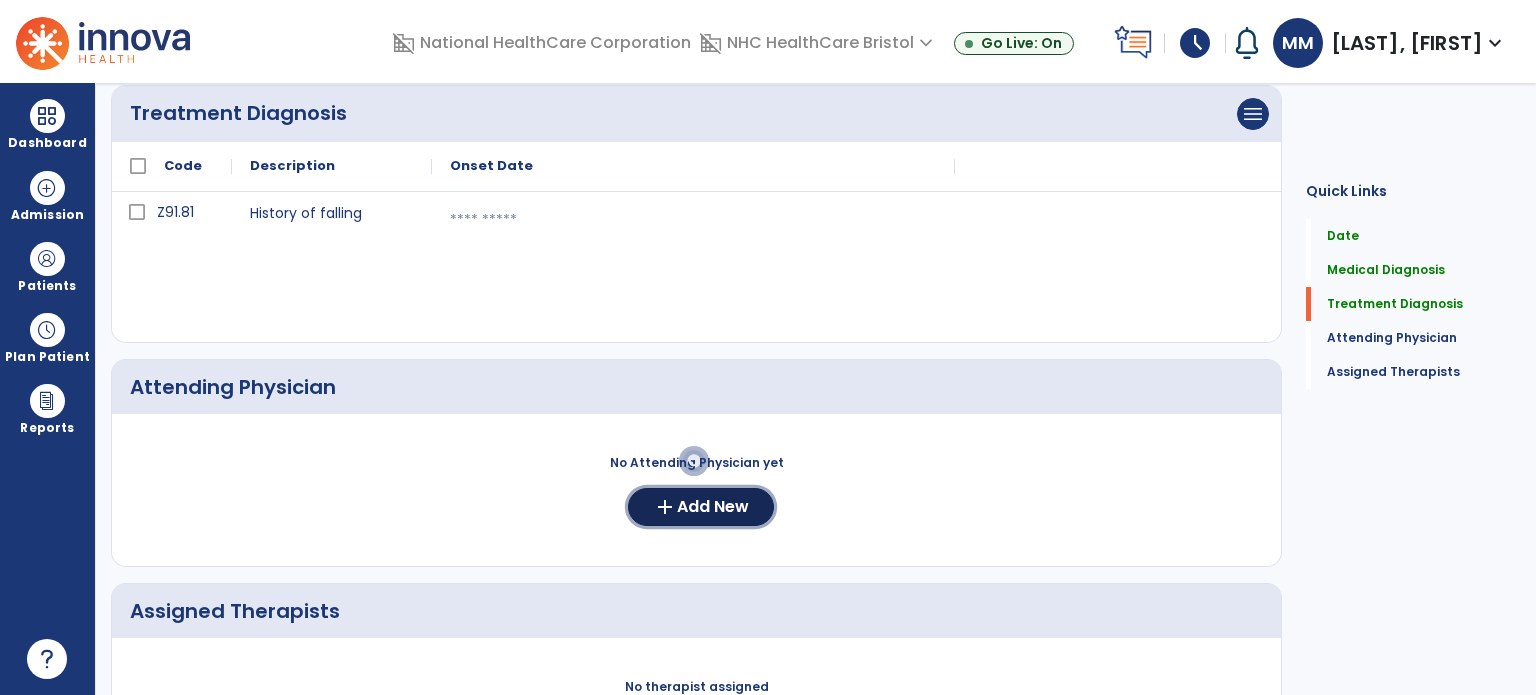 click on "add  Add New" 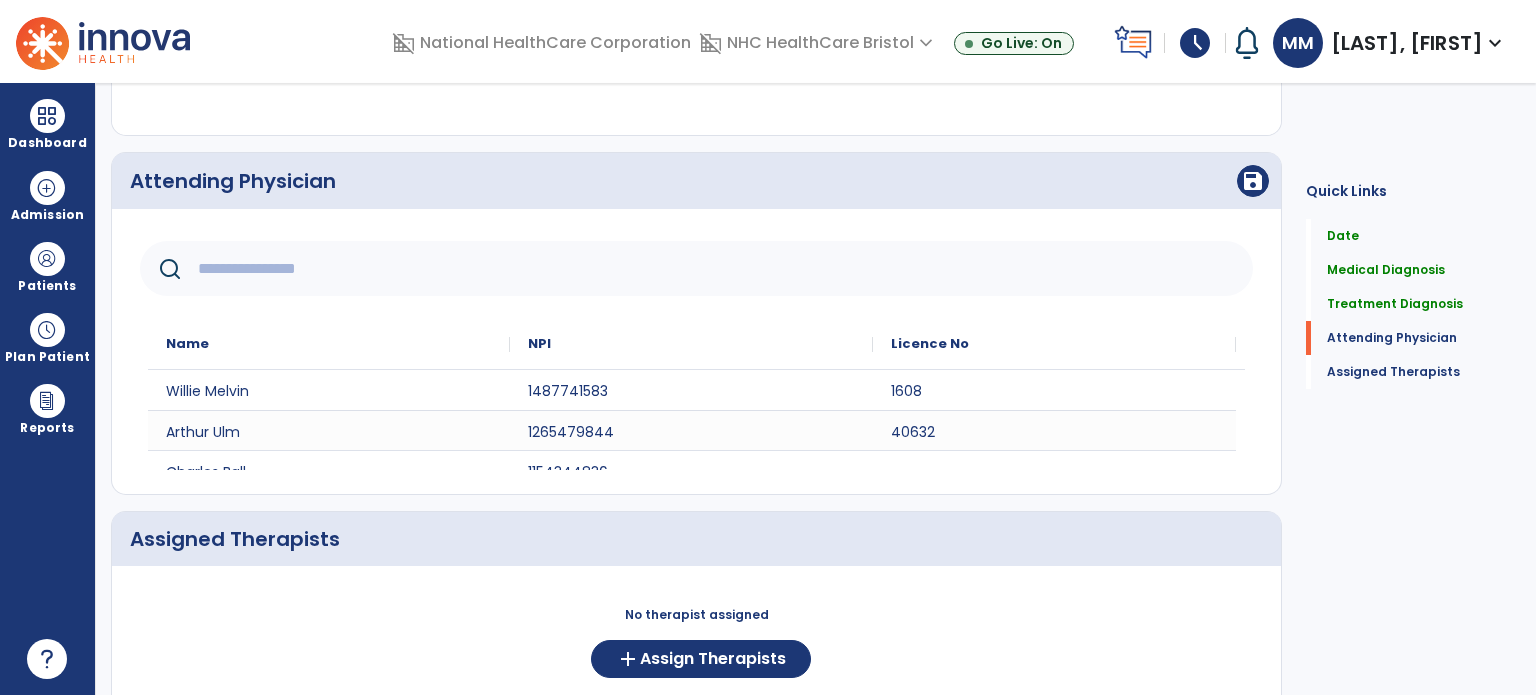 scroll, scrollTop: 679, scrollLeft: 0, axis: vertical 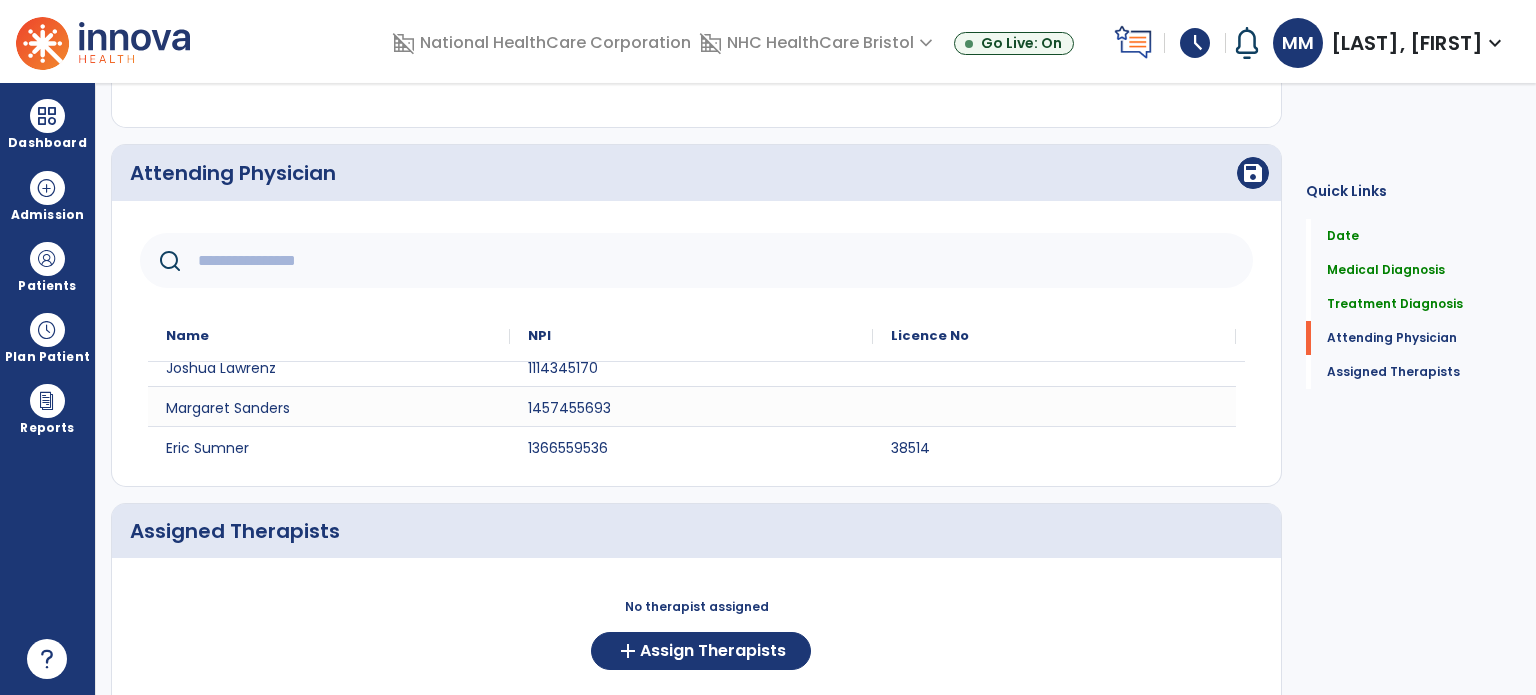 click 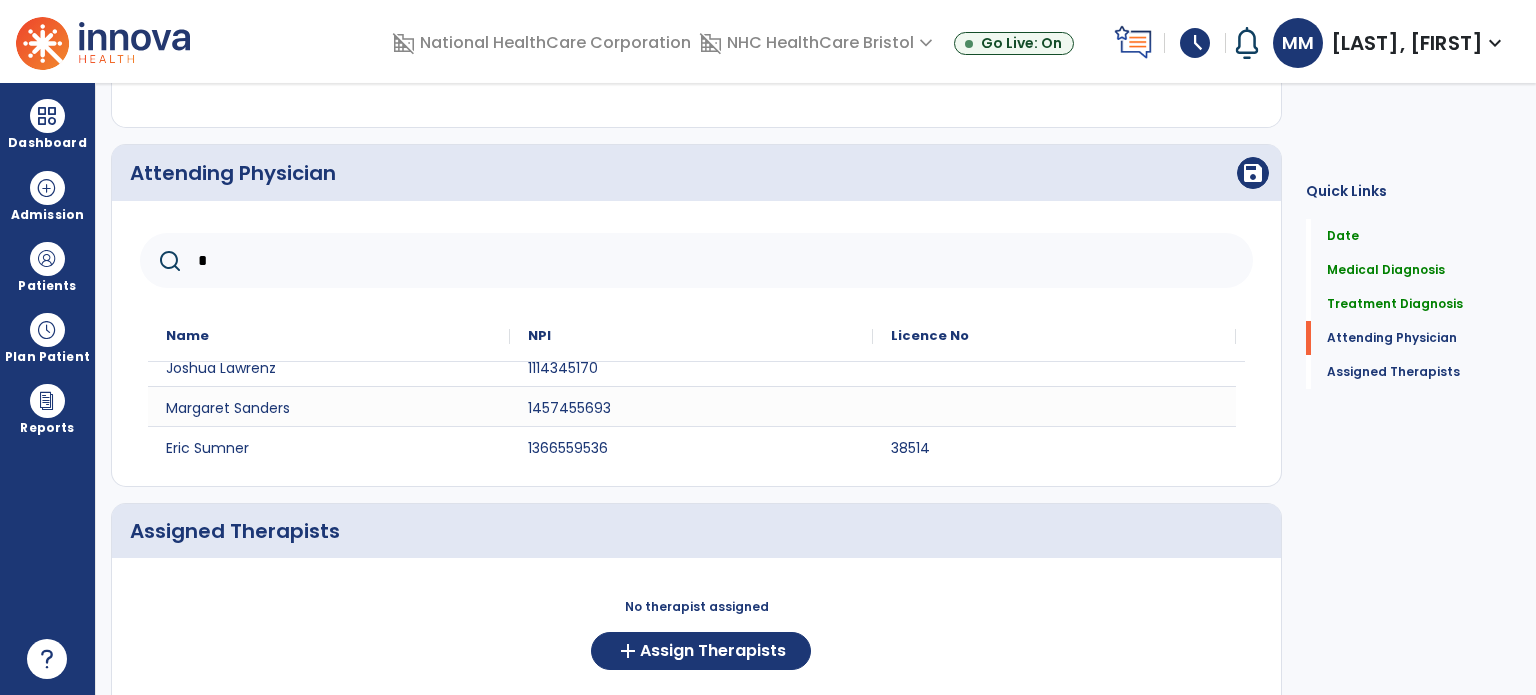 scroll, scrollTop: 0, scrollLeft: 0, axis: both 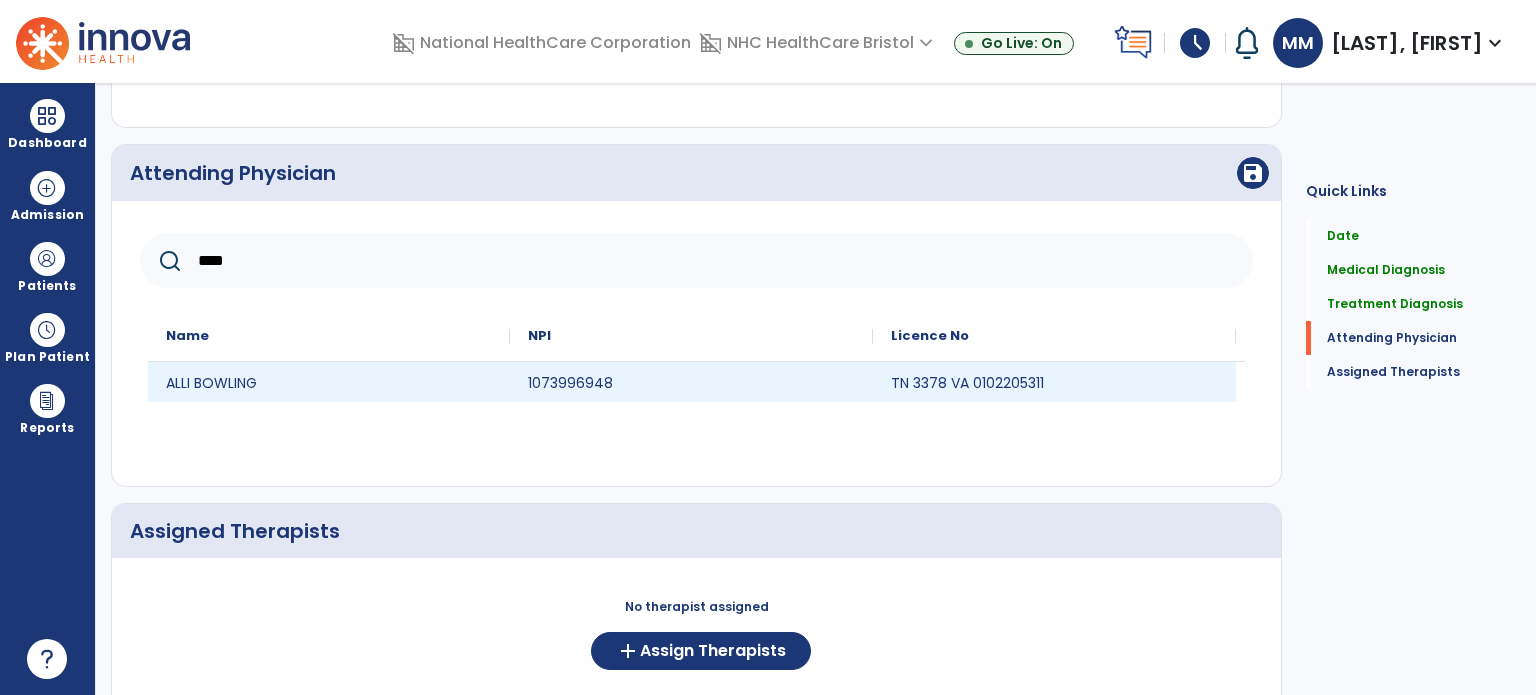 type on "****" 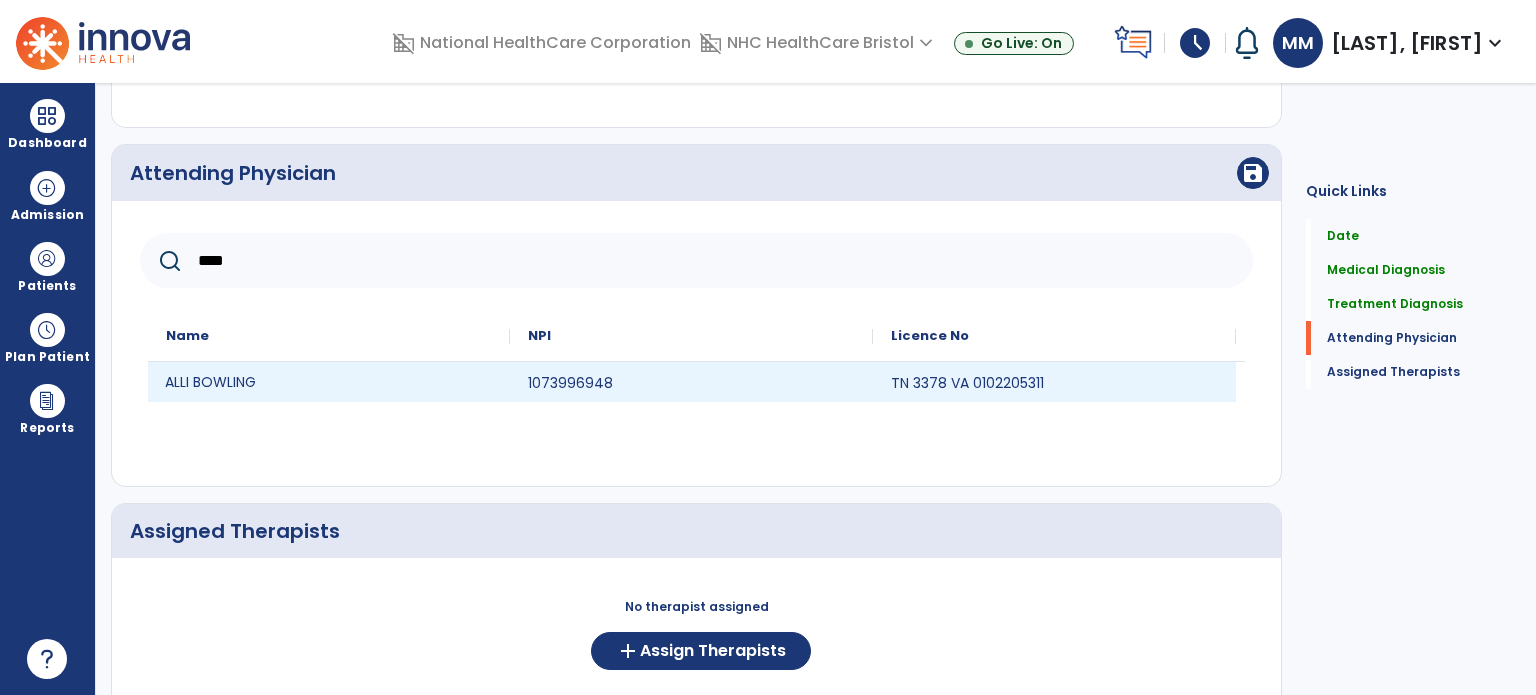 click on "ALLI BOWLING" 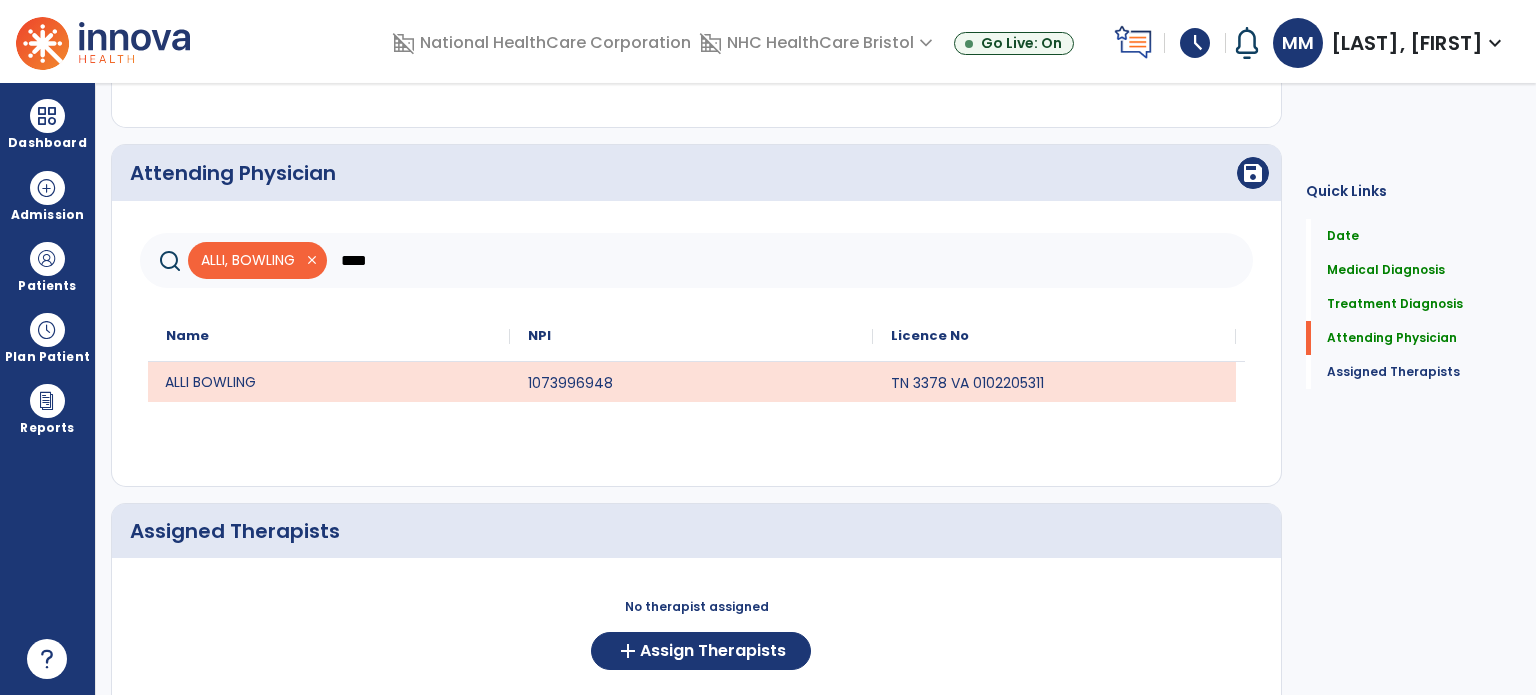scroll, scrollTop: 784, scrollLeft: 0, axis: vertical 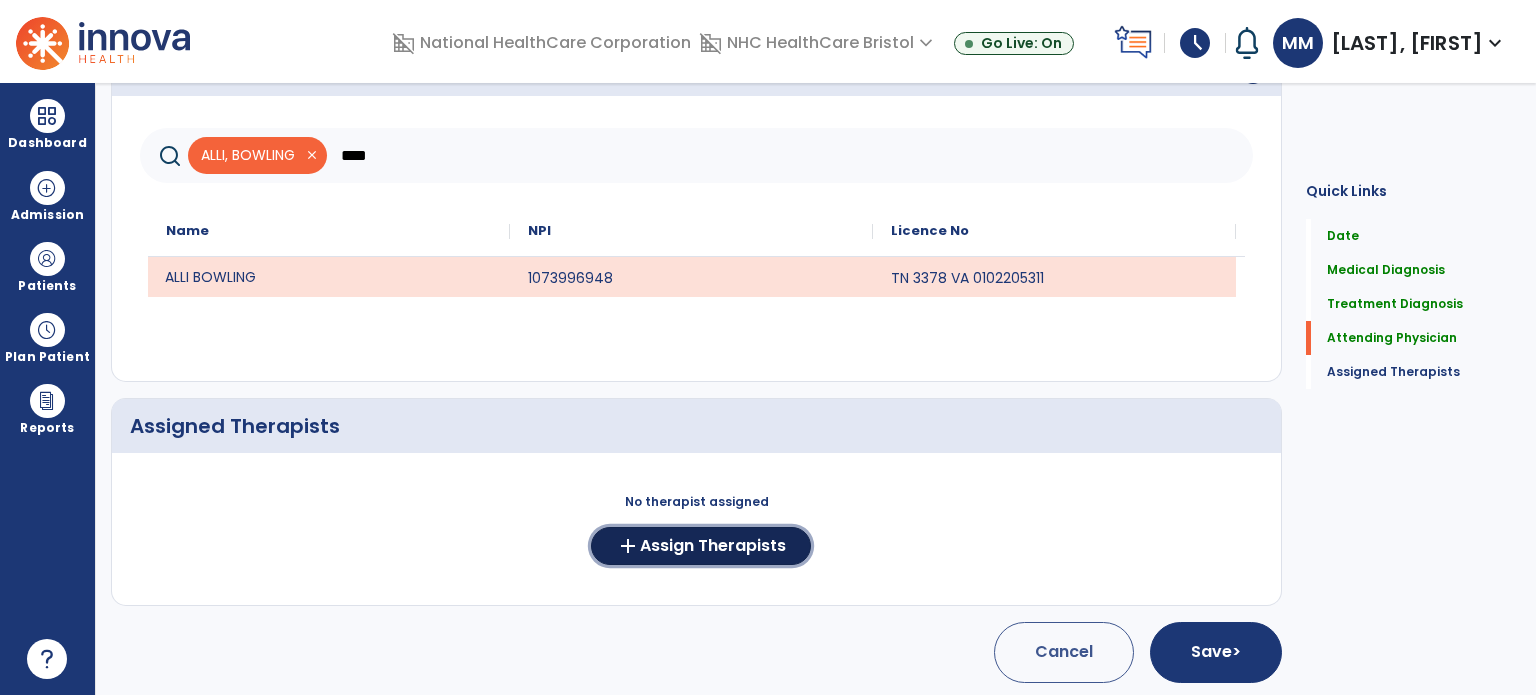 click on "Assign Therapists" 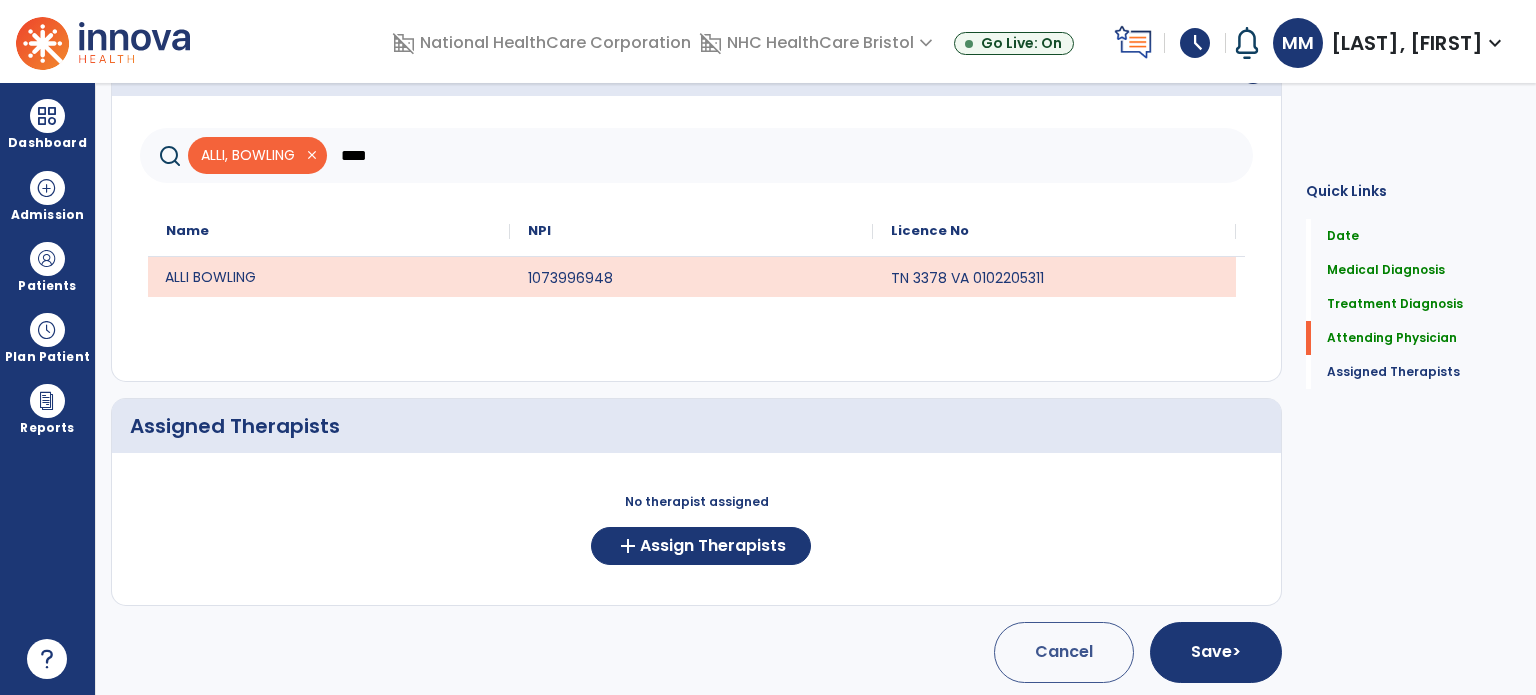 scroll, scrollTop: 781, scrollLeft: 0, axis: vertical 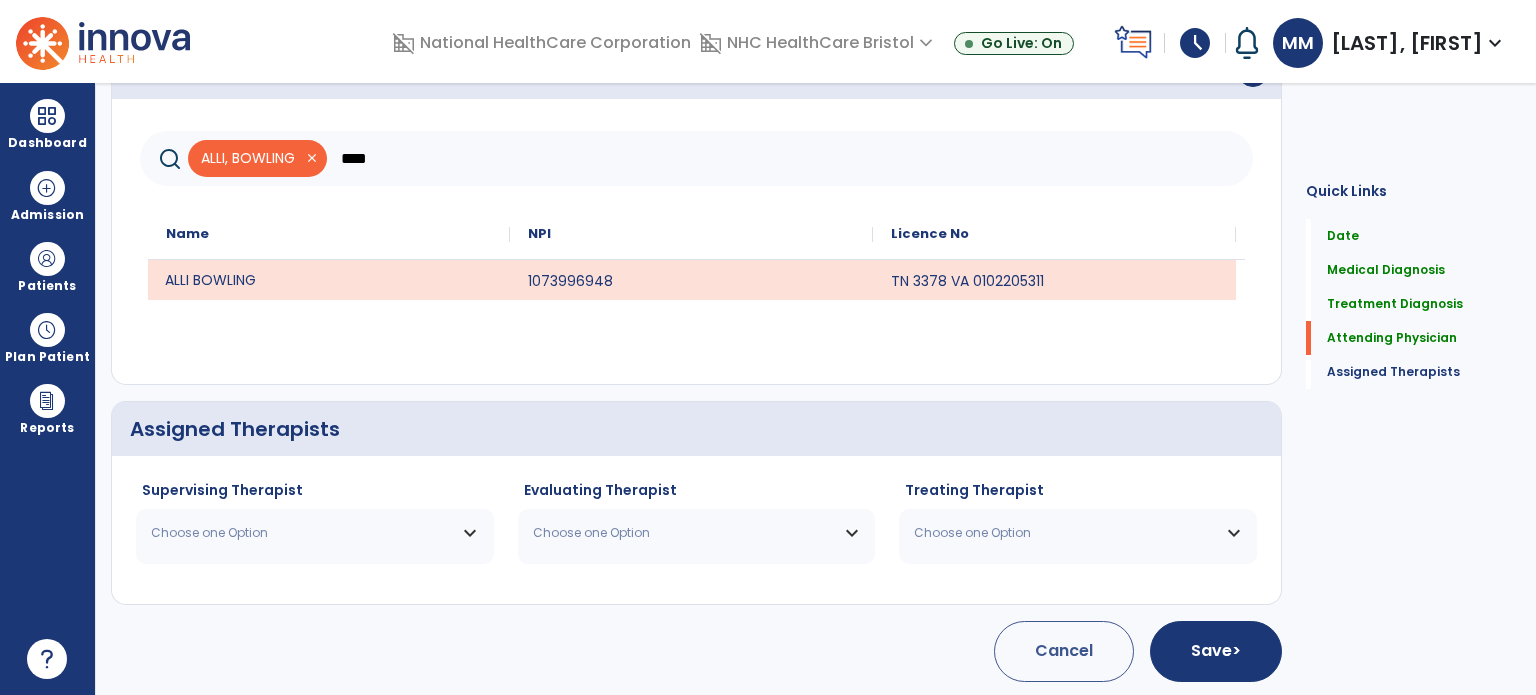 click on "Choose one Option" at bounding box center [302, 533] 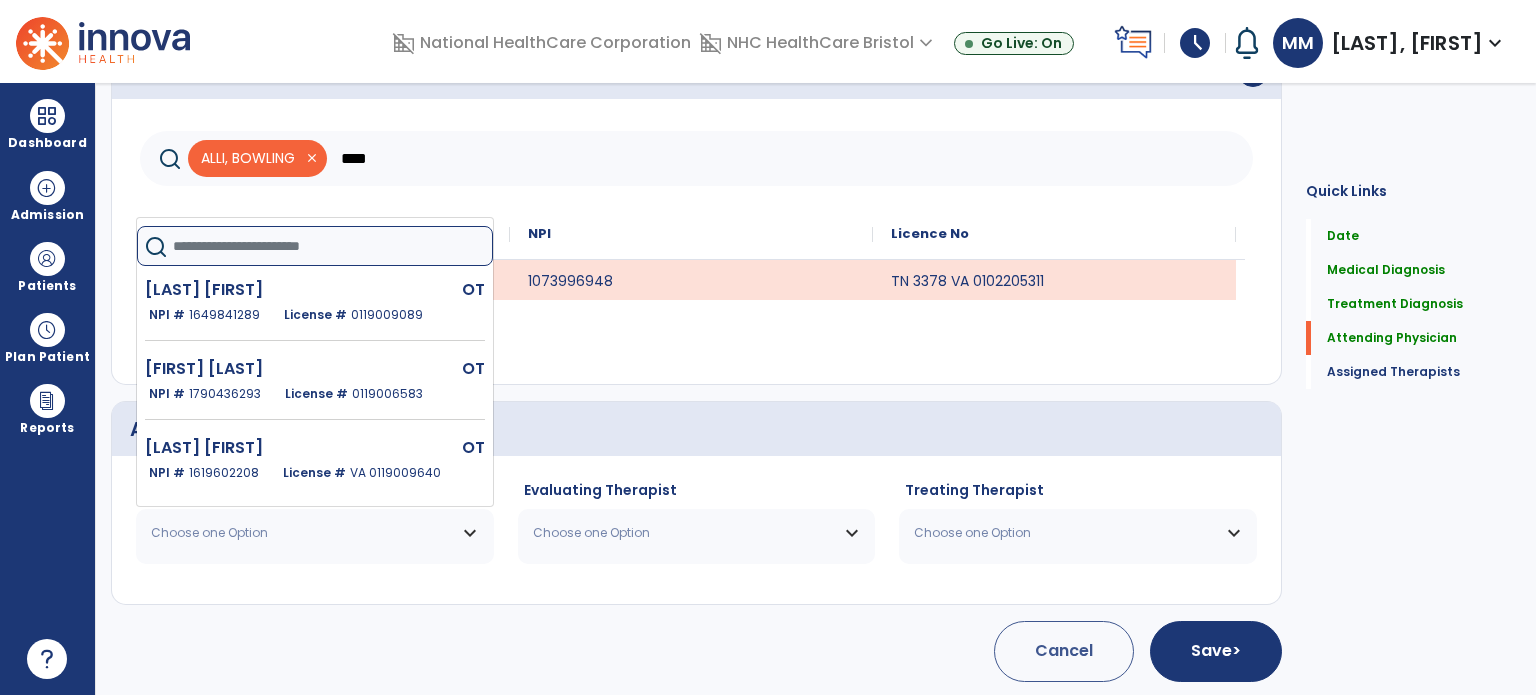 click 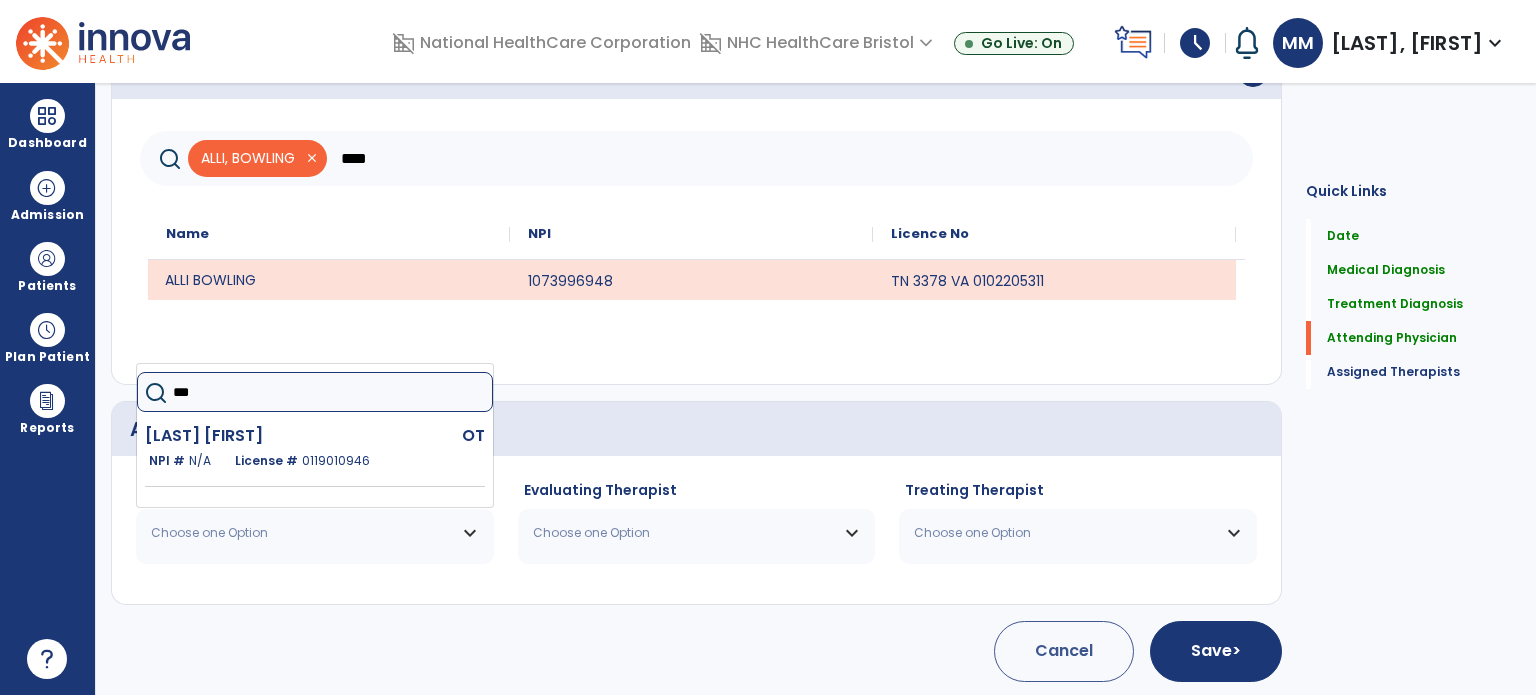 type on "***" 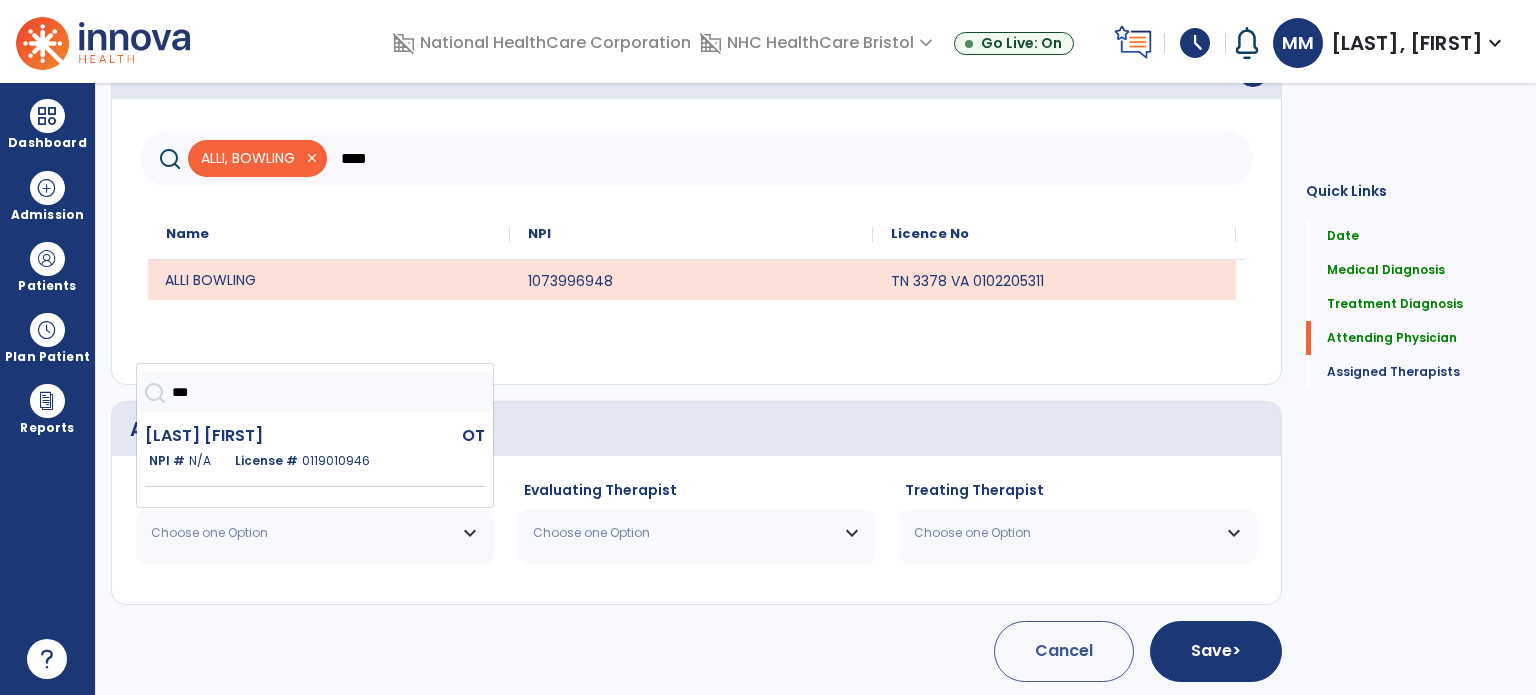 click on "License # [LICENSE_NUMBER]" 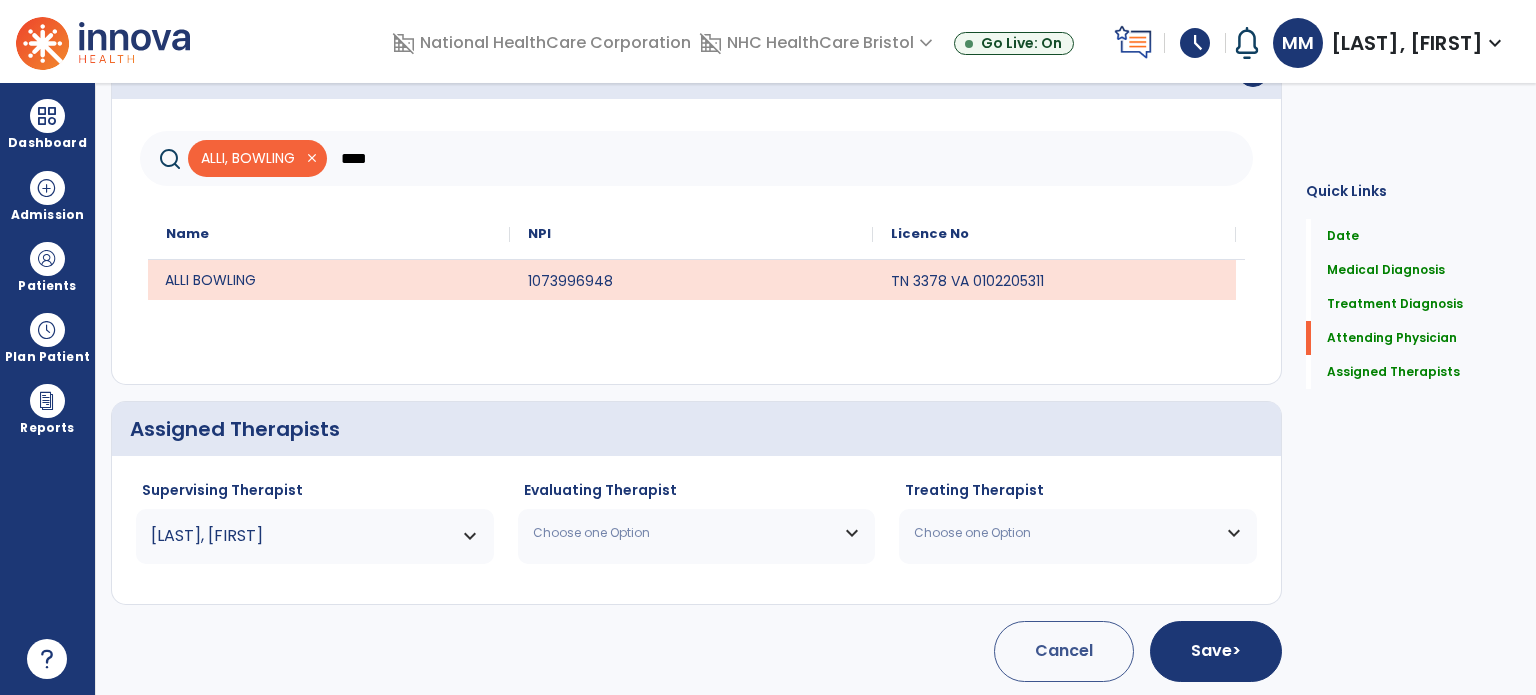 click on "Choose one Option" at bounding box center (684, 533) 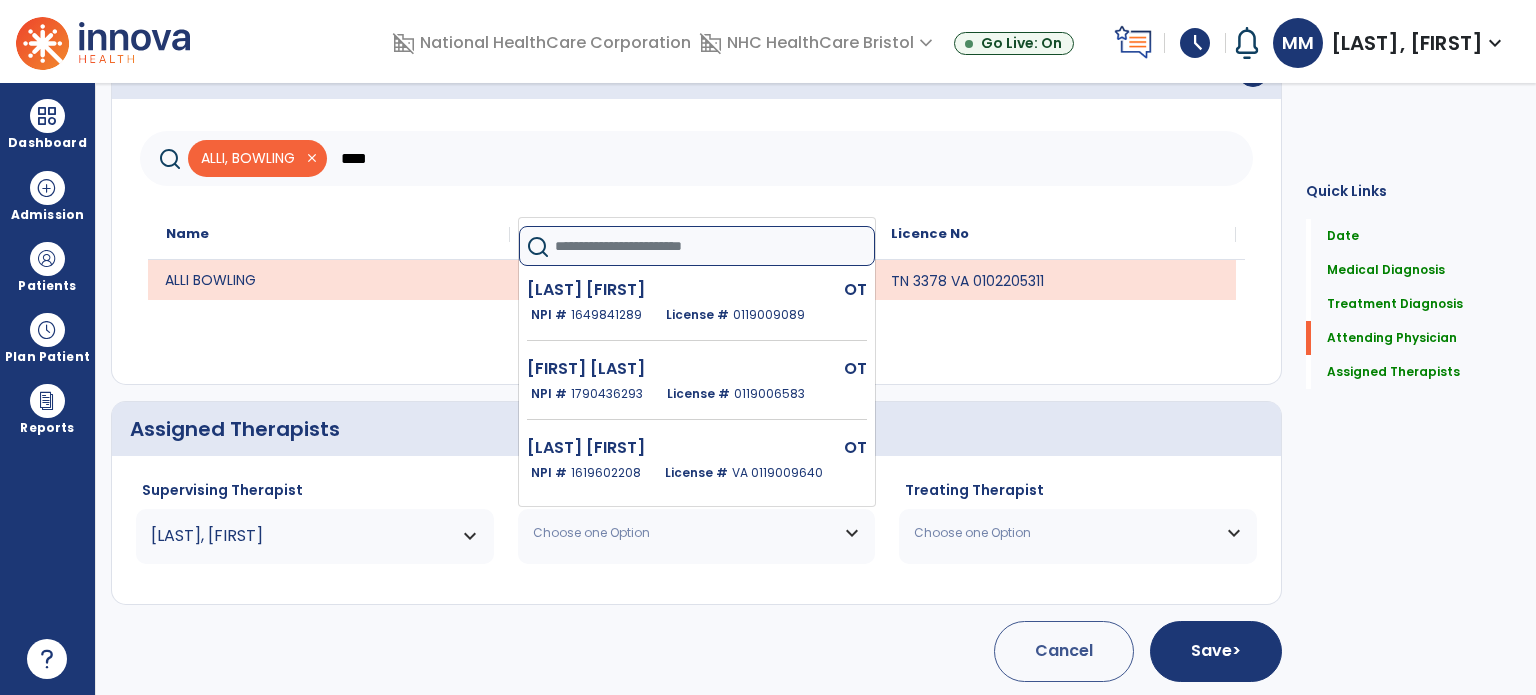 click 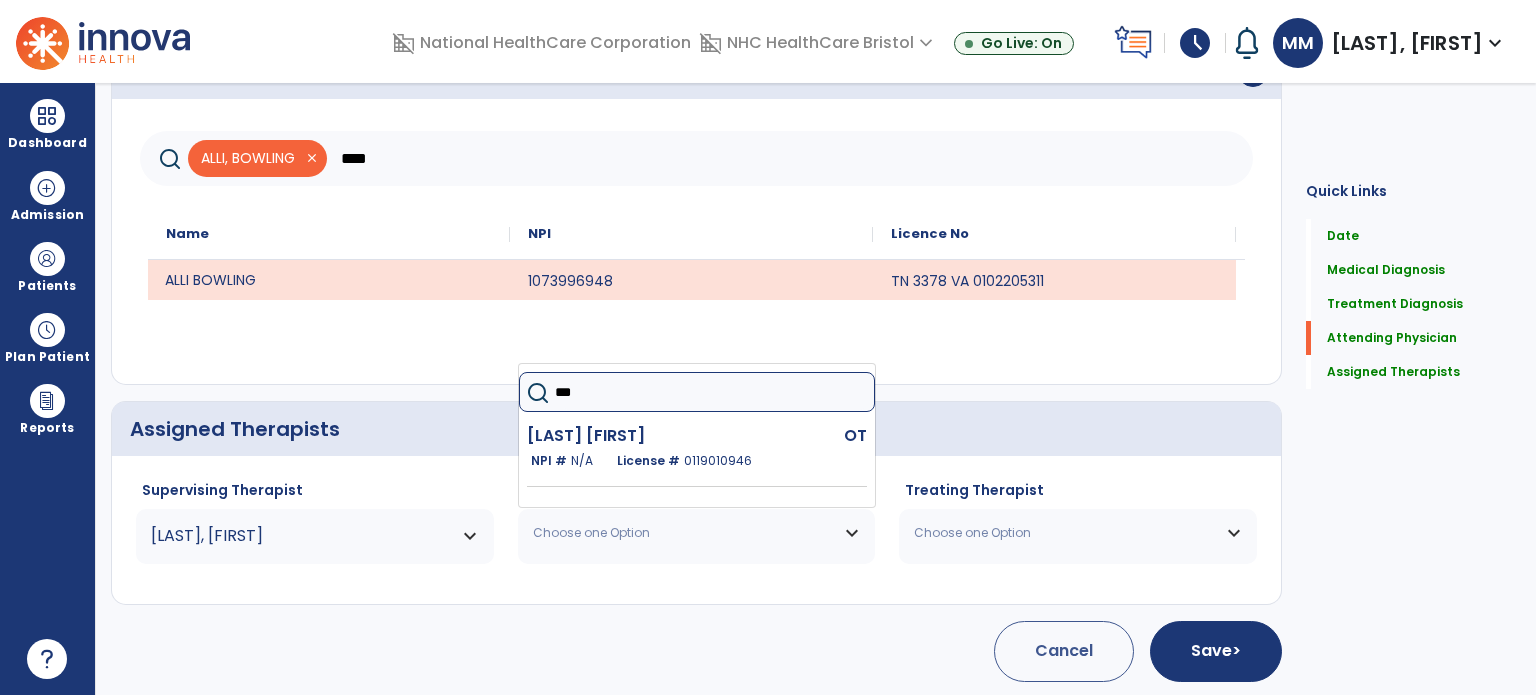 type on "***" 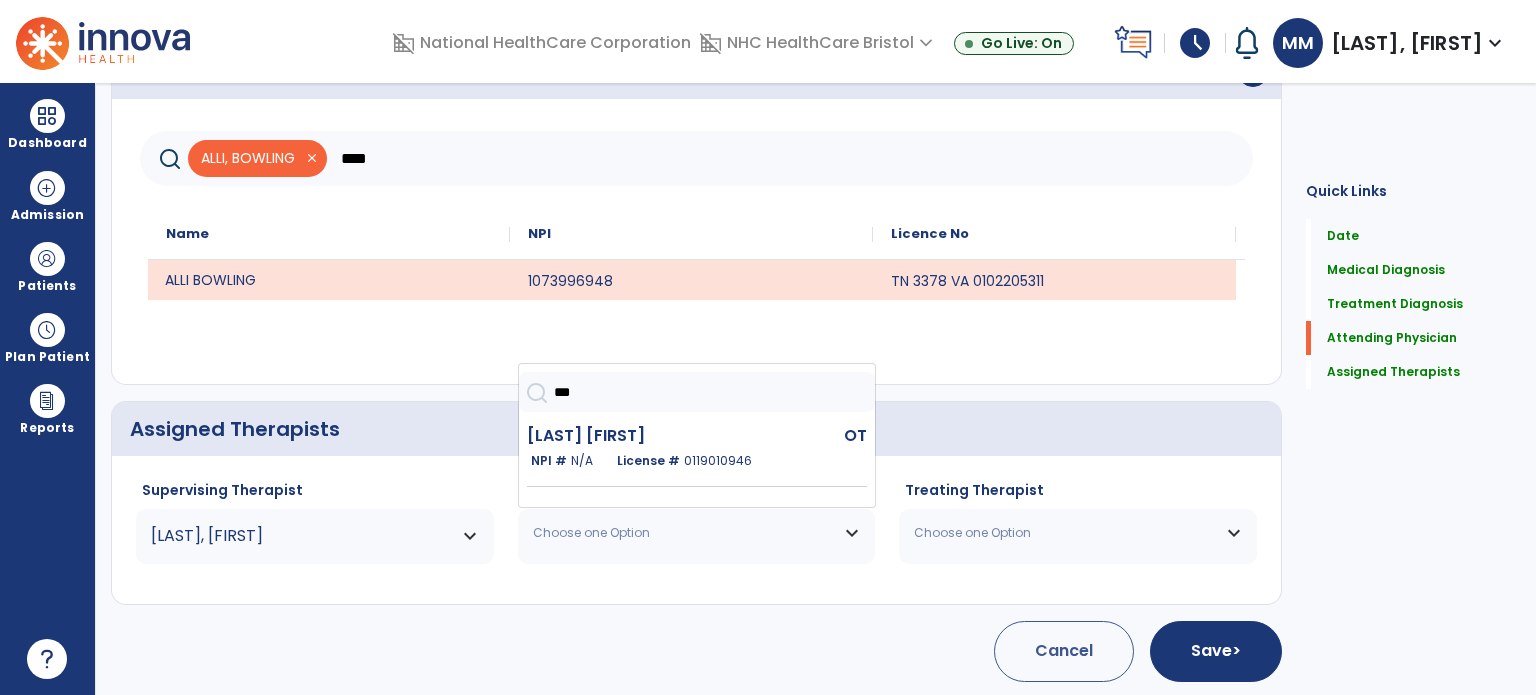 click on "[LAST] [FIRST]" 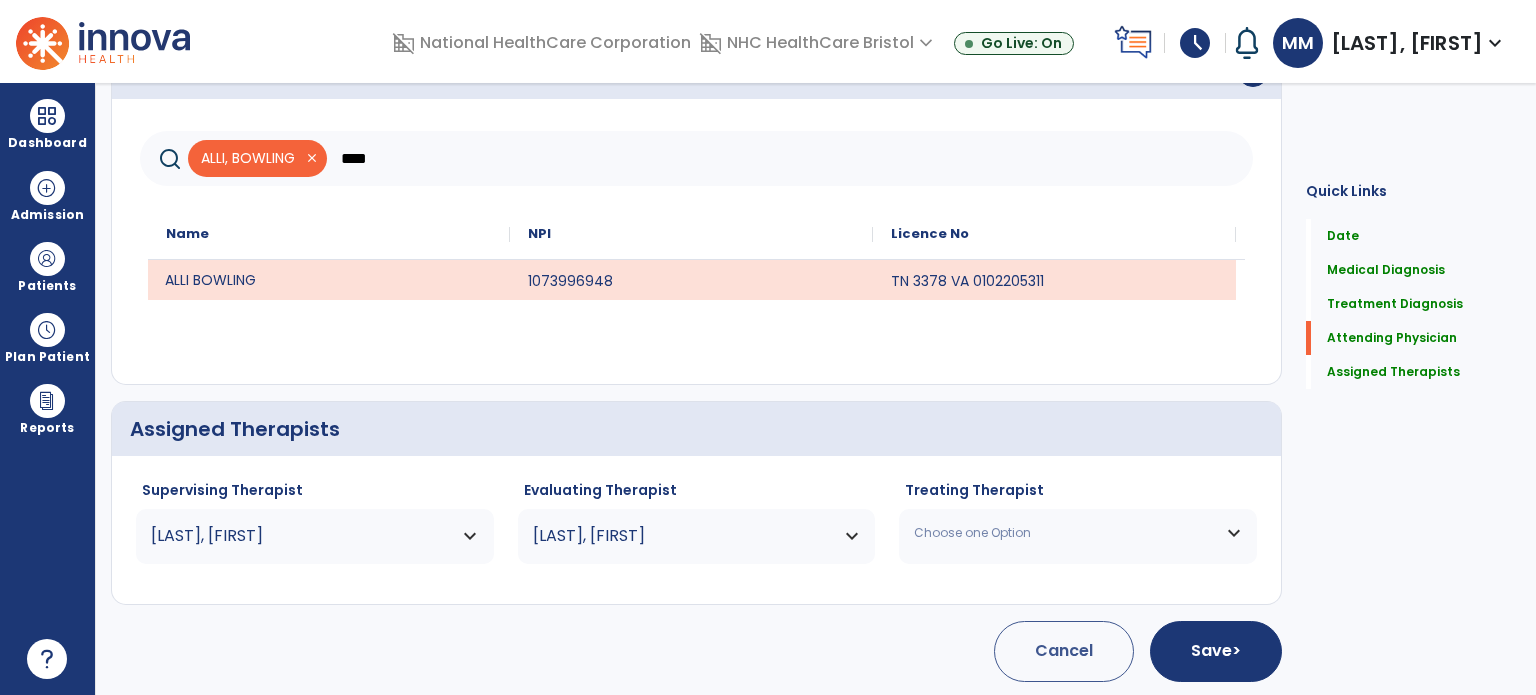 click on "Choose one Option" at bounding box center [1078, 533] 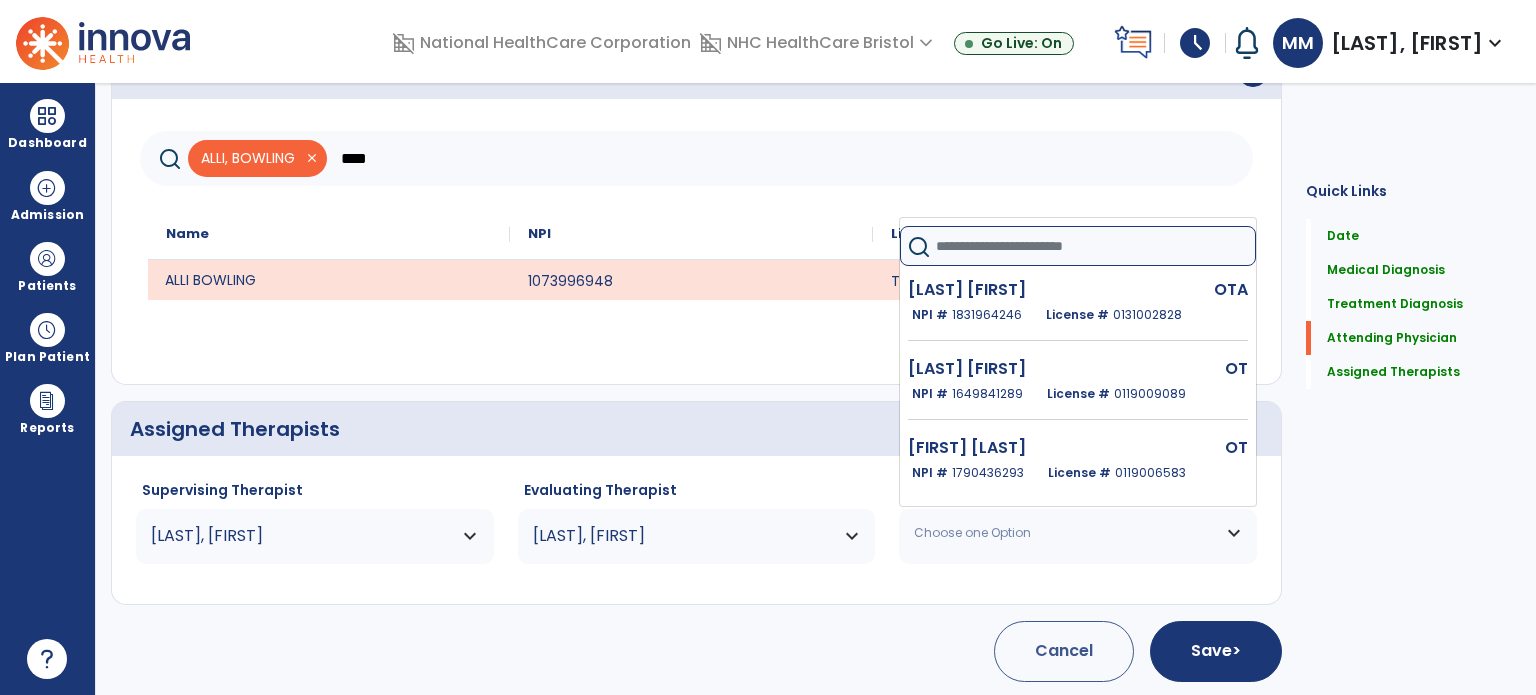 click 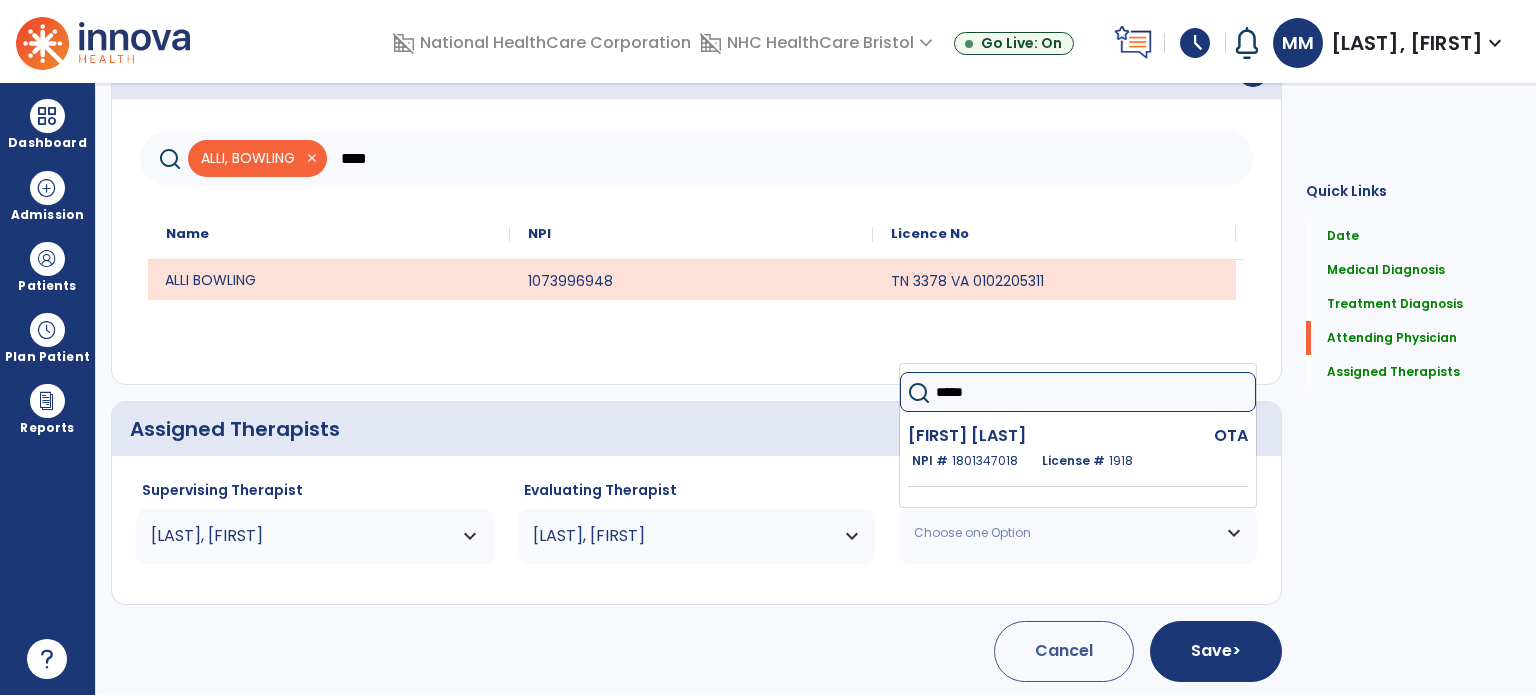 type on "*****" 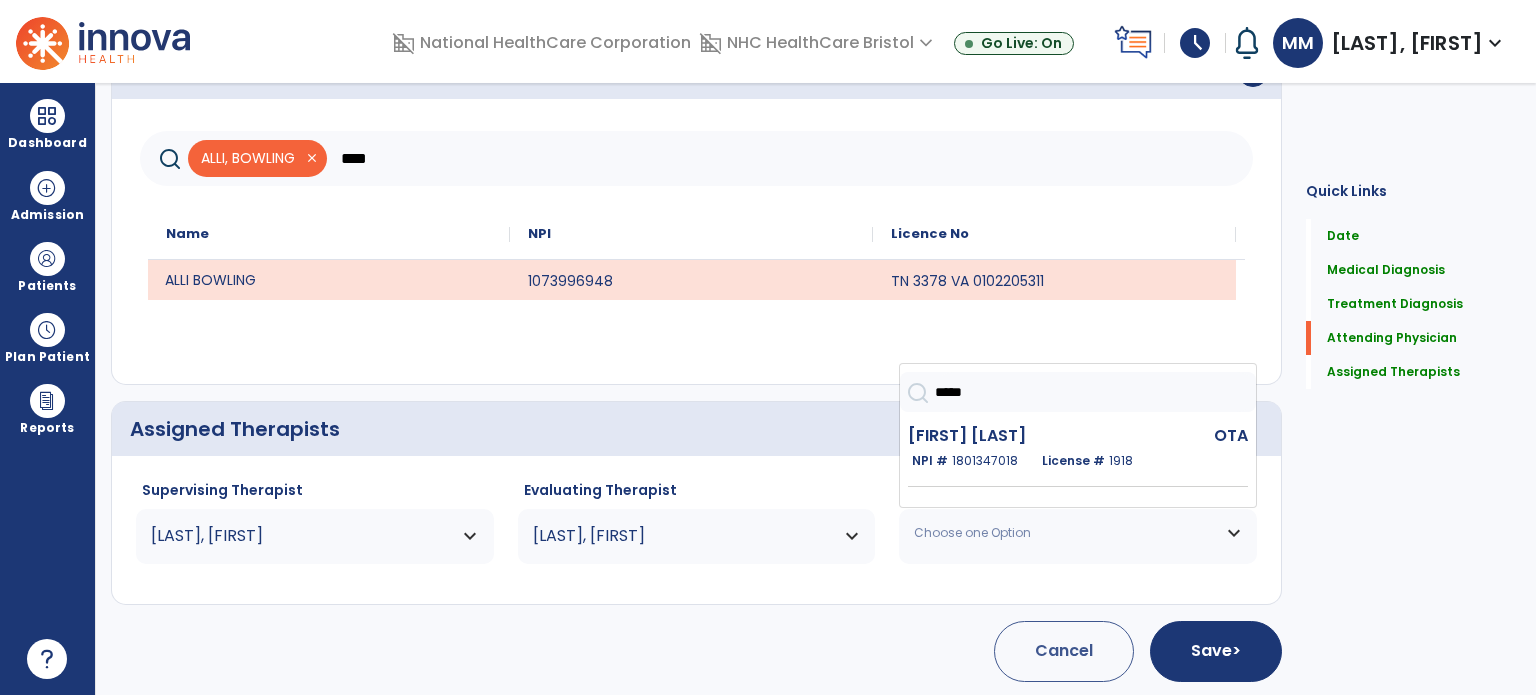 click on "1801347018" 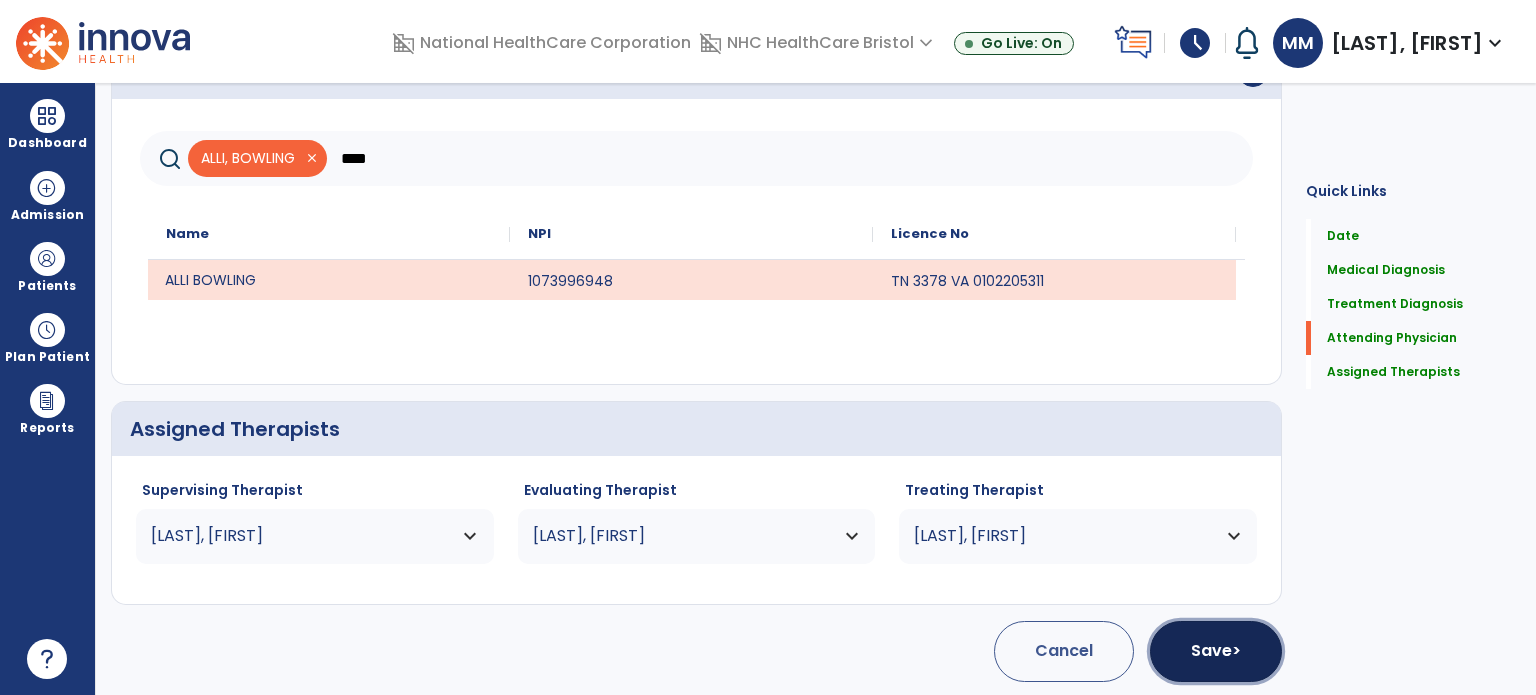 click on "Save  >" 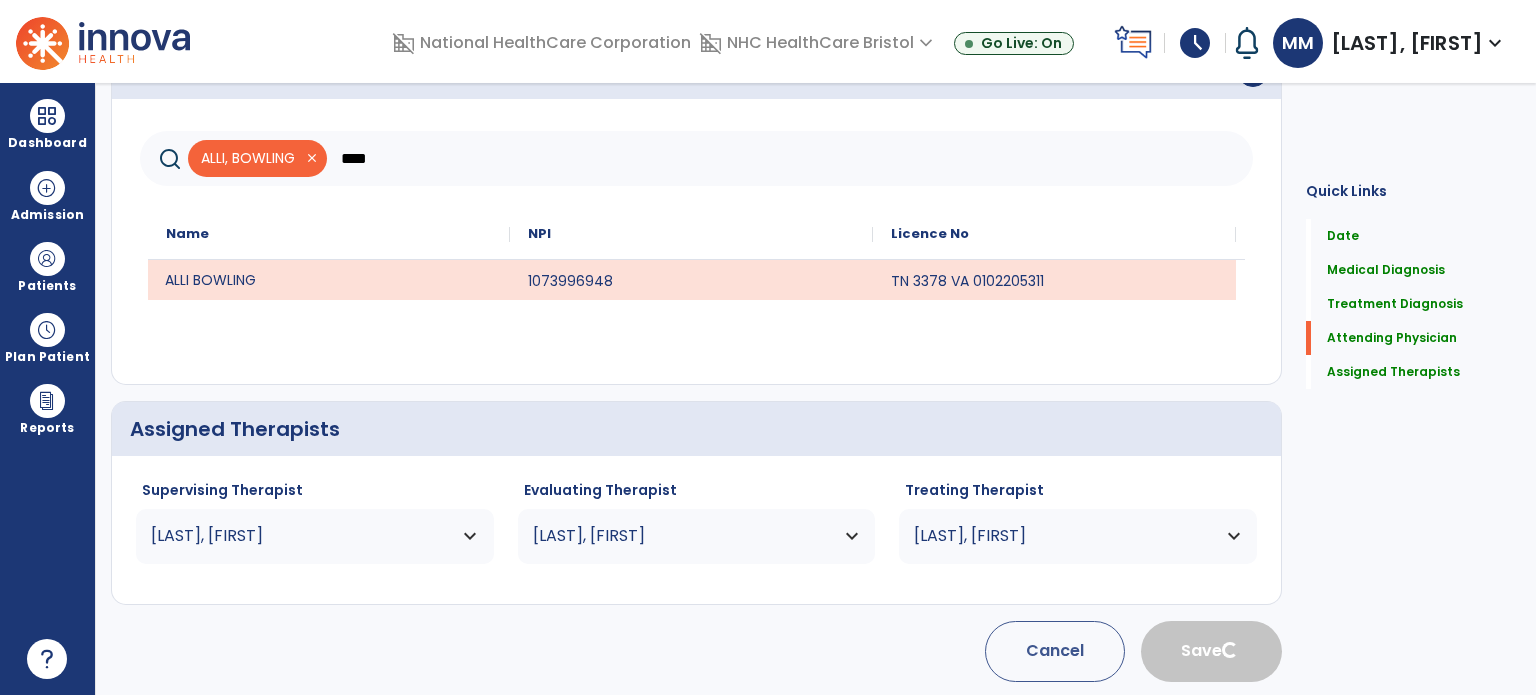 type 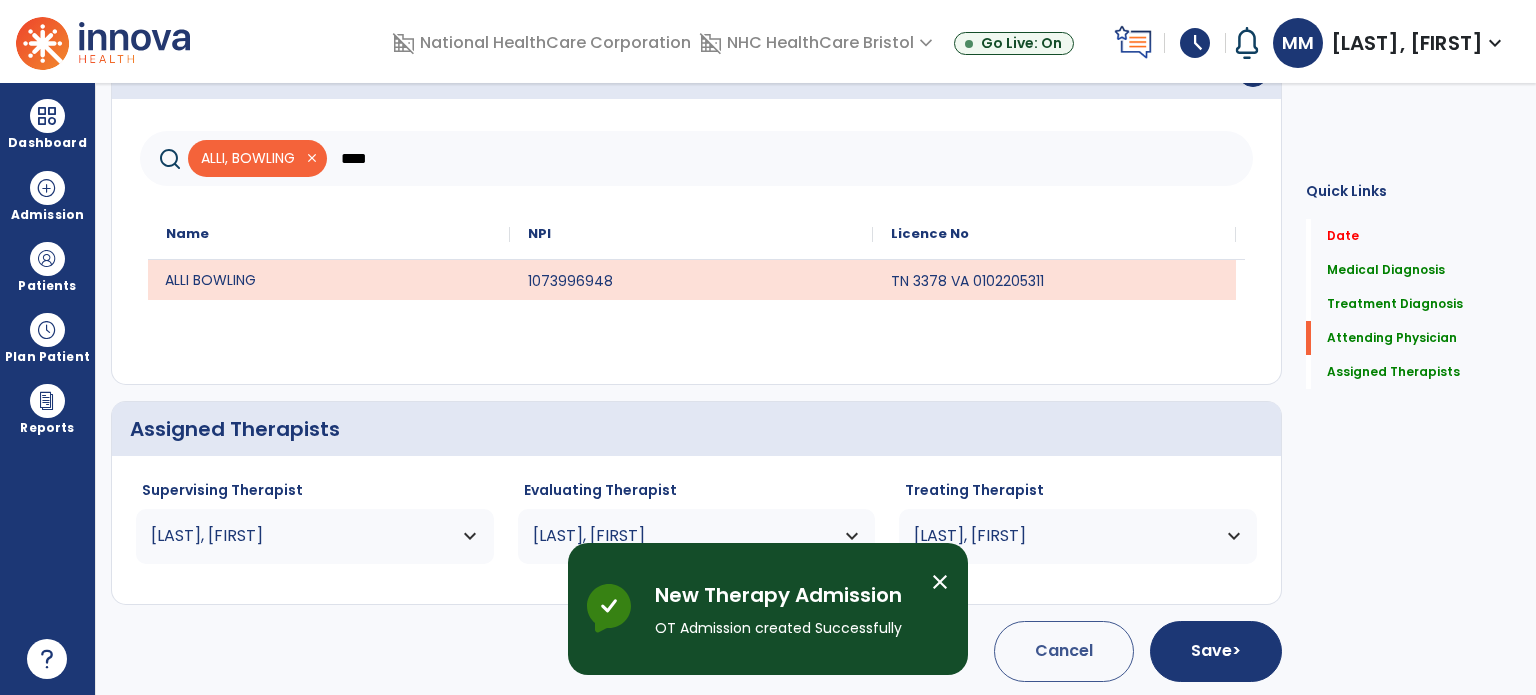 scroll, scrollTop: 62, scrollLeft: 0, axis: vertical 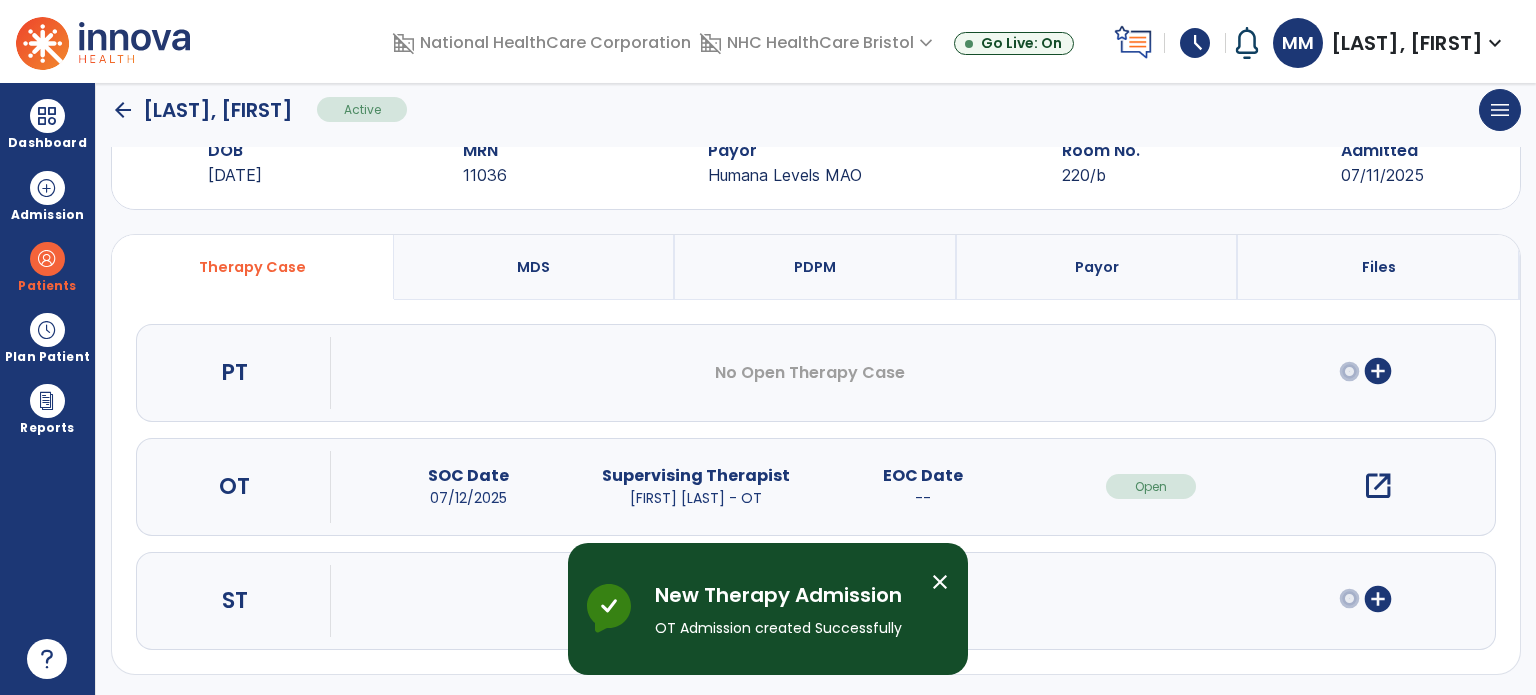 click on "Dashboard  dashboard  Therapist Dashboard" at bounding box center (47, 124) 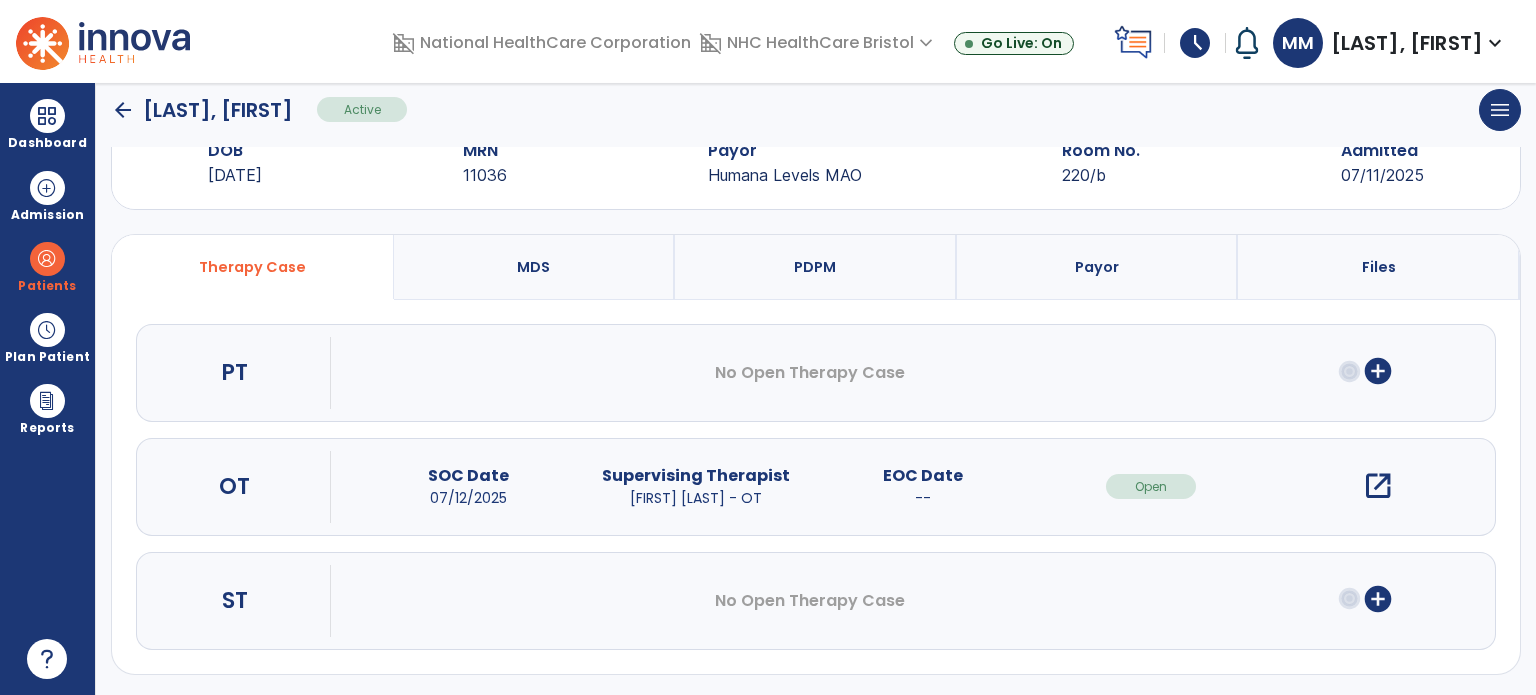 click at bounding box center [47, 116] 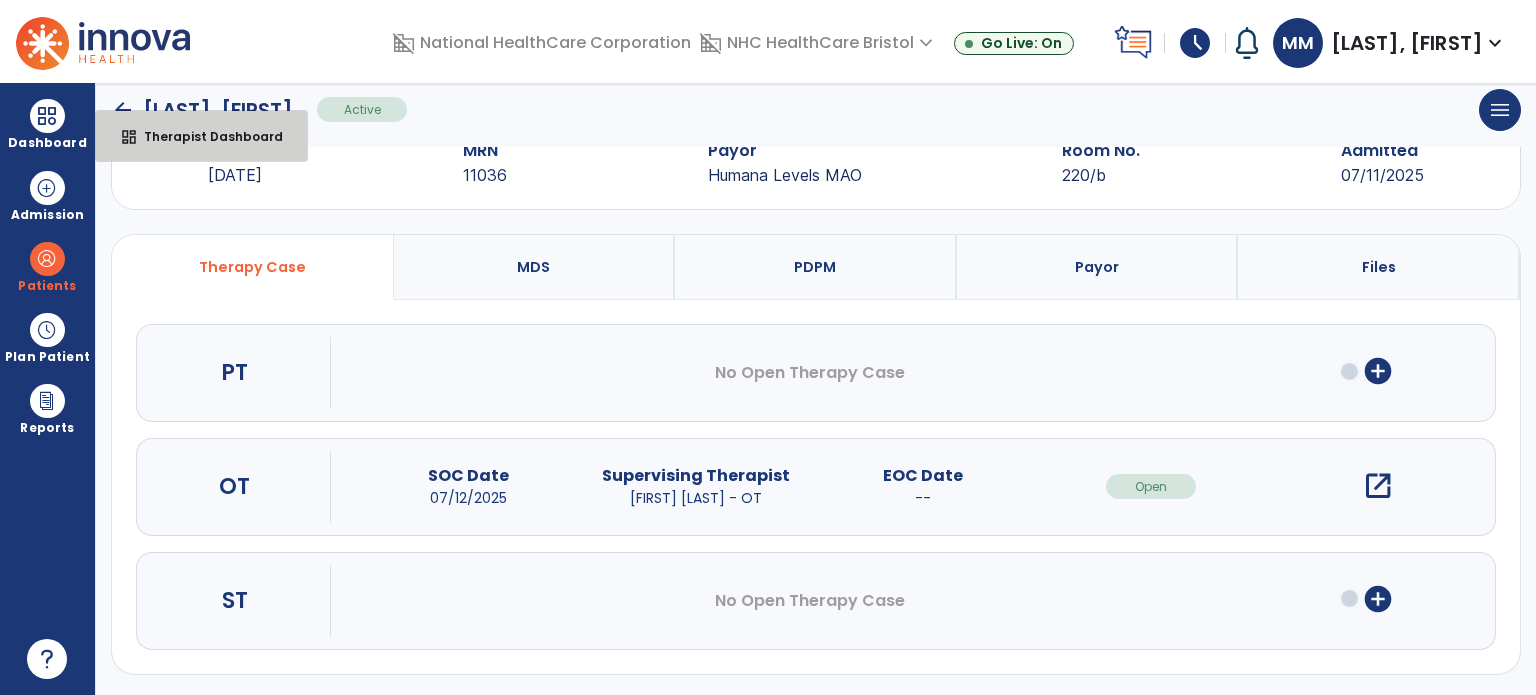 click on "Therapist Dashboard" at bounding box center [205, 136] 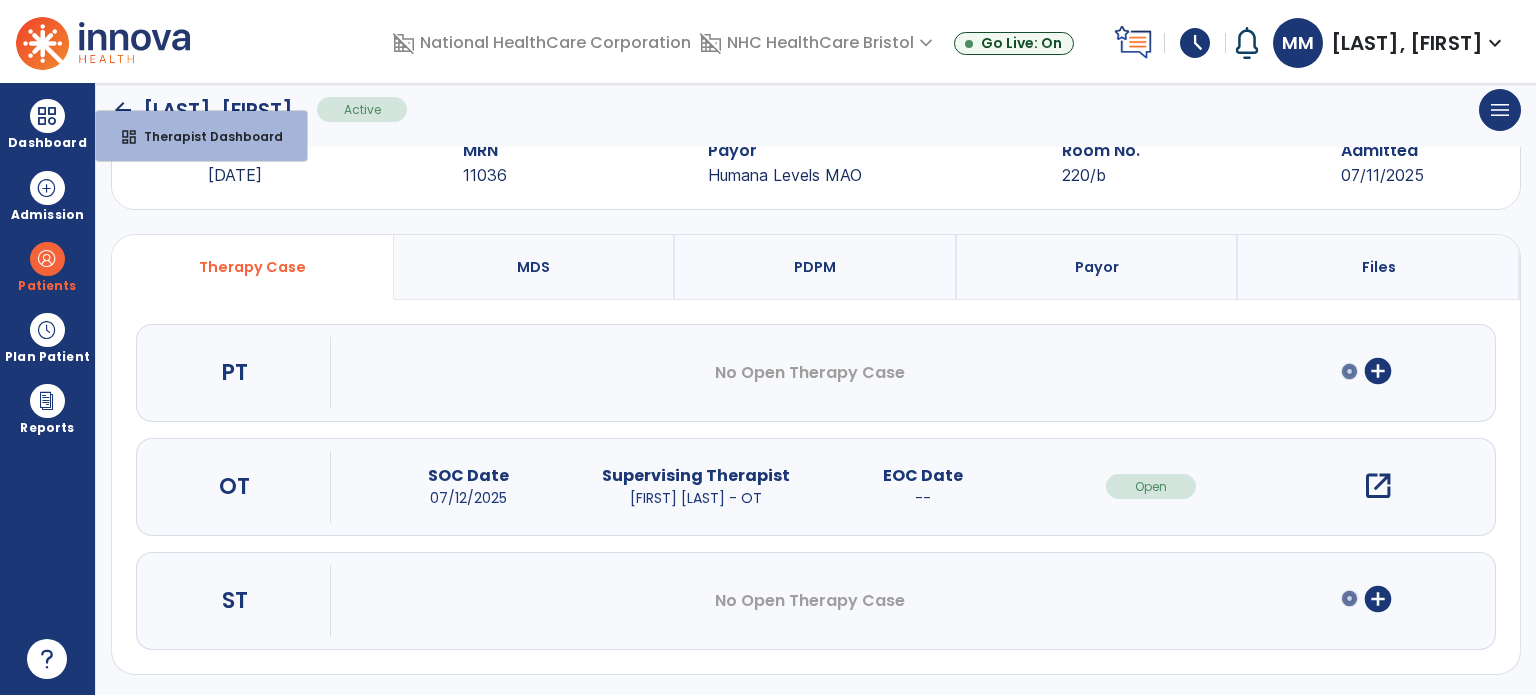select on "****" 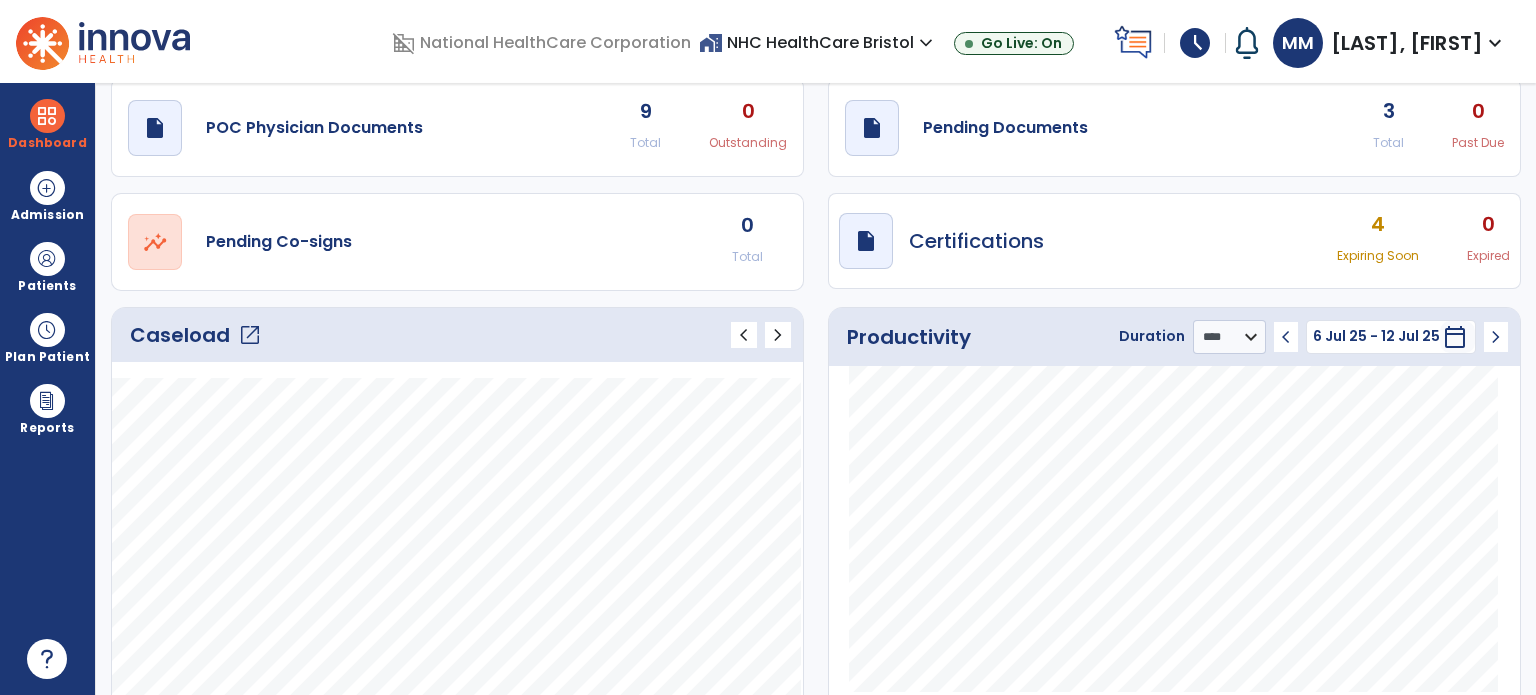 click on "draft   open_in_new" 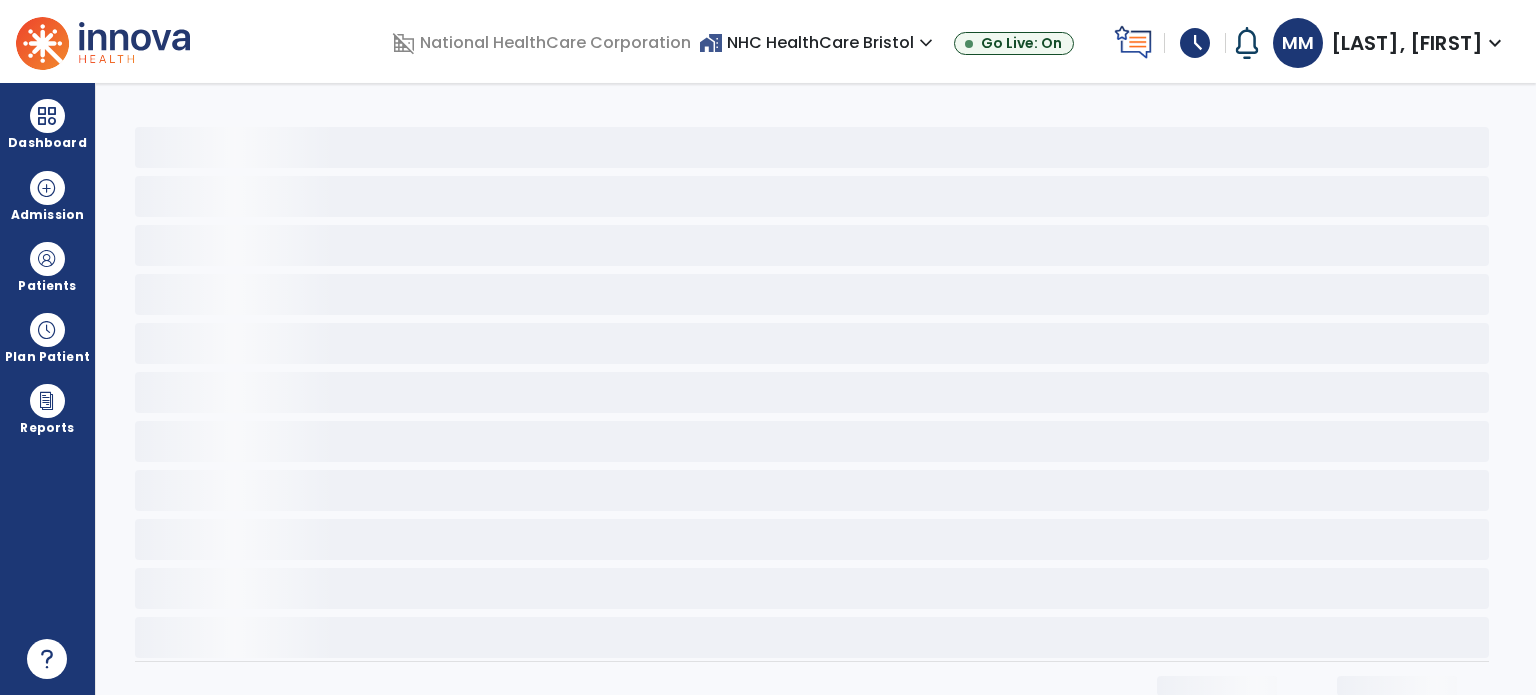 scroll, scrollTop: 0, scrollLeft: 0, axis: both 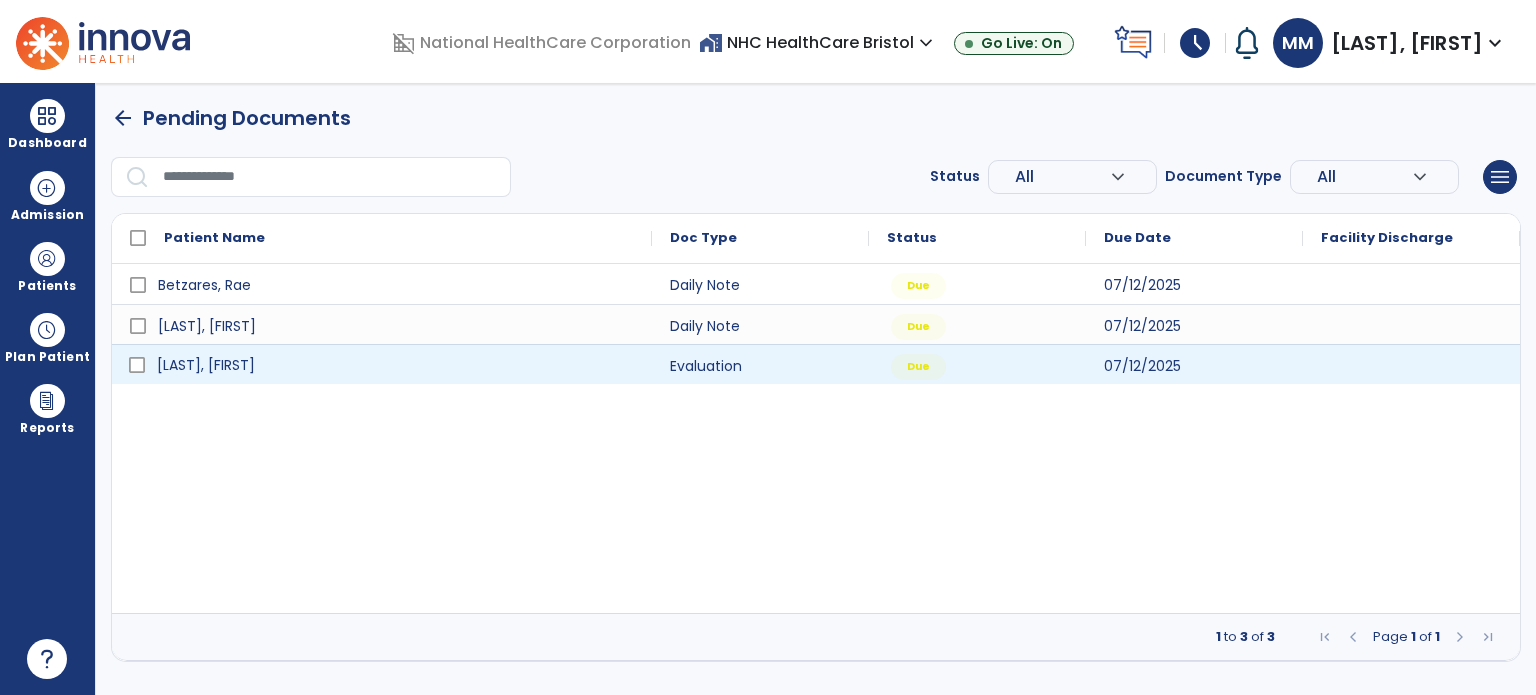 click on "[LAST], [FIRST]" at bounding box center (396, 365) 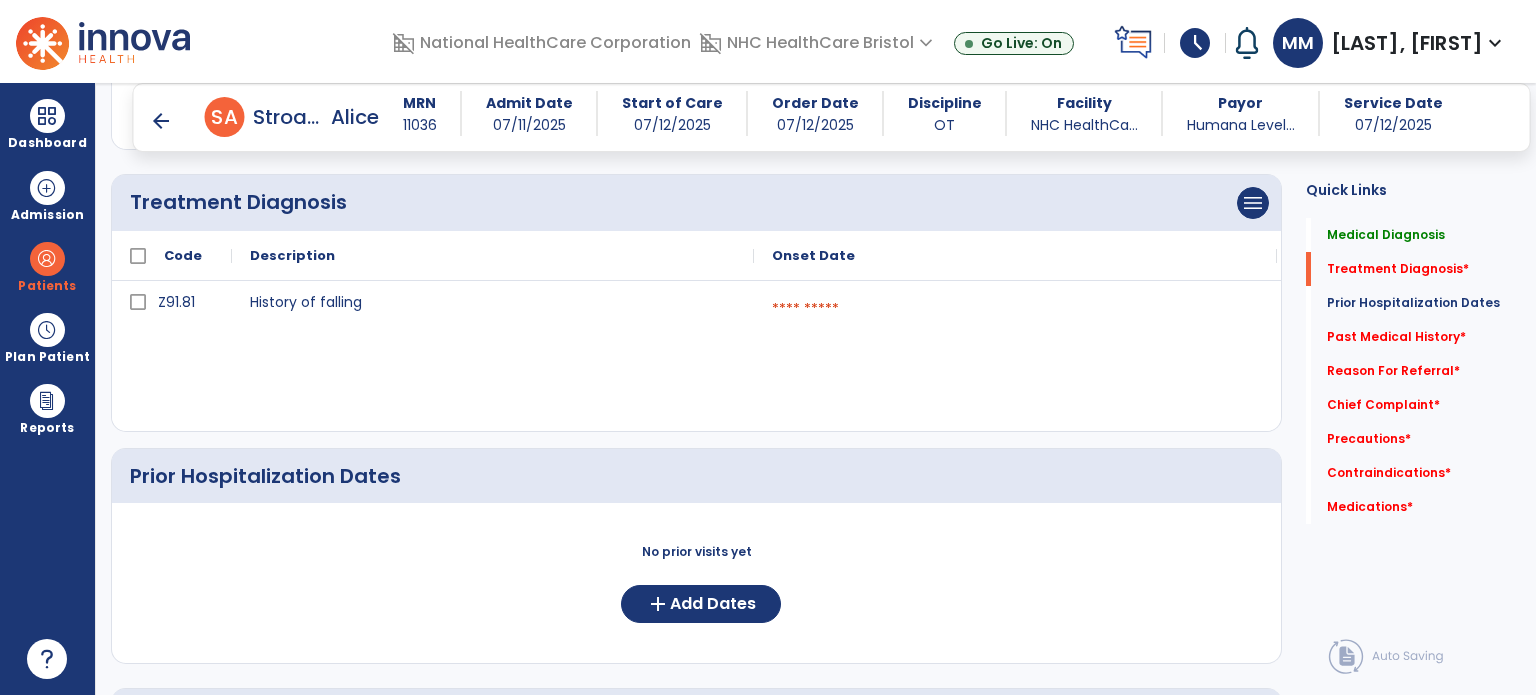 scroll, scrollTop: 436, scrollLeft: 0, axis: vertical 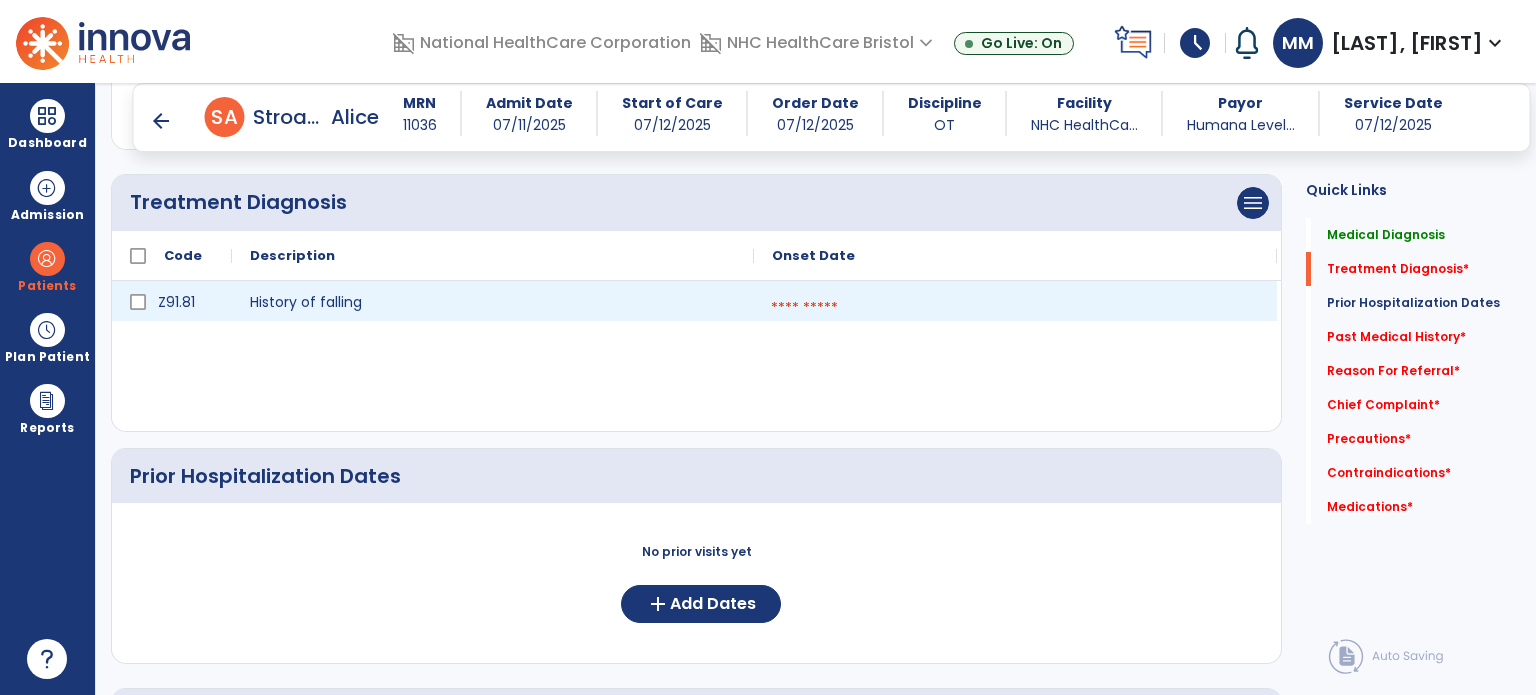 click at bounding box center [1015, 308] 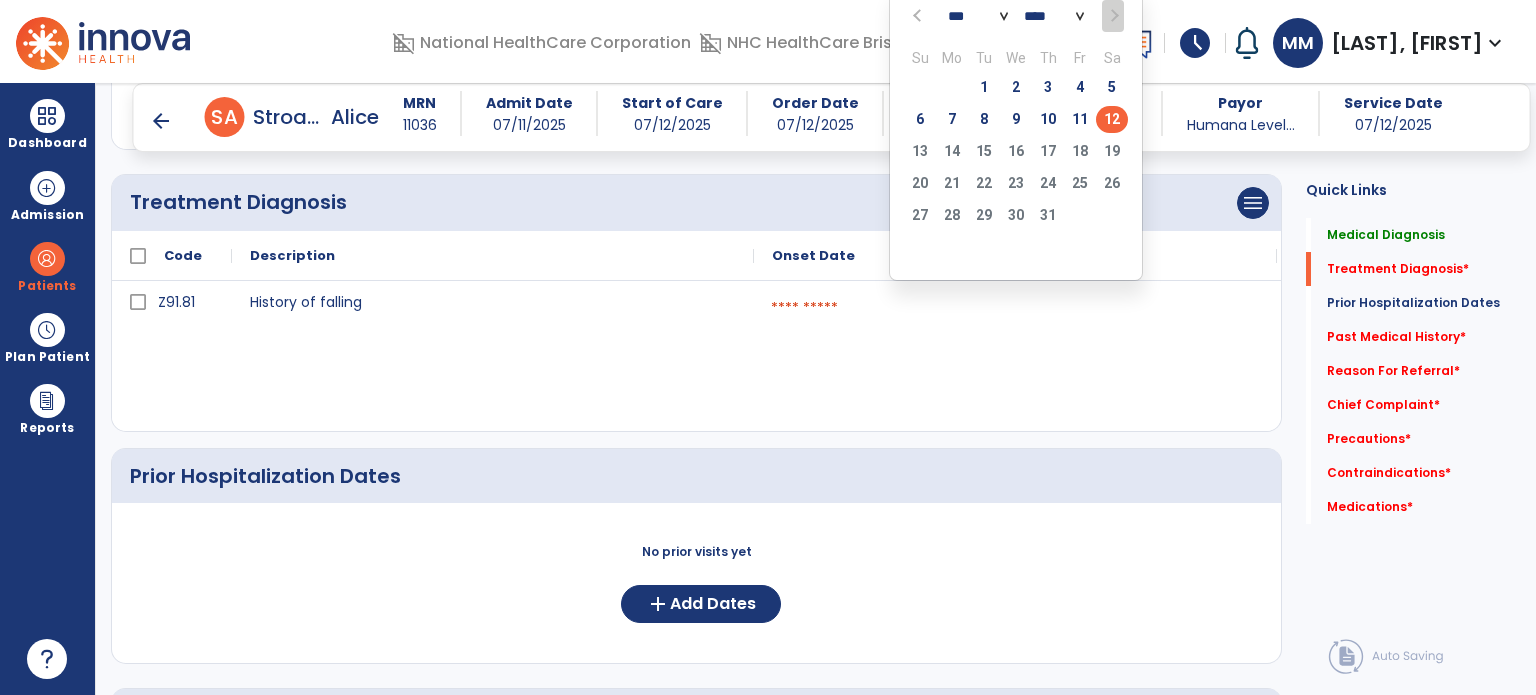 click on "8" 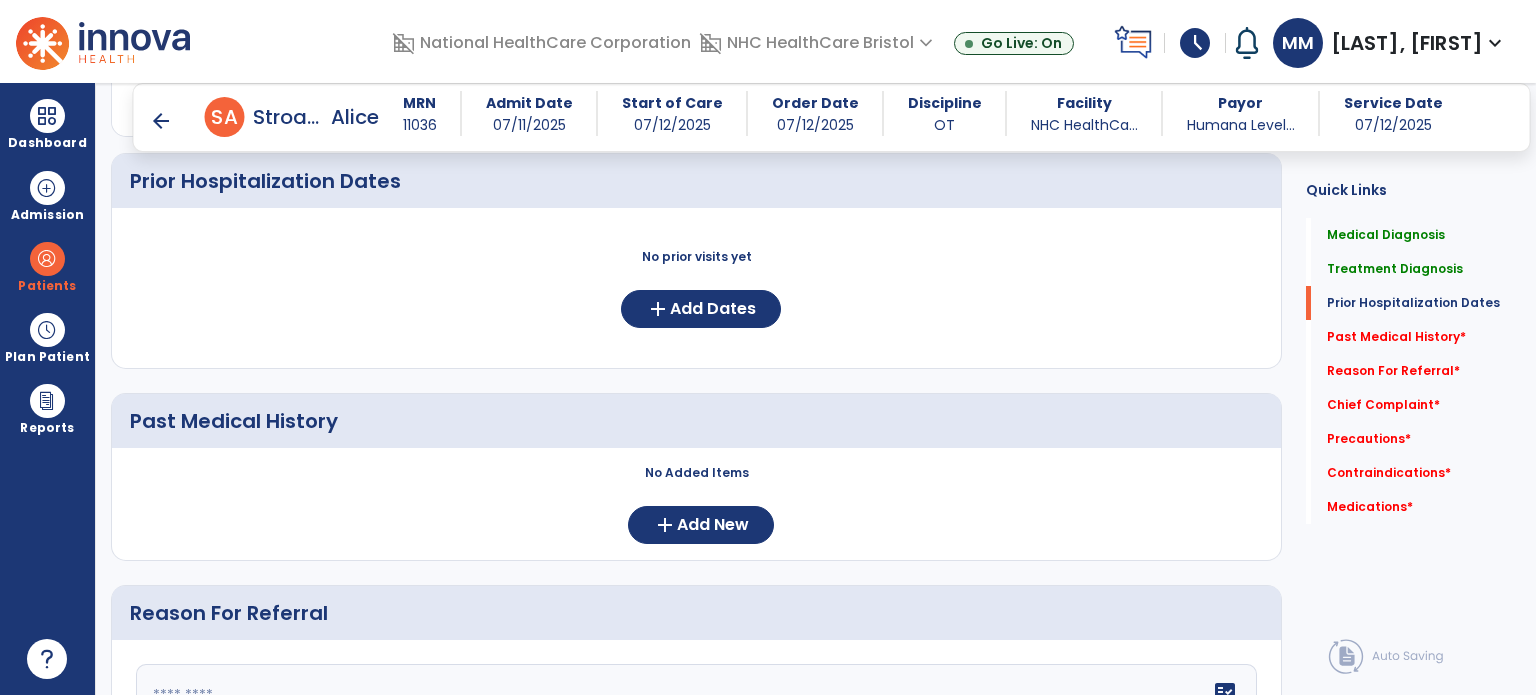 scroll, scrollTop: 732, scrollLeft: 0, axis: vertical 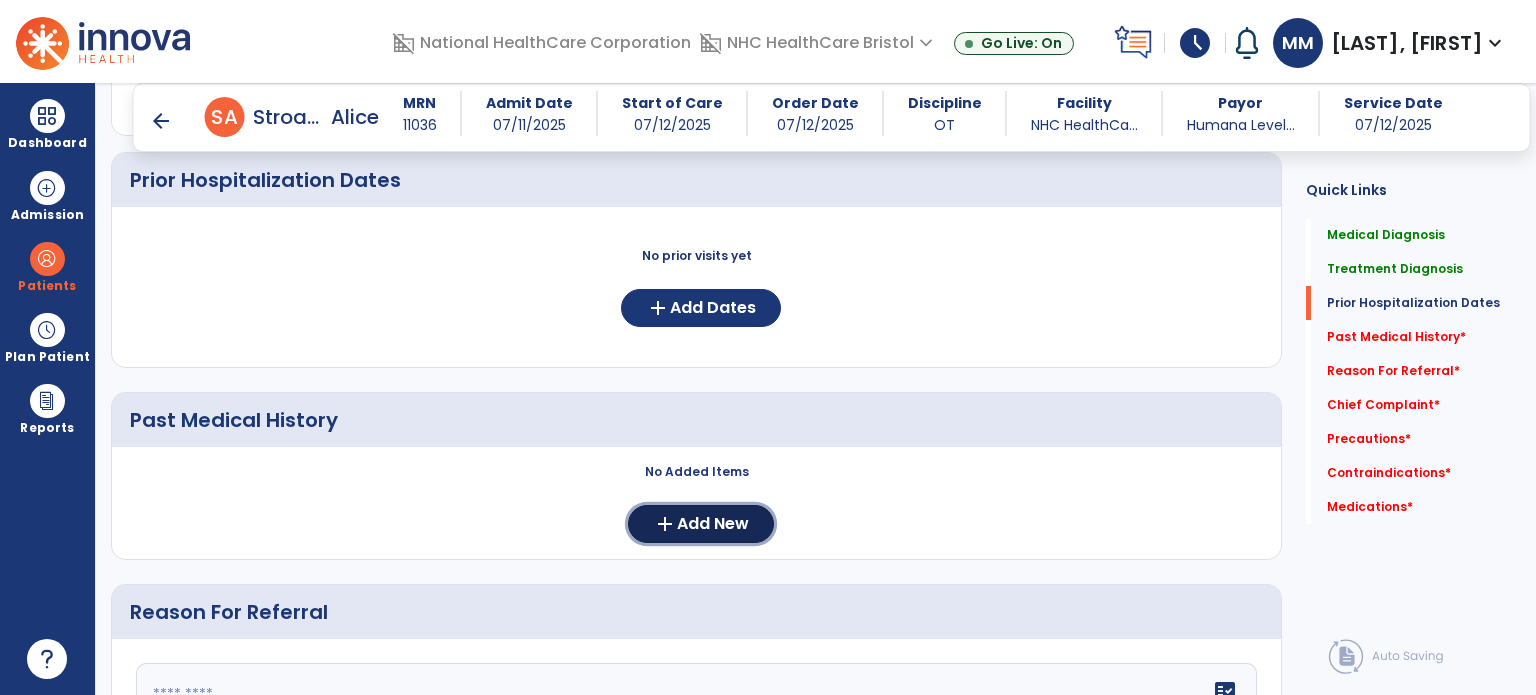 click on "add" 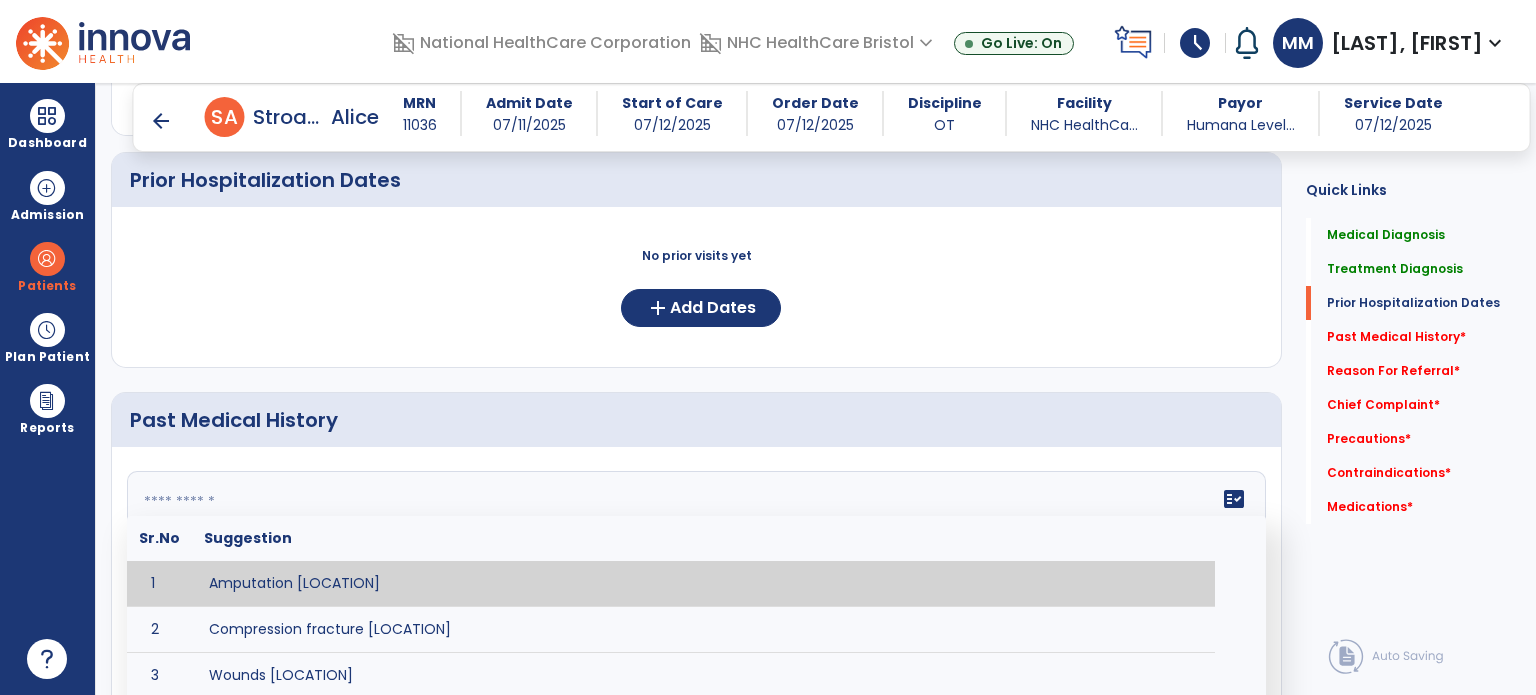click on "fact_check  Sr.No Suggestion 1 Amputation [LOCATION] 2 Compression fracture [LOCATION] 3 Wounds [LOCATION] 4 Tendinosis [LOCATION] 5 Venous stasis ulcer [LOCATION] 6 Achilles tendon tear [LOCATION] 7 ACL tear surgically repaired [LOCATION] 8 Above knee amputation (AKA) [LOCATION] 9 Below knee amputation (BKE) [LOCATION] 10 Cancer (SITE/TYPE) 11 Surgery (TYPE) 12 AAA (Abdominal Aortic Aneurysm) 13 Achilles tendon tear [LOCATION] 14 Acute Renal Failure 15 AIDS (Acquired Immune Deficiency Syndrome) 16 Alzheimer's Disease 17 Anemia 18 Angina 19 Anxiety 20 ASHD (Arteriosclerotic Heart Disease) 21 Atrial Fibrillation 22 Bipolar Disorder 23 Bowel Obstruction 24 C-Diff 25 Coronary Artery Bypass Graft (CABG) 26 CAD (Coronary Artery Disease) 27 Carpal tunnel syndrome 28 Chronic bronchitis 29 Chronic renal failure 30 Colostomy 31 COPD (Chronic Obstructive Pulmonary Disease) 32 CRPS (Complex Regional Pain Syndrome) 33 CVA (Cerebrovascular Accident) 34 CVI (Chronic Venous Insufficiency) 35 DDD (Degenerative Disc Disease)" 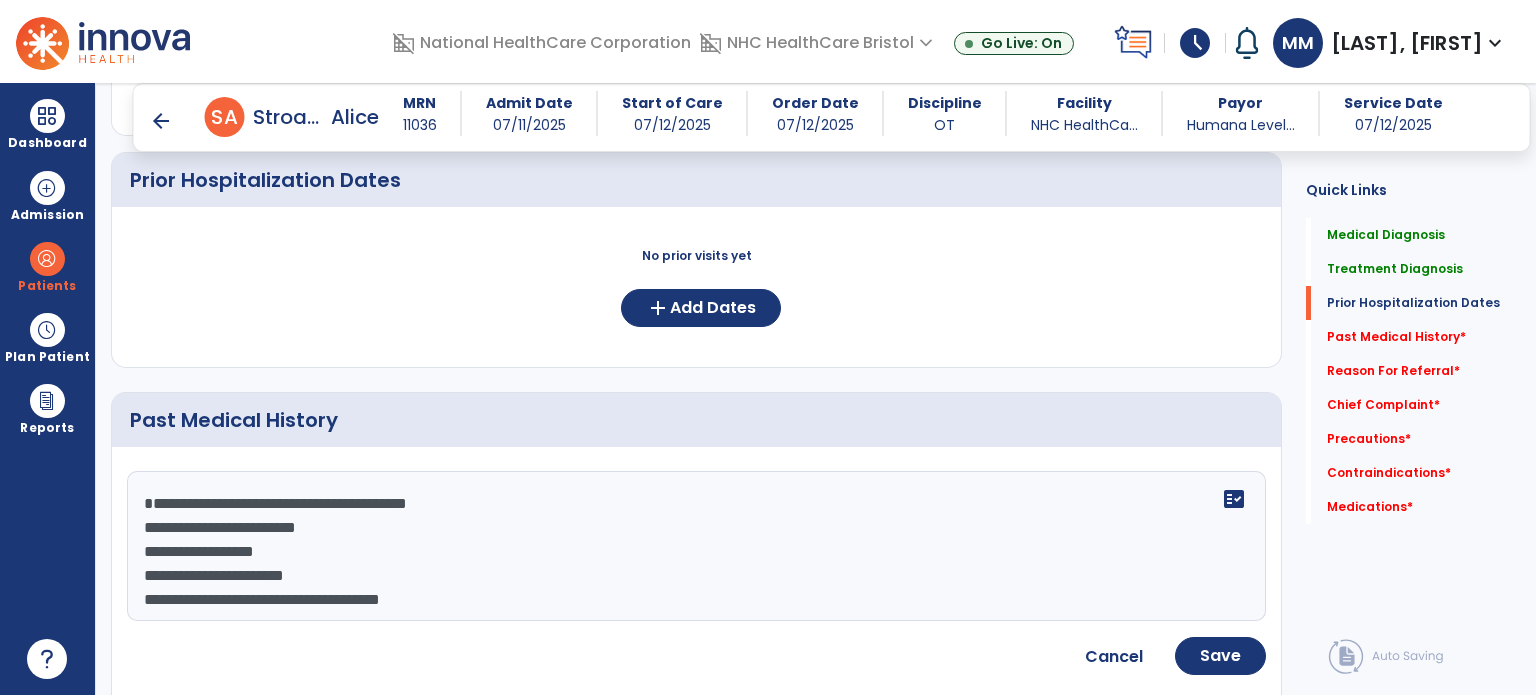 click on "**********" 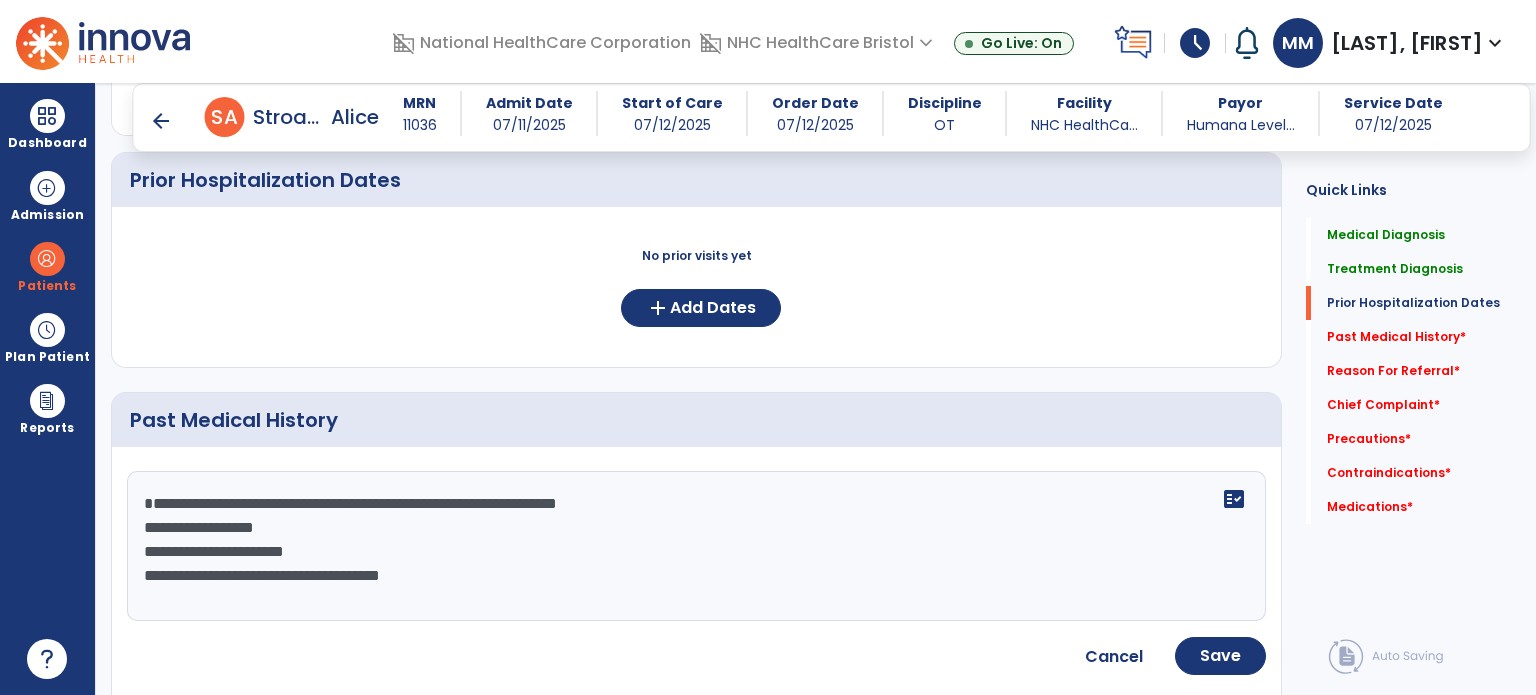 click on "**********" 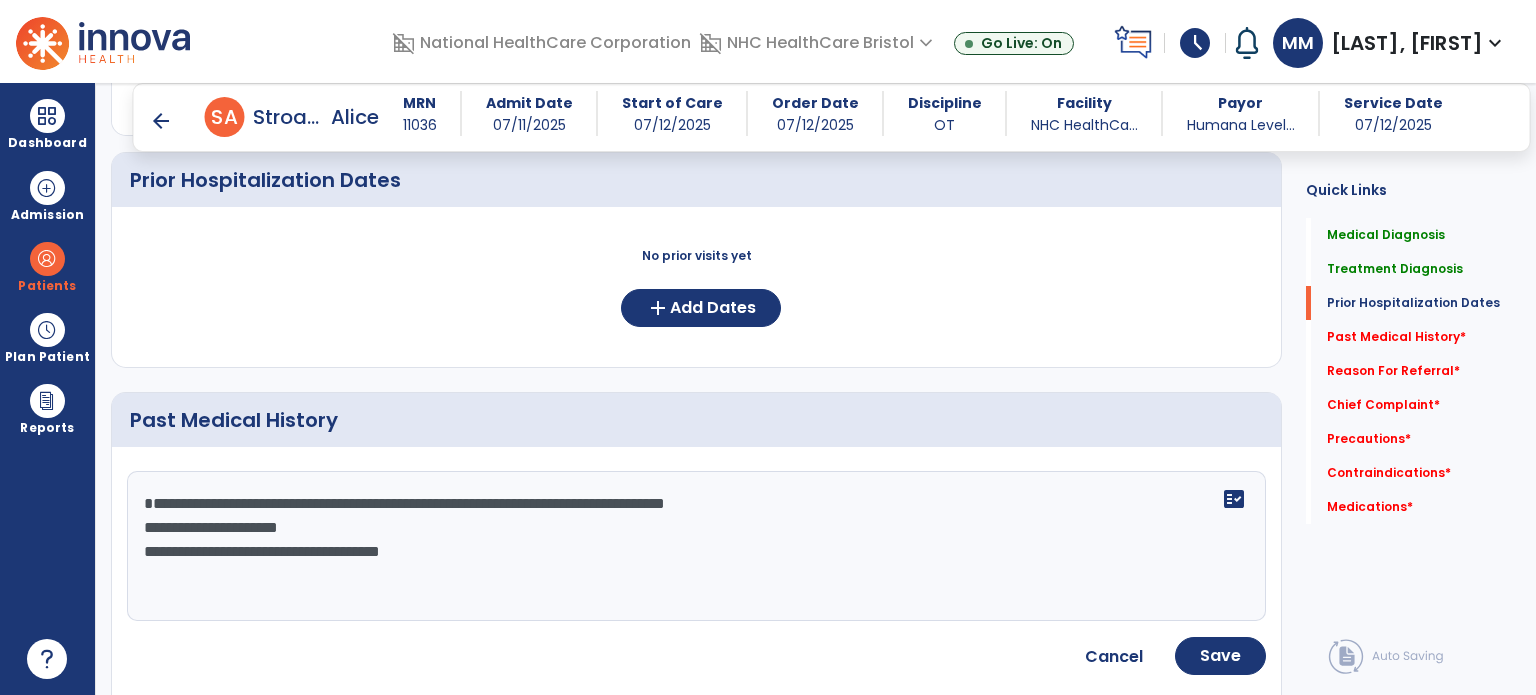 click on "**********" 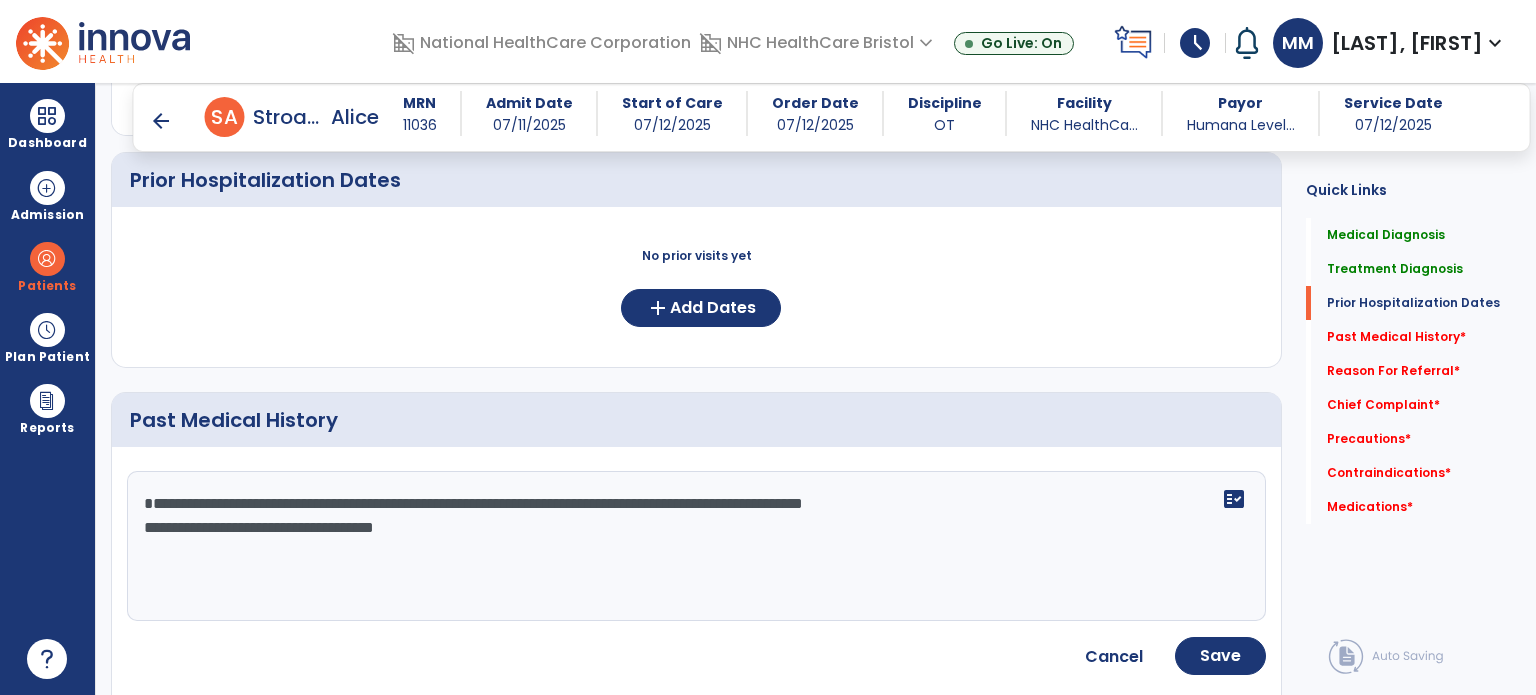 click on "**********" 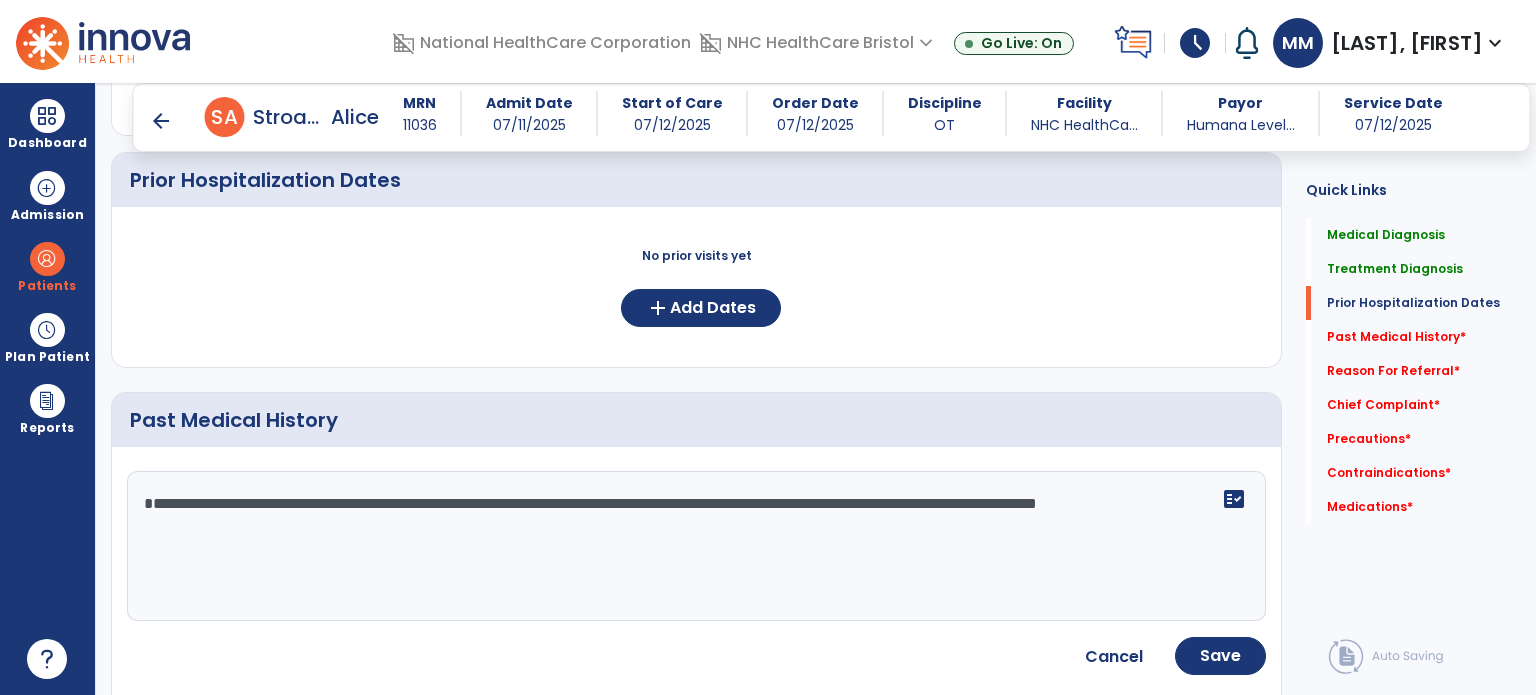 type on "**********" 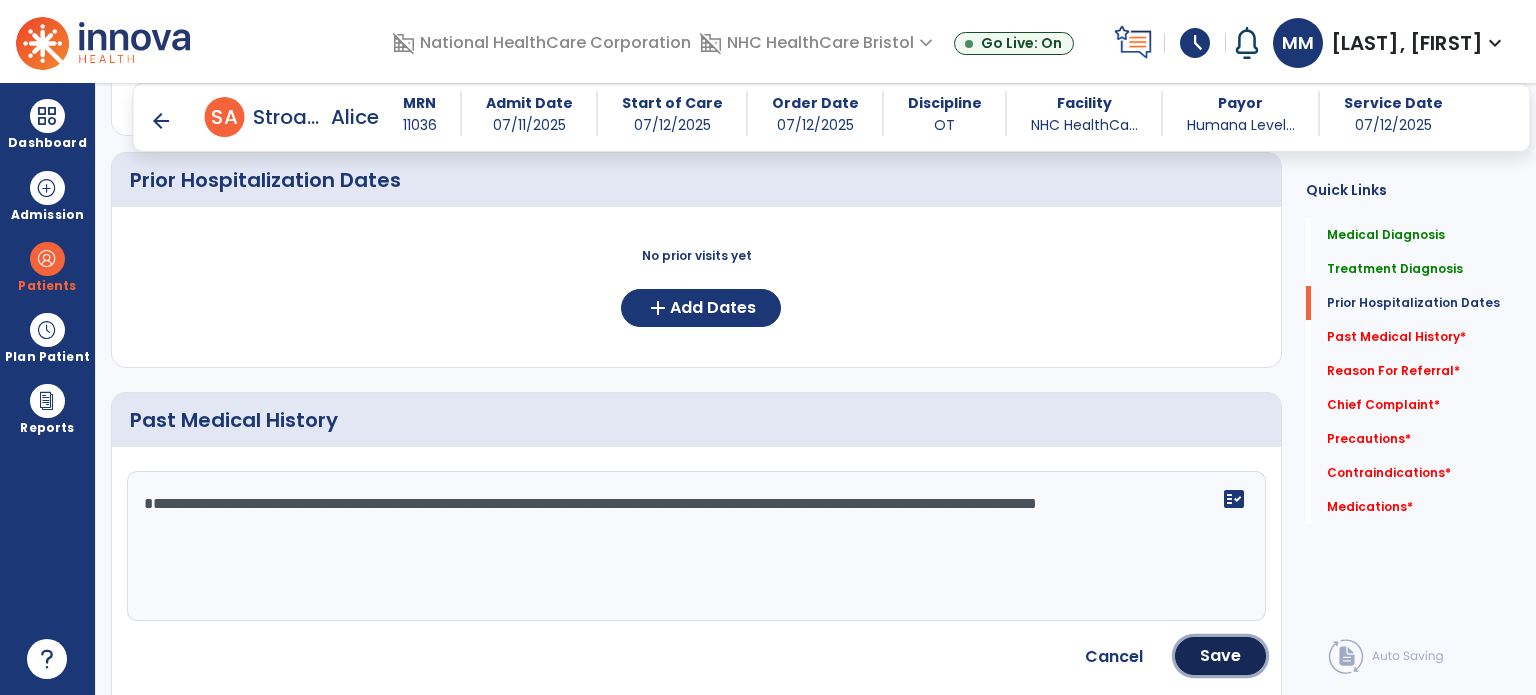 click on "Save" 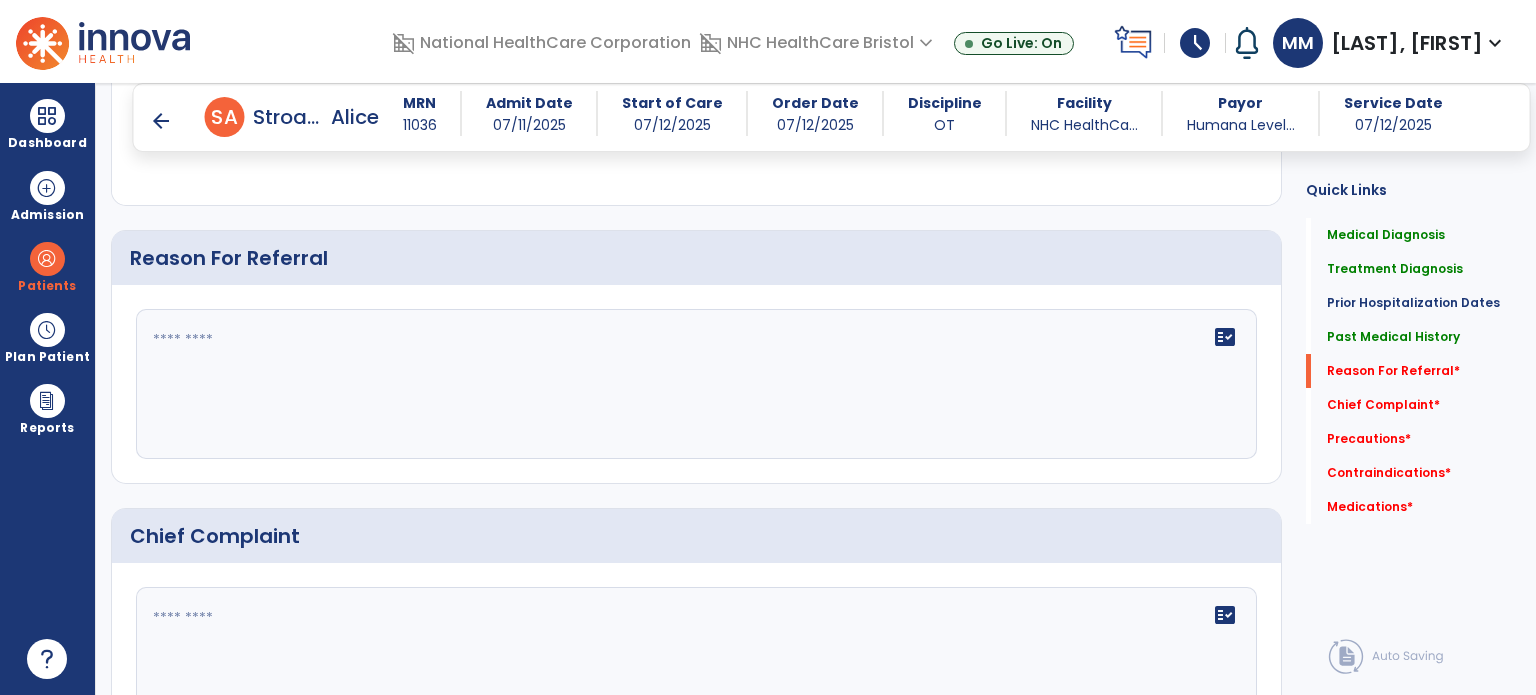 scroll, scrollTop: 1248, scrollLeft: 0, axis: vertical 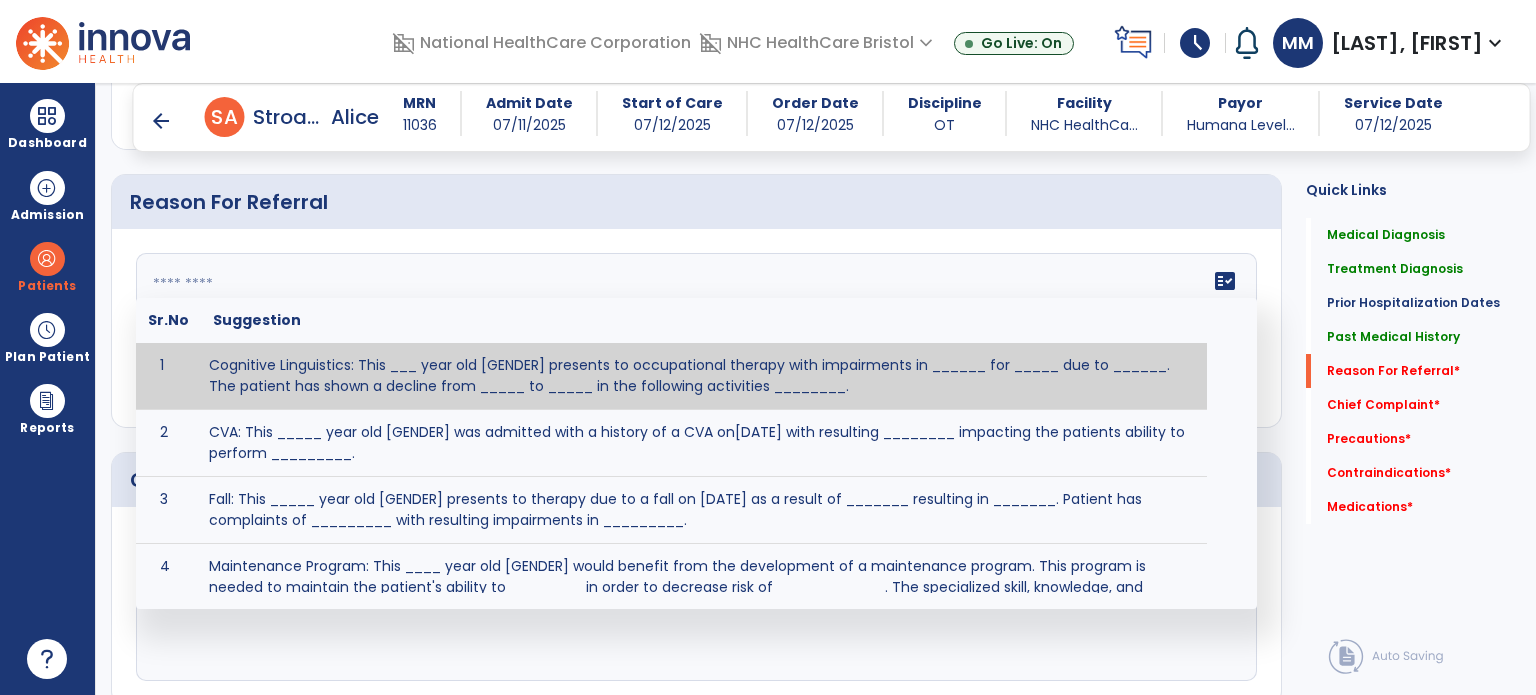 click 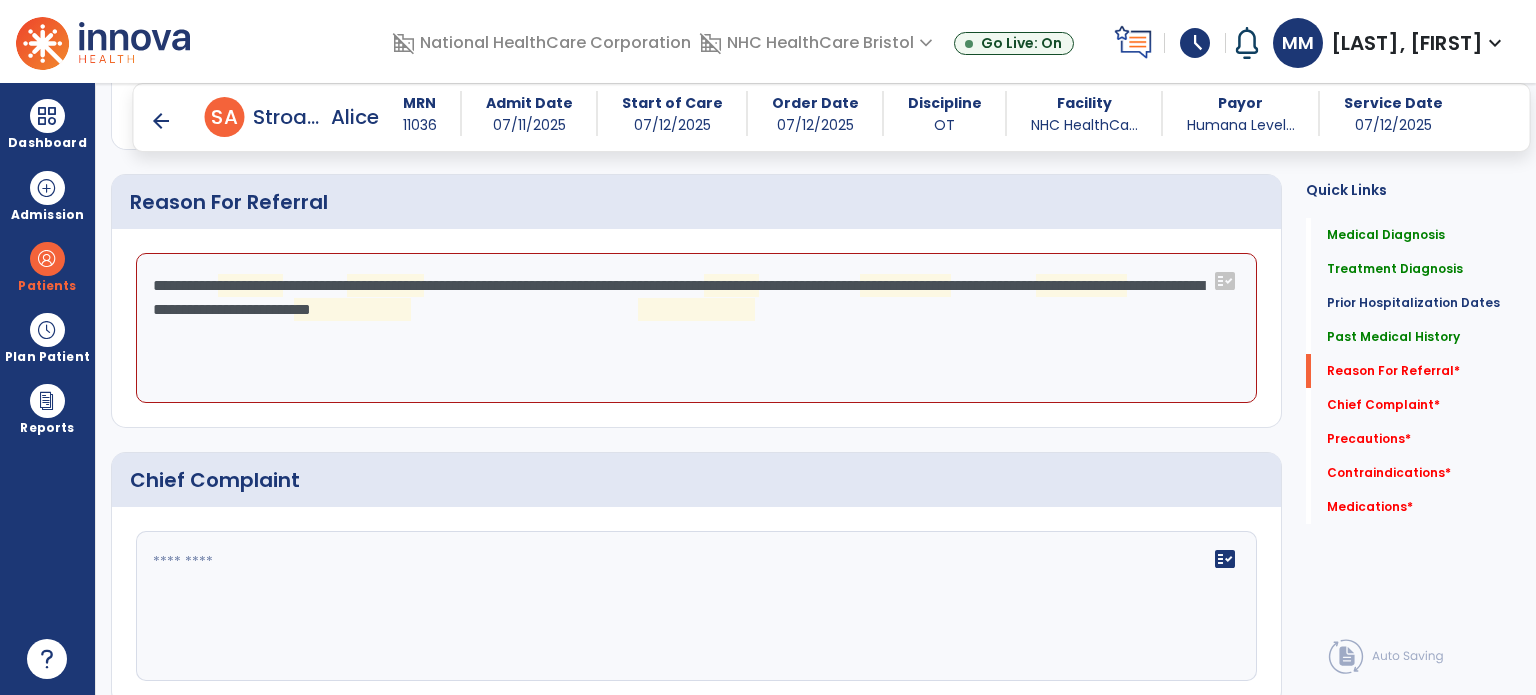 click on "**********" 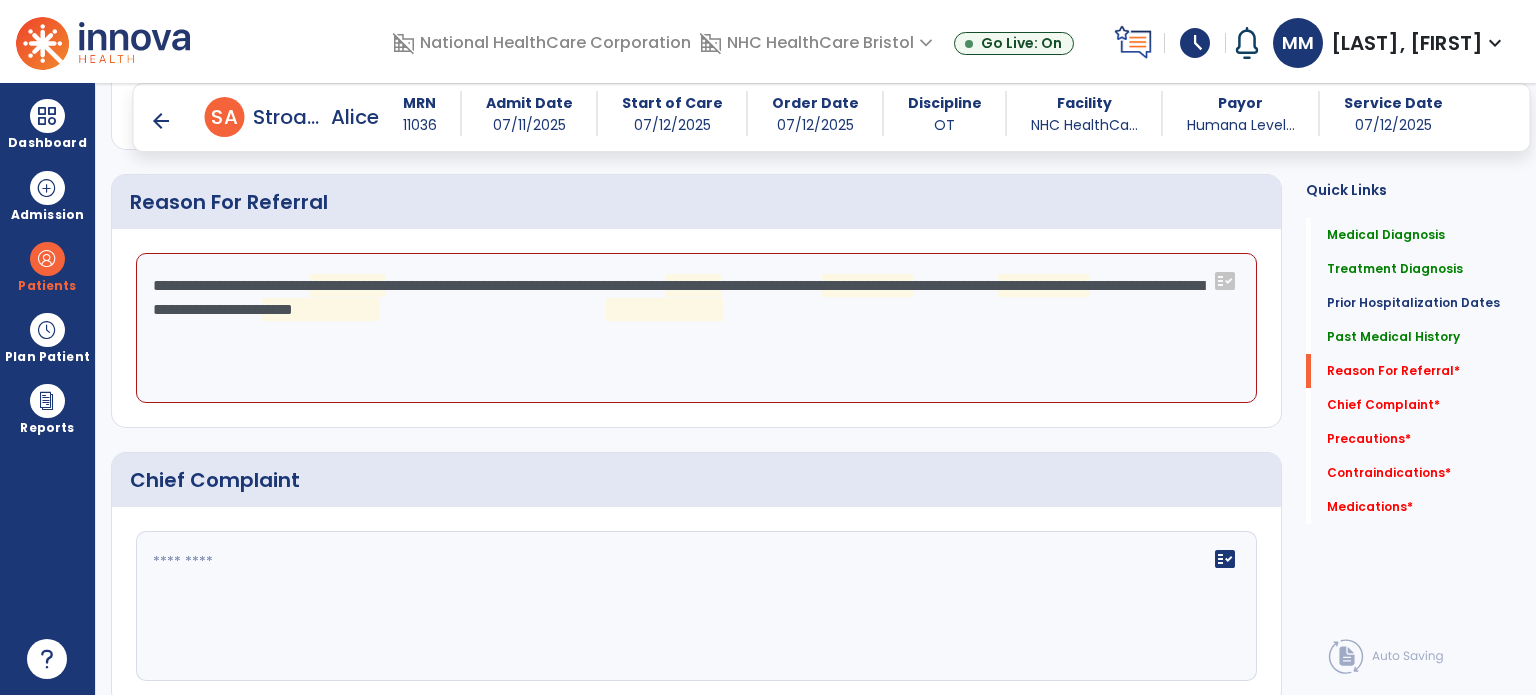click on "**********" 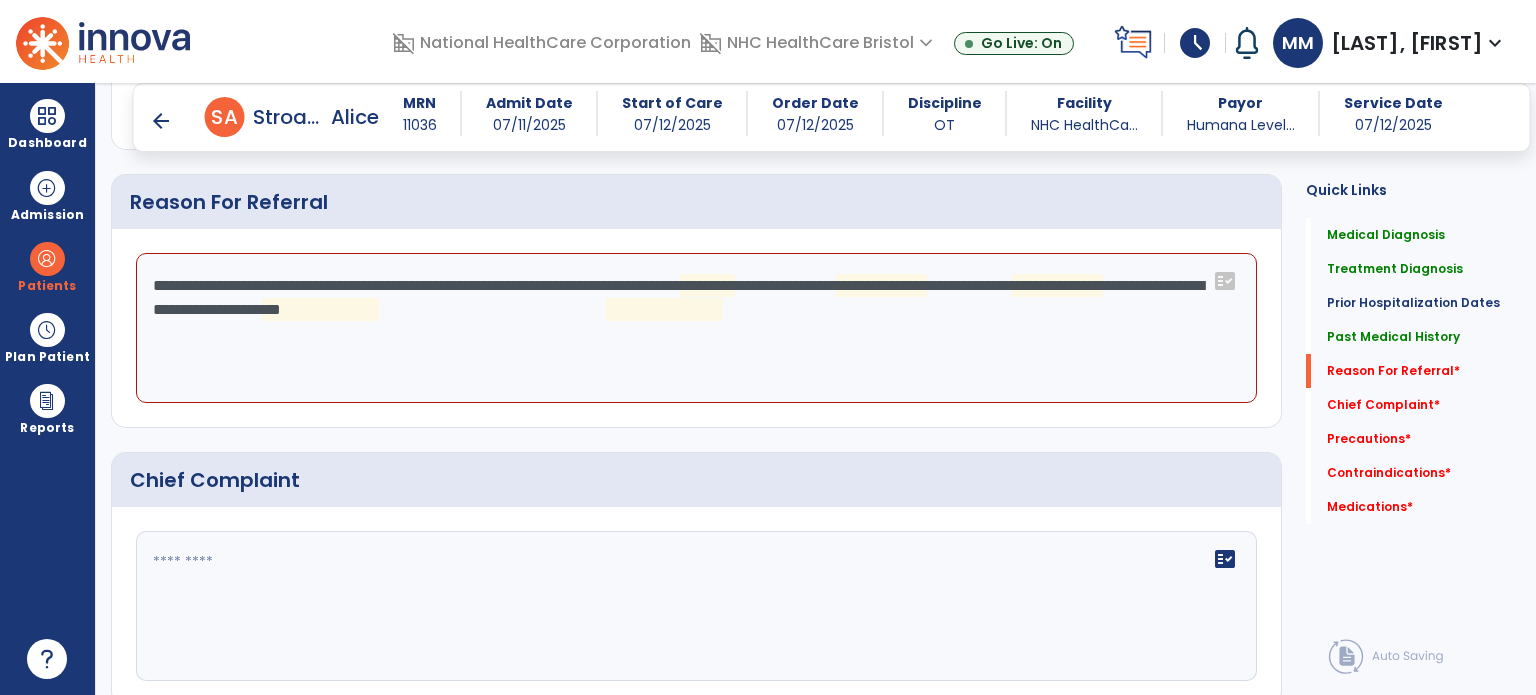 click on "**********" 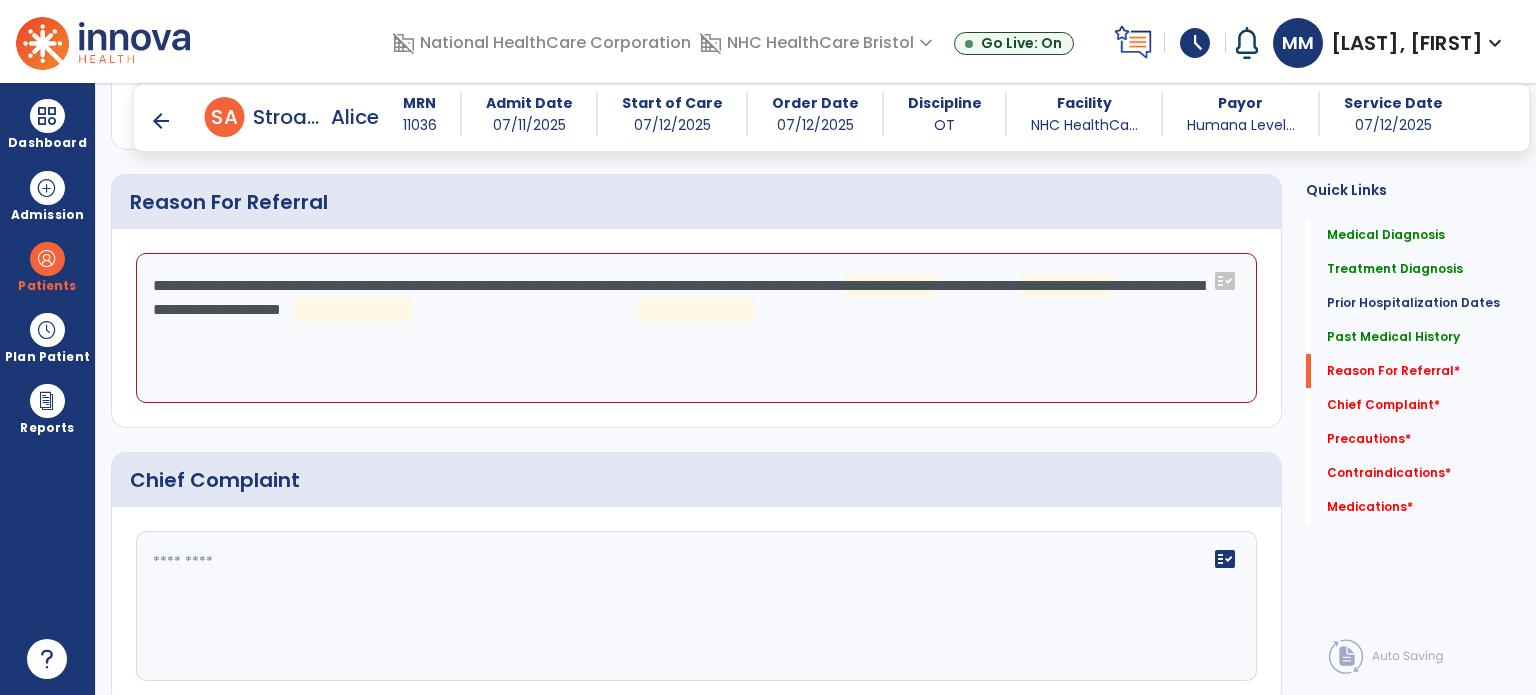 click on "**********" 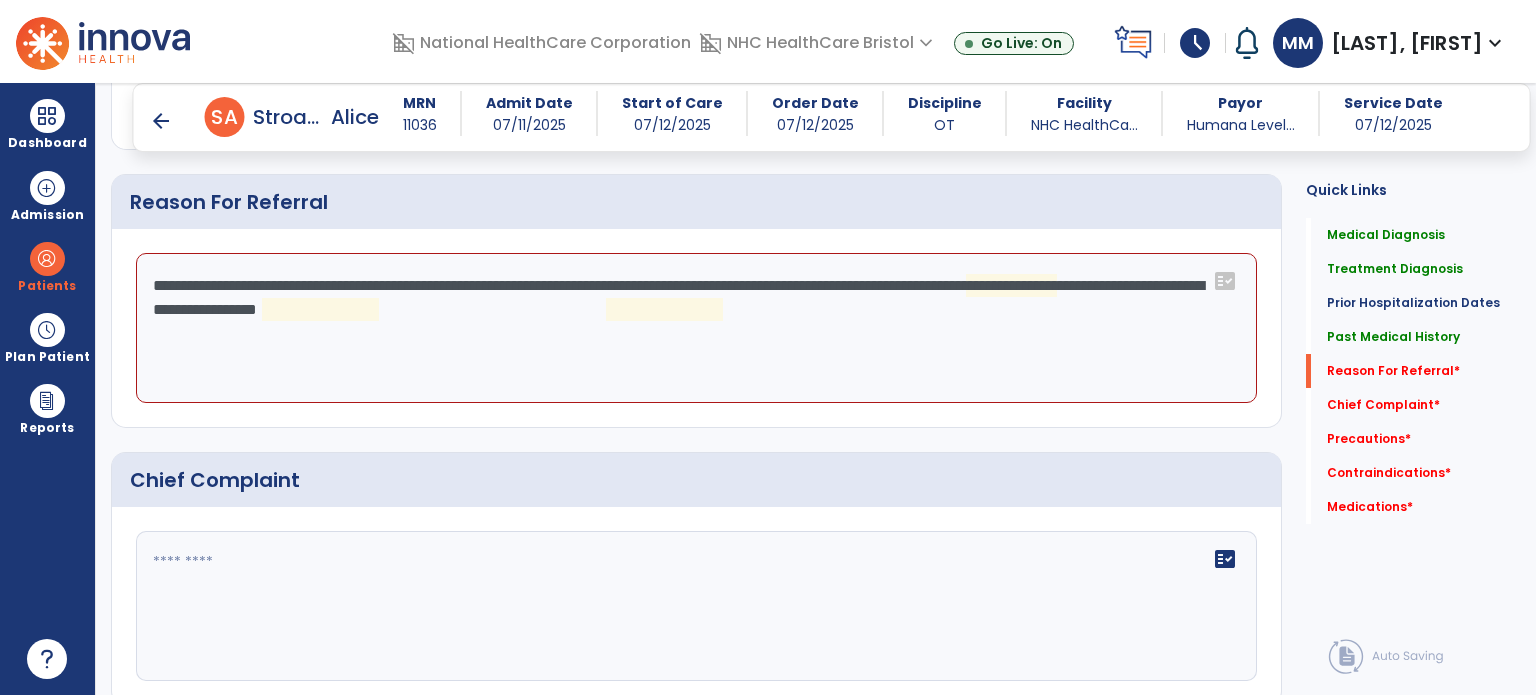 click on "**********" 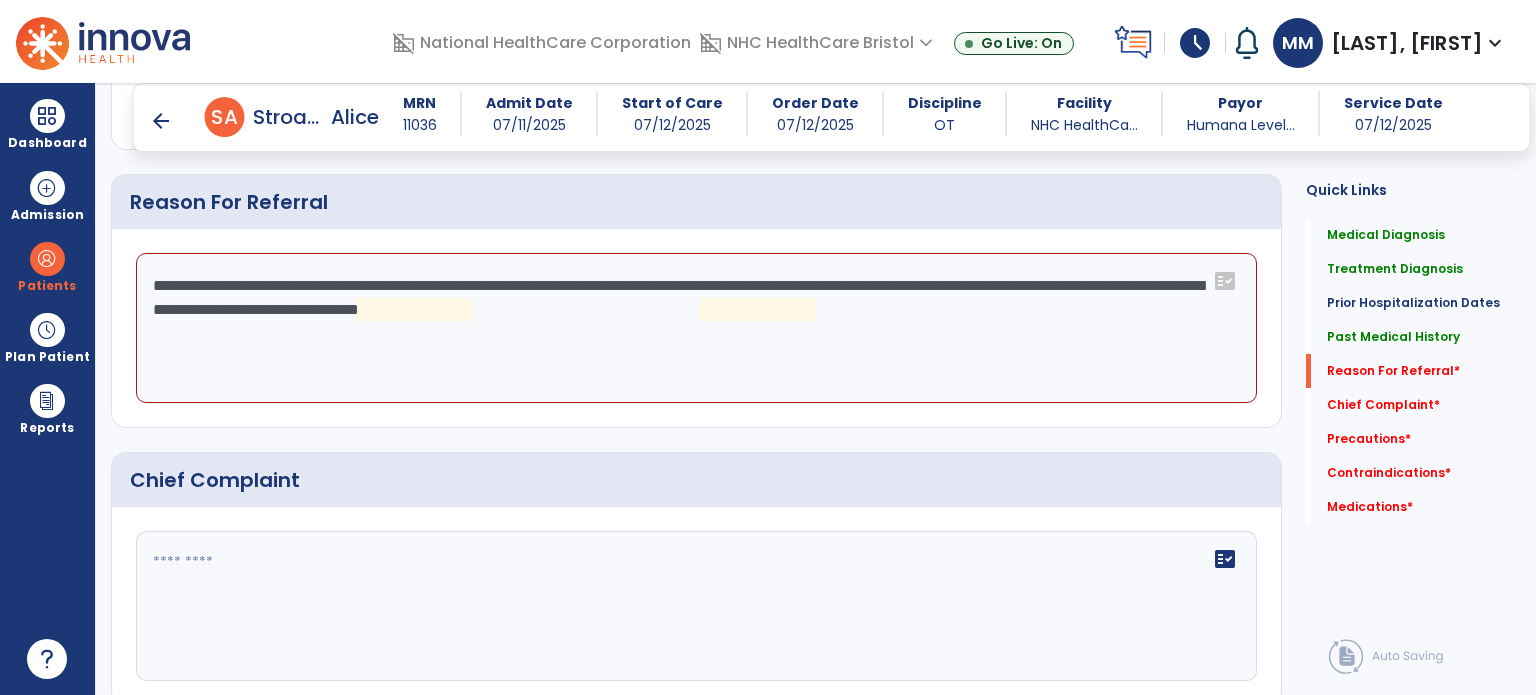 click on "**********" 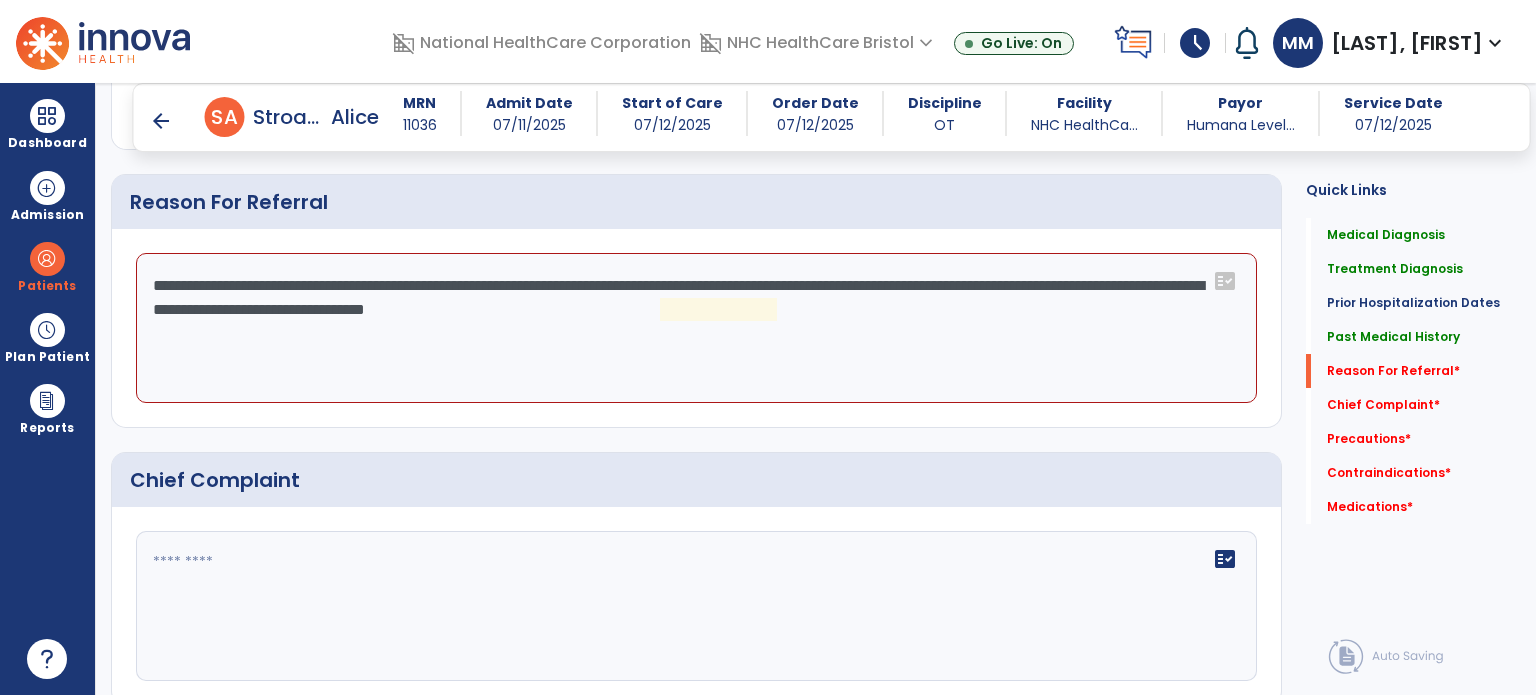 click on "**********" 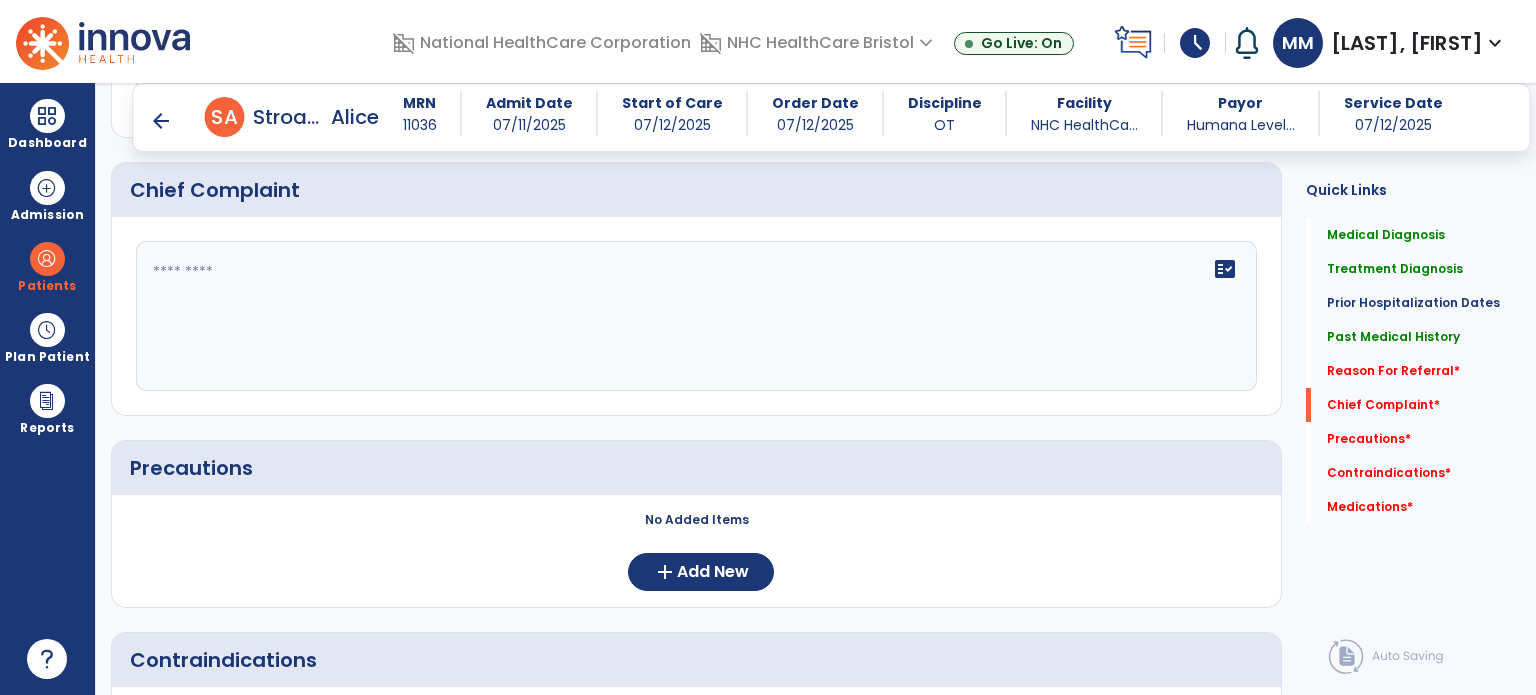 scroll, scrollTop: 1539, scrollLeft: 0, axis: vertical 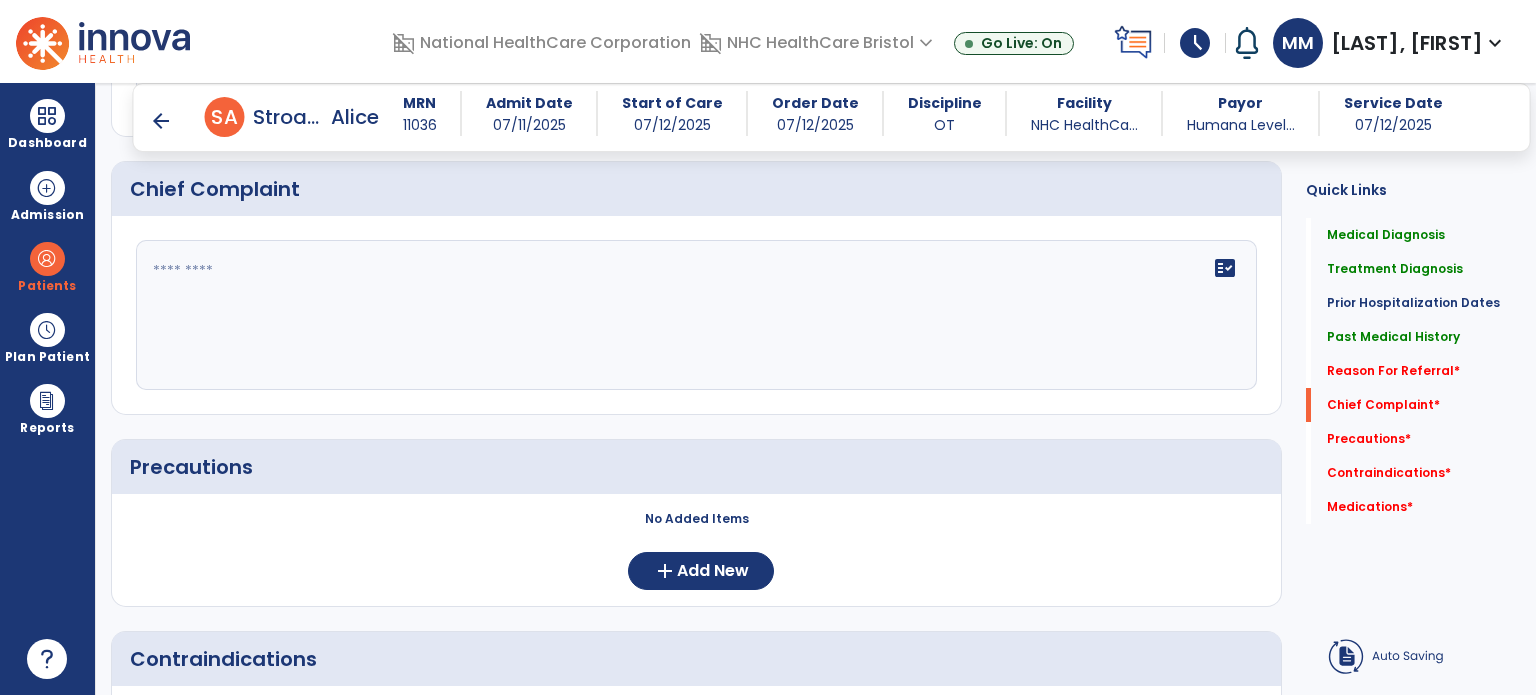 type on "**********" 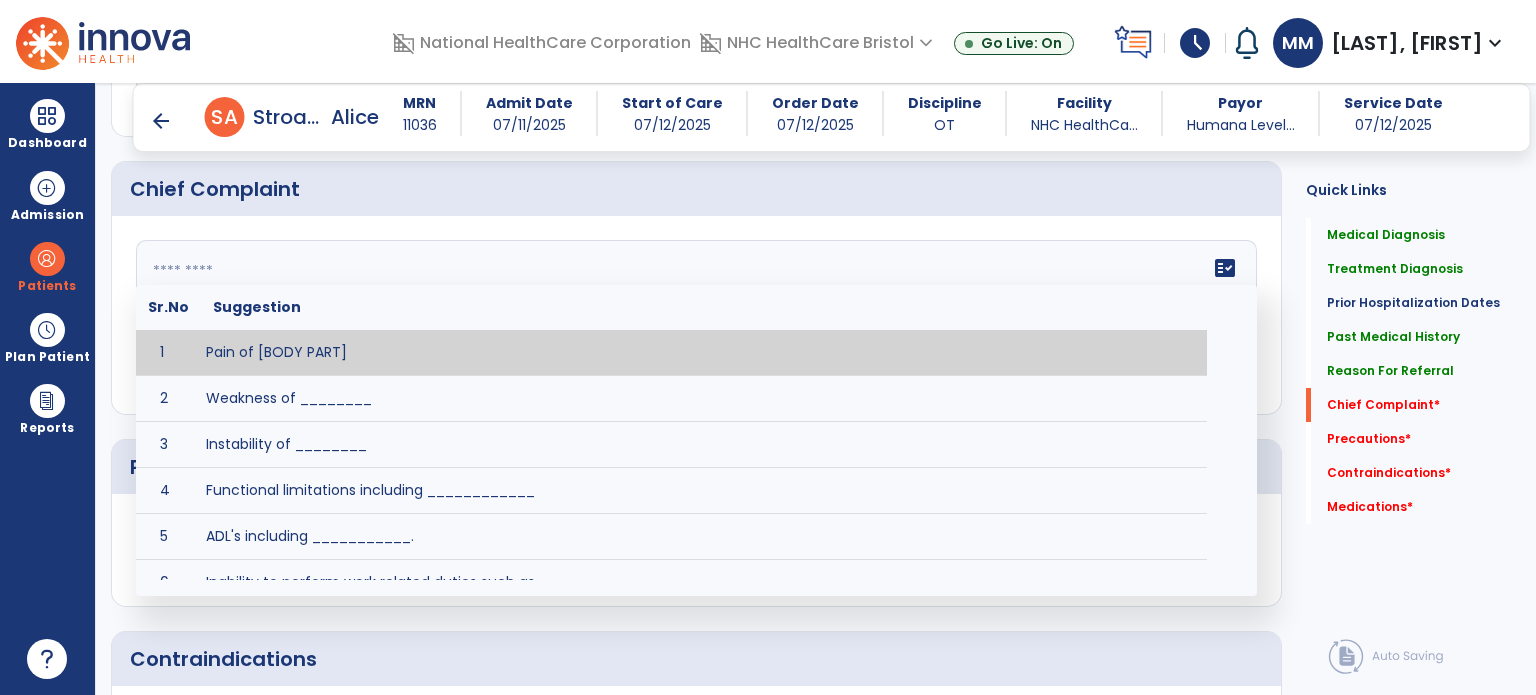 click on "fact_check  Sr.No Suggestion 1 Pain of [BODY PART] 2 Weakness of ________ 3 Instability of ________ 4 Functional limitations including ____________ 5 ADL's including ___________. 6 Inability to perform work related duties such as _________ 7 Inability to perform house hold duties such as __________. 8 Loss of balance. 9 Problems with gait including _________." 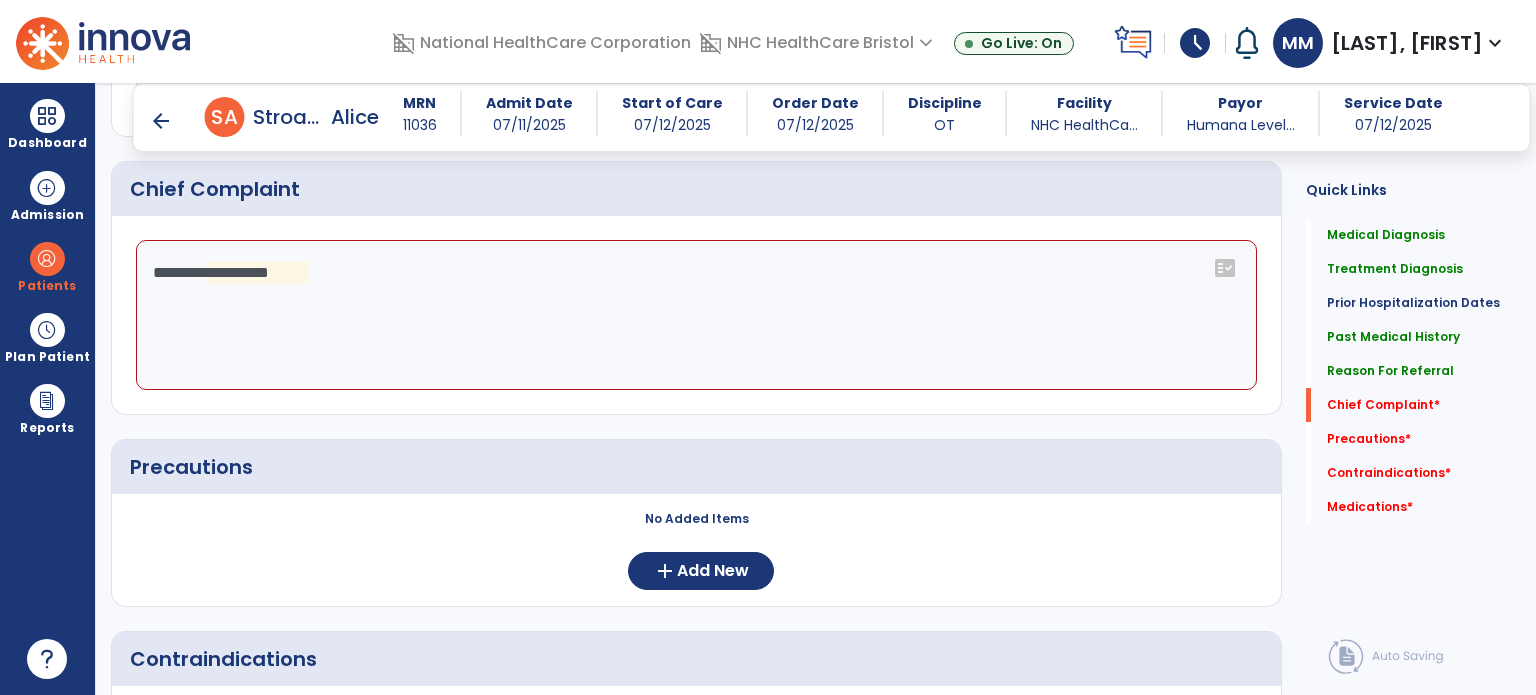 click on "**********" 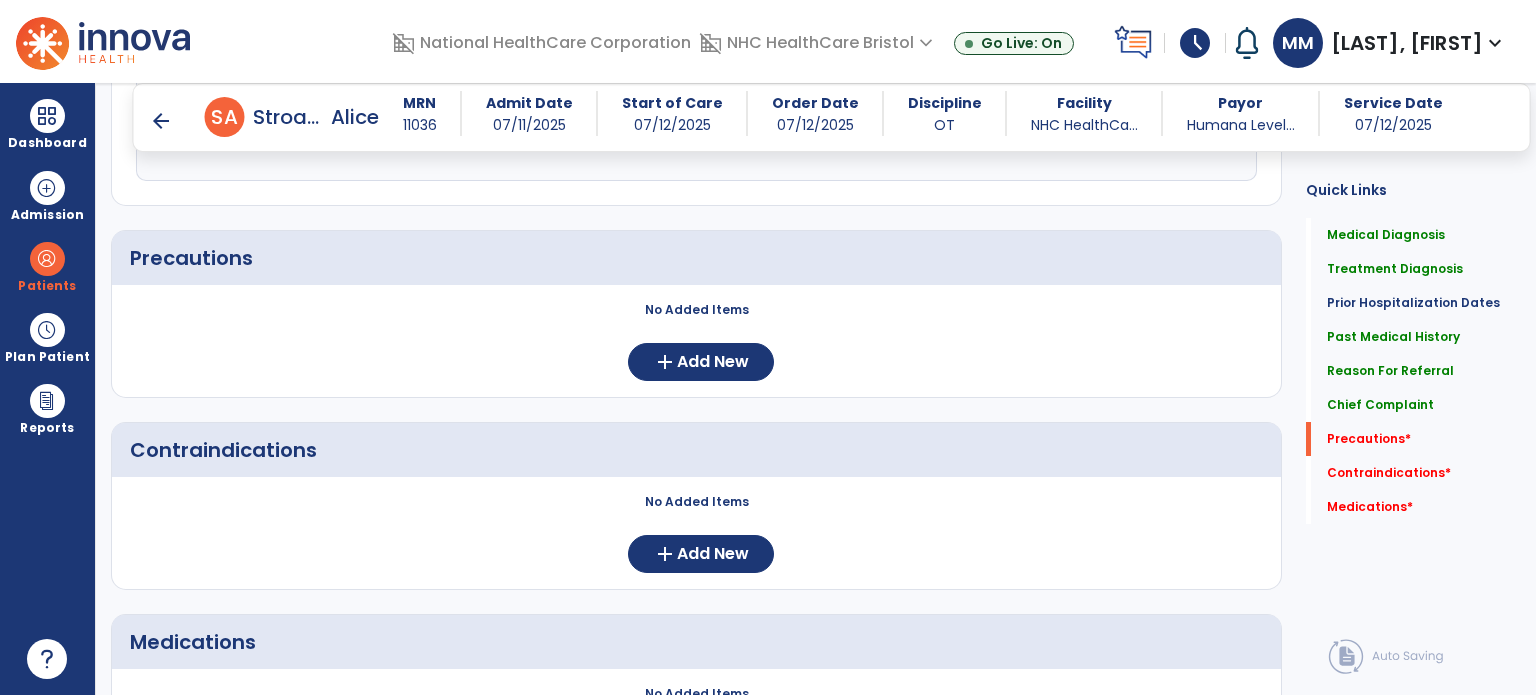 scroll, scrollTop: 1746, scrollLeft: 0, axis: vertical 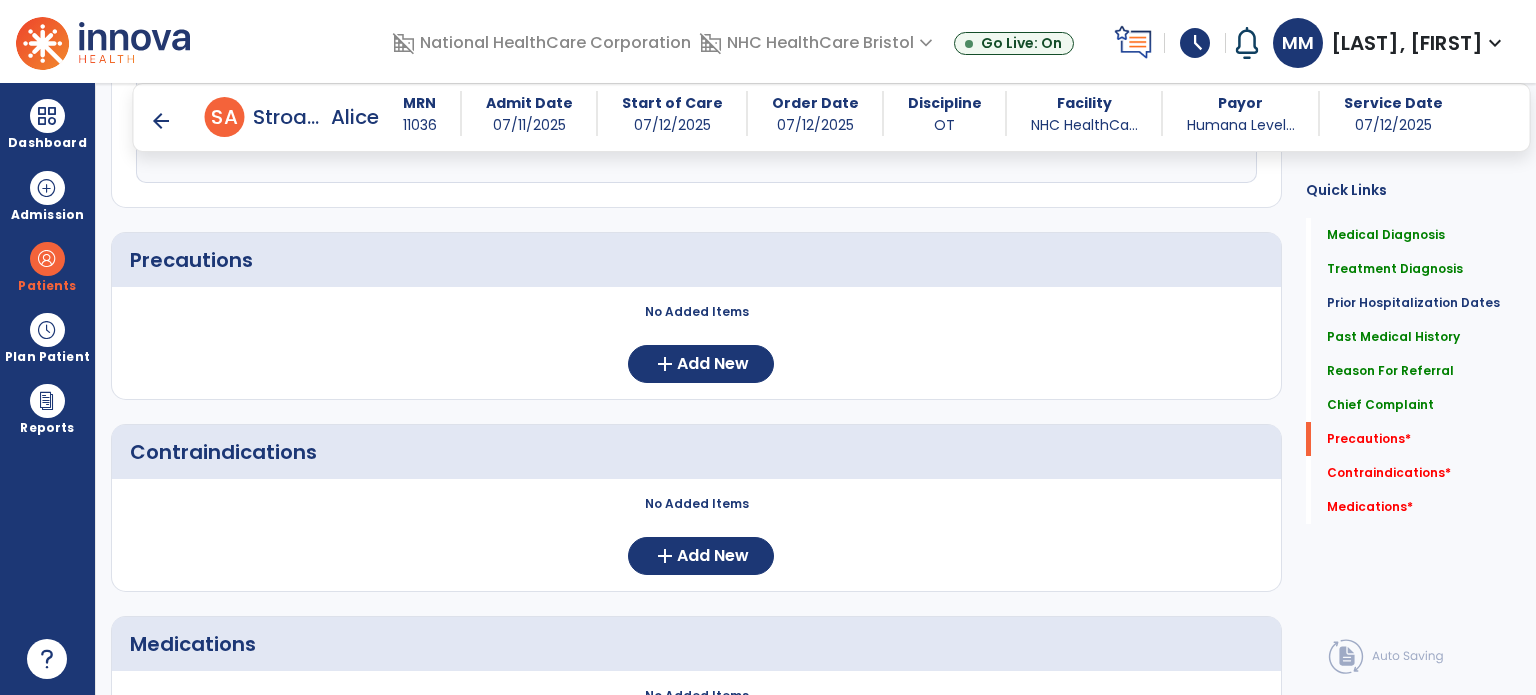 type on "**********" 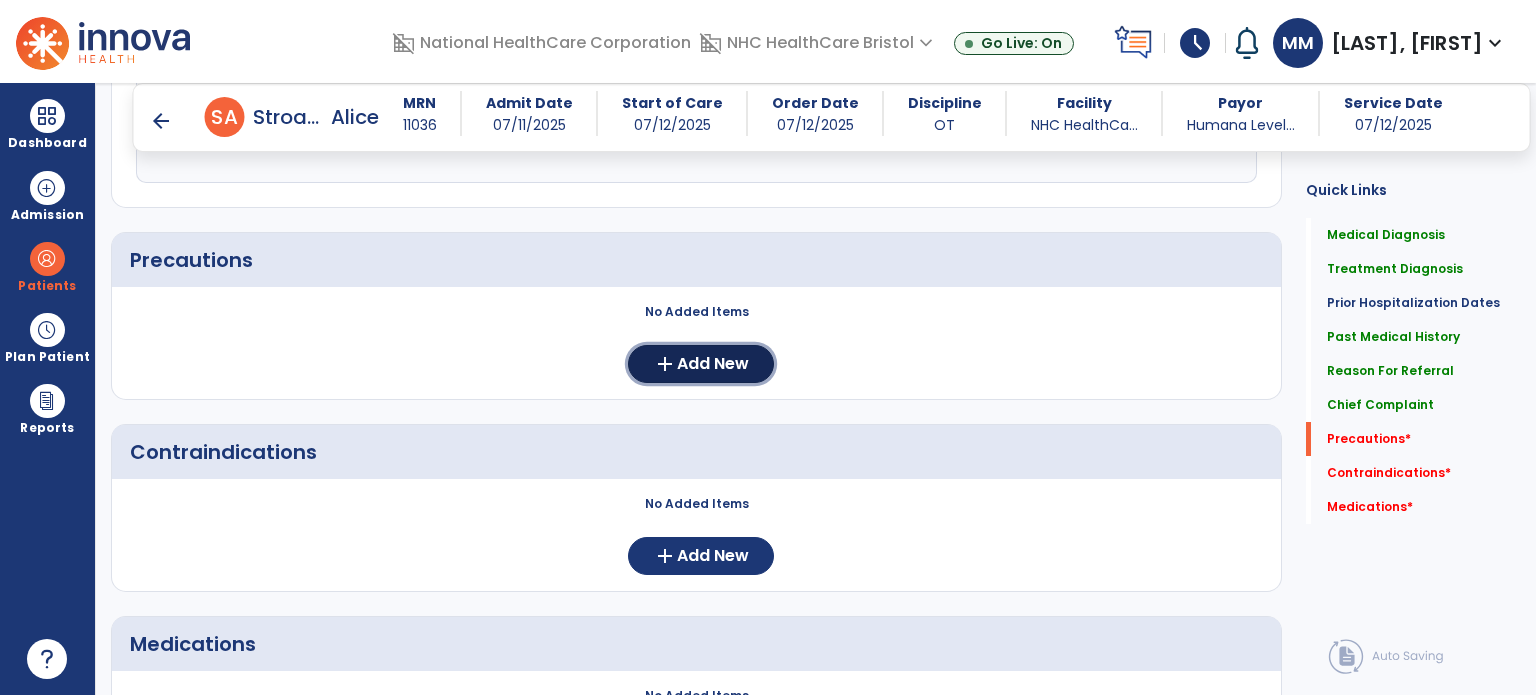 click on "add" 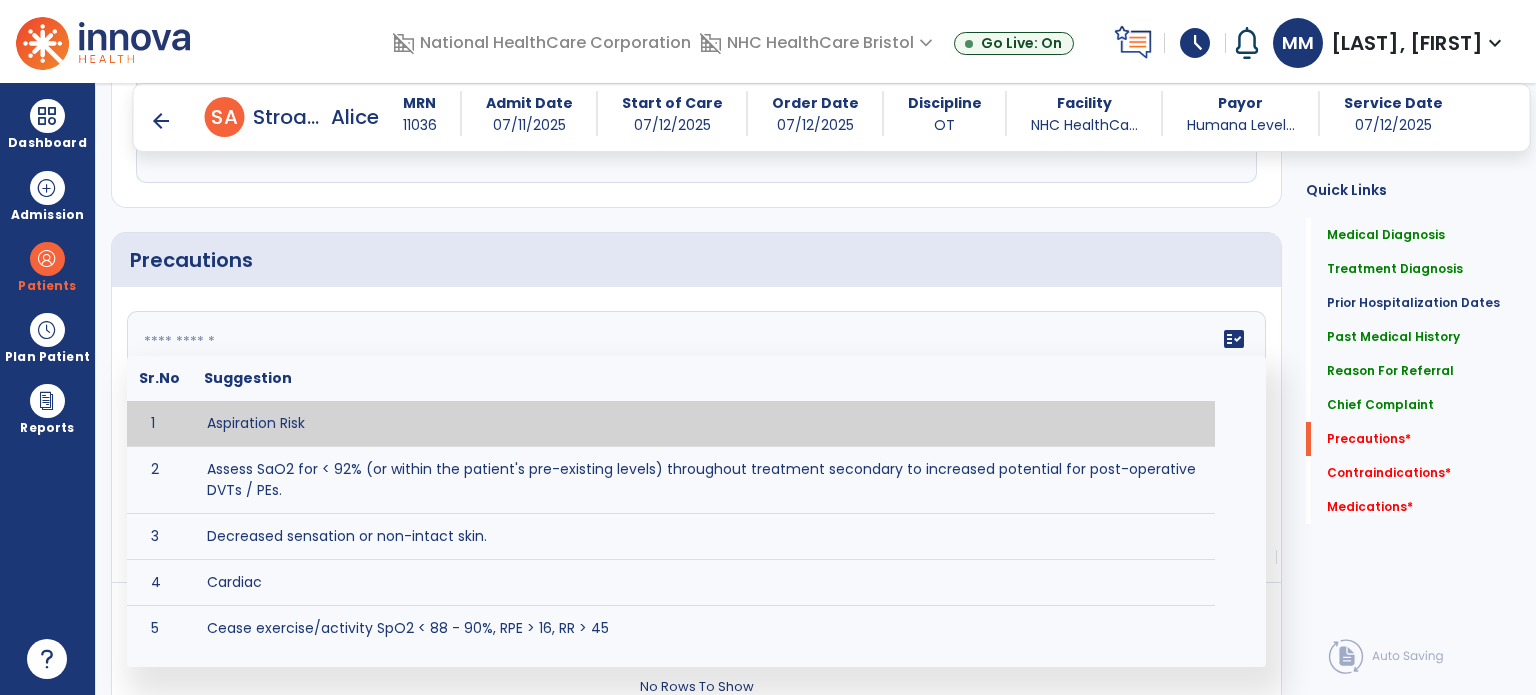 click on "fact_check  Sr.No Suggestion 1 Aspiration Risk 2 Assess SaO2 for < 92% (or within the patient's pre-existing levels) throughout treatment secondary to increased potential for post-operative DVTs / PEs. 3 Decreased sensation or non-intact skin. 4 Cardiac 5 Cease exercise/activity SpO2 < 88 - 90%, RPE > 16, RR > 45 6 Check for modified diet / oral intake restrictions related to swallowing impairments. Consult ST as appropriate. 7 Check INR lab results prior to activity if patient on blood thinners. 8 Closely monitor anxiety or stress due to increased SOB/dyspnea and cease activity/exercise until patient is able to control this response 9 Code Status:  10 Confirm surgical approach and discoloration or other precautions. 11 Confirm surgical procedure and specific precautions based on procedure (e.g., no twisting/bending/lifting, need for post-op brace, limiting time in sitting, etc.). 12 Confirm weight bearing status as defined by the surgeon. 13 14 Precautions for exercise include:  15 Depression 16 17 18 19 20" 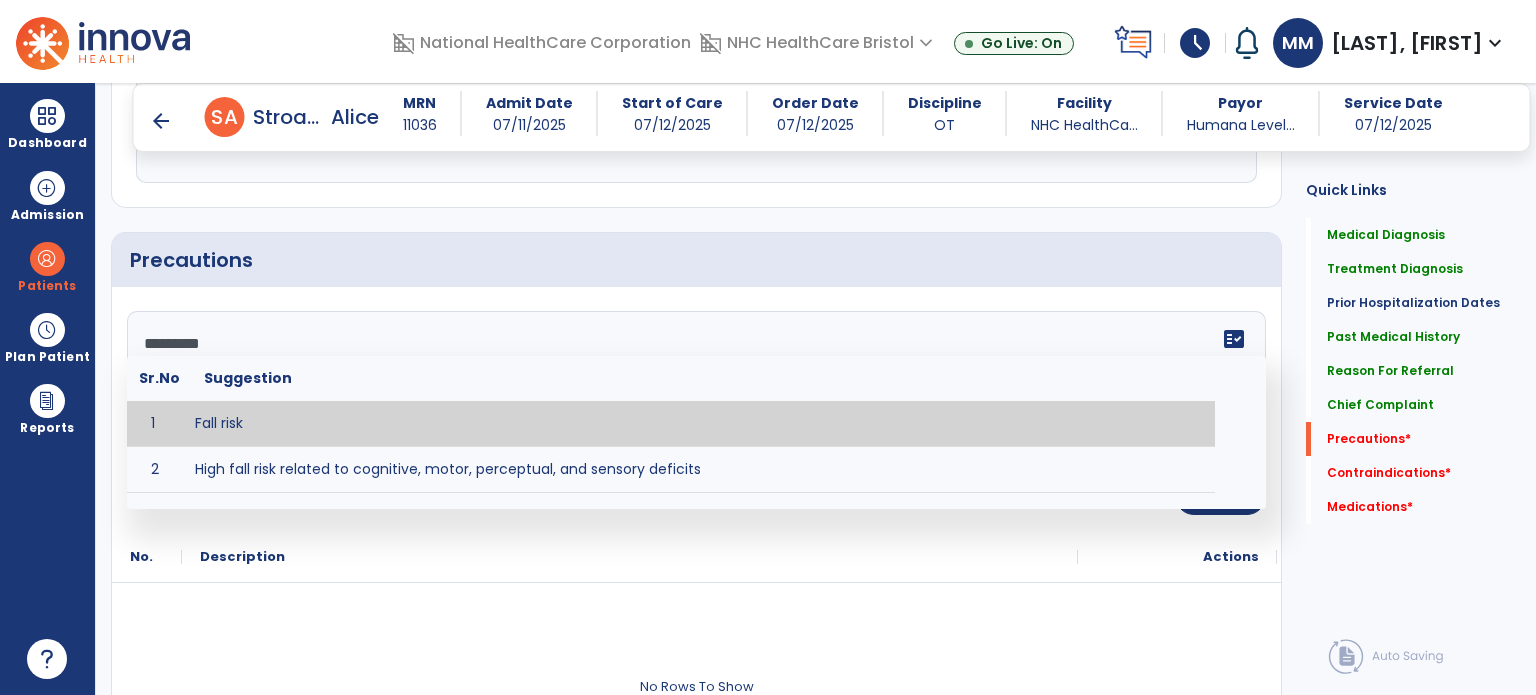 type on "*********" 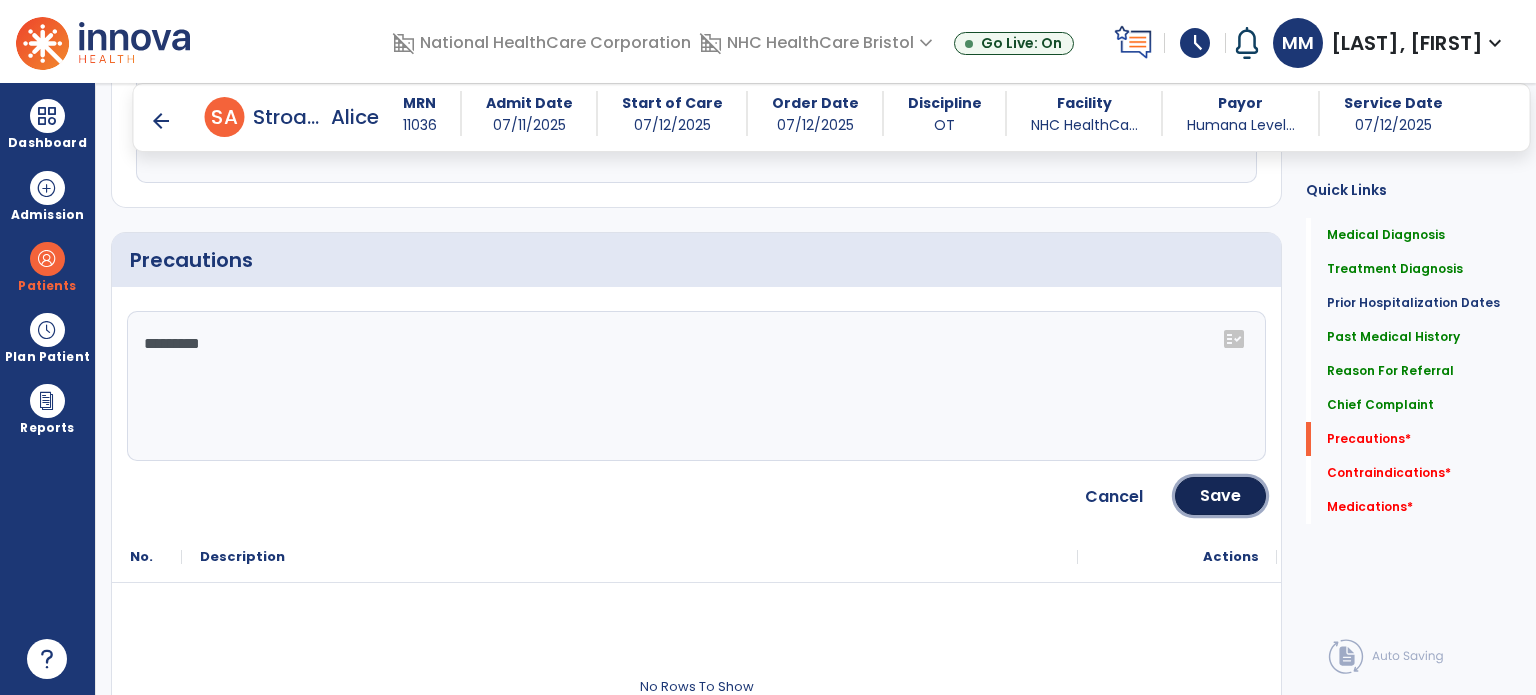 click on "Save" 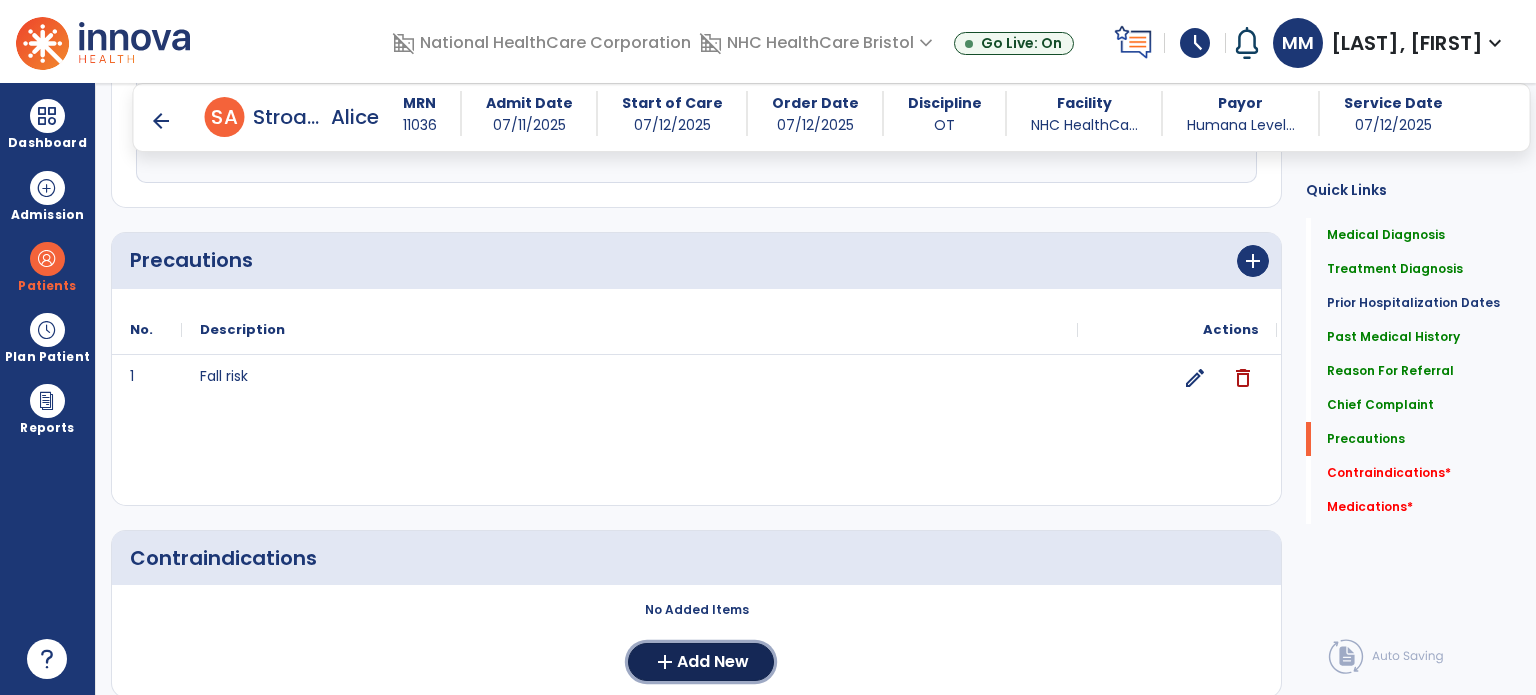 click on "Add New" 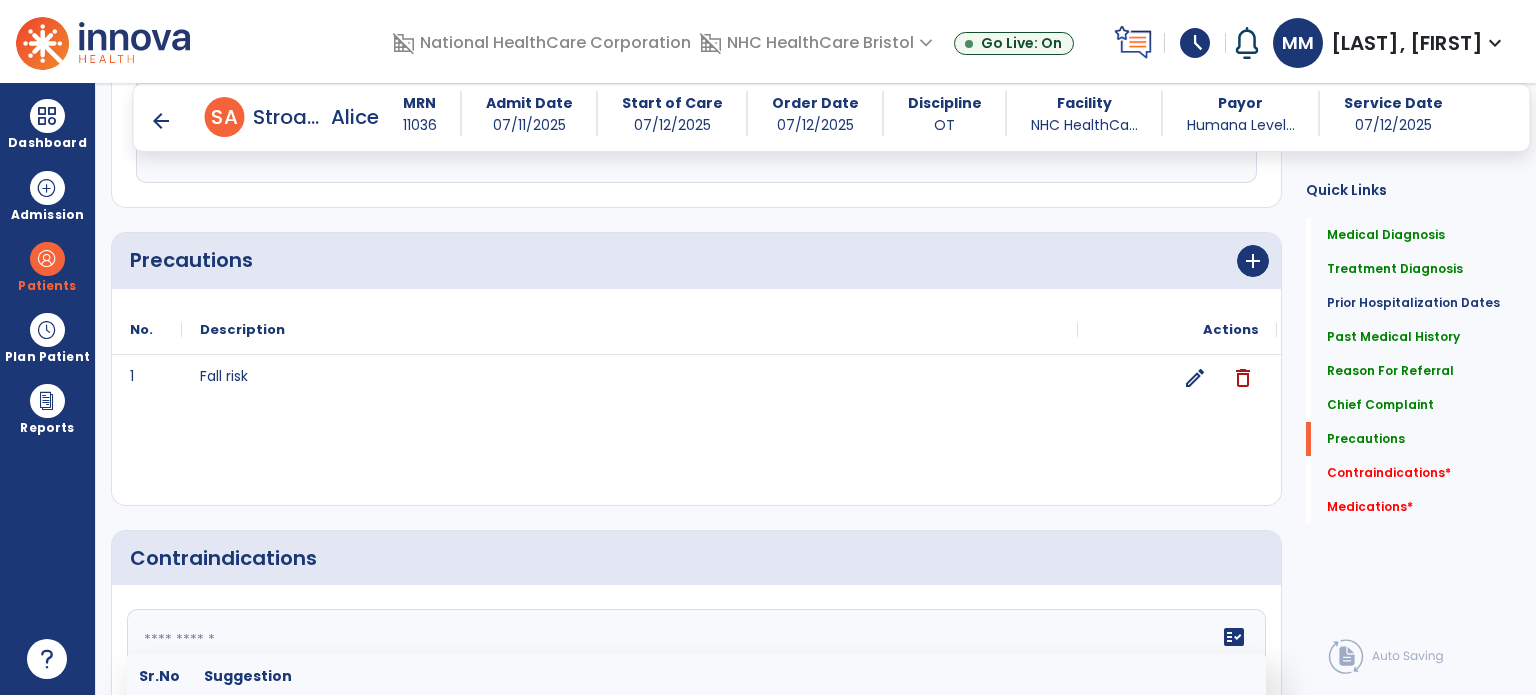 click 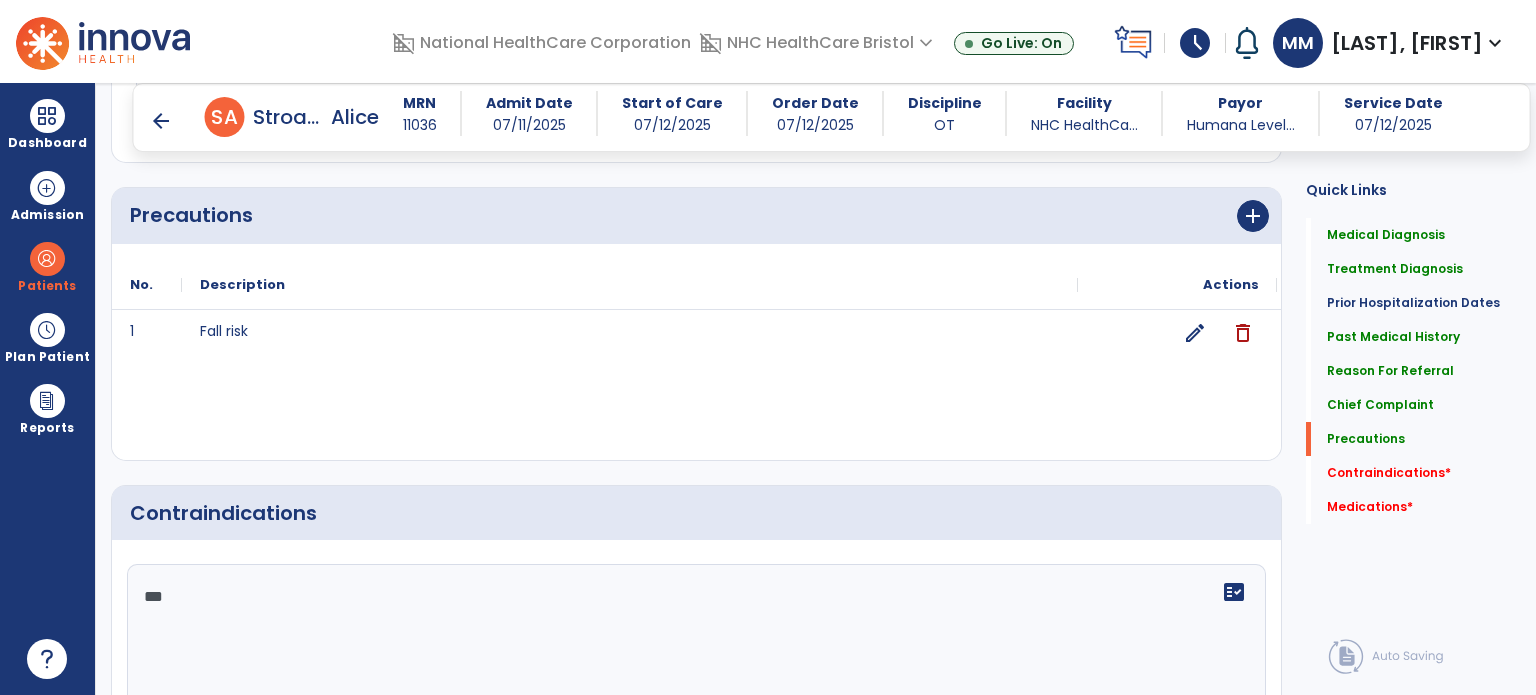 scroll, scrollTop: 2095, scrollLeft: 0, axis: vertical 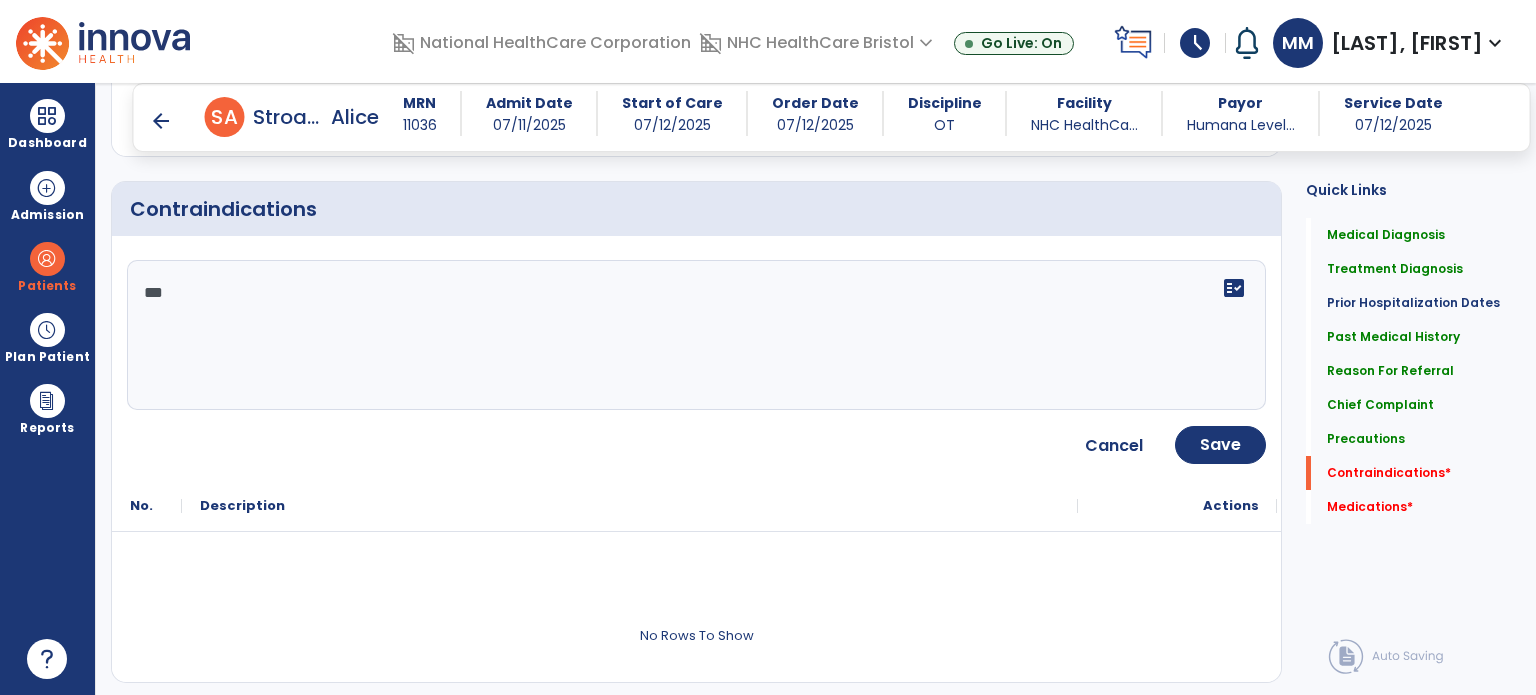 type on "***" 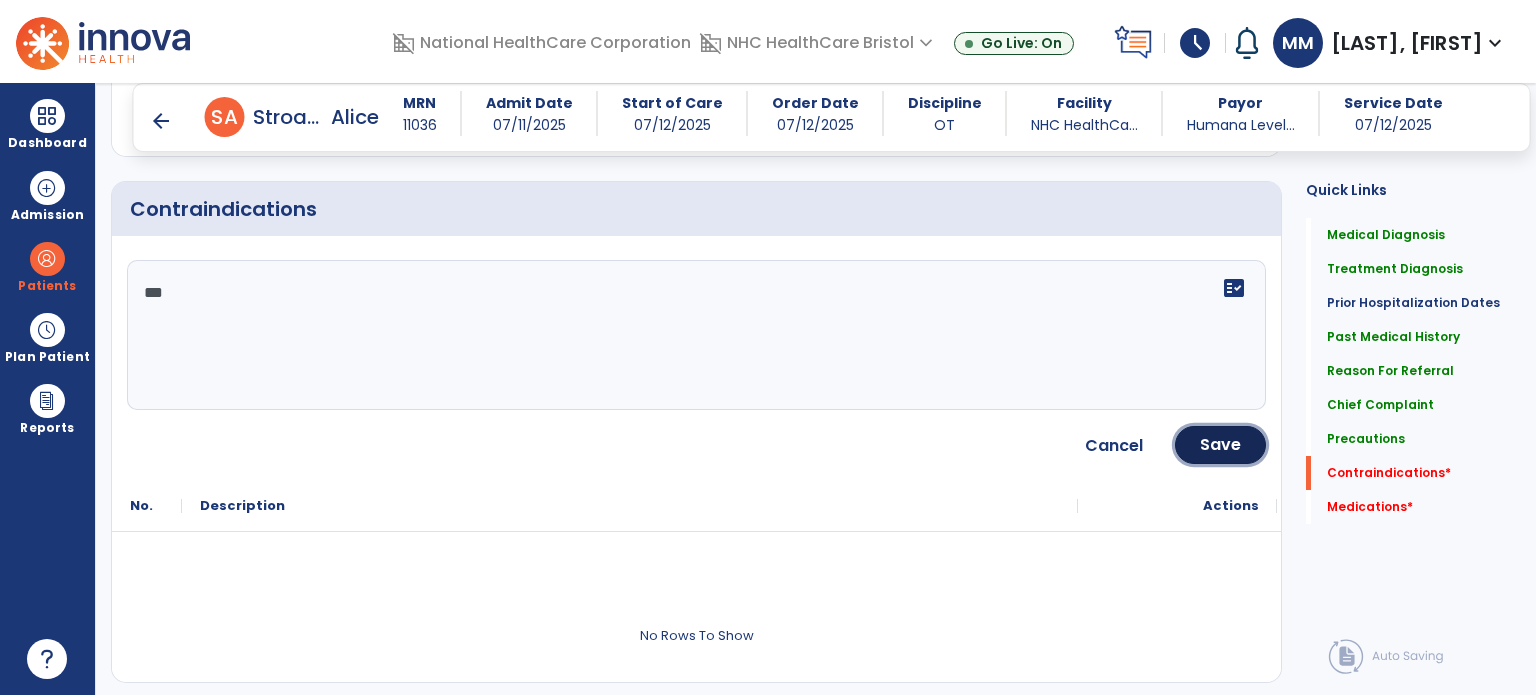click on "Save" 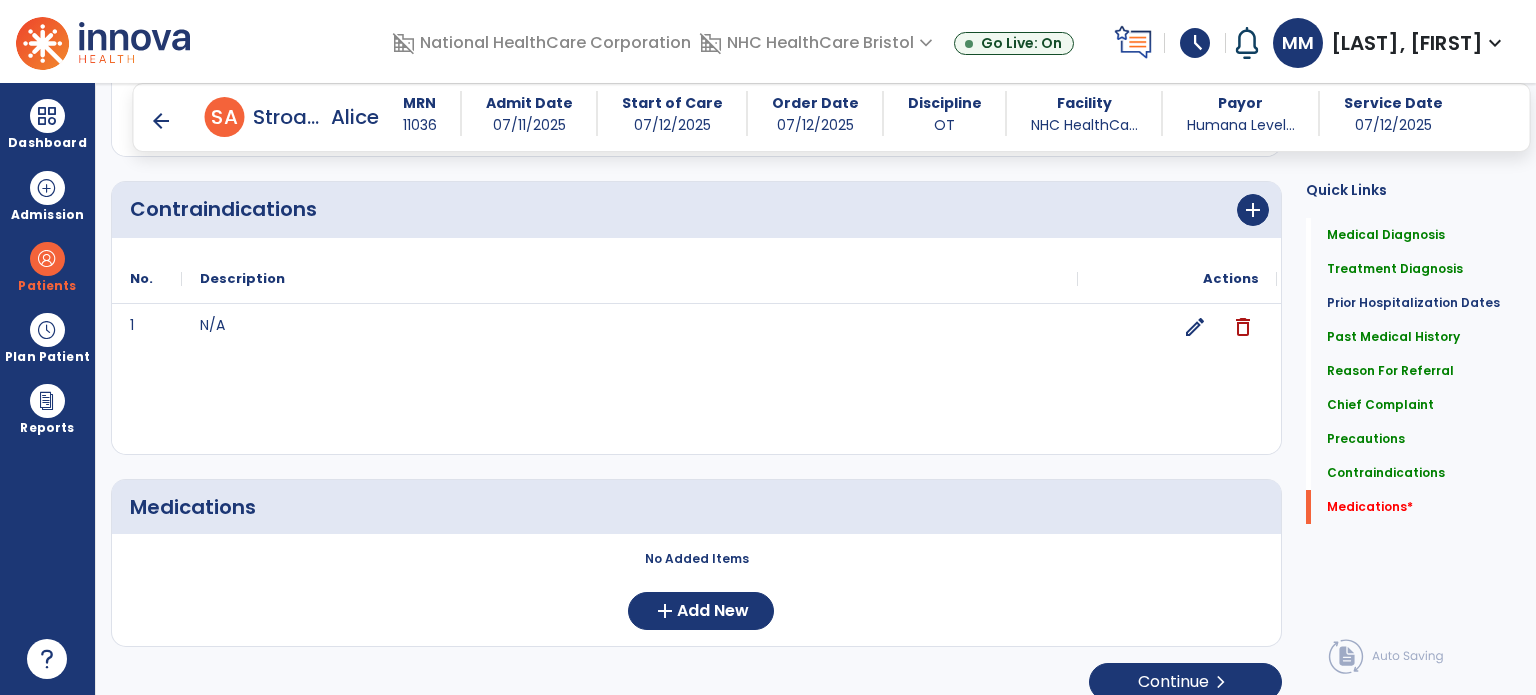 scroll, scrollTop: 2111, scrollLeft: 0, axis: vertical 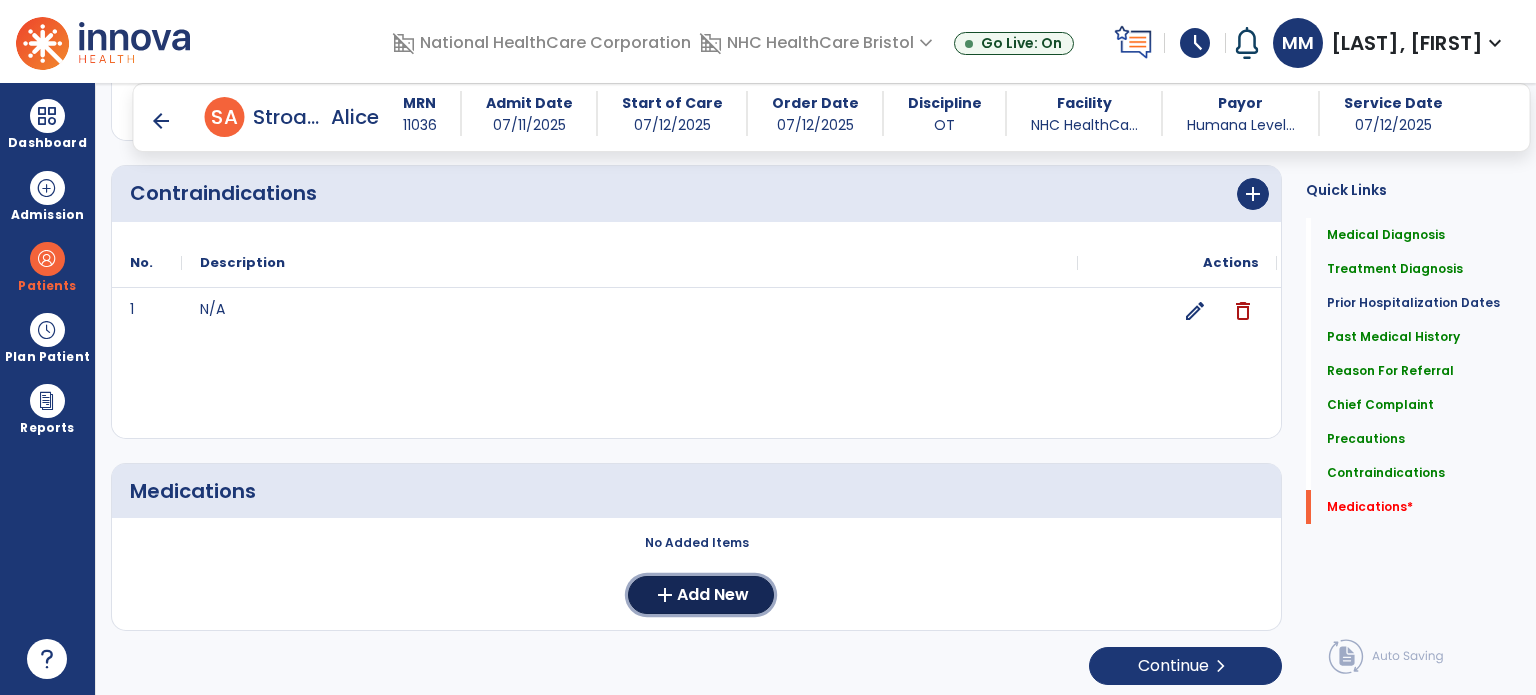 click on "add" 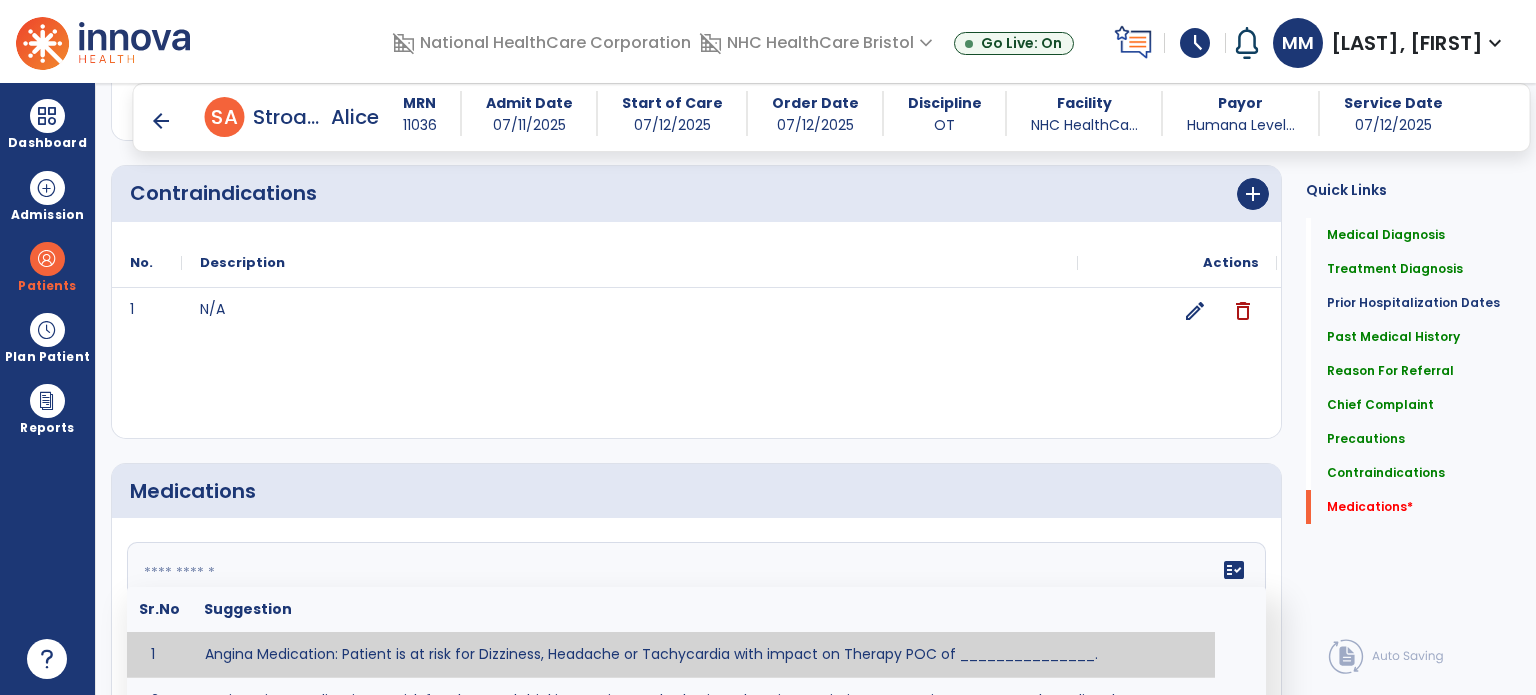 click on "fact_check  Sr.No Suggestion 1 Angina Medication: Patient is at risk for Dizziness, Headache or Tachycardia with impact on Therapy POC of _______________. 2 Anti-Anxiety Medication: at risk for Abnormal thinking, Anxiety, Arrhythmias, Clumsiness, Dizziness, Drowsiness, Dry mouth, GI disturbances, Headache, Increased appetite, Loss of appetite, Orthostatic hypotension, Sedation, Seizures, Tachycardia, Unsteadiness, Weakness or Weight gain with impact on Therapy POC of _____________. 3 Anti-Arrhythmic Agents: at risk for Arrhythmias, Confusion, EKG changes, Hallucinations, Hepatotoxicity, Increased blood pressure, Increased heart rate, Lethargy or Toxicity with impact on Therapy POC of 4 Anti-Coagulant medications: with potential risk for hemorrhage (including rectal bleeding and coughing up blood), and heparin-induced thrombocytopenia (HIT syndrome). Potential impact on therapy progress includes _________. 5 6 7 8 Aspirin for ______________. 9 10 11 12 13 14 15 16 17 18 19 20 21 22 23 24" 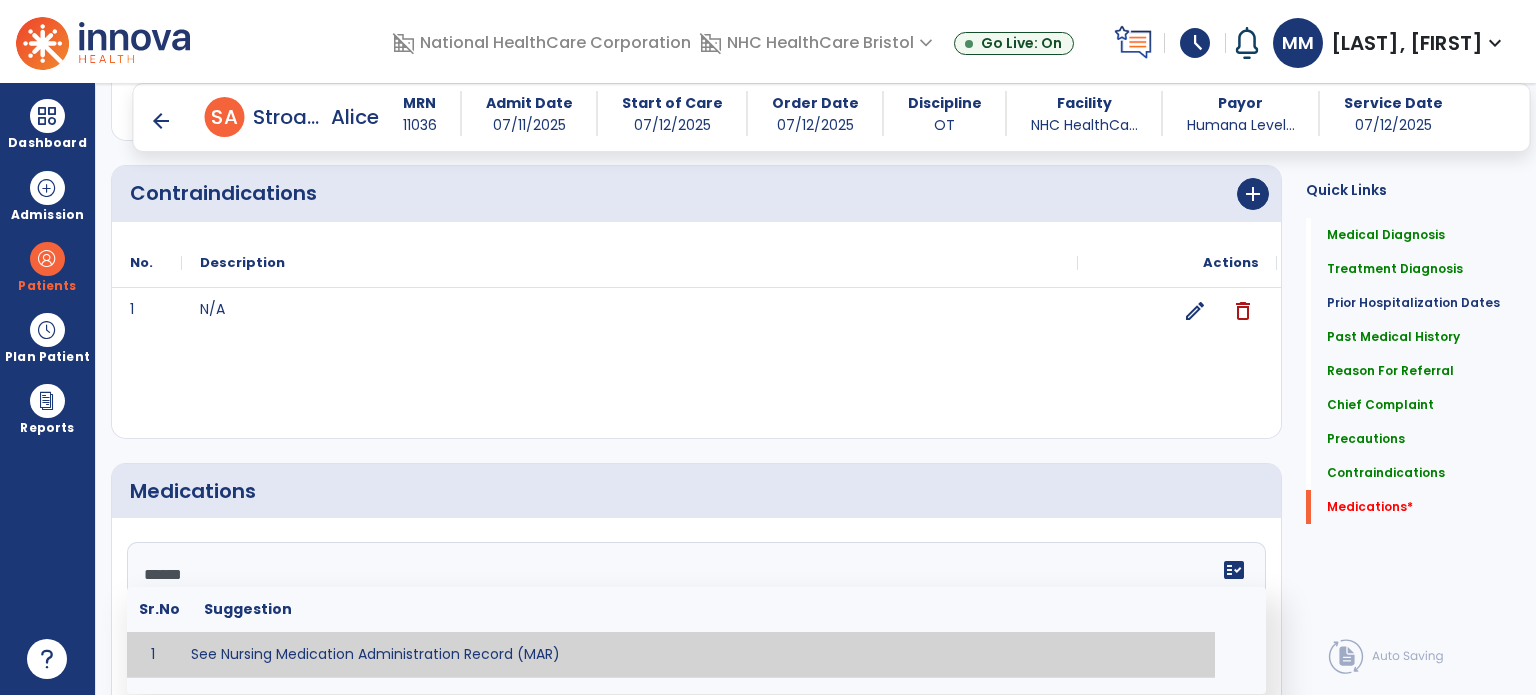 type on "**********" 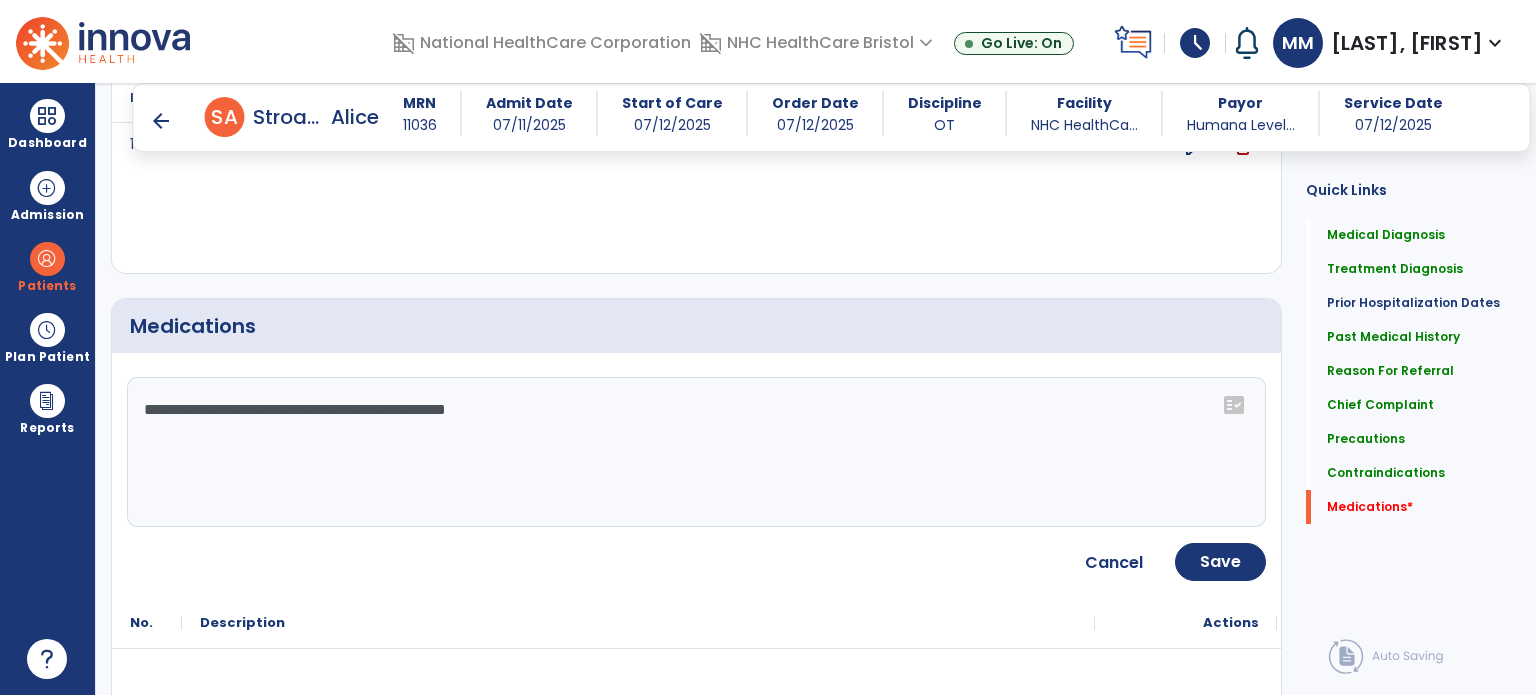 scroll, scrollTop: 2275, scrollLeft: 0, axis: vertical 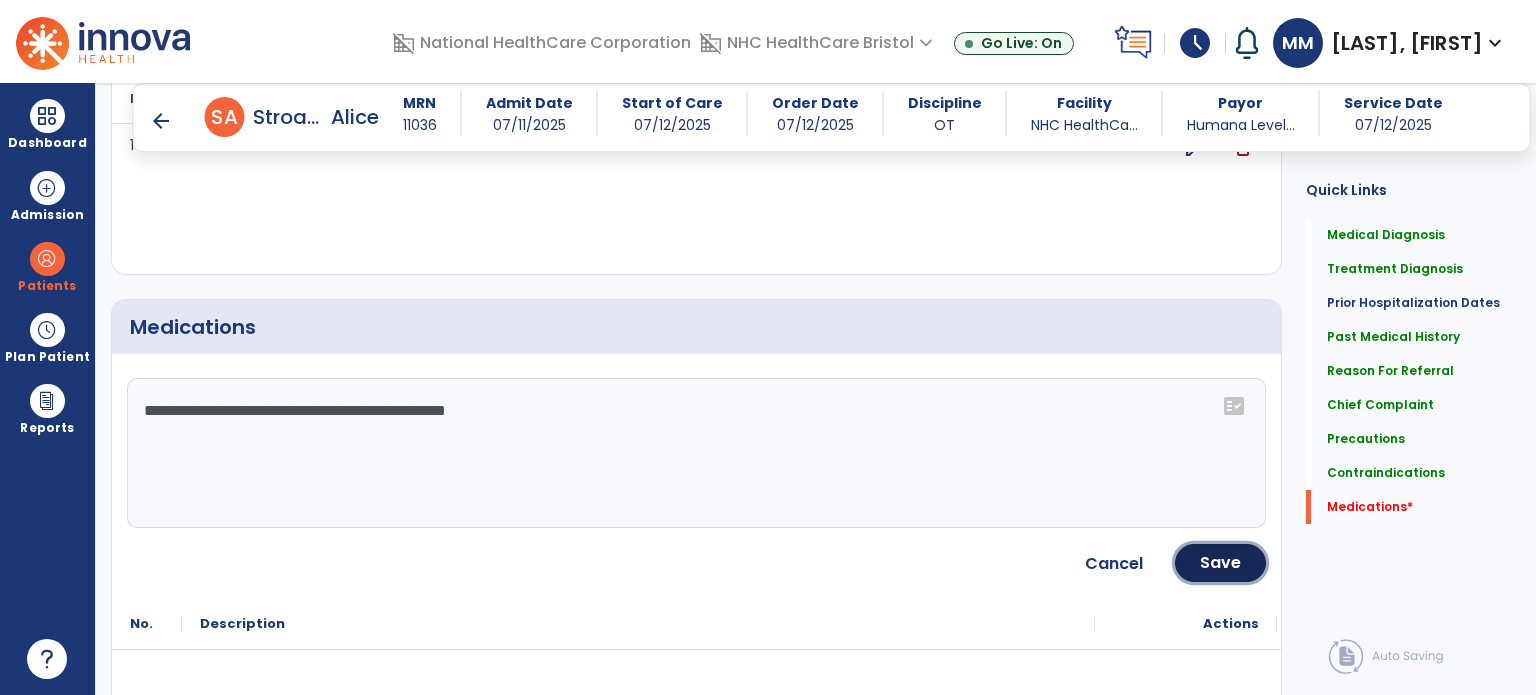 click on "Save" 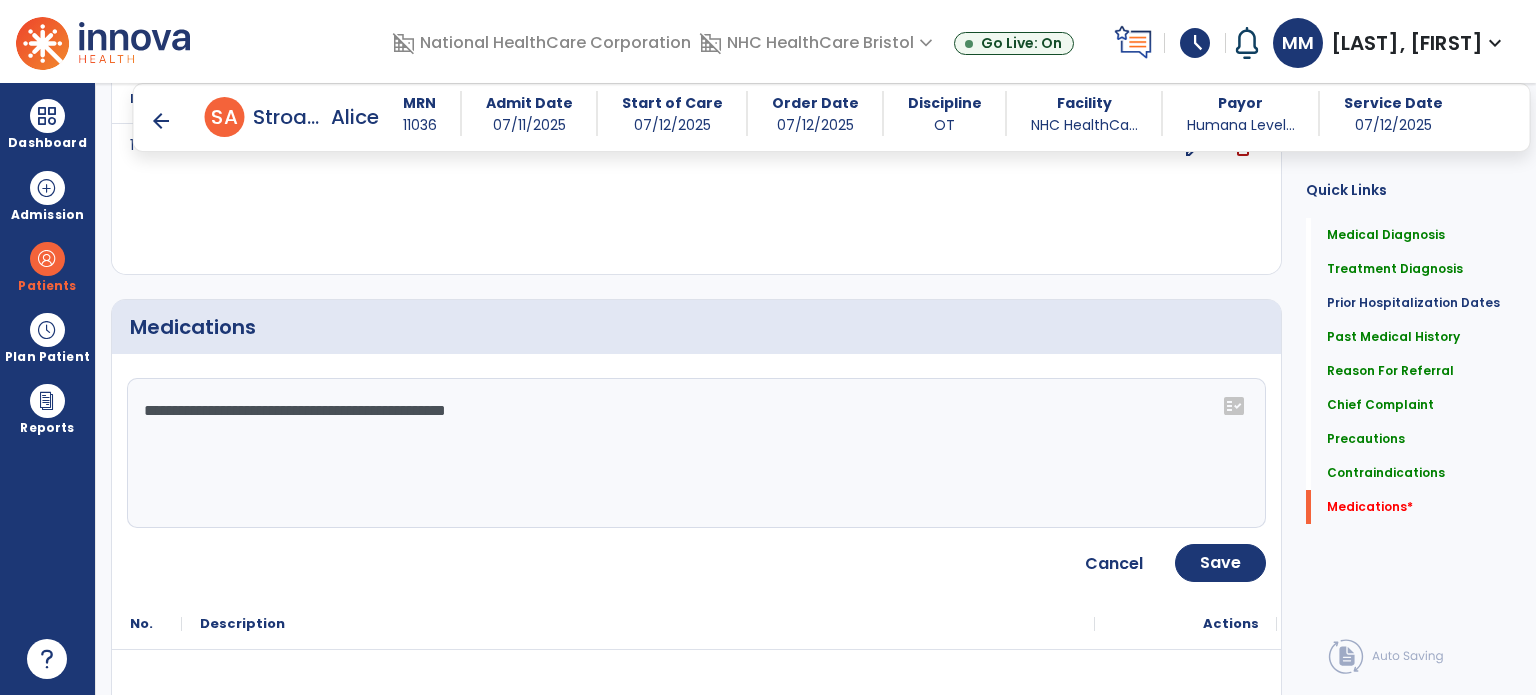 scroll, scrollTop: 2217, scrollLeft: 0, axis: vertical 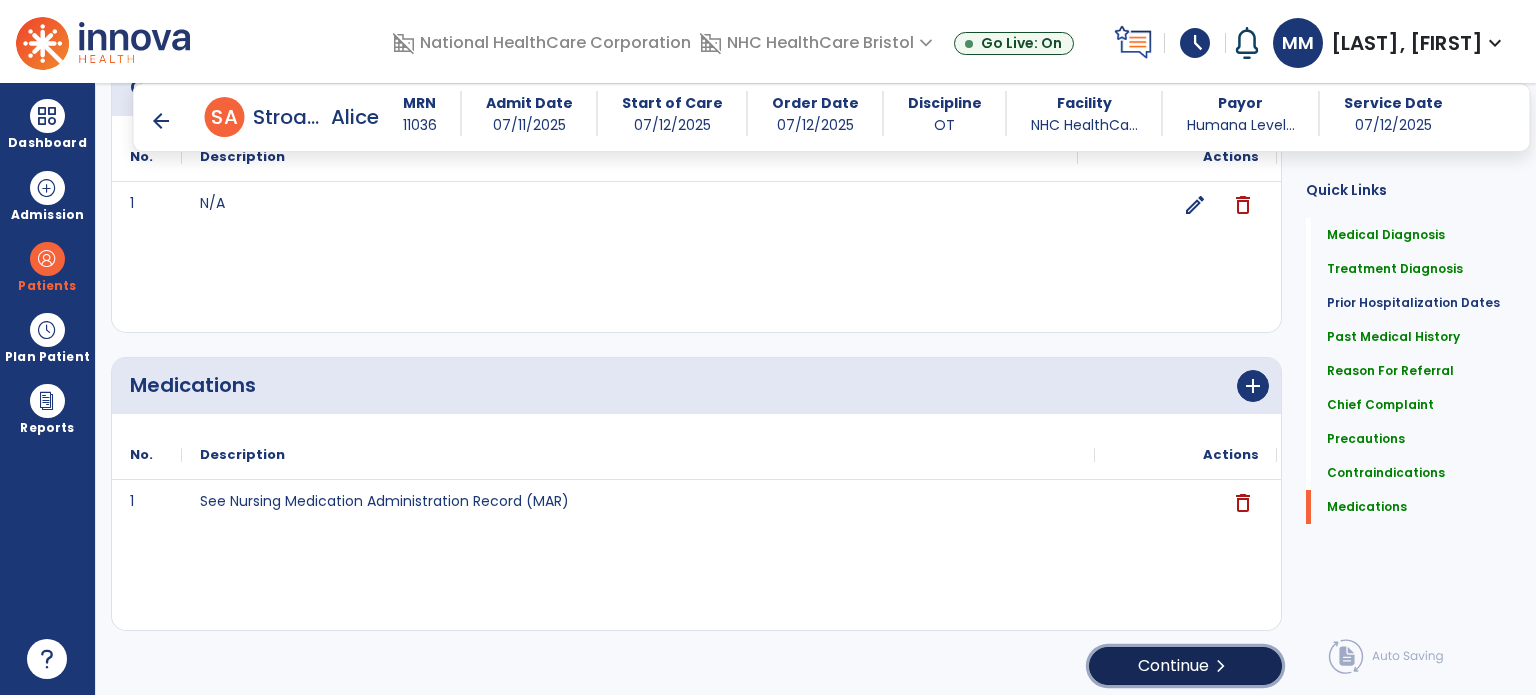 click on "Continue  chevron_right" 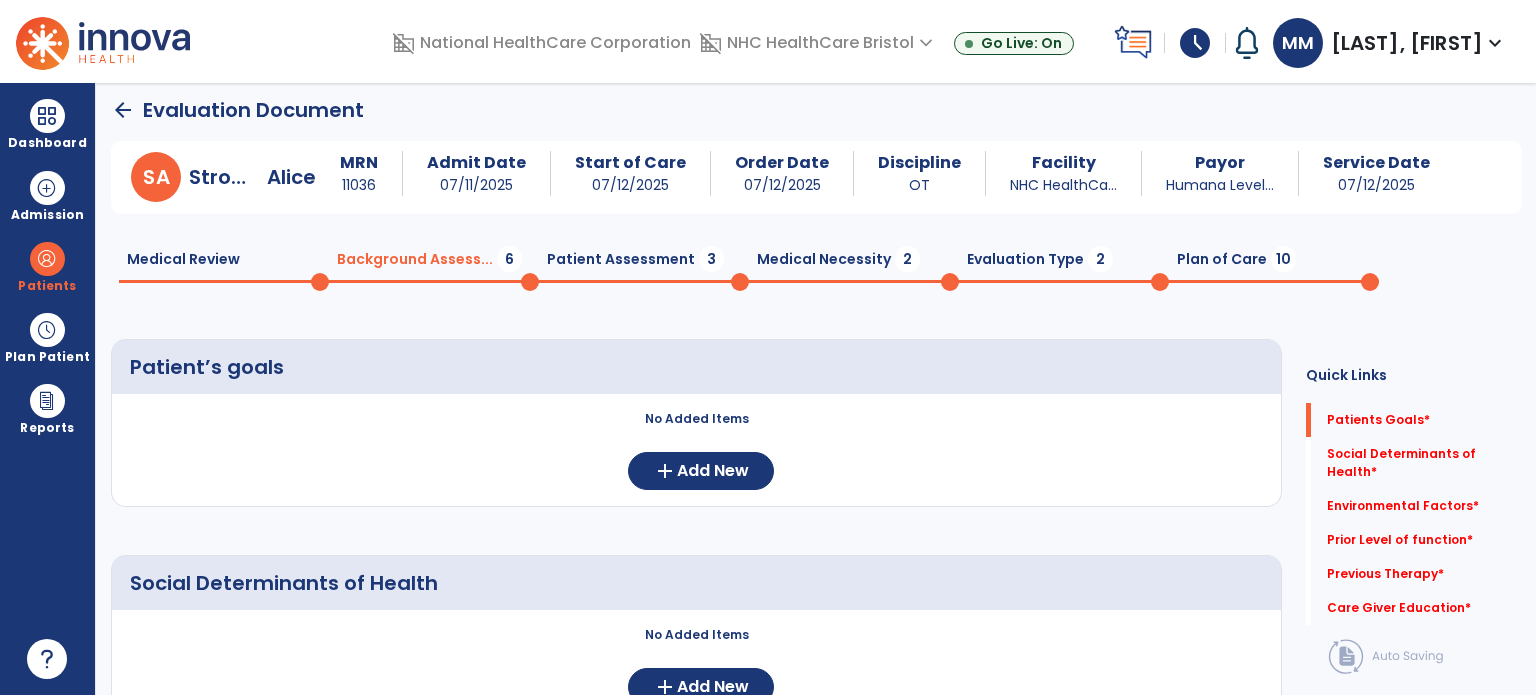 scroll, scrollTop: 93, scrollLeft: 0, axis: vertical 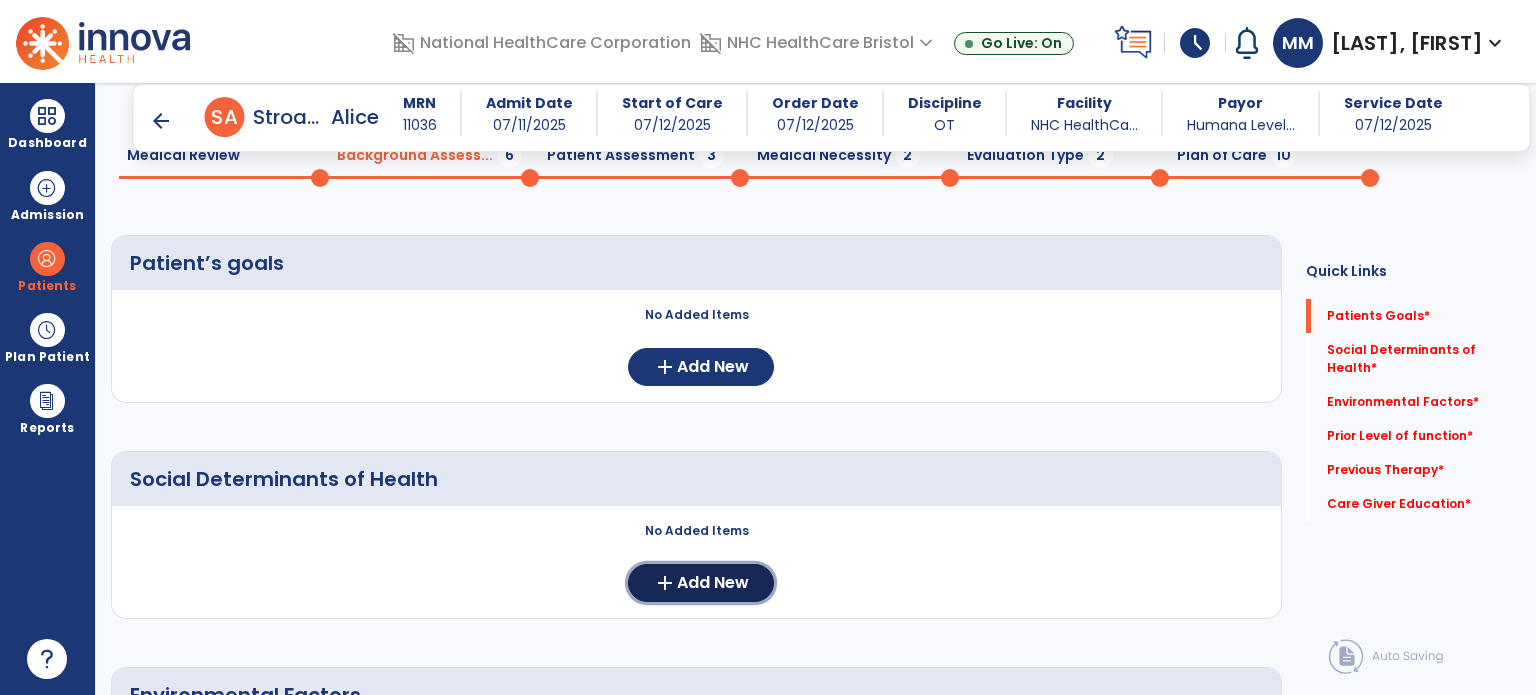 click on "add  Add New" 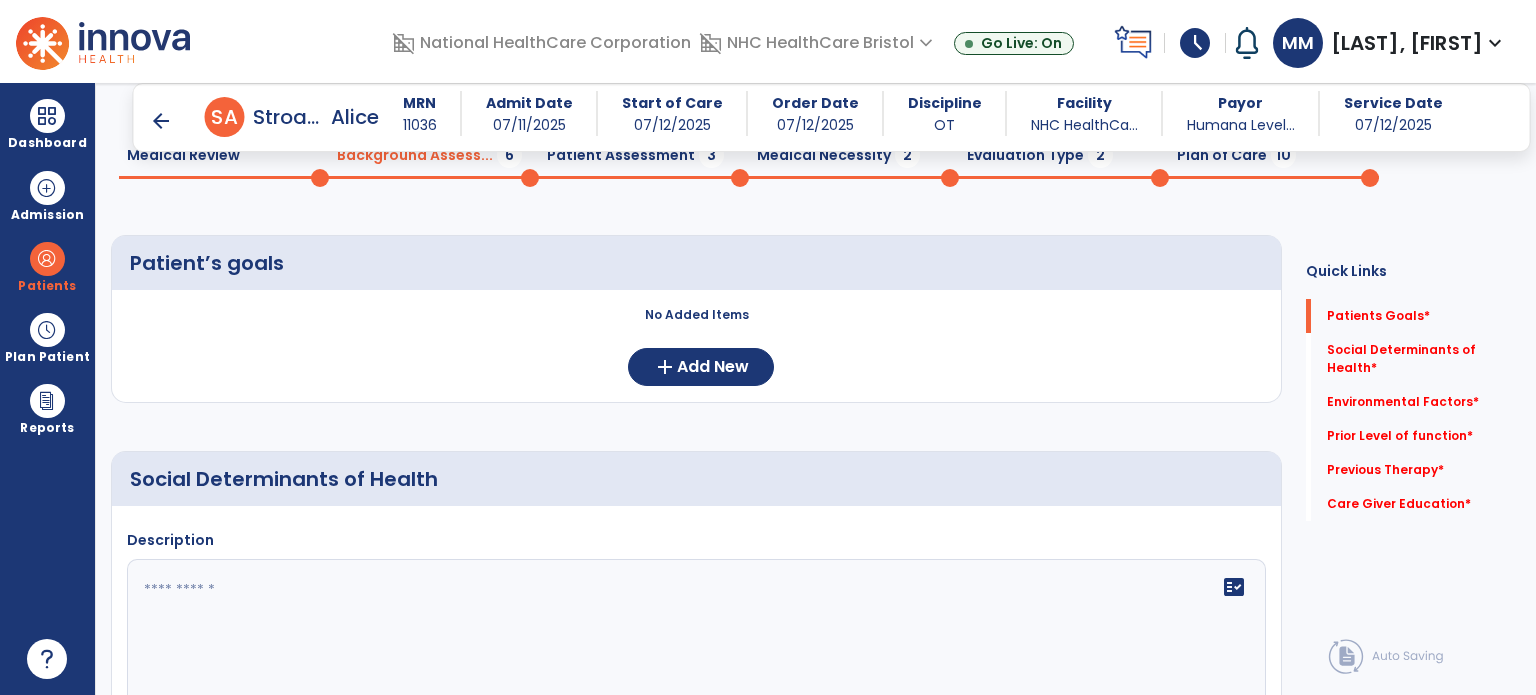click 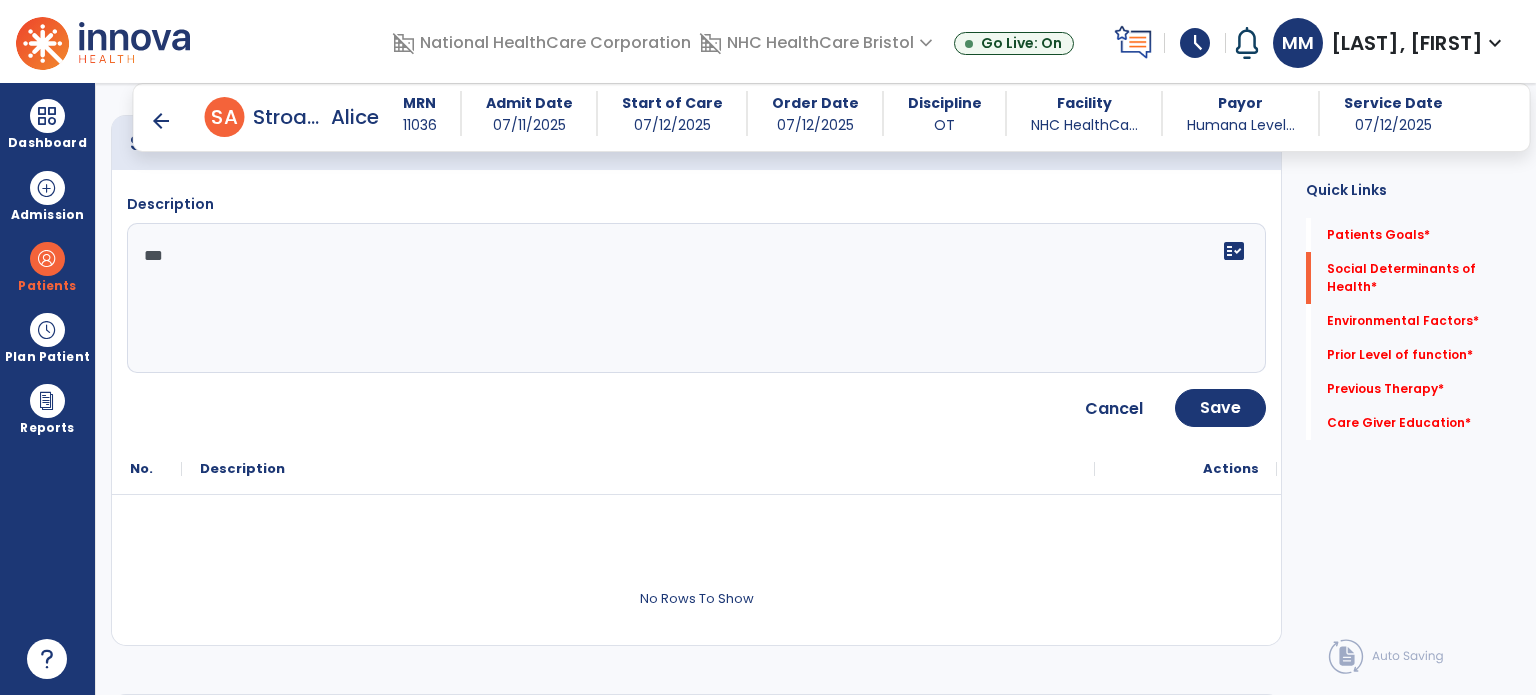 scroll, scrollTop: 431, scrollLeft: 0, axis: vertical 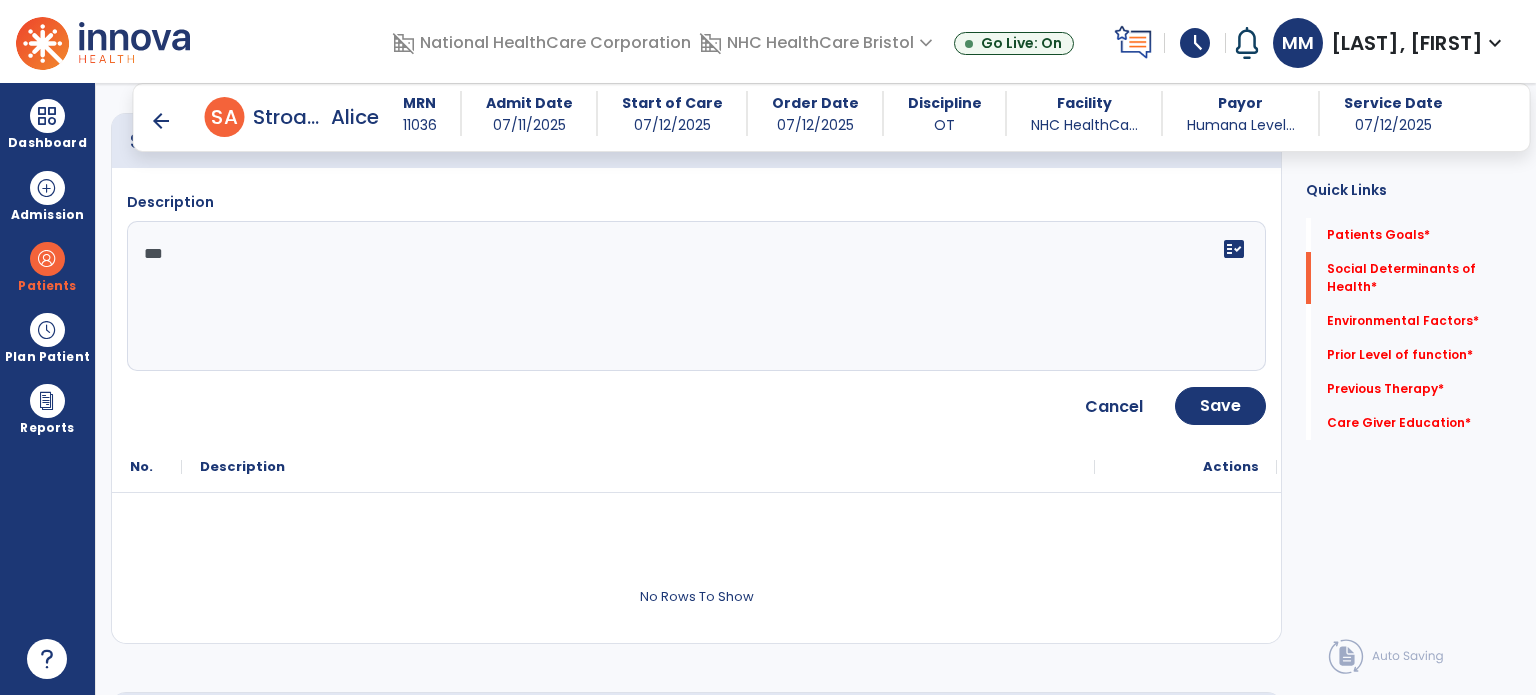 type on "***" 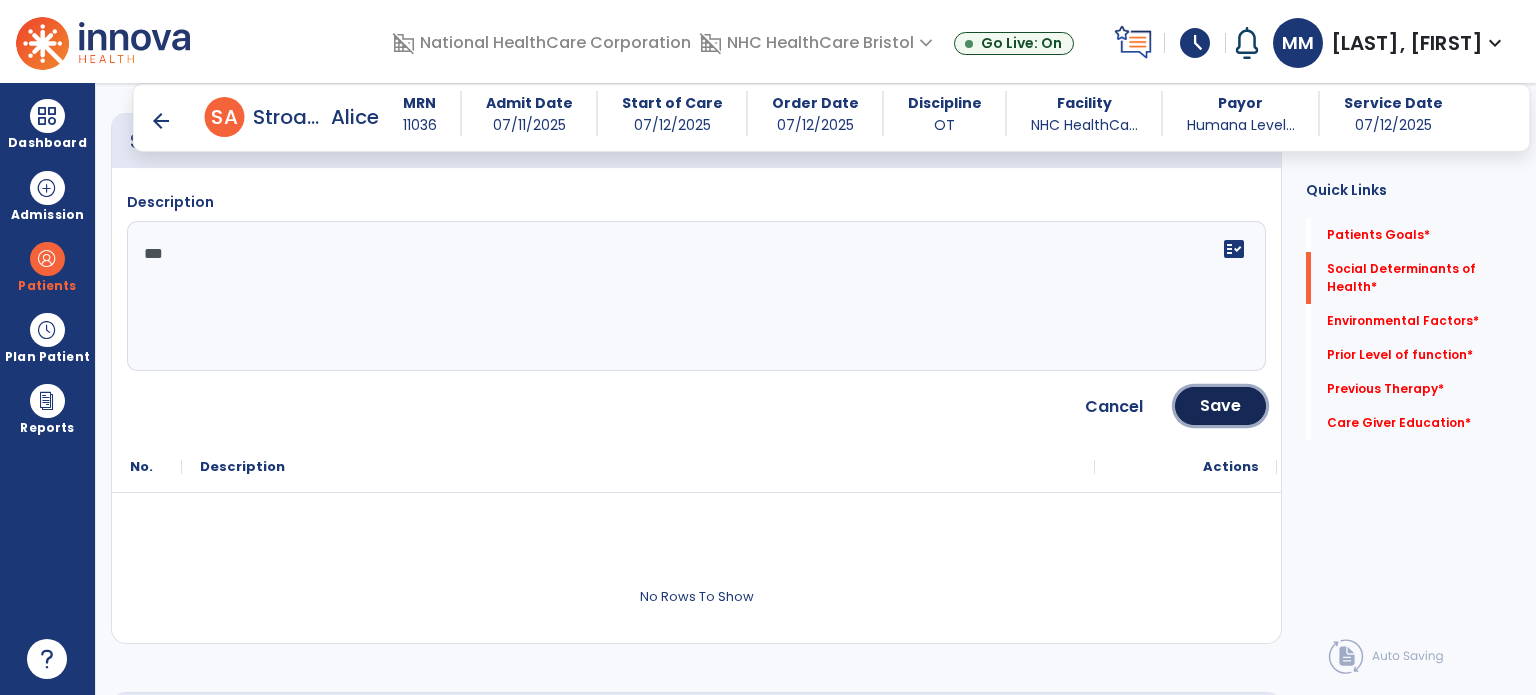 click on "Save" 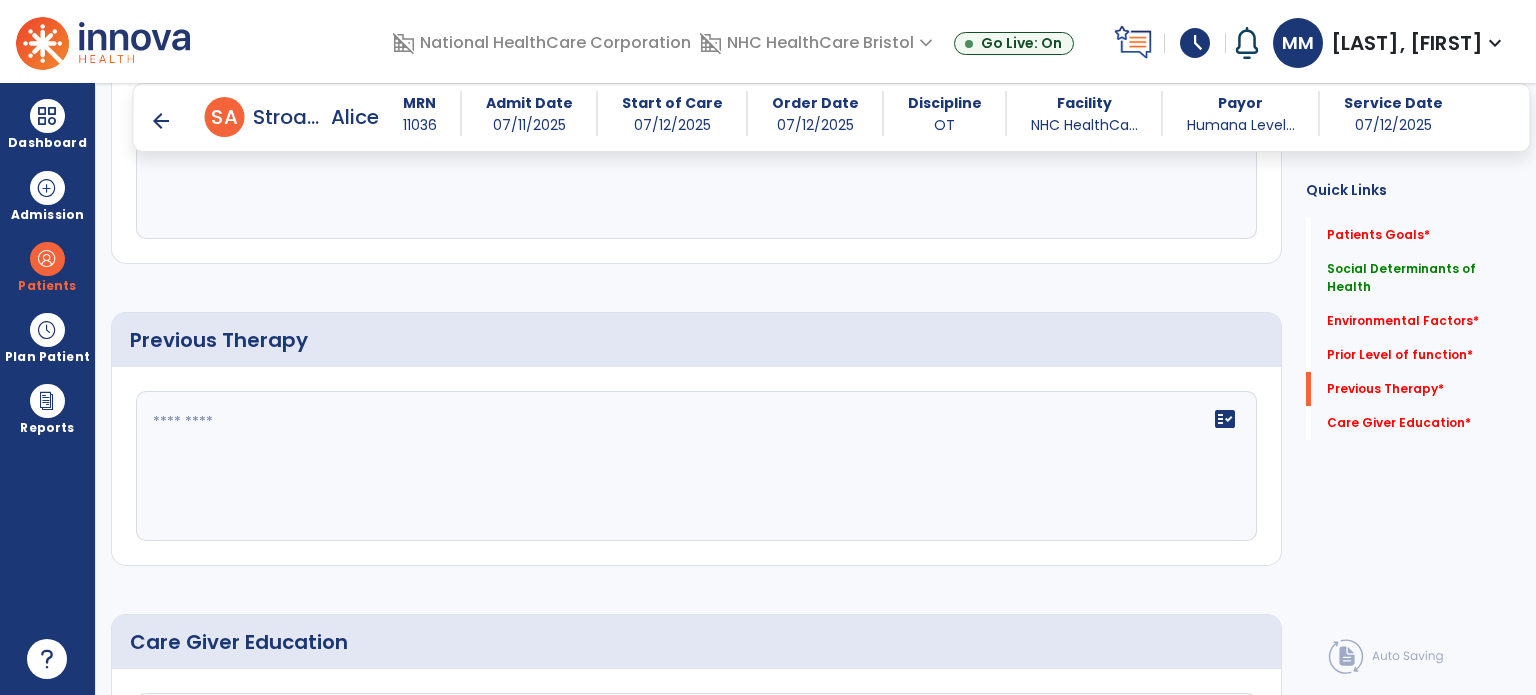 scroll, scrollTop: 1073, scrollLeft: 0, axis: vertical 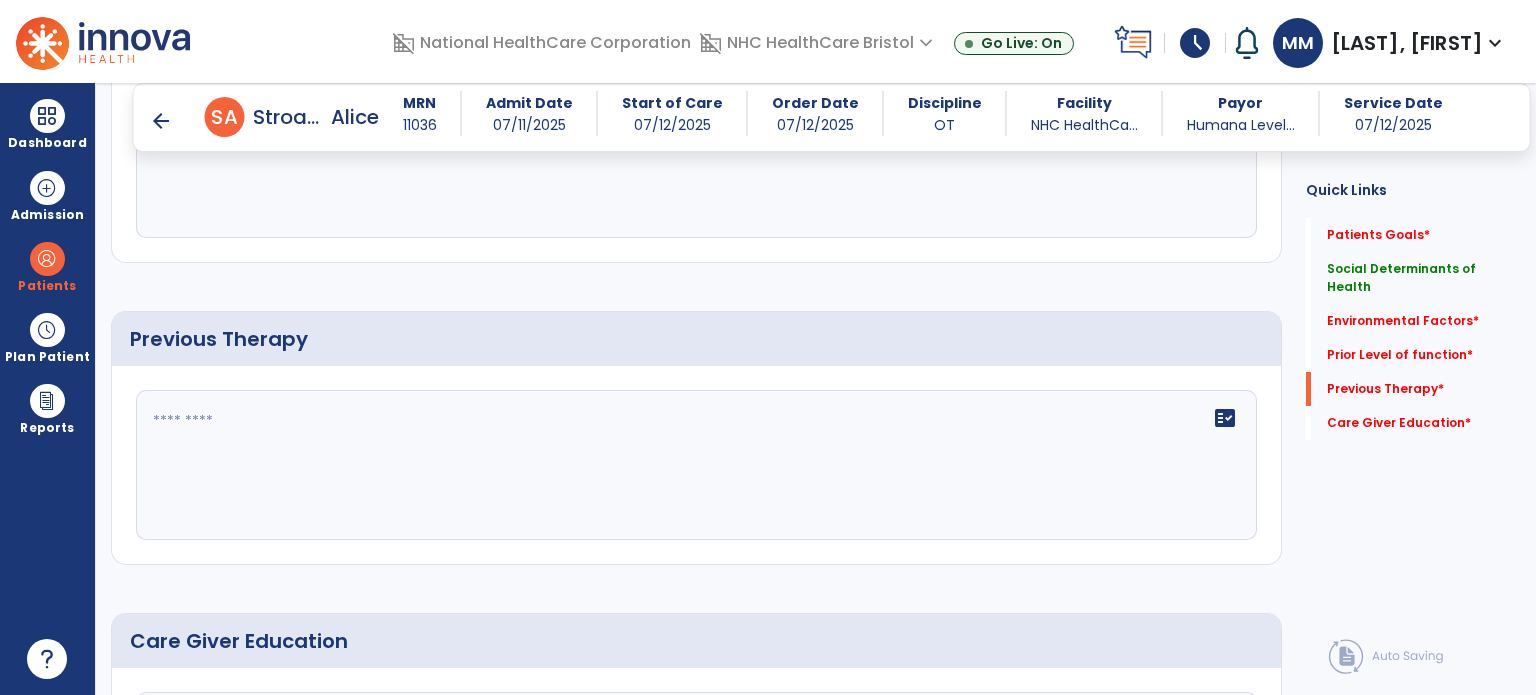 drag, startPoint x: 655, startPoint y: 376, endPoint x: 648, endPoint y: 424, distance: 48.507732 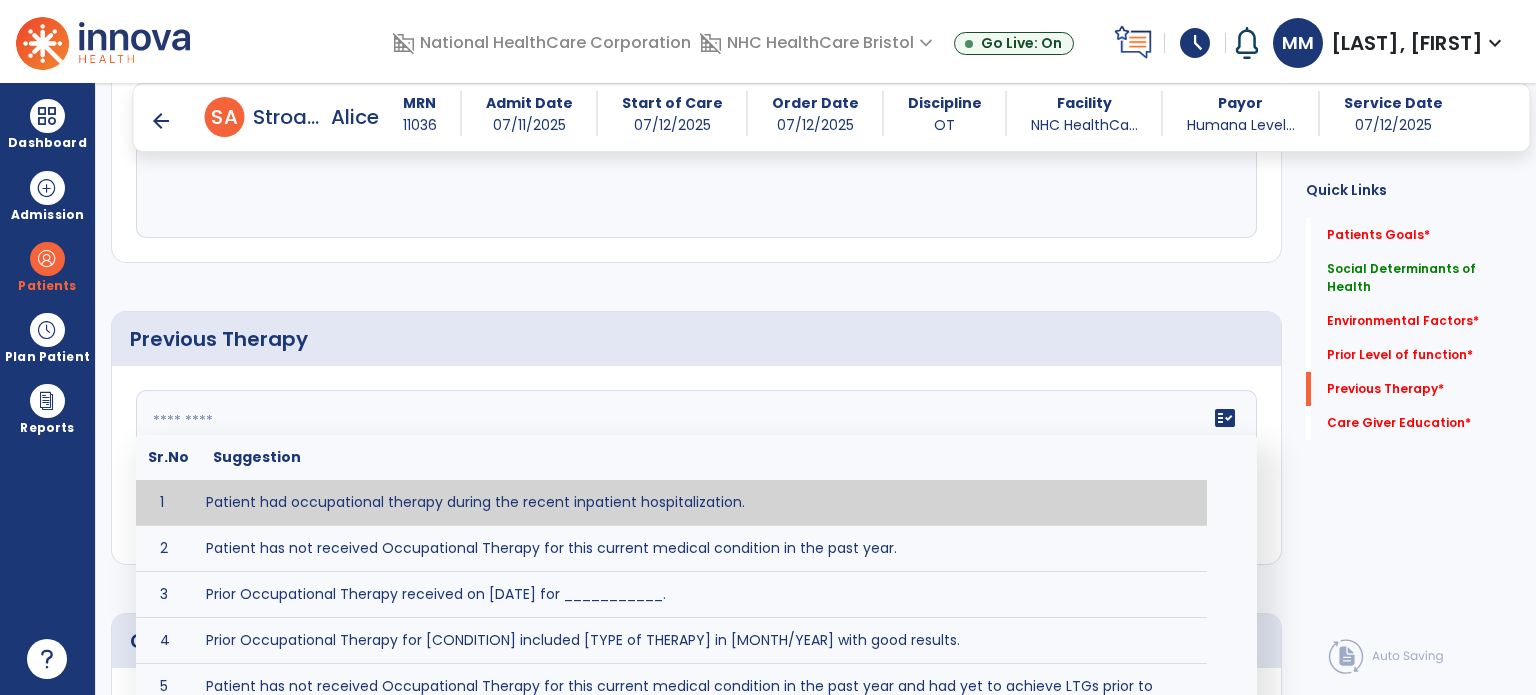 click 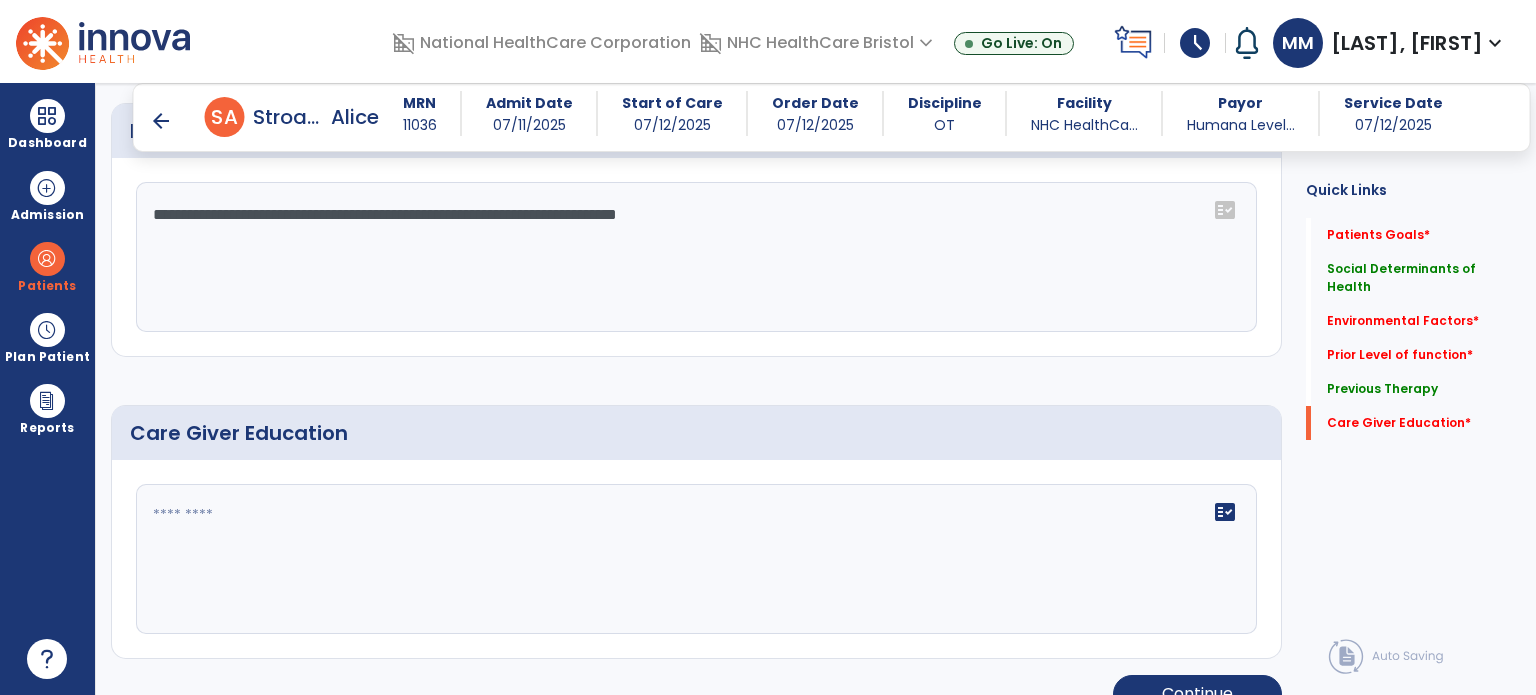 scroll, scrollTop: 1310, scrollLeft: 0, axis: vertical 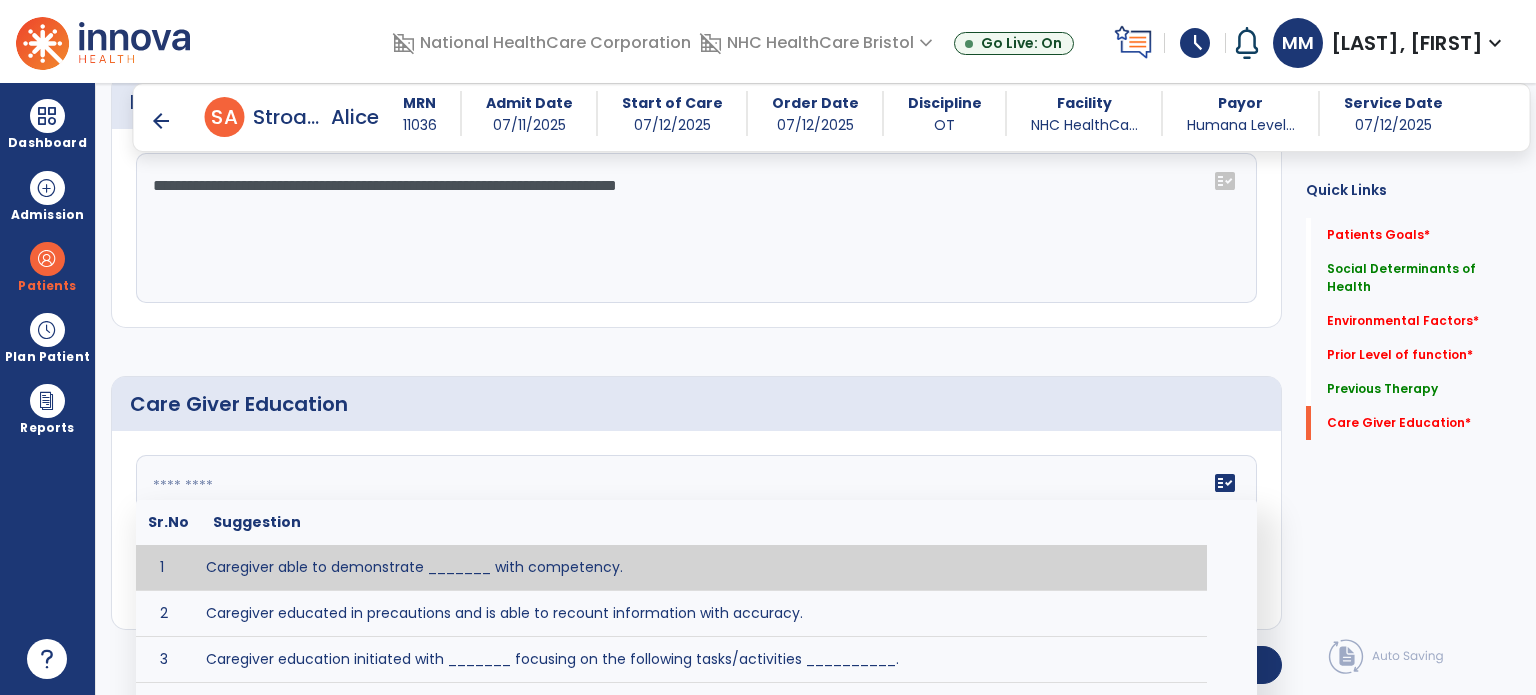 click 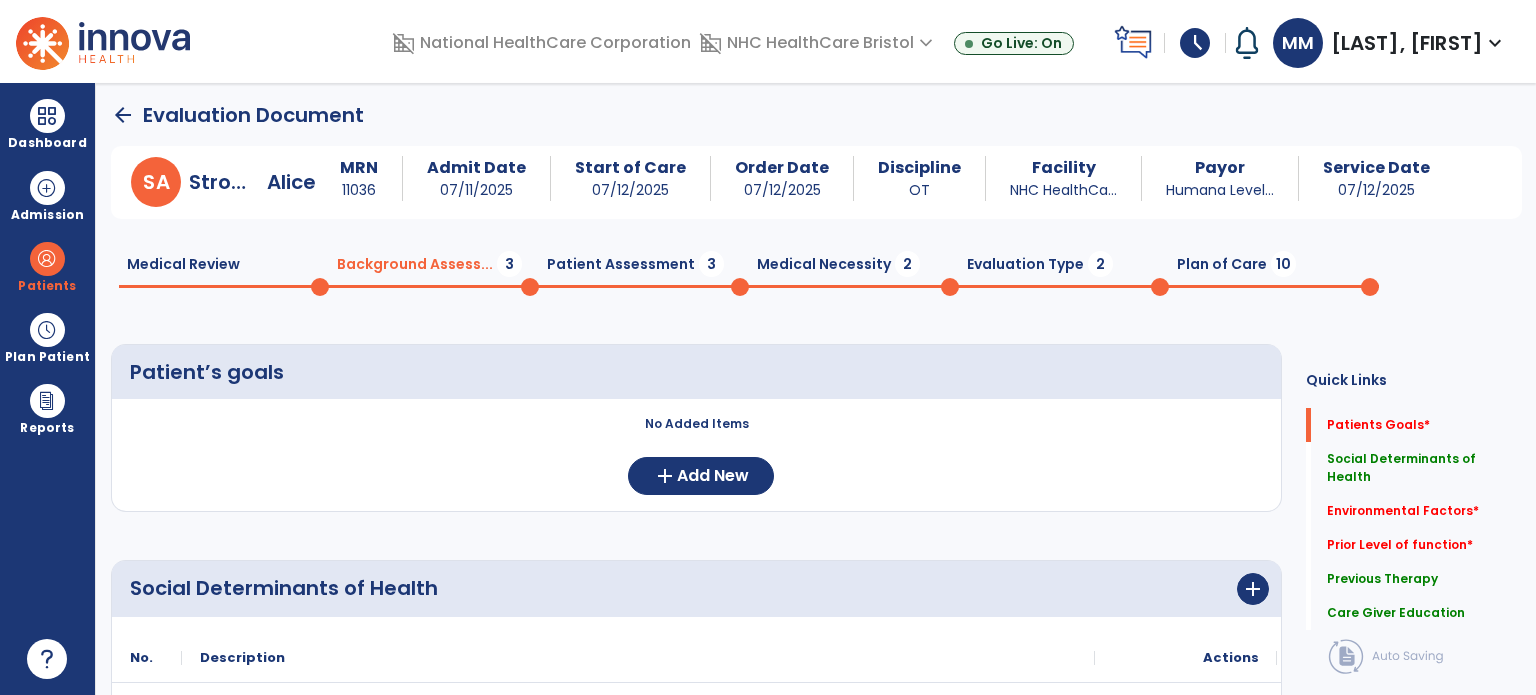 scroll, scrollTop: 0, scrollLeft: 0, axis: both 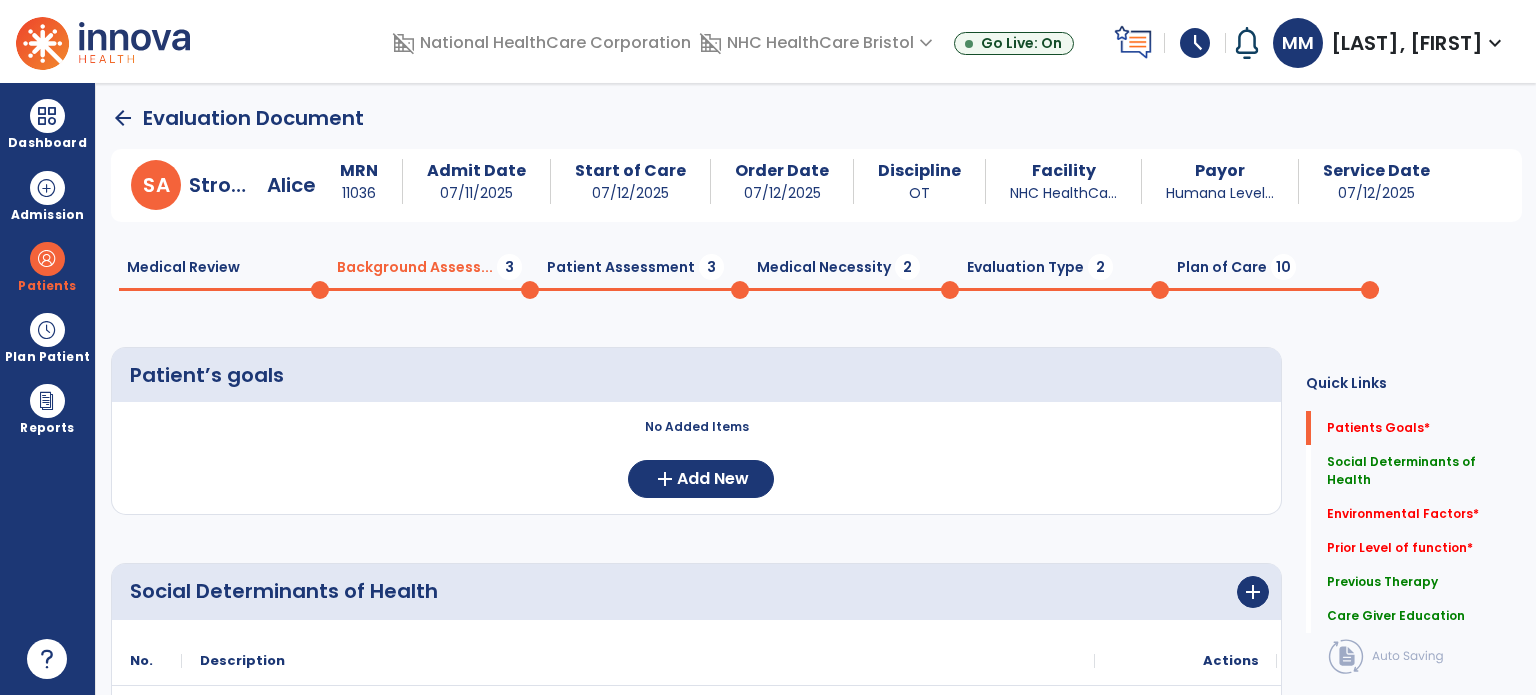 type on "***" 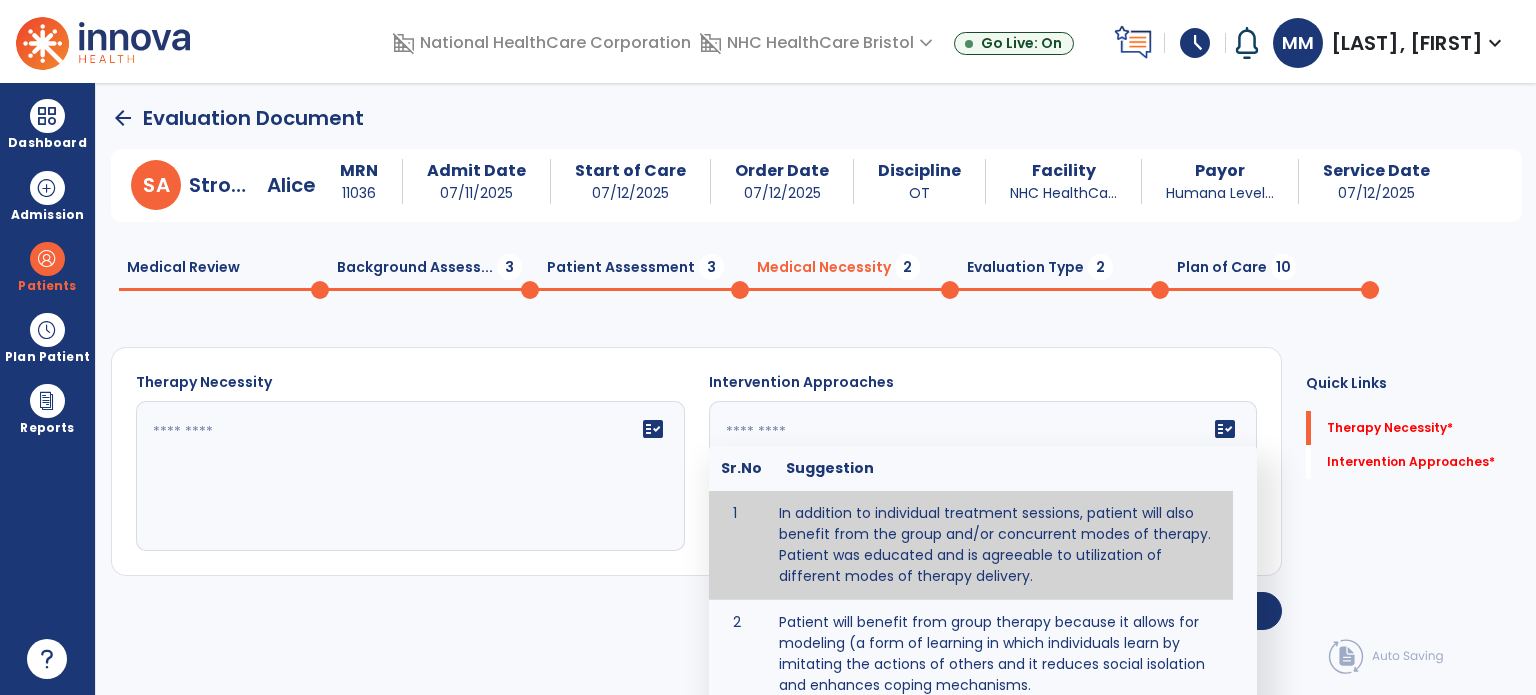 click 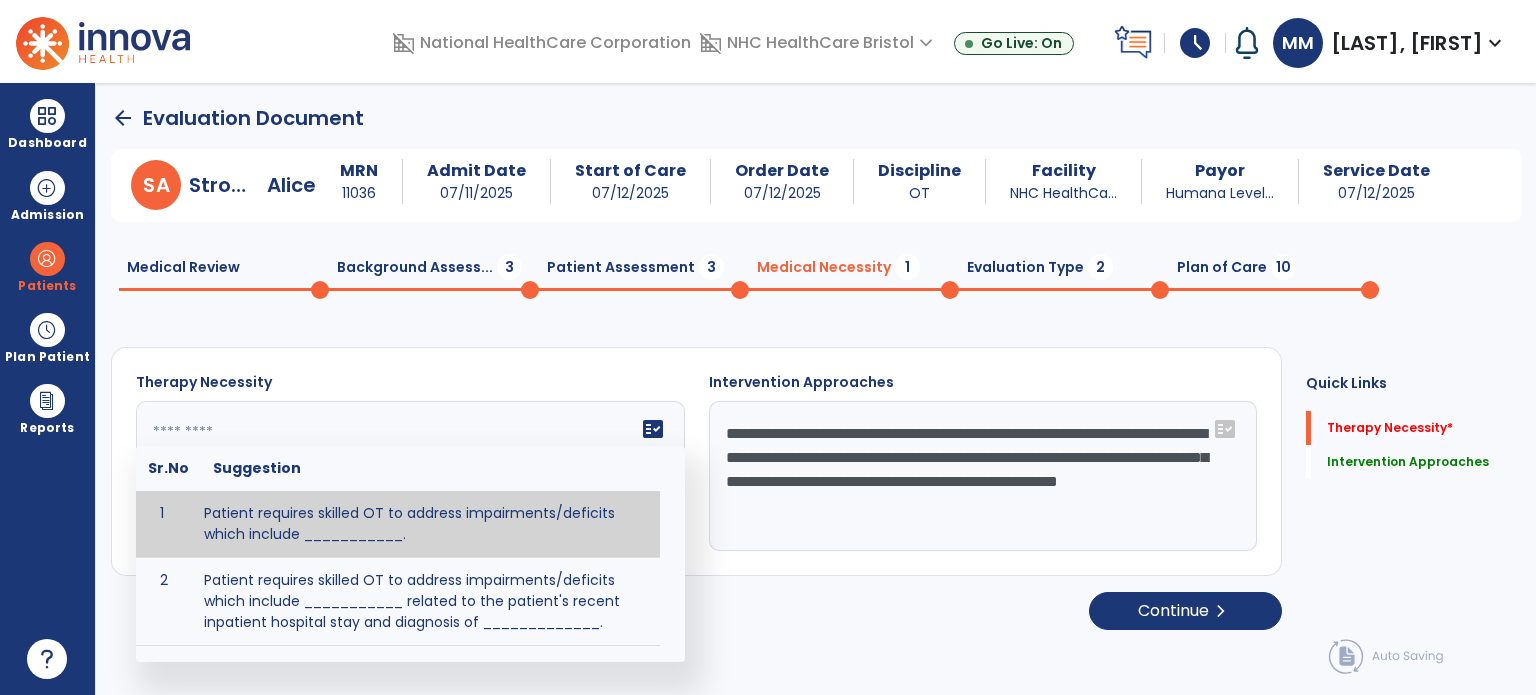 click on "fact_check  Sr.No Suggestion 1 Patient requires skilled OT to address impairments/deficits which include ___________. 2 Patient requires skilled OT to address impairments/deficits which include ___________ related to the patient's recent inpatient hospital stay and diagnosis of _____________." 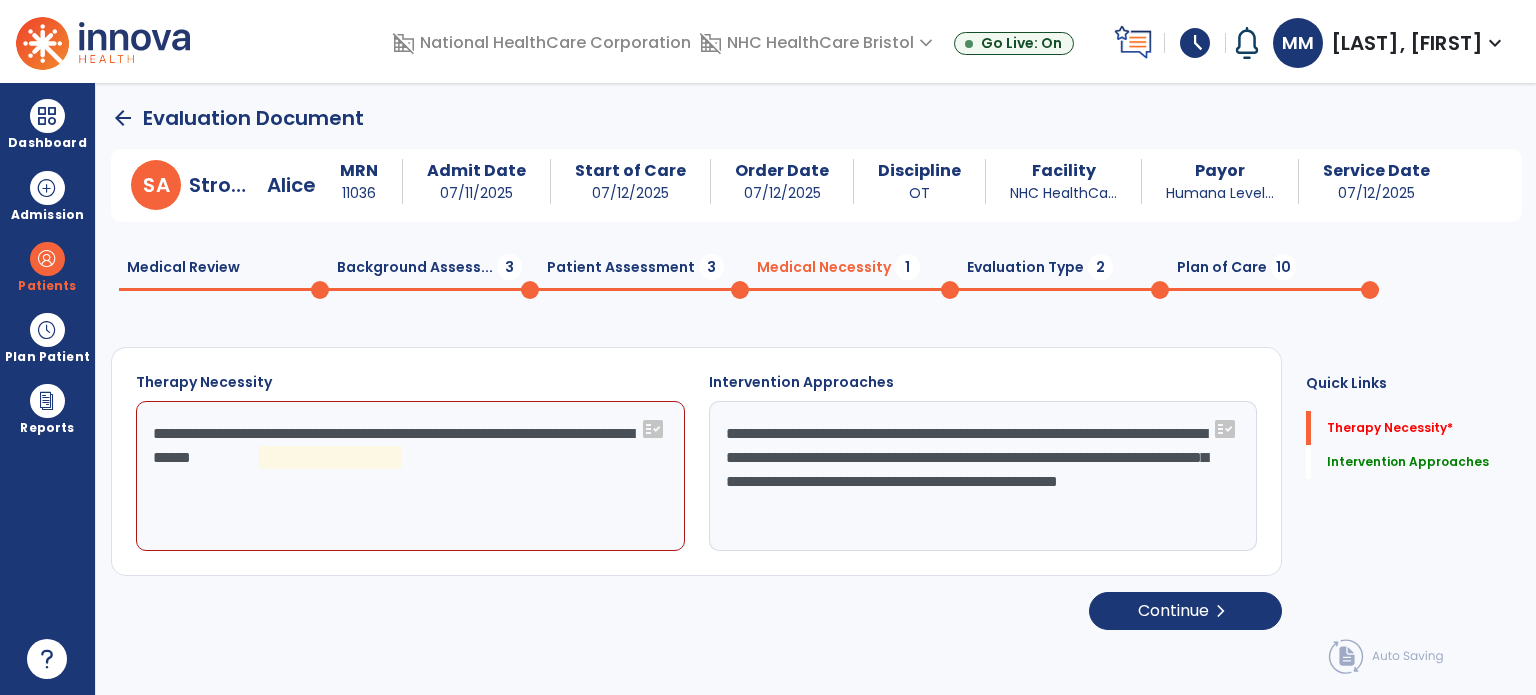 click on "**********" 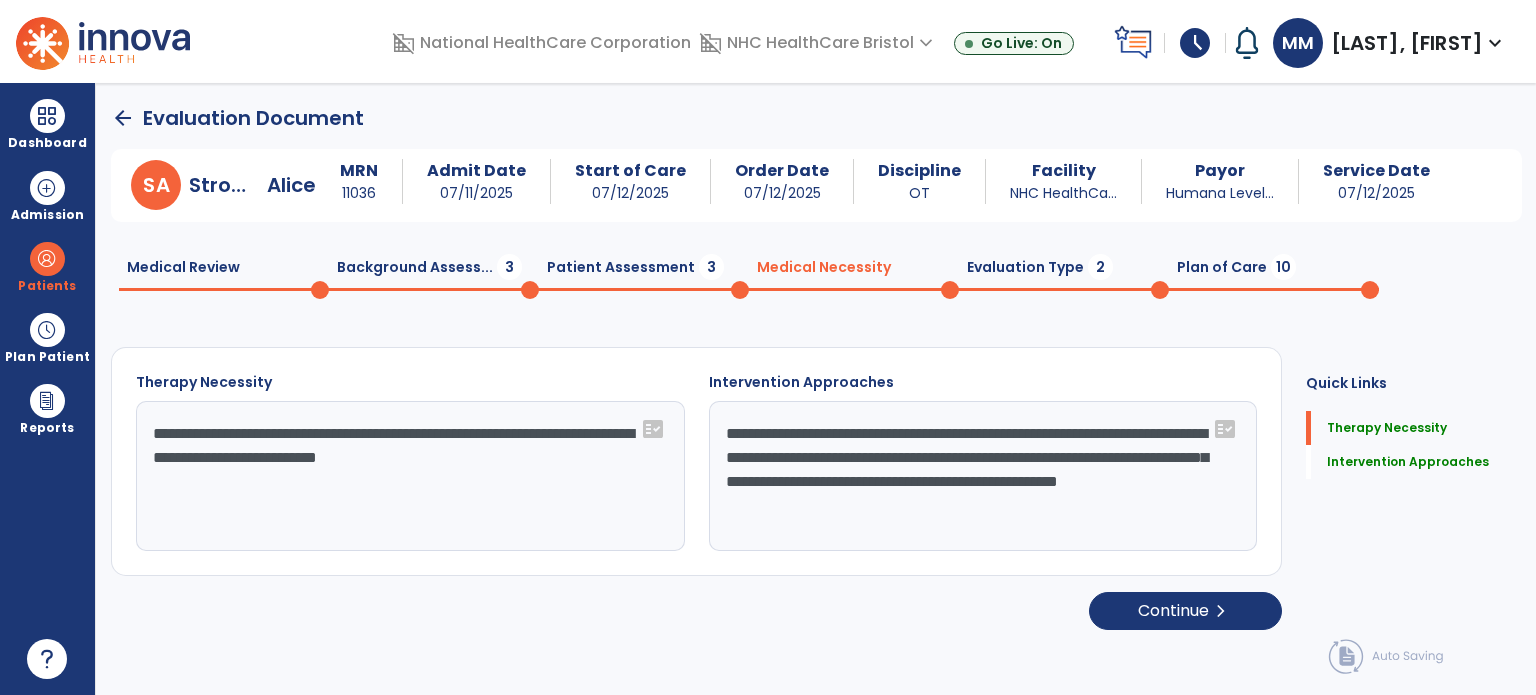 type on "**********" 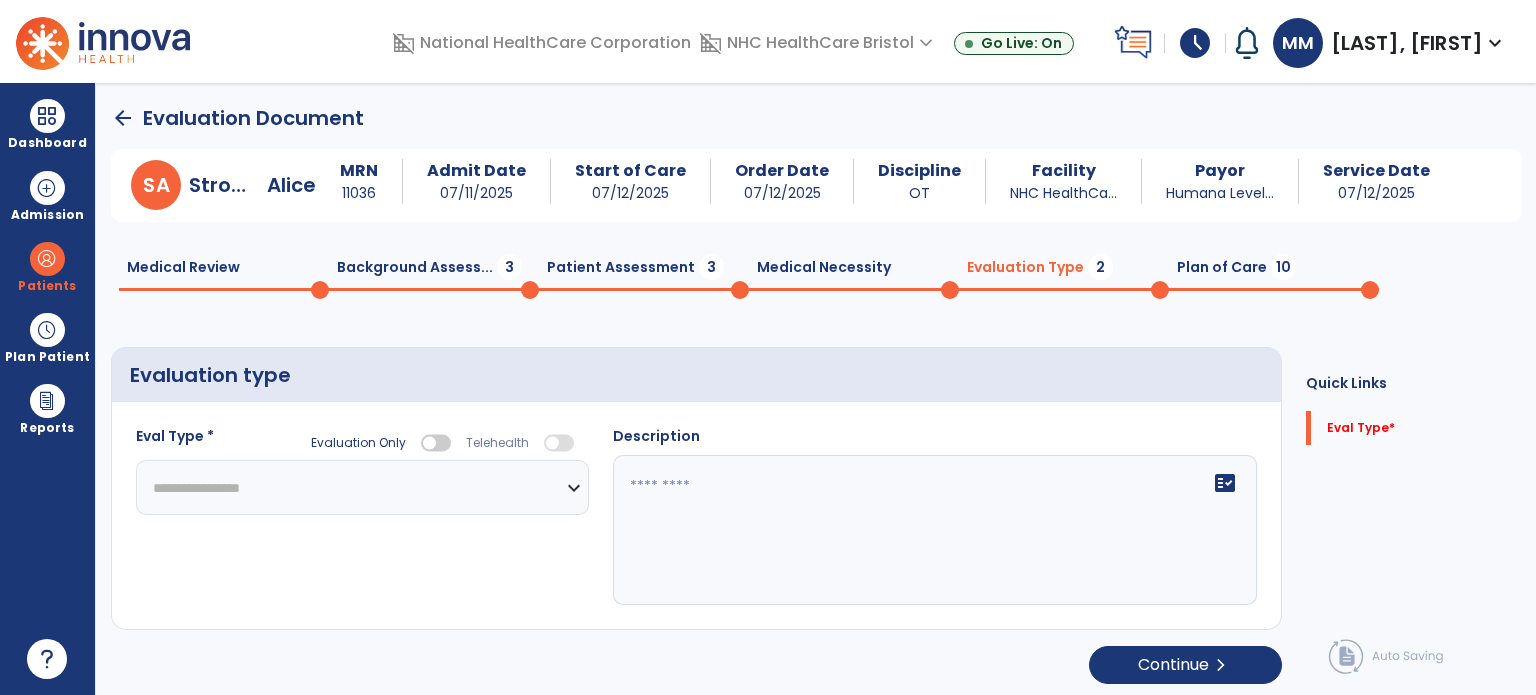 click on "**********" 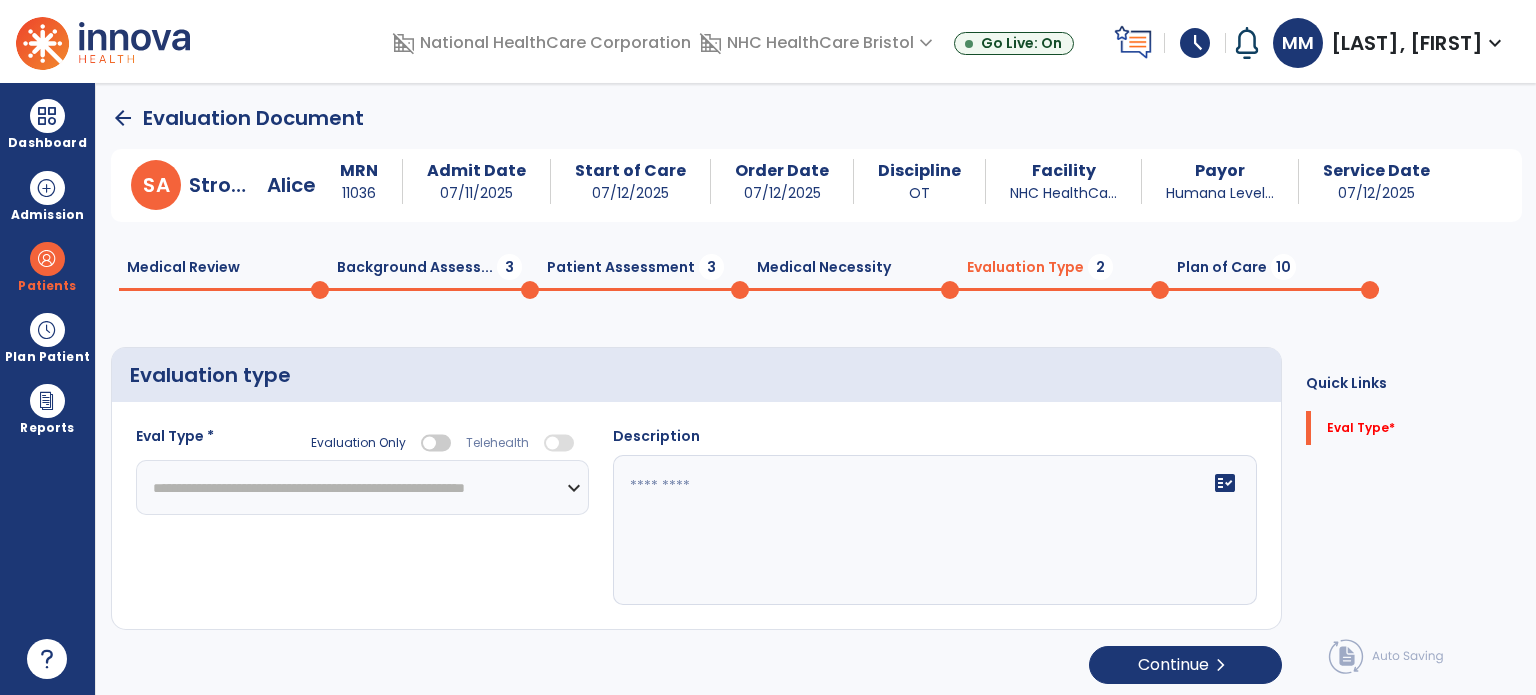 click on "**********" 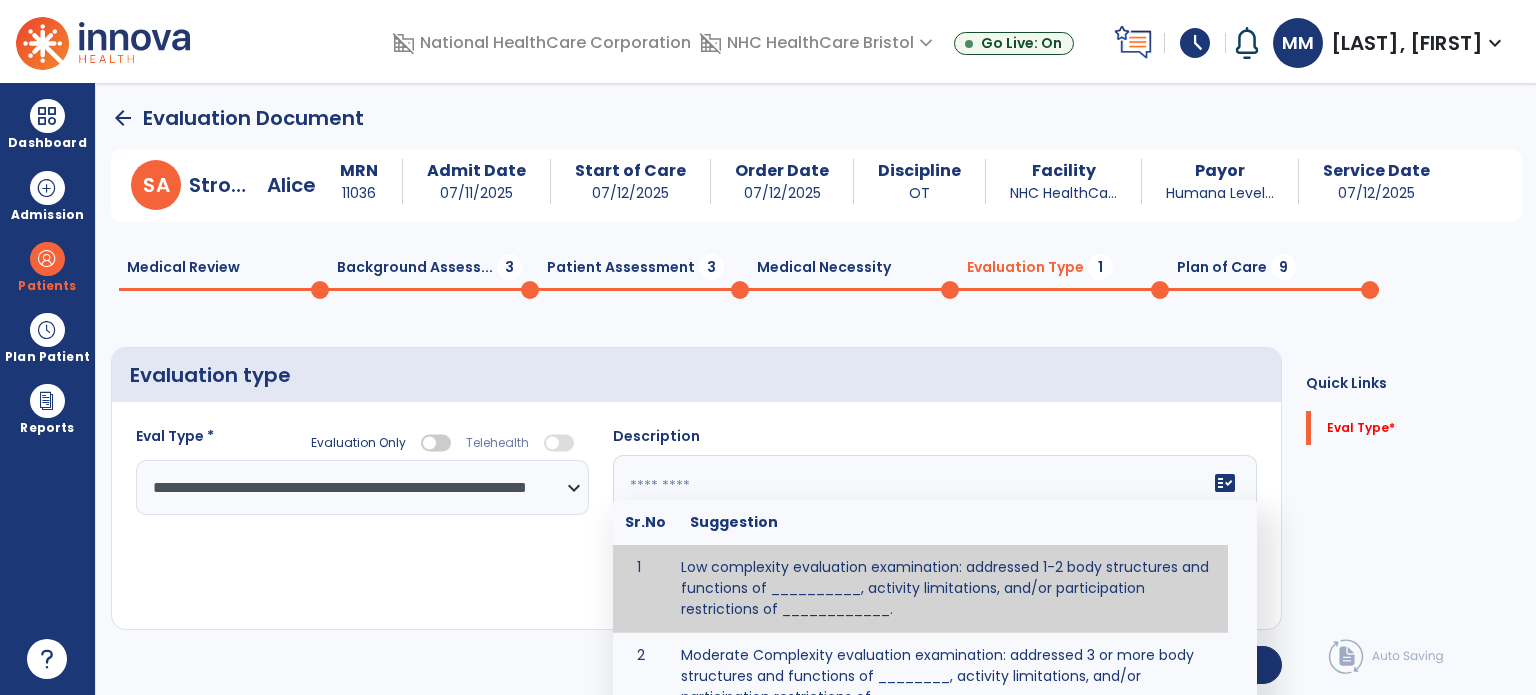 click 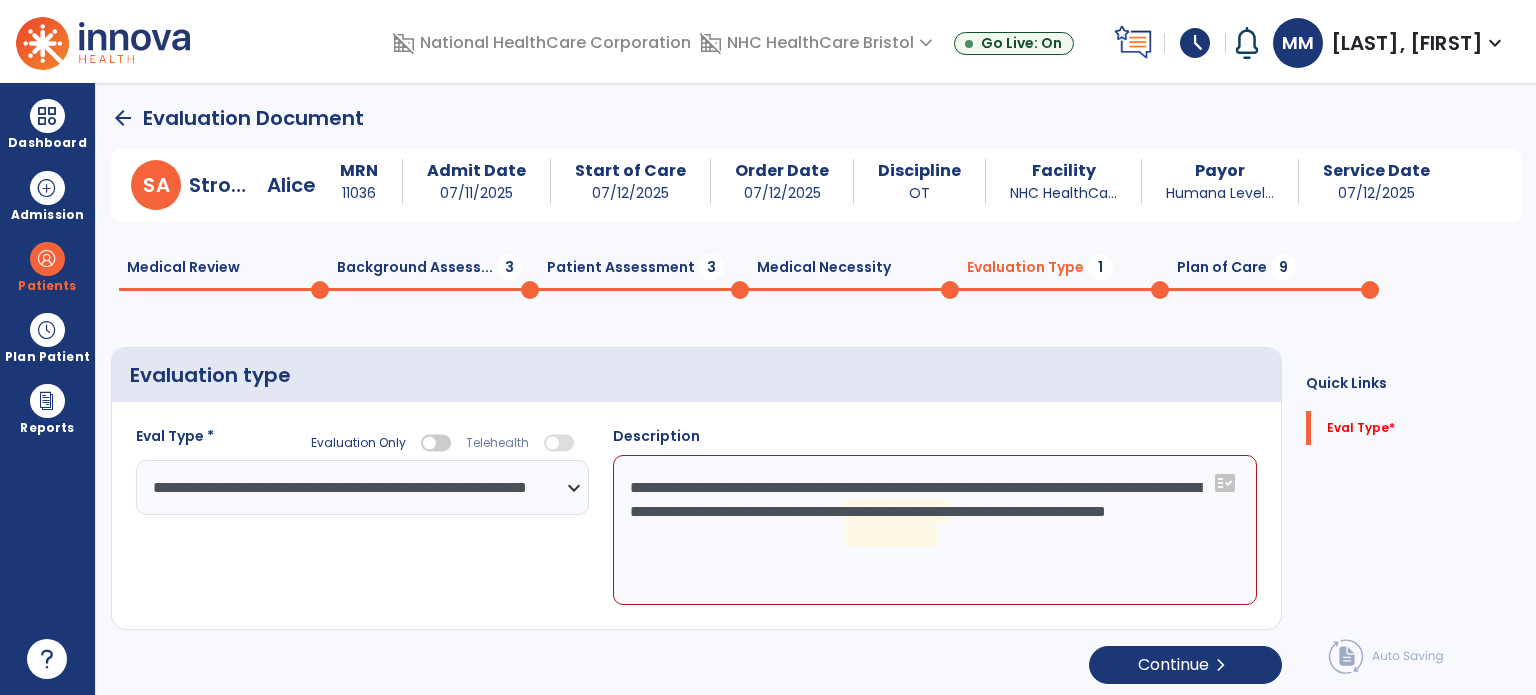 click on "**********" 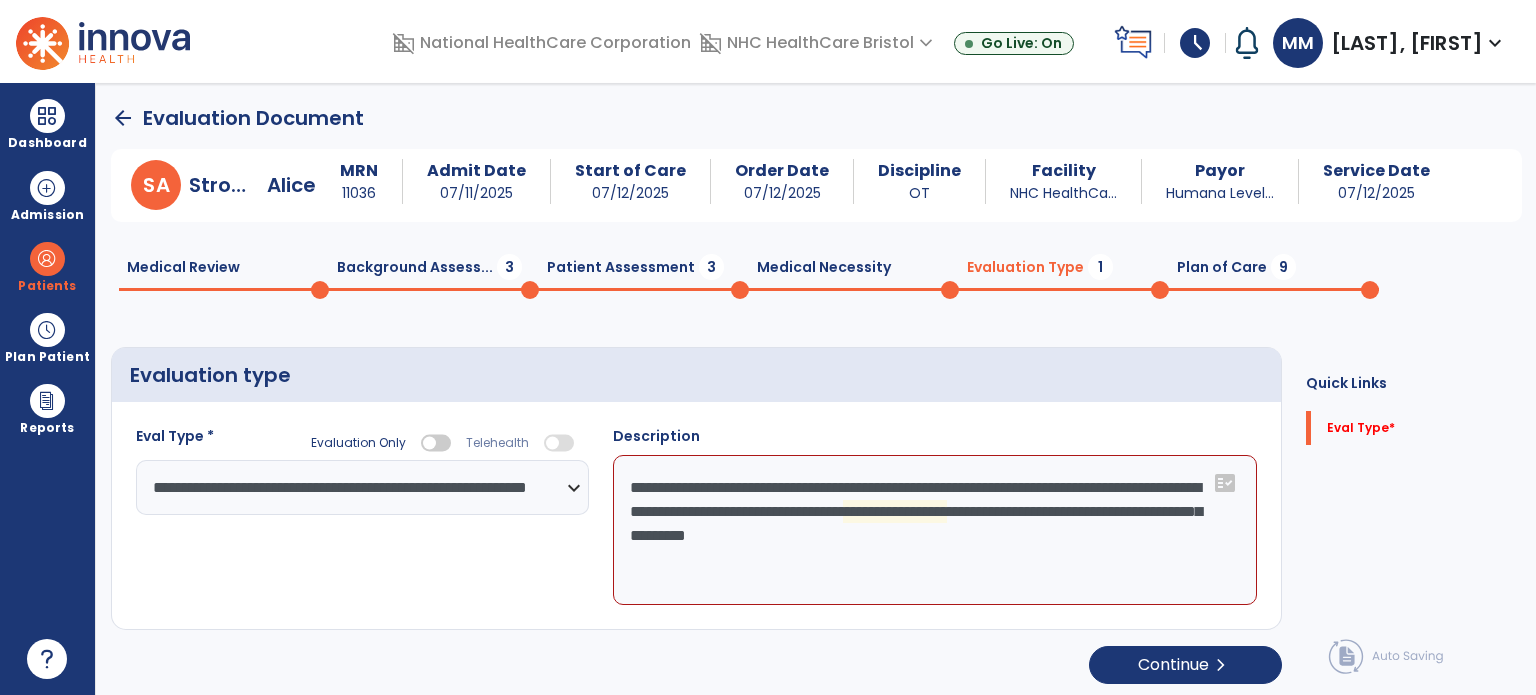 click on "**********" 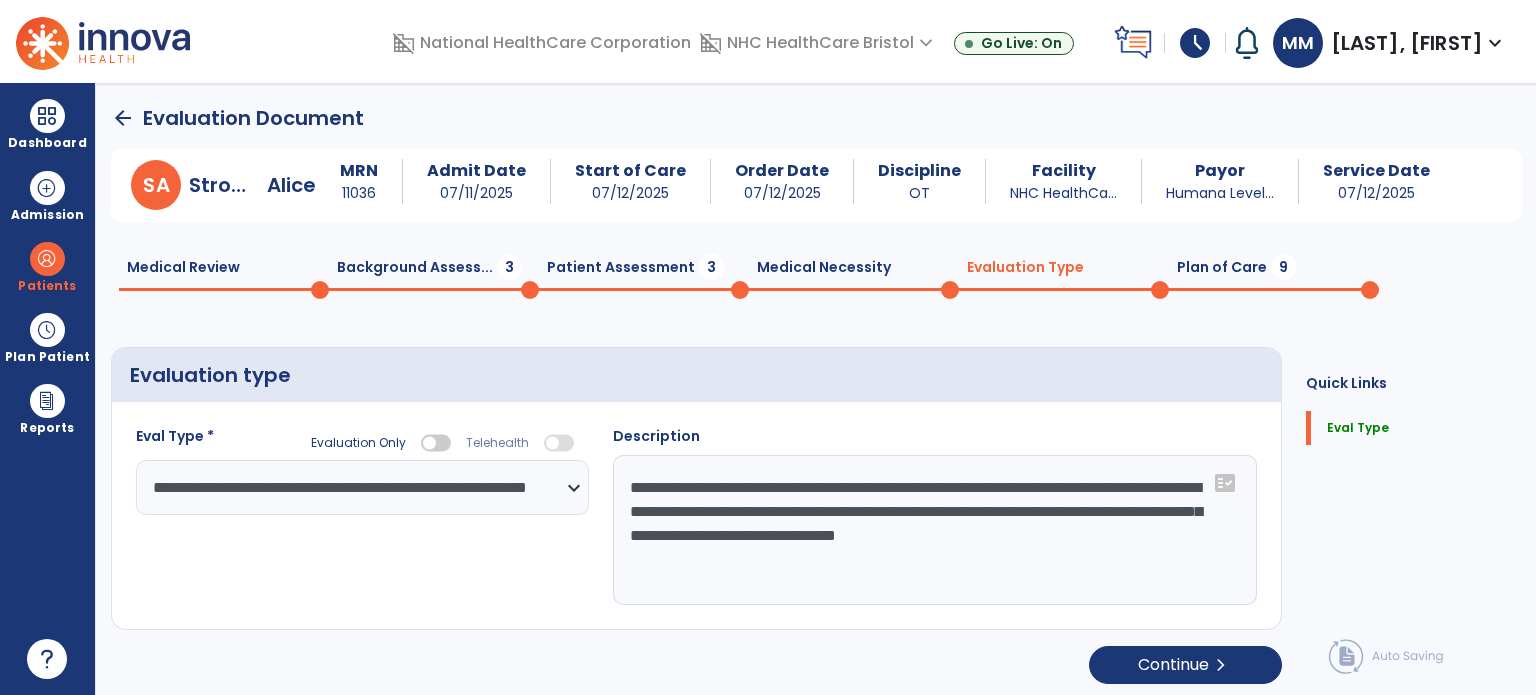 type on "**********" 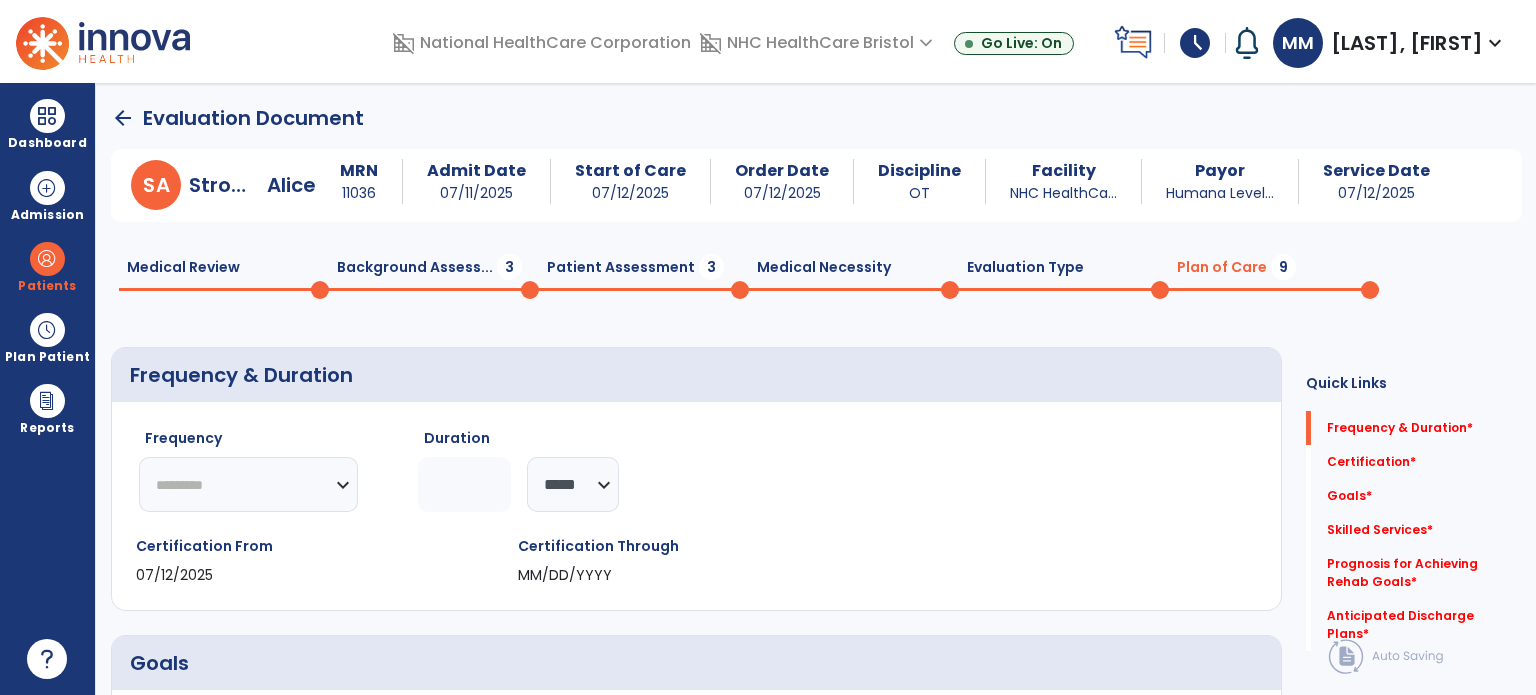 click on "********* ** ** ** ** ** ** **" 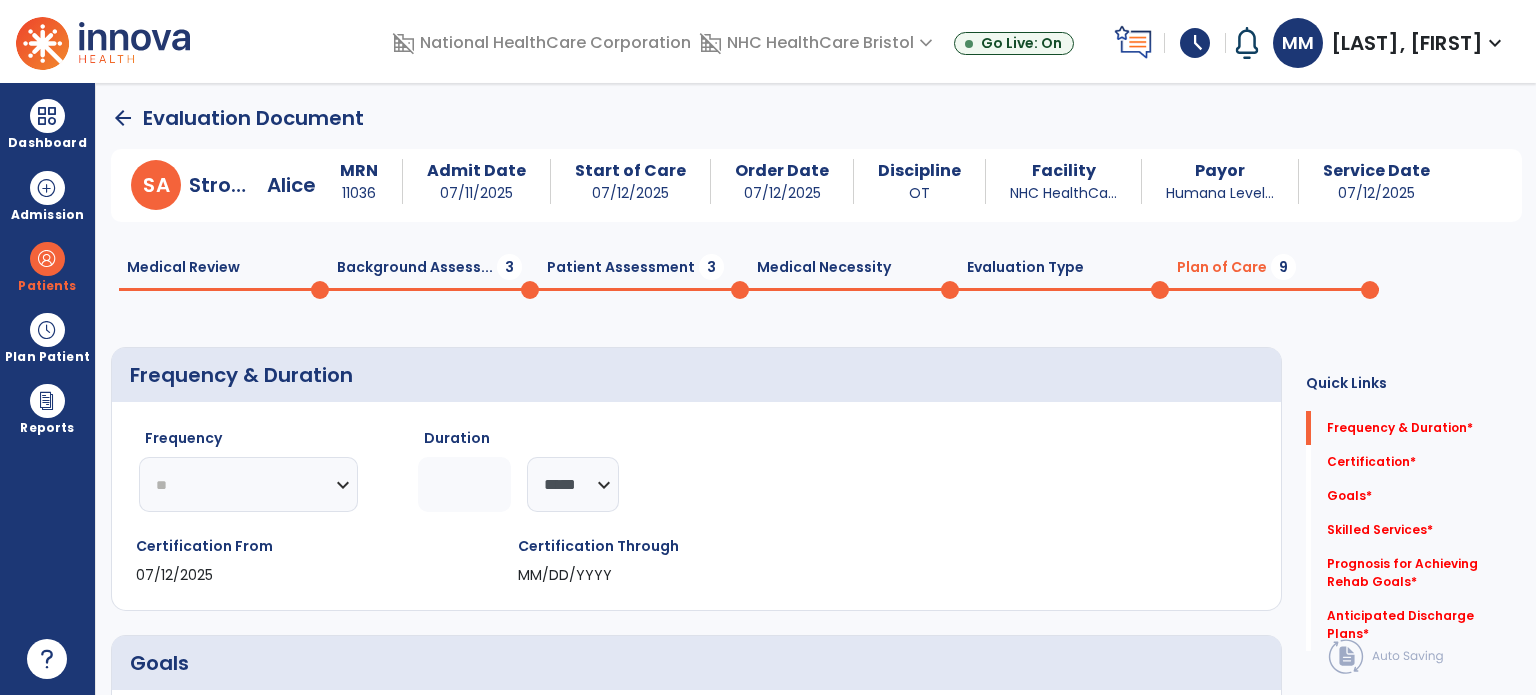 click on "********* ** ** ** ** ** ** **" 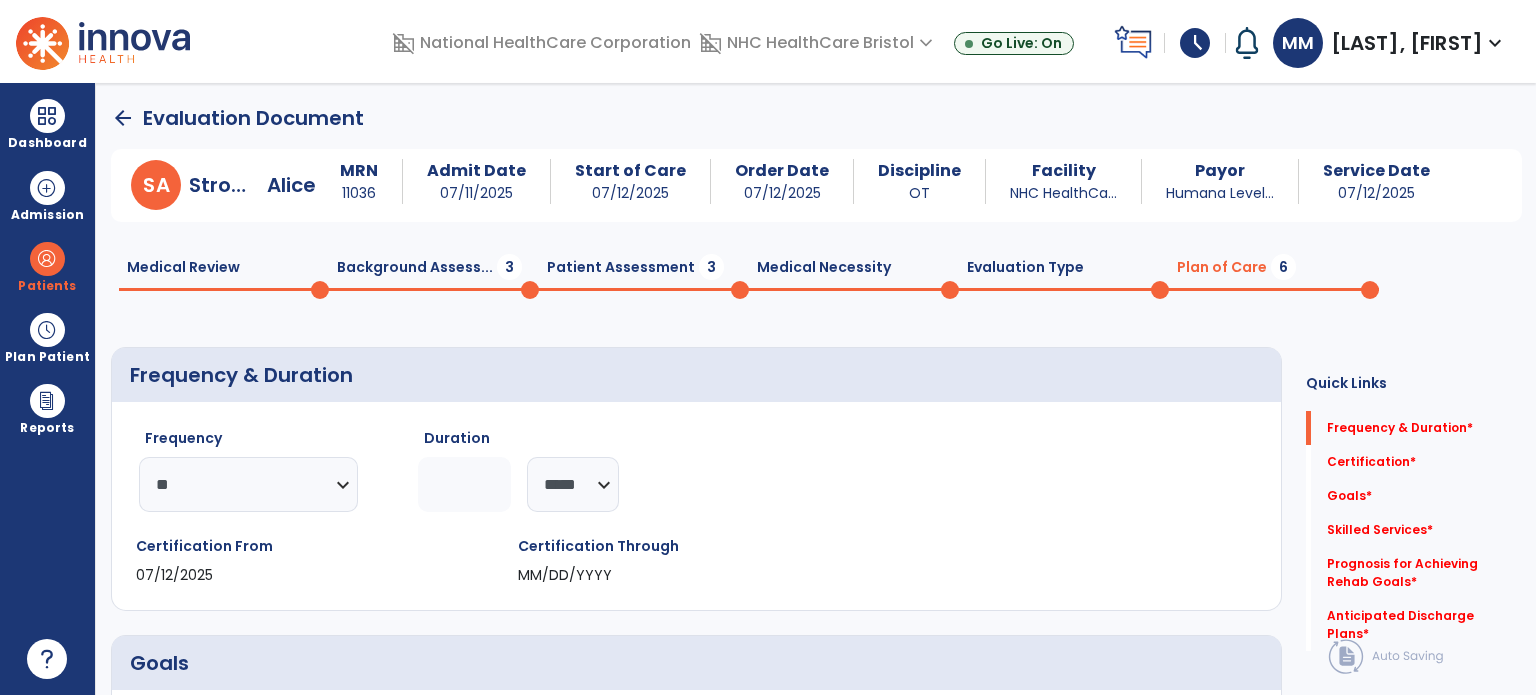 click 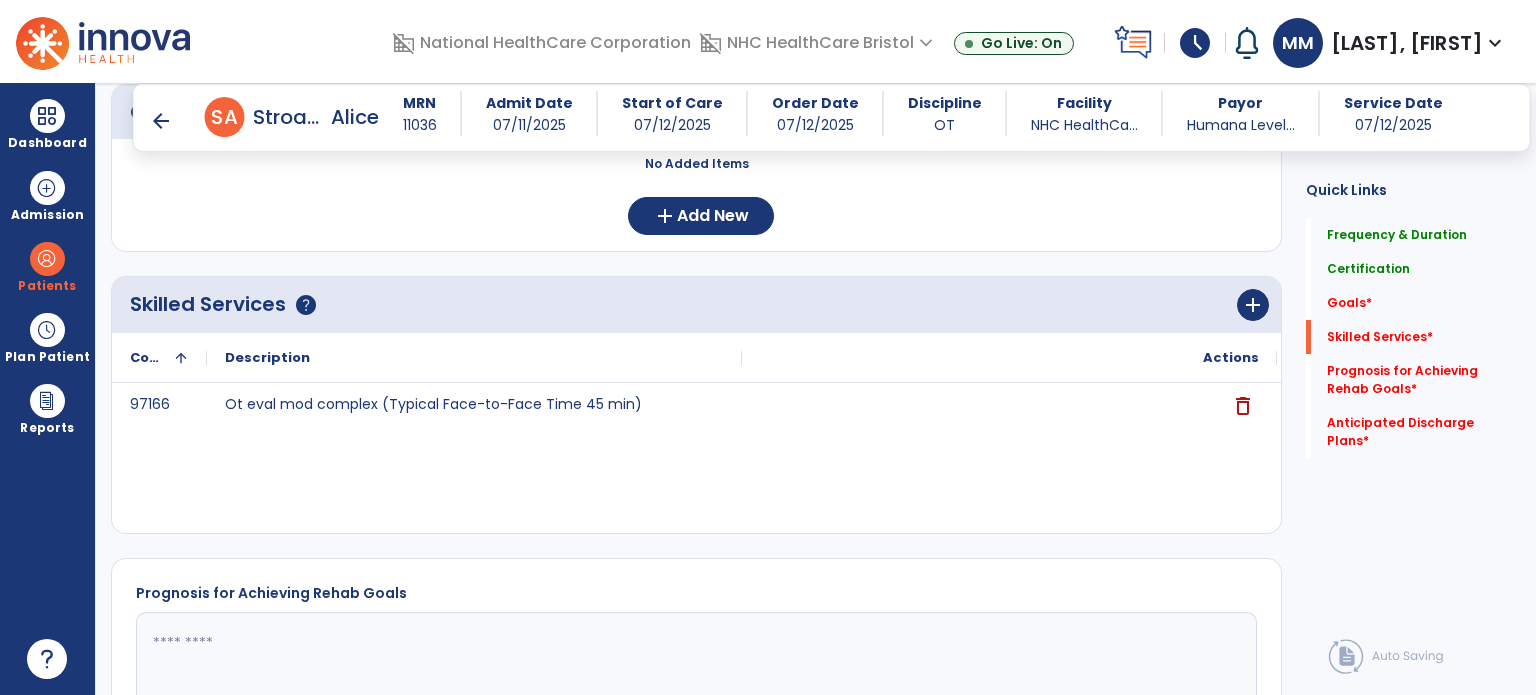 scroll, scrollTop: 536, scrollLeft: 0, axis: vertical 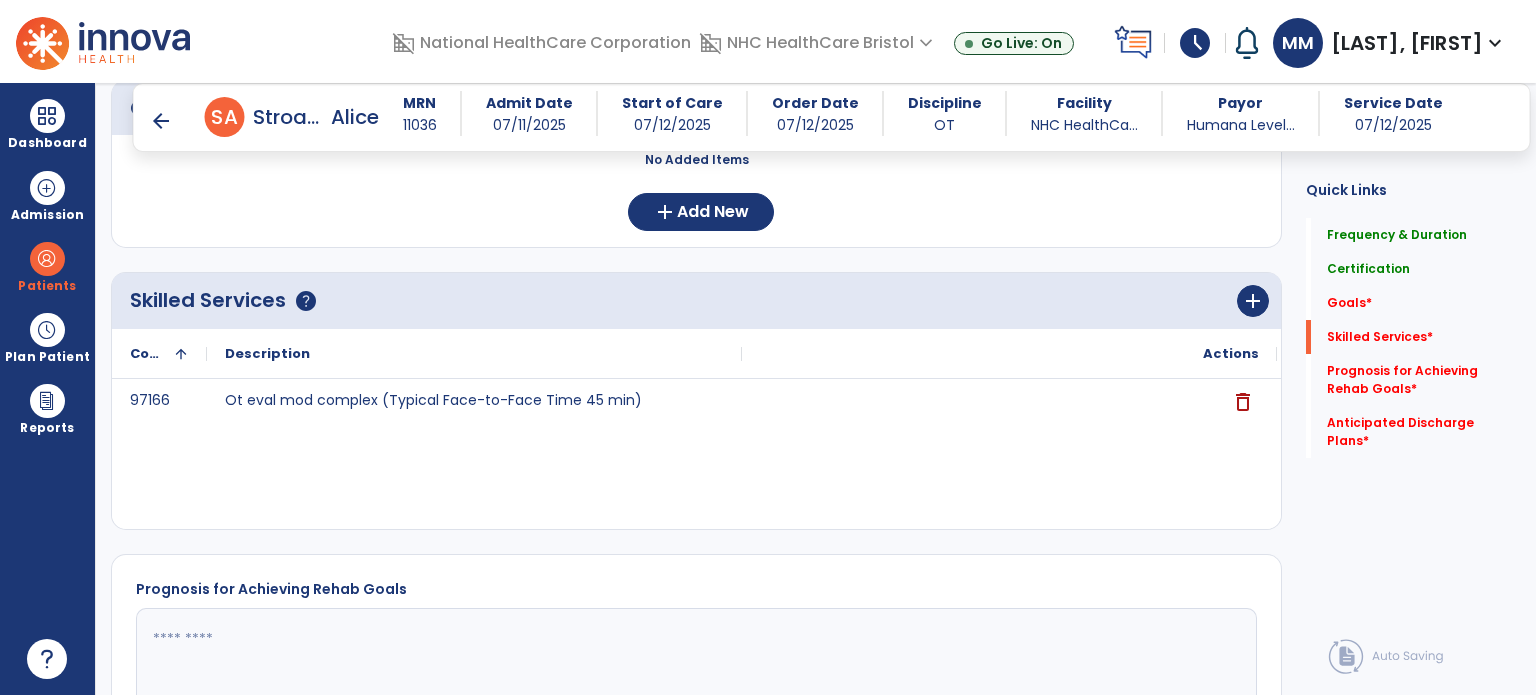 type on "*" 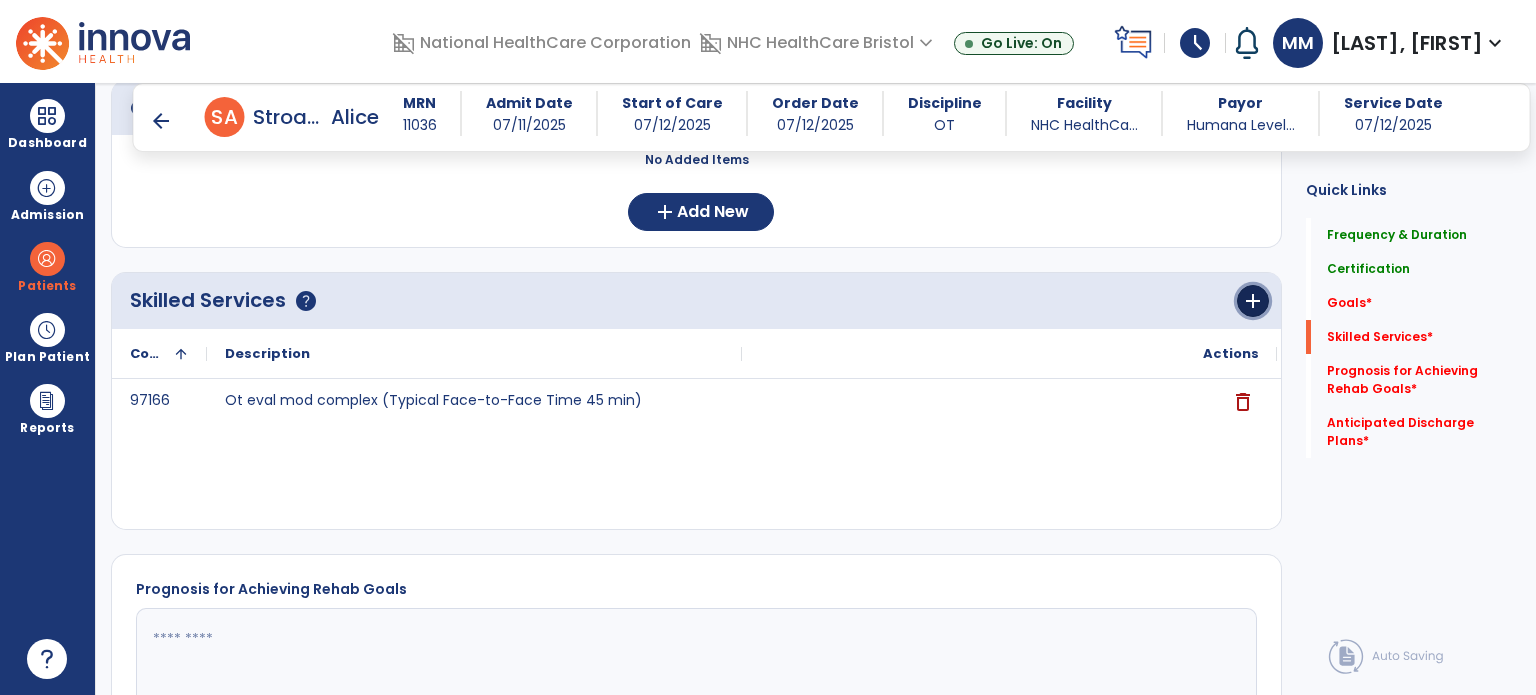 click on "add" 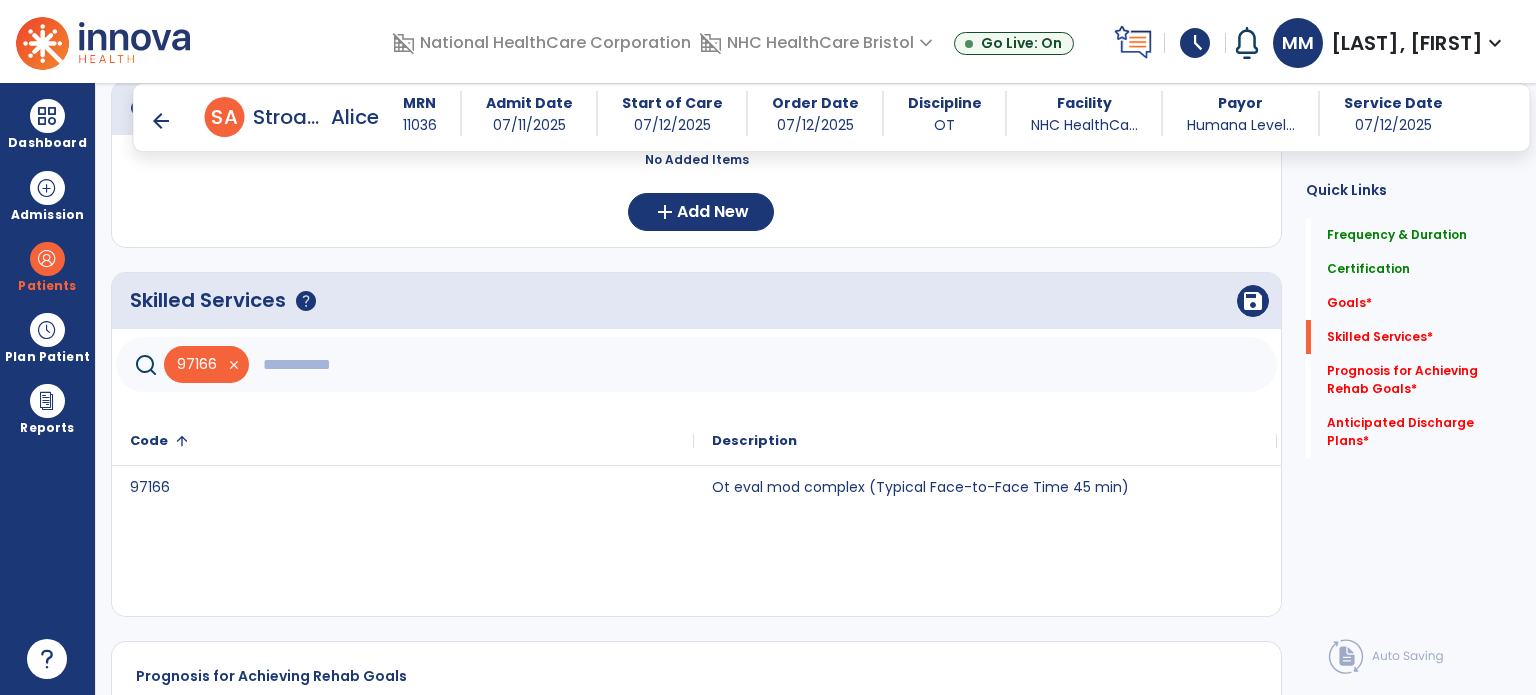 click 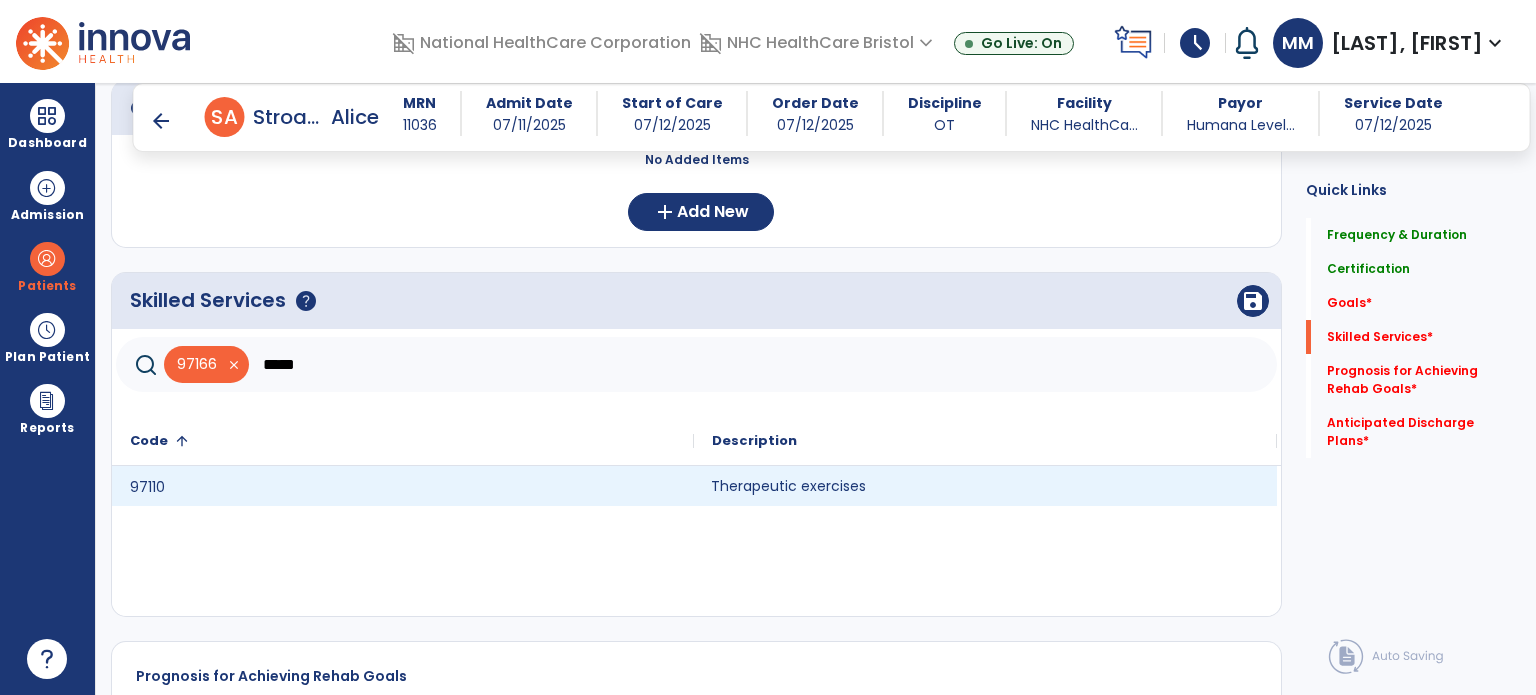 click on "Therapeutic exercises" 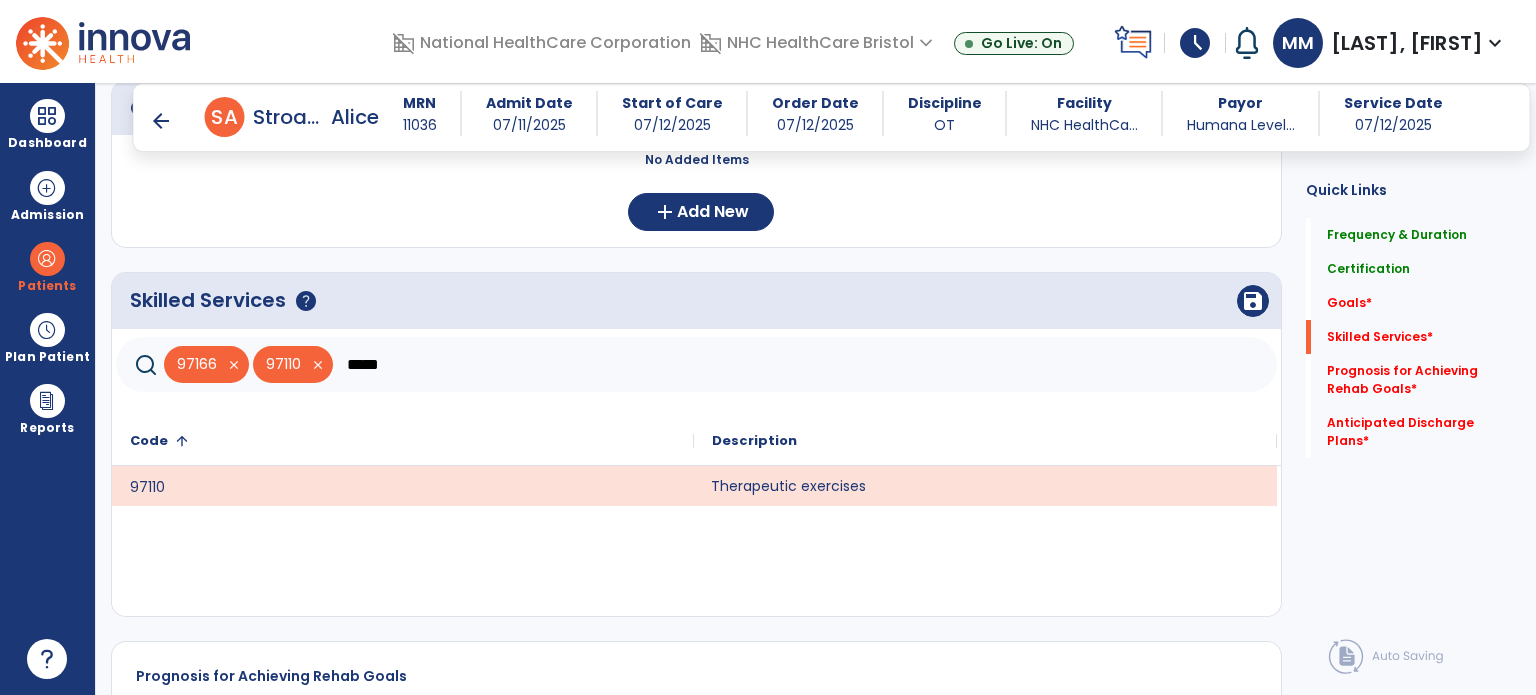 click on "*****" 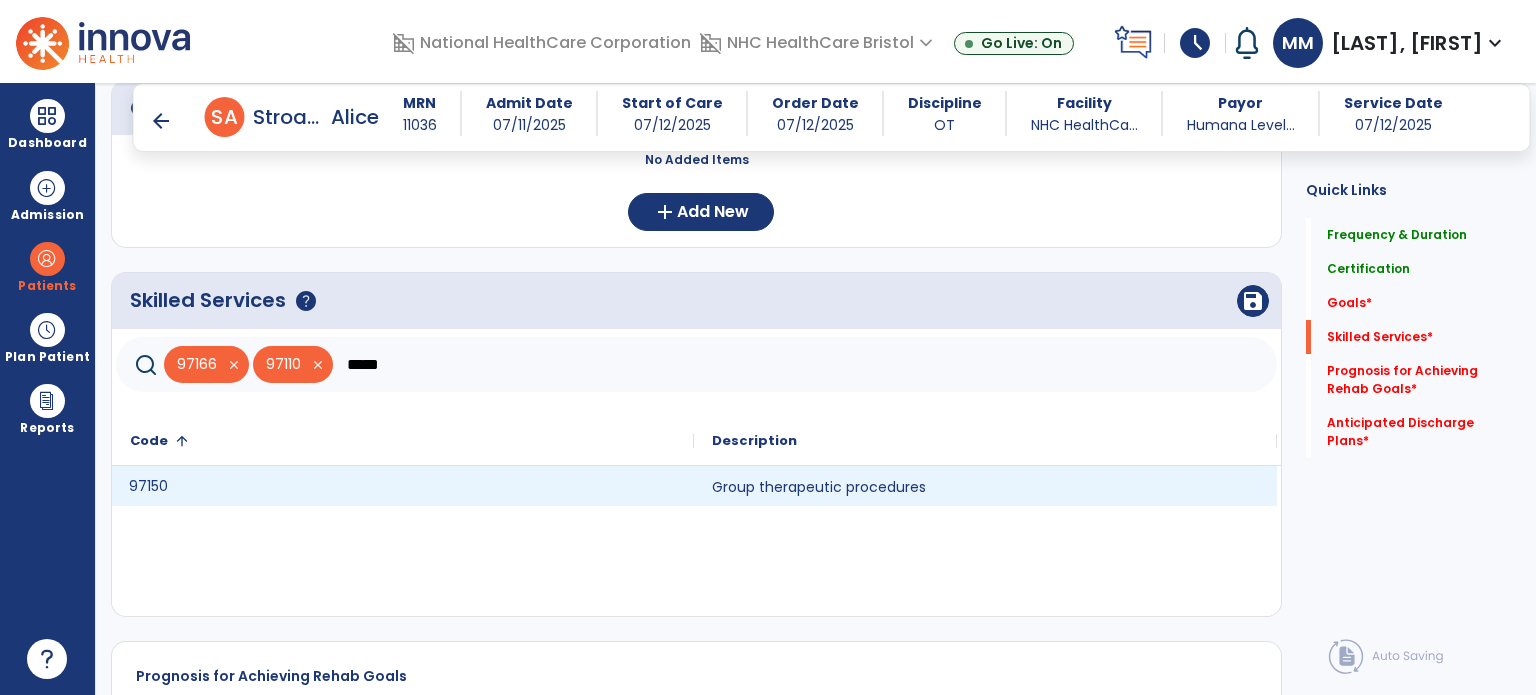 click on "97150" 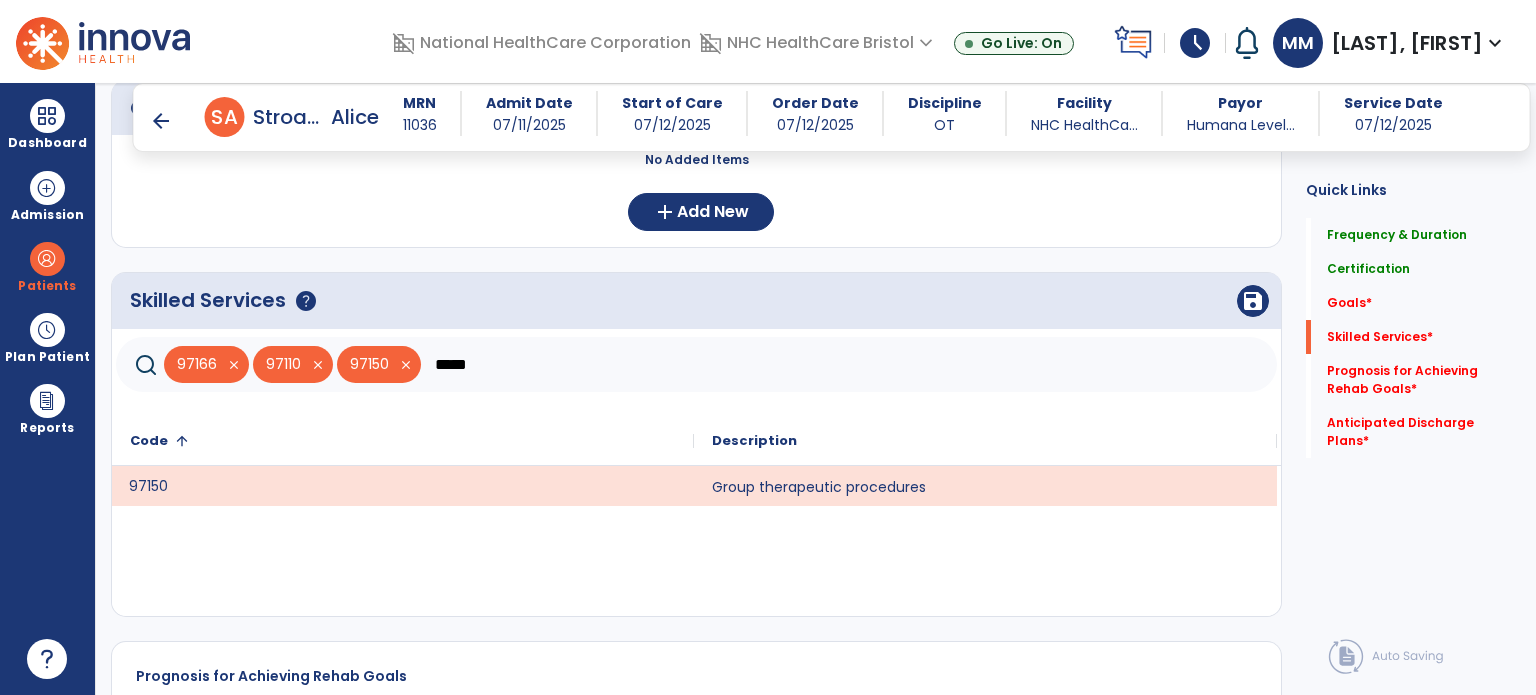 click on "*****" 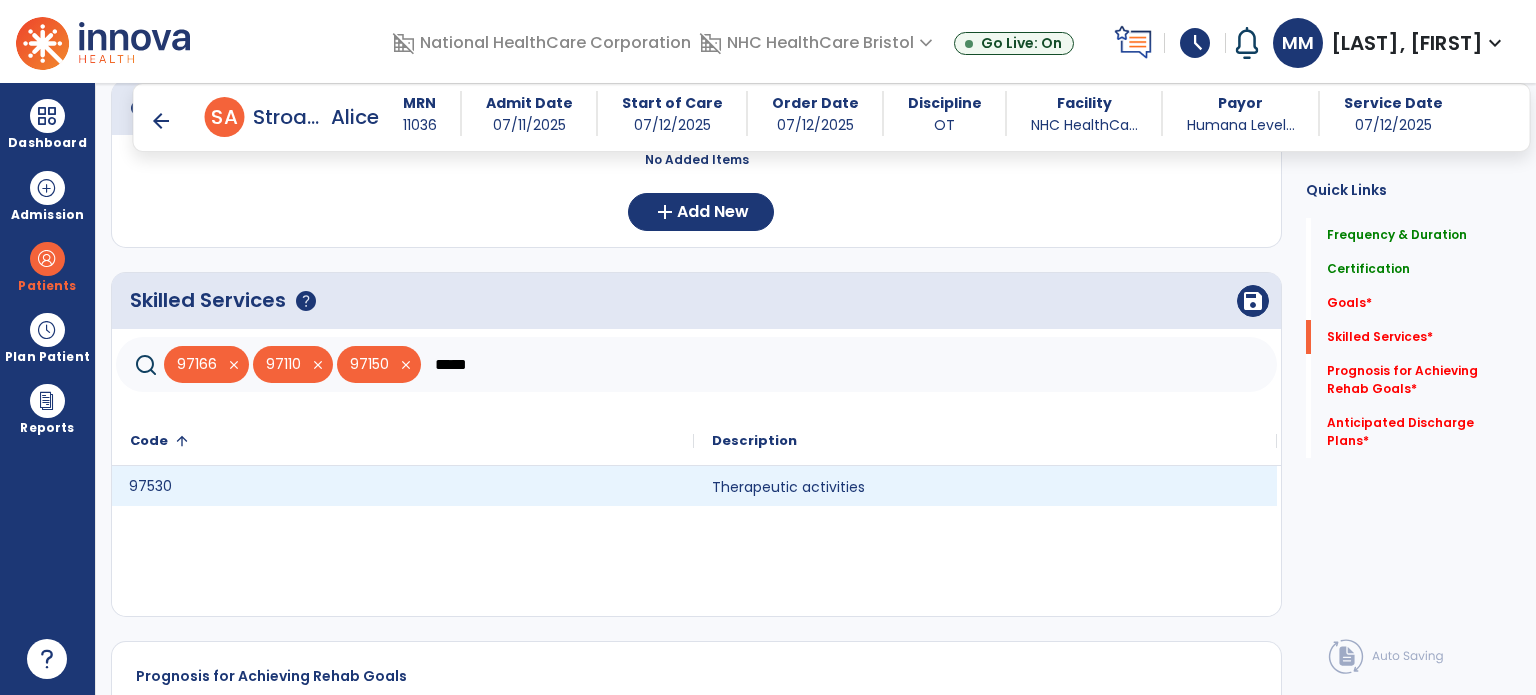 click on "97530" 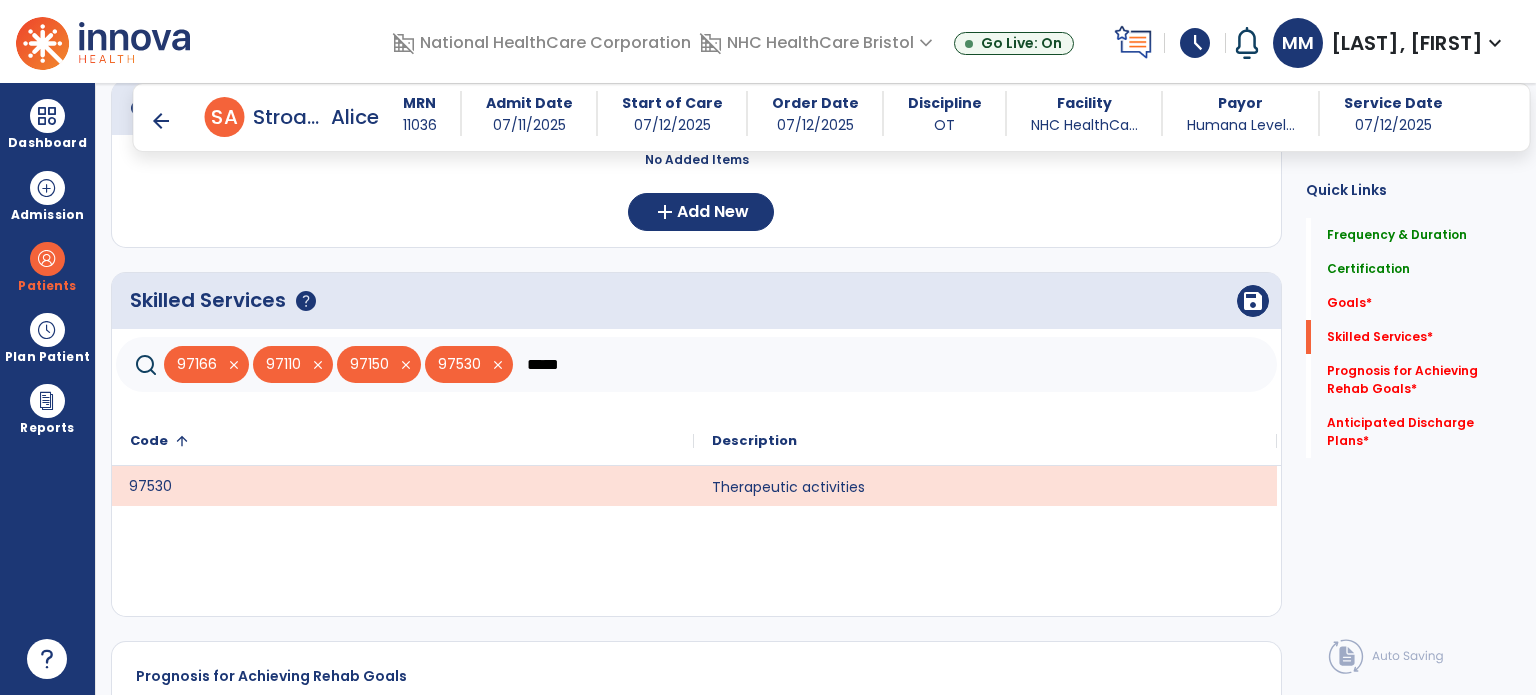 click on "*****" 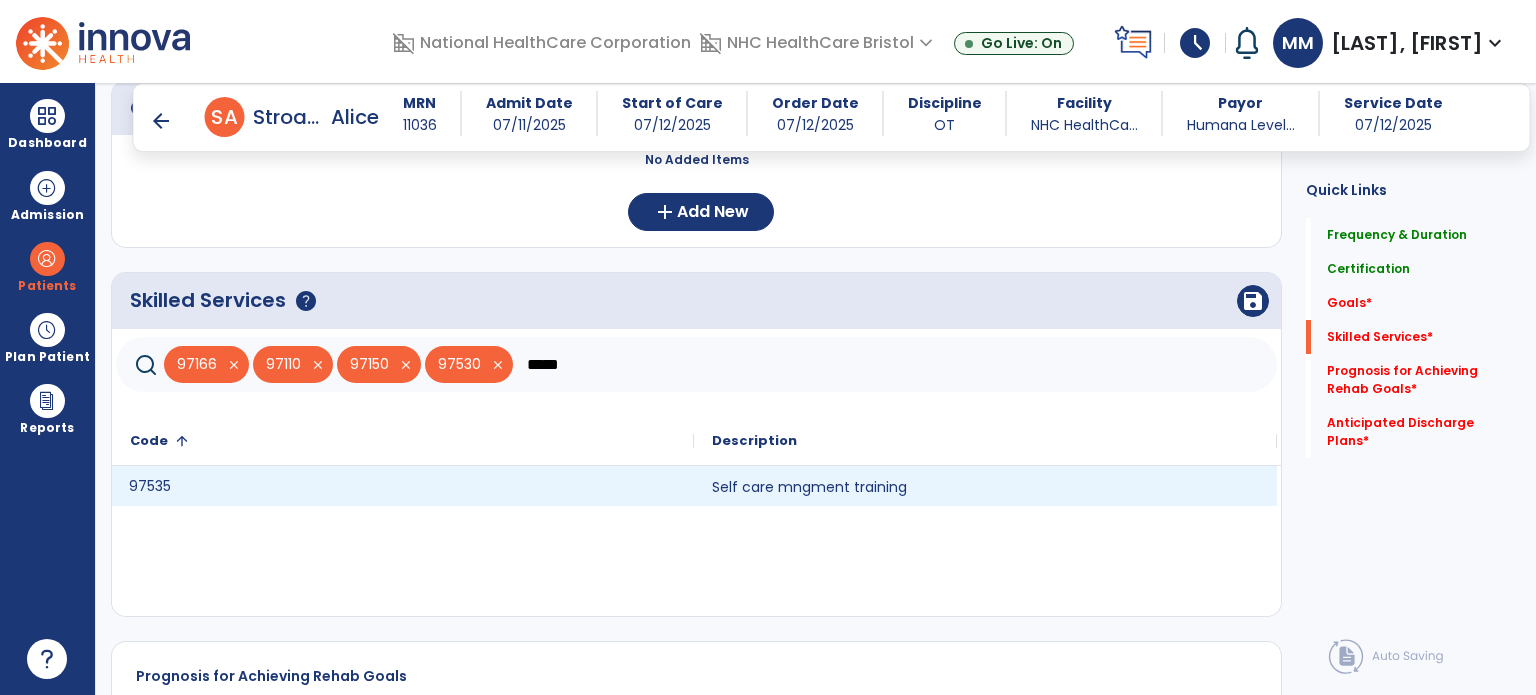 type on "*****" 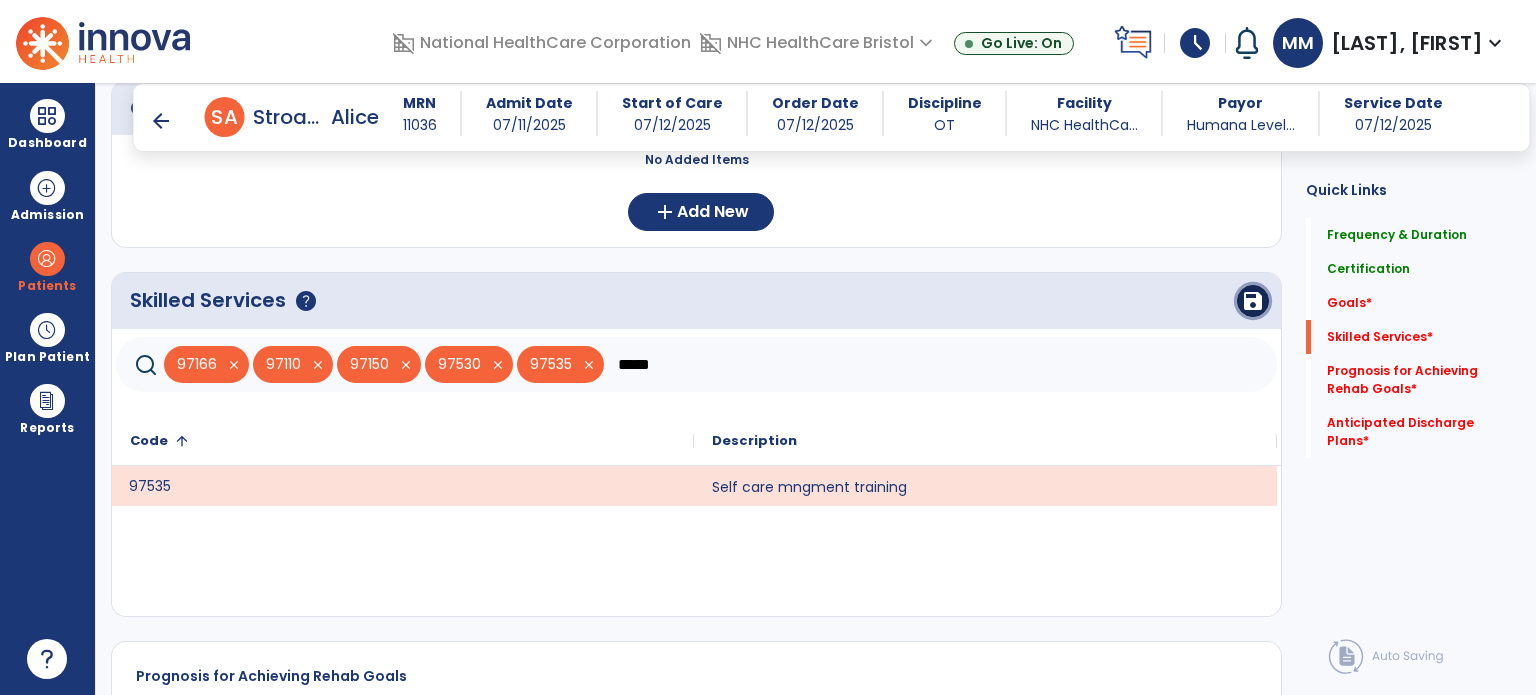 click on "save" 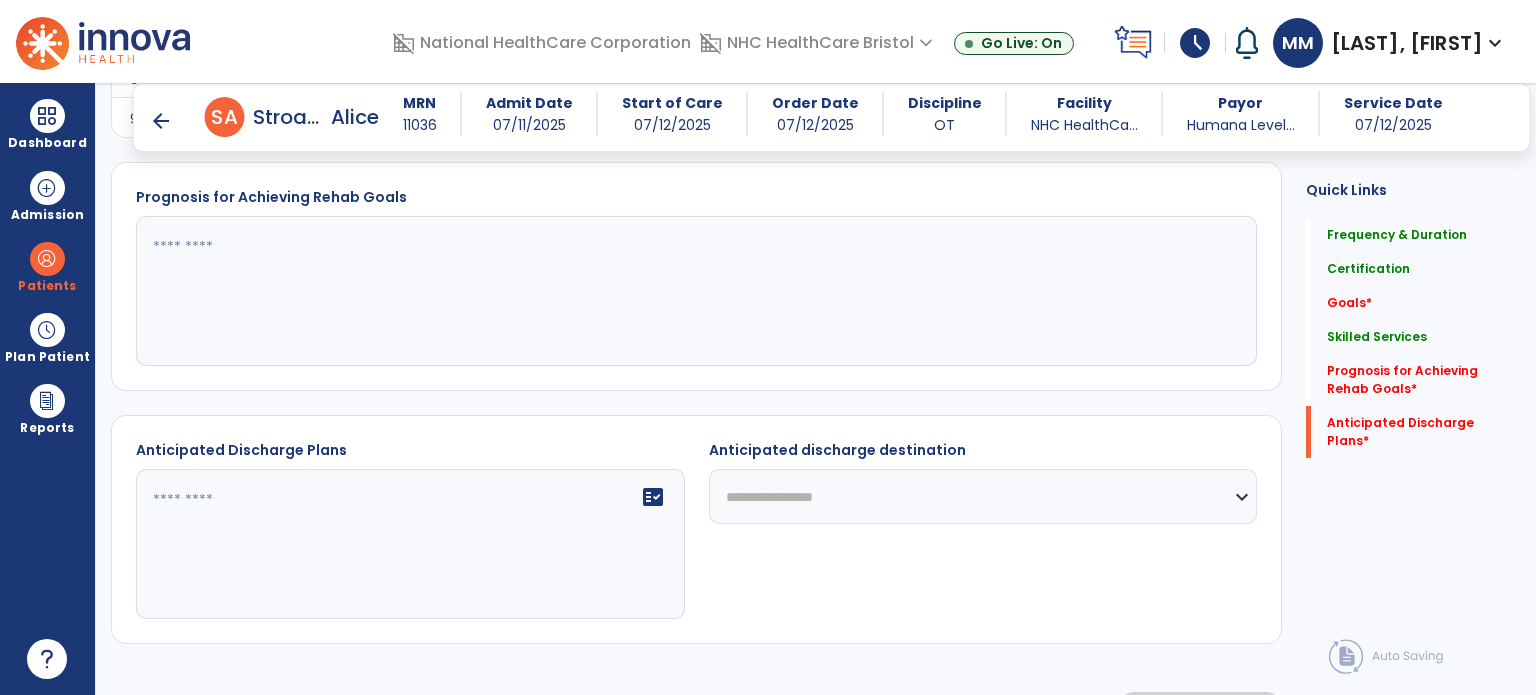 scroll, scrollTop: 1020, scrollLeft: 0, axis: vertical 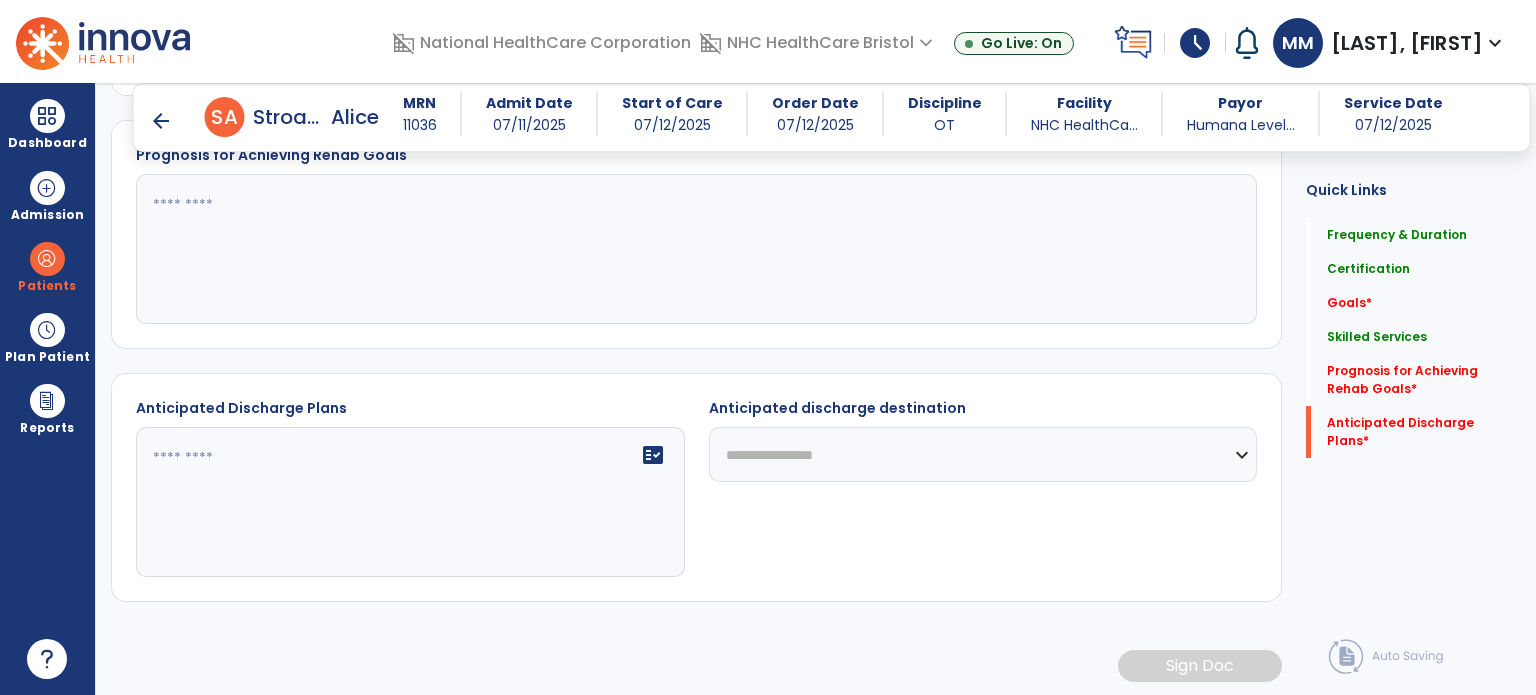 click 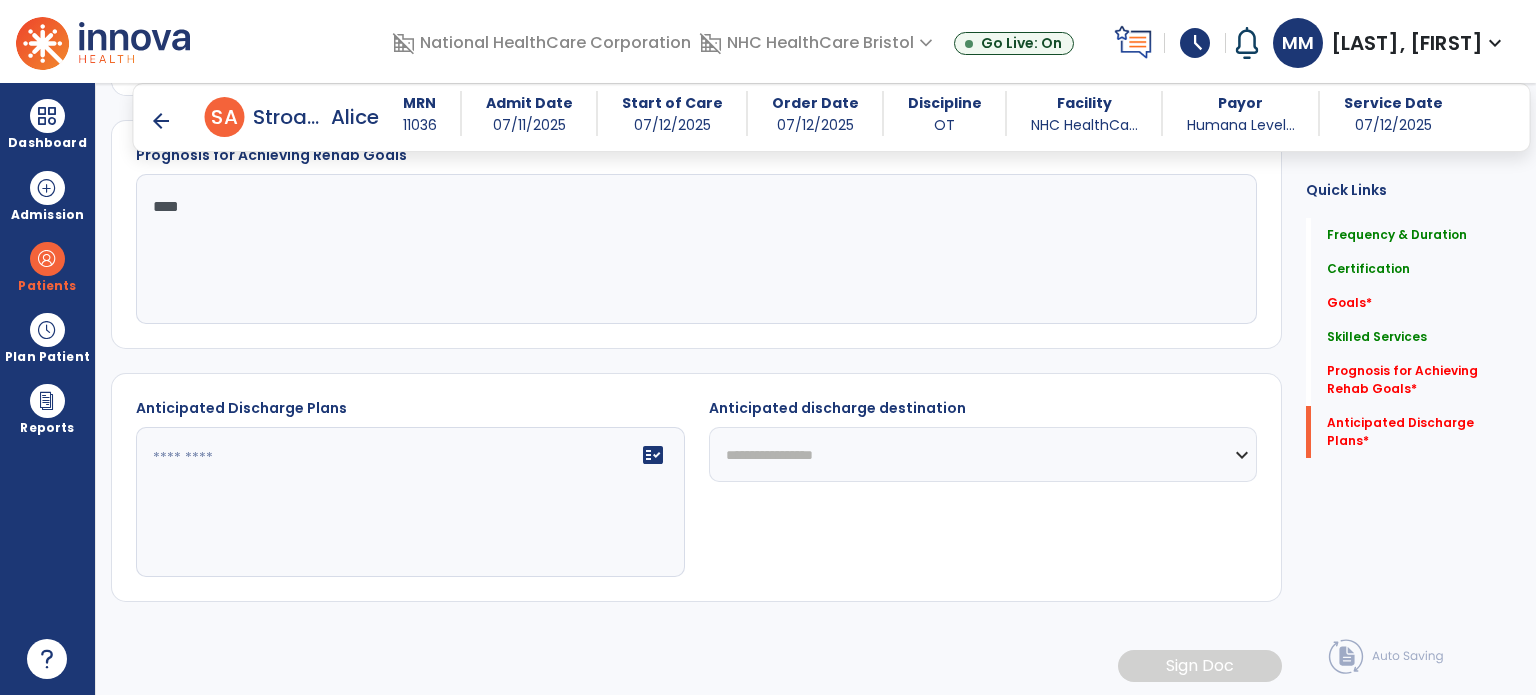 type on "****" 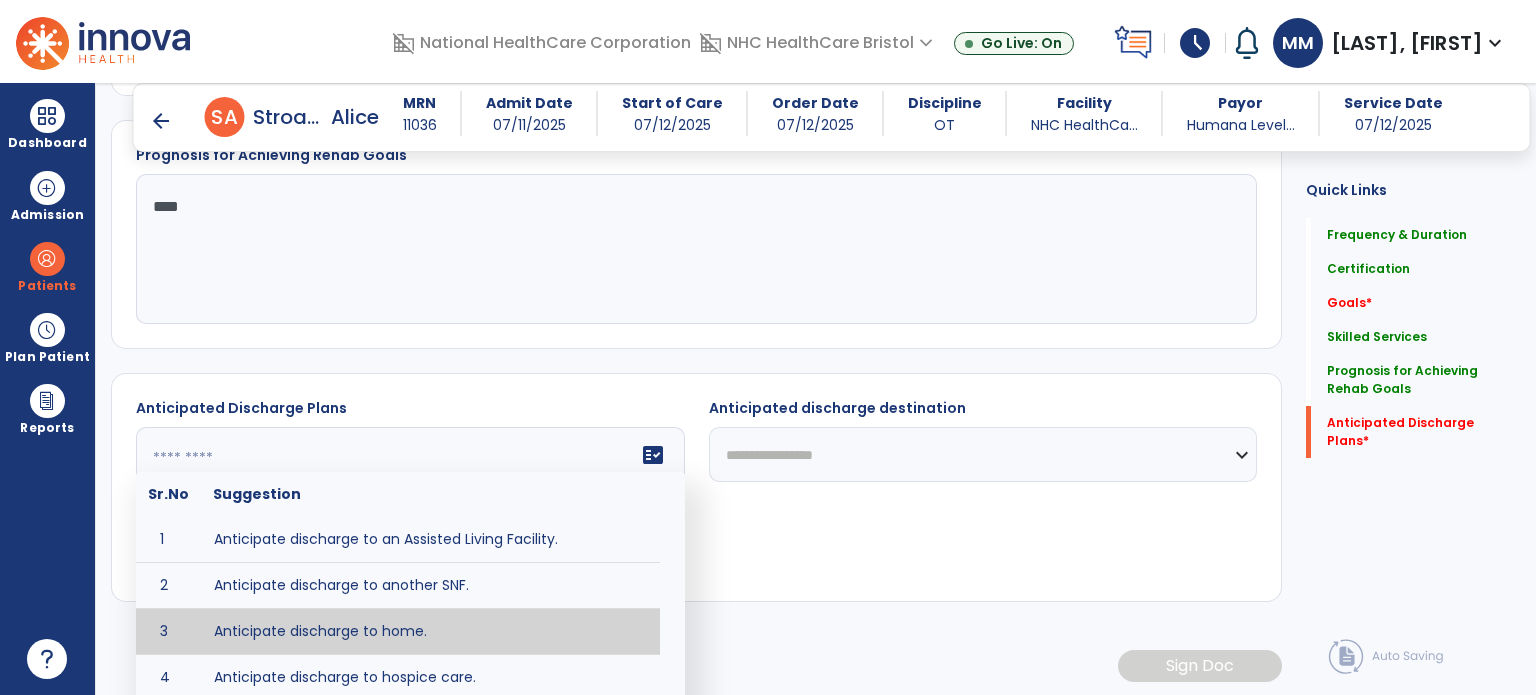 type on "**********" 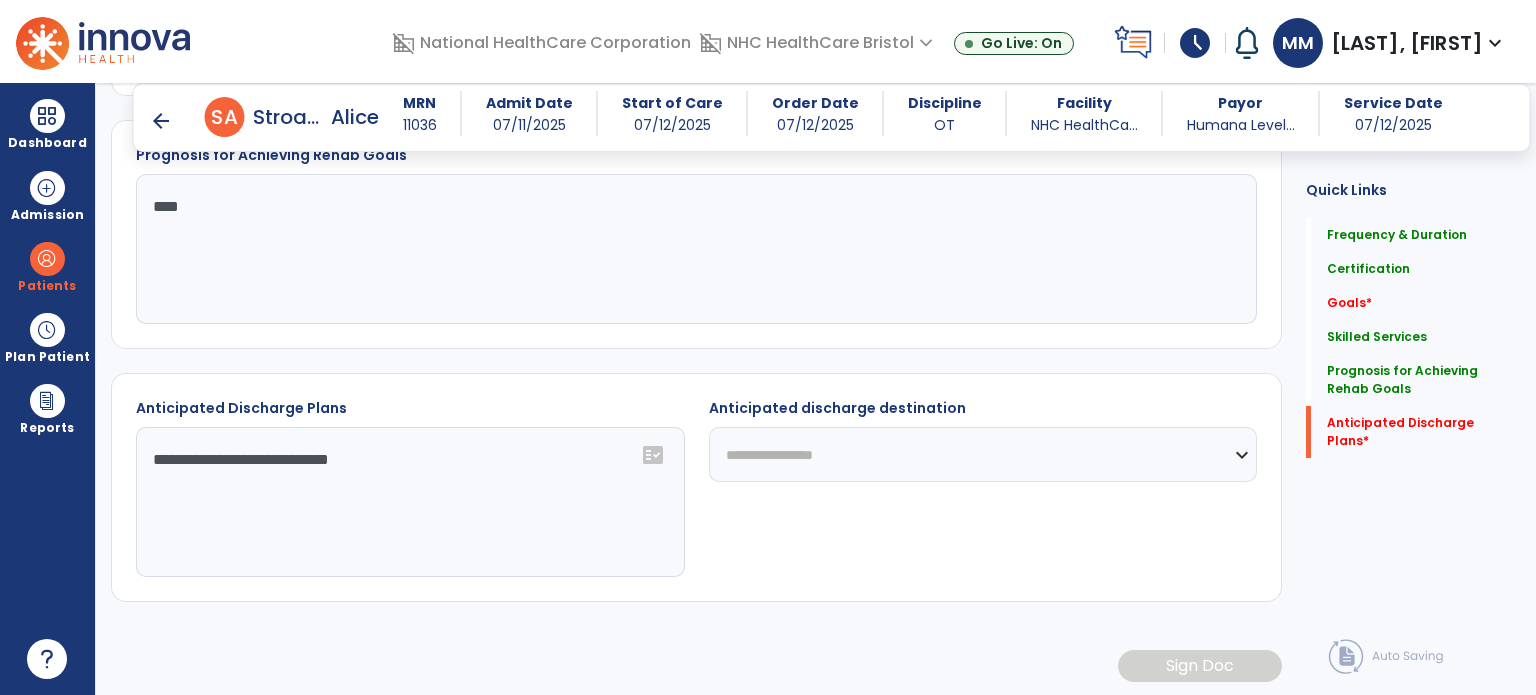 click on "**********" 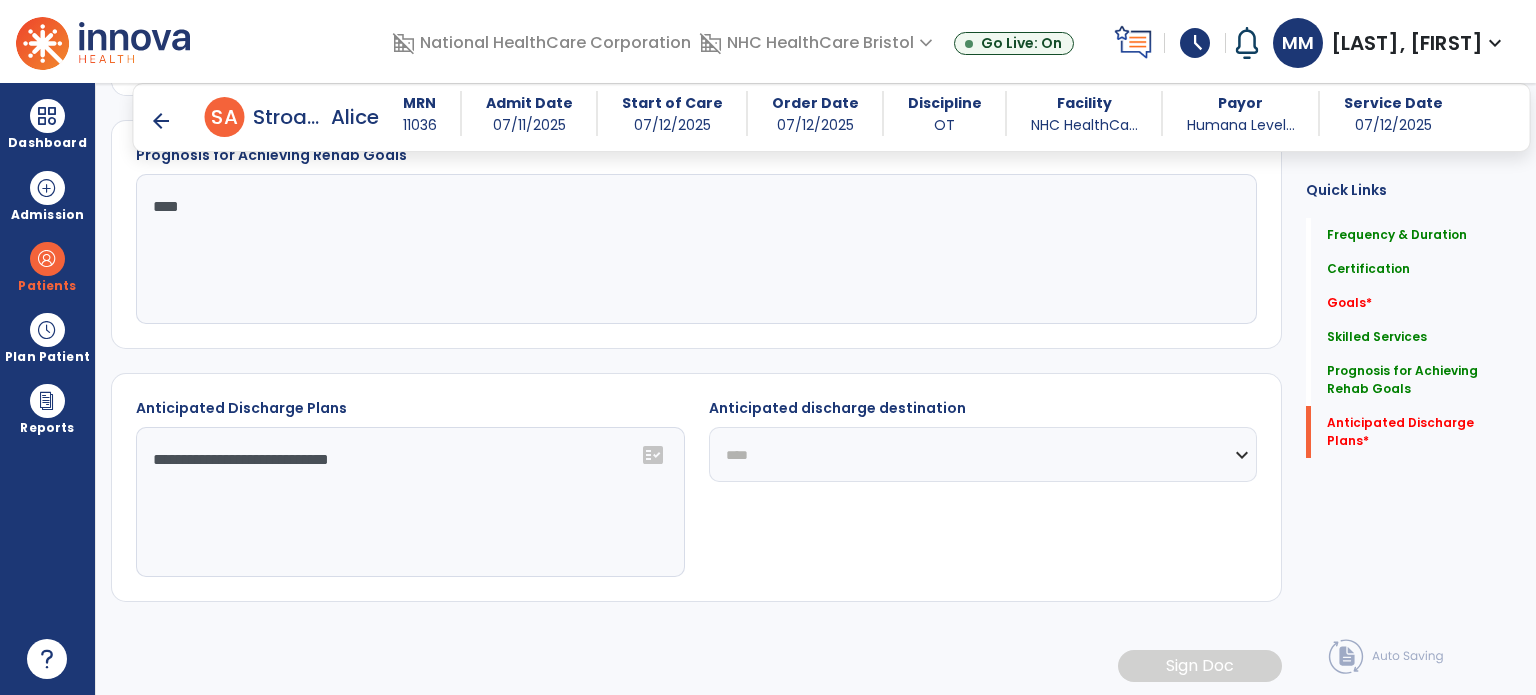 click on "**********" 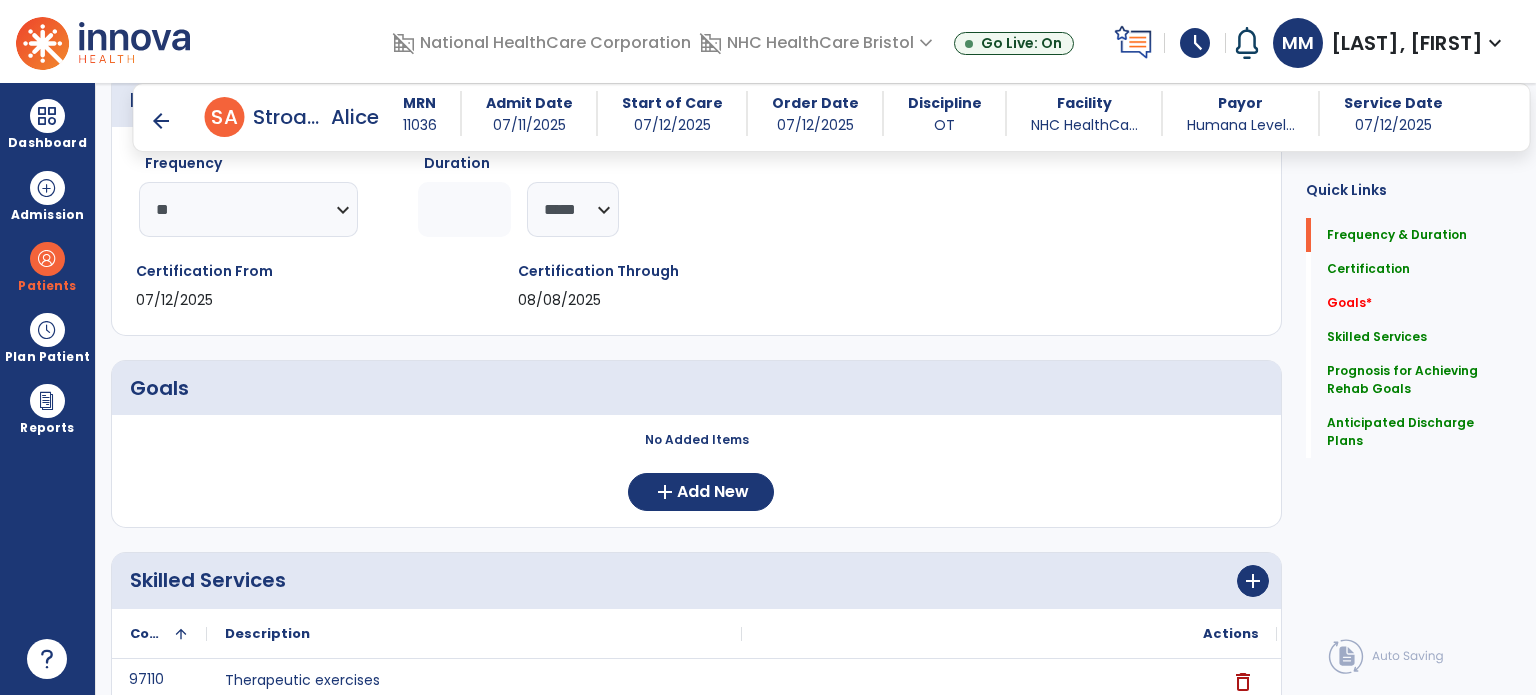 scroll, scrollTop: 0, scrollLeft: 0, axis: both 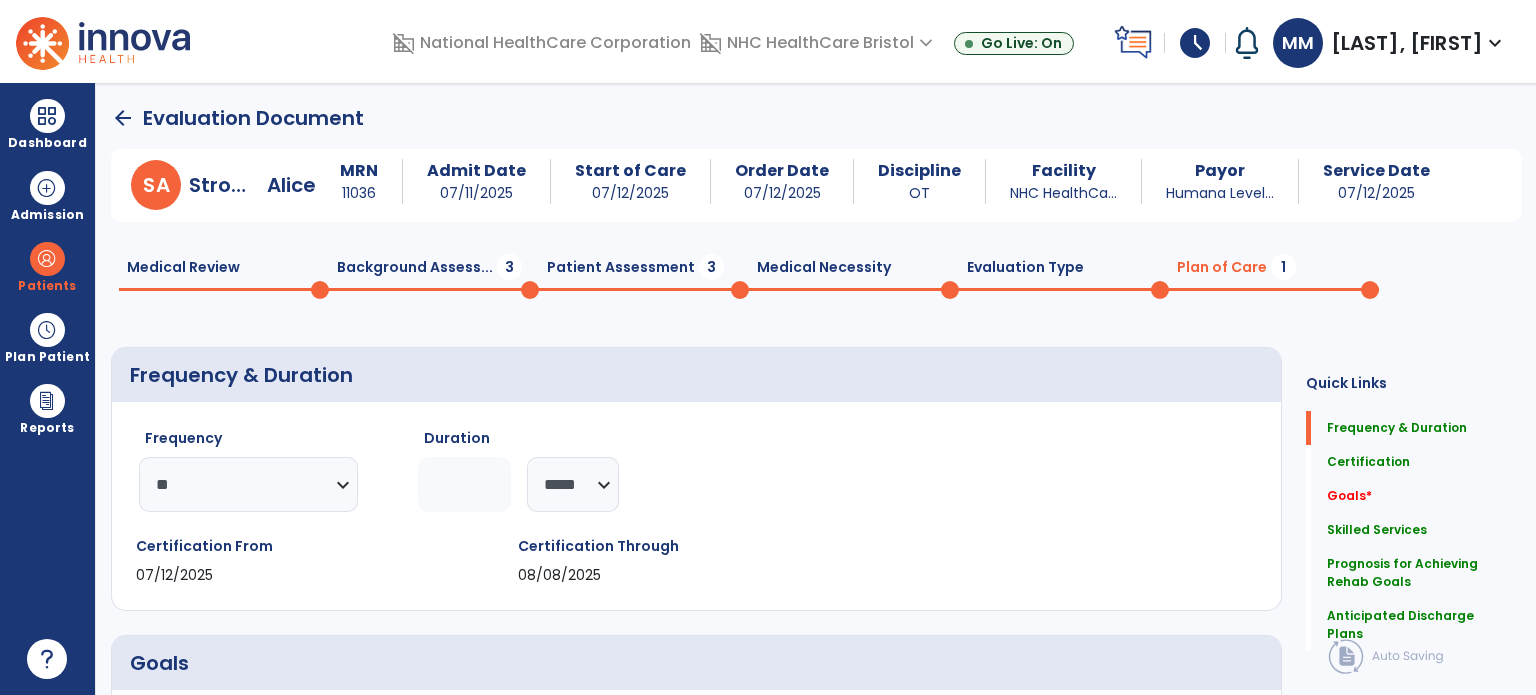 click on "Medical Review  0" 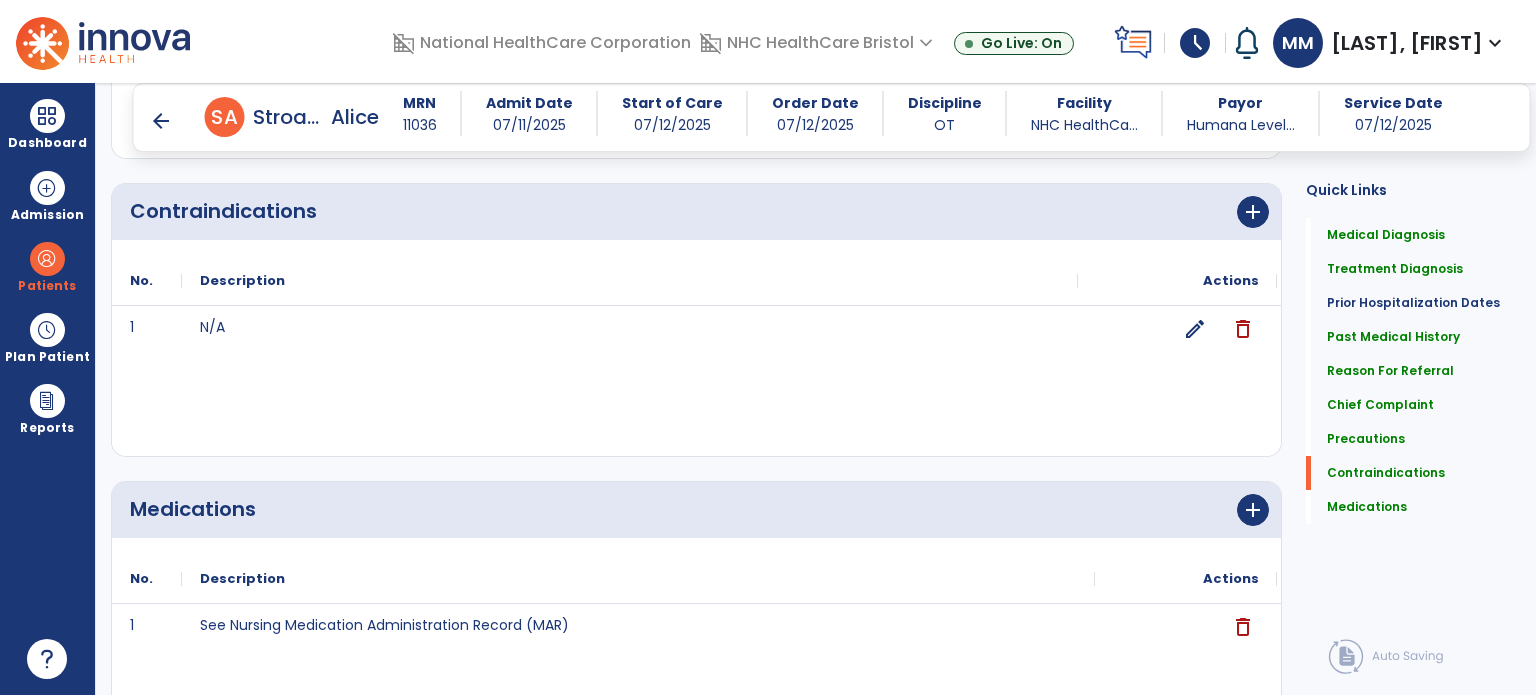 scroll, scrollTop: 2076, scrollLeft: 0, axis: vertical 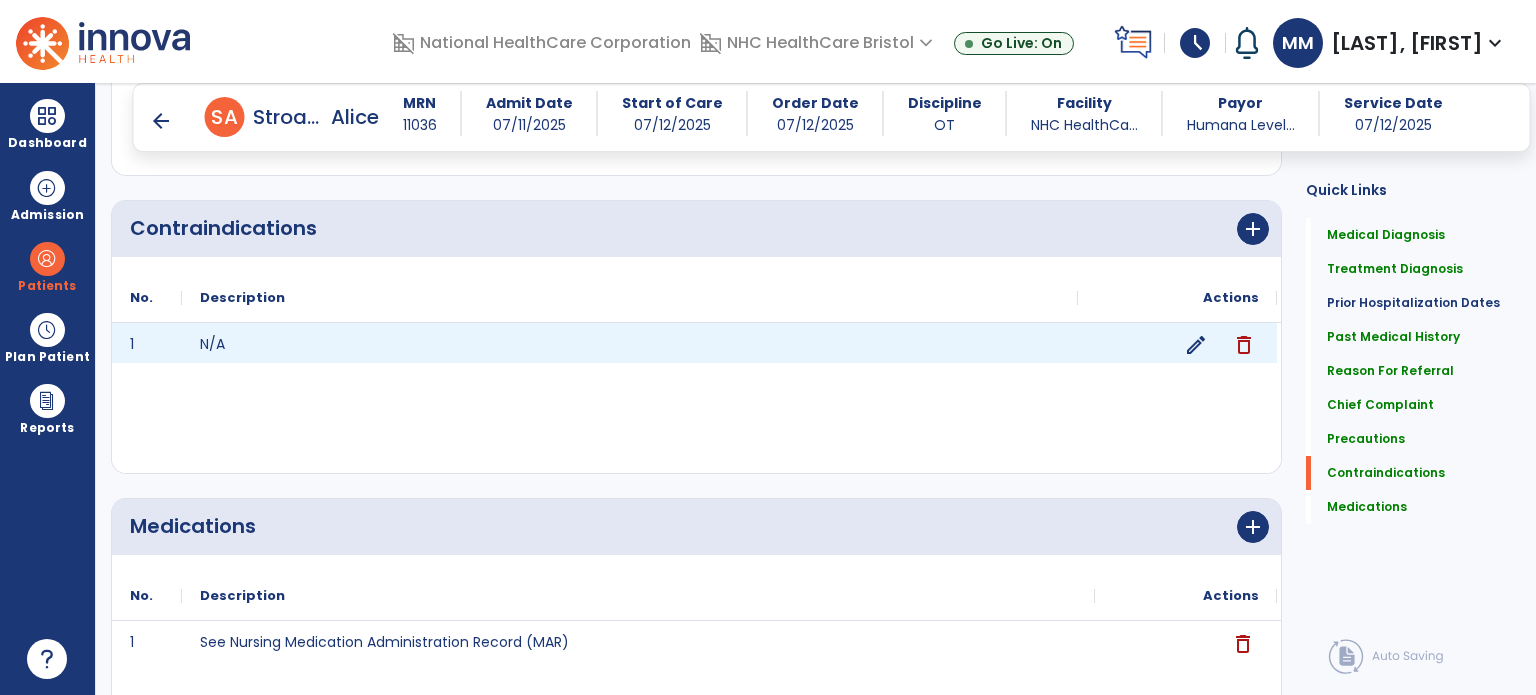 click on "delete" 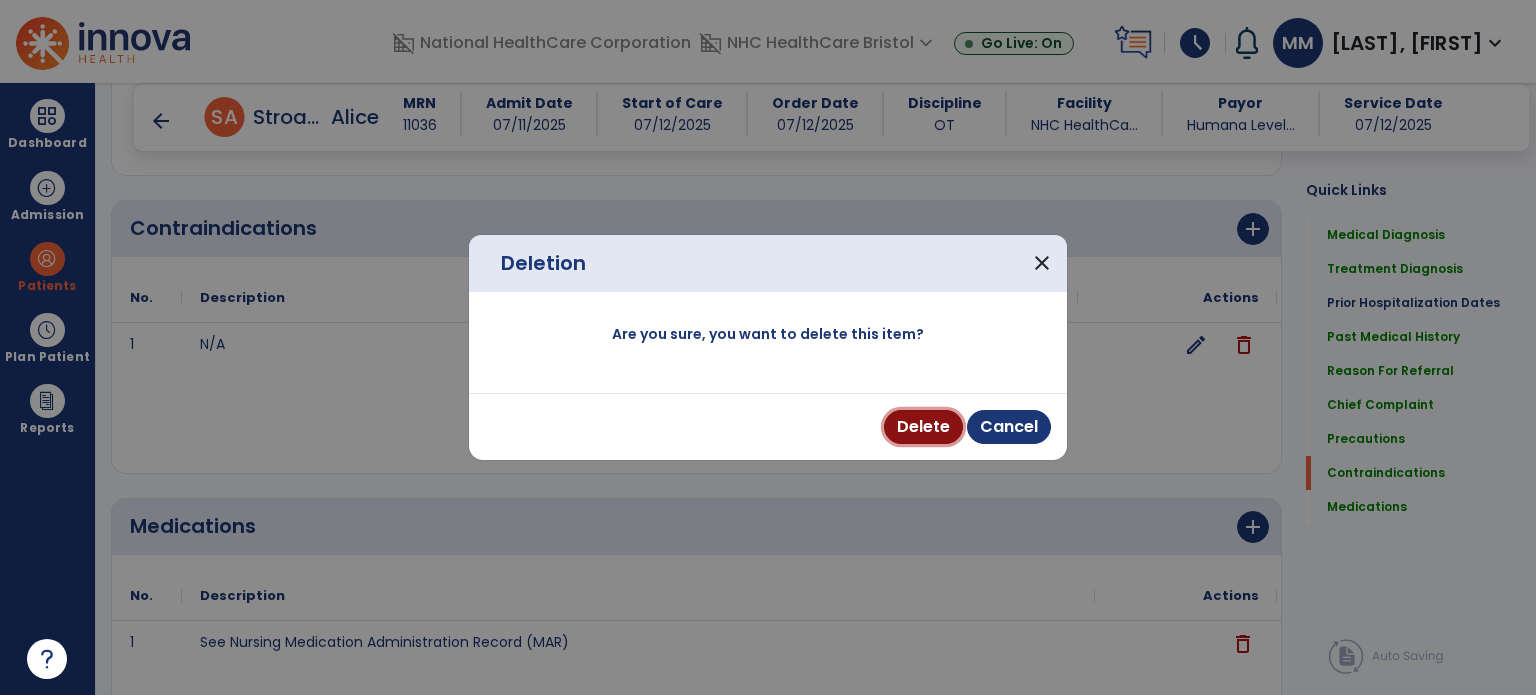 click on "Delete" at bounding box center [923, 427] 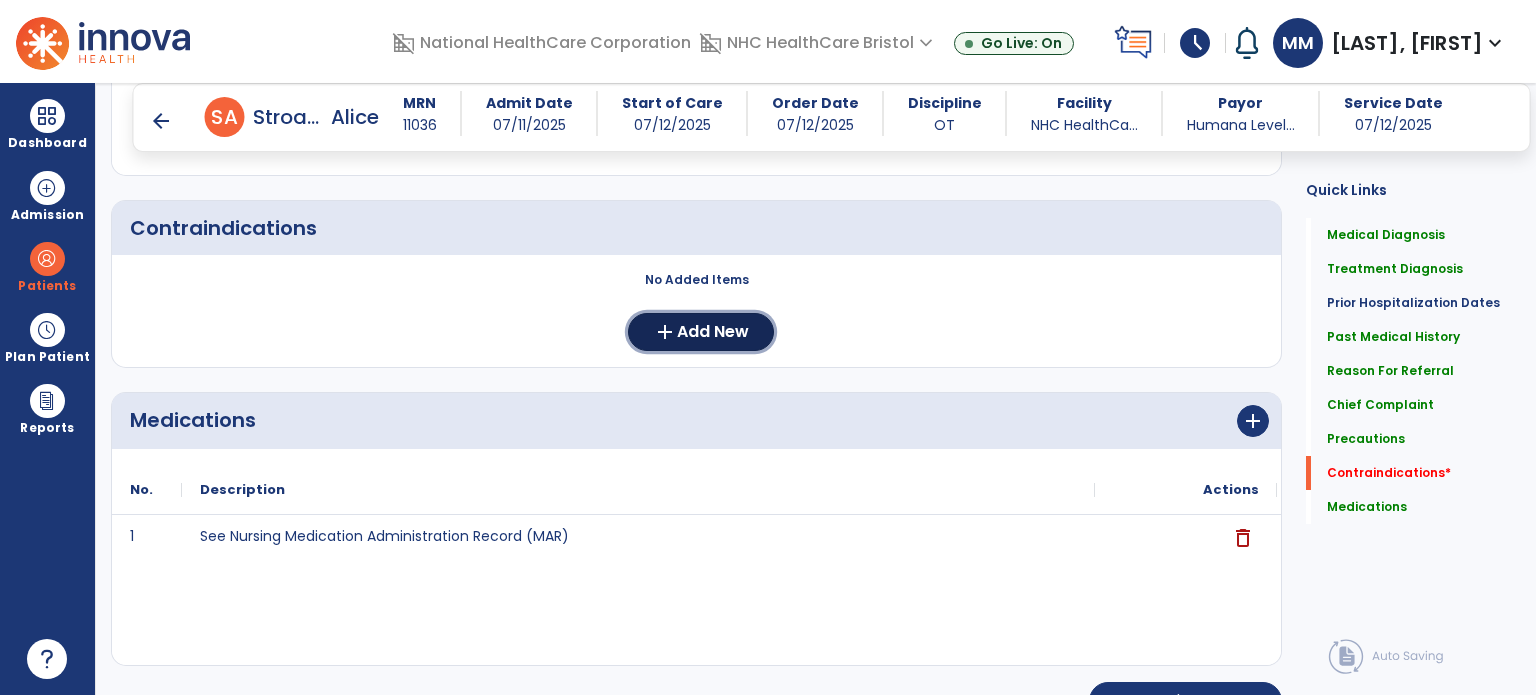 click on "add  Add New" 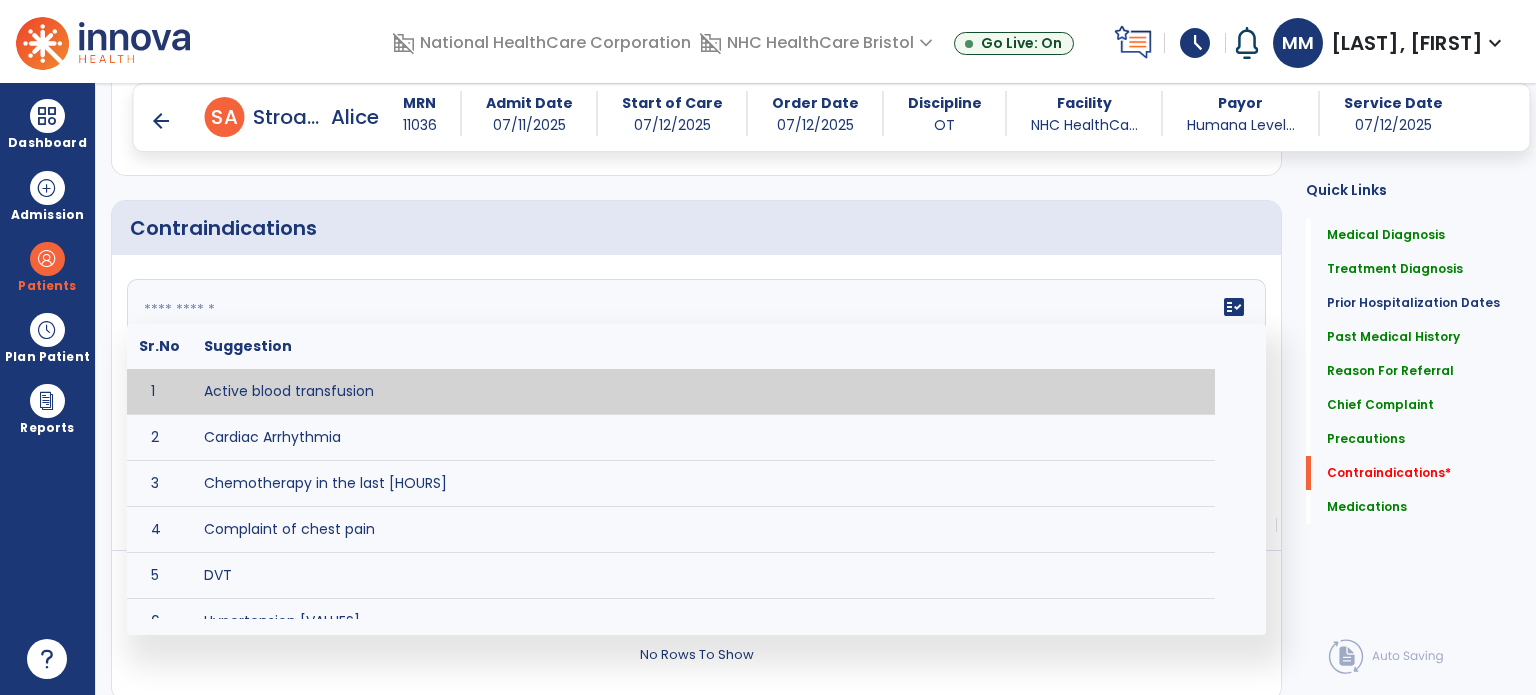 click on "fact_check  Sr.No Suggestion 1 Active blood transfusion 2 Cardiac Arrhythmia 3 Chemotherapy in the last [HOURS] 4 Complaint of chest pain 5 DVT 6 Hypertension [VALUES] 7 Inflammation or infection in the heart. 8 Oxygen saturation lower than [VALUE] 9 Pacemaker 10 Pulmonary infarction 11 Recent changes in EKG 12 Severe aortic stenosis 13 Severe dehydration 14 Severe diaphoresis 15 Severe orthostatic hypotension 16 Severe shortness of breath/dyspnea 17 Significantly elevated potassium levels 18 Significantly low potassium levels 19 Suspected or known dissecting aneurysm 20 Systemic infection 21 Uncontrolled diabetes with blood sugar levels greater than [VALUE] or less than [Value]  22 Unstable angina 23 Untreated blood clots" 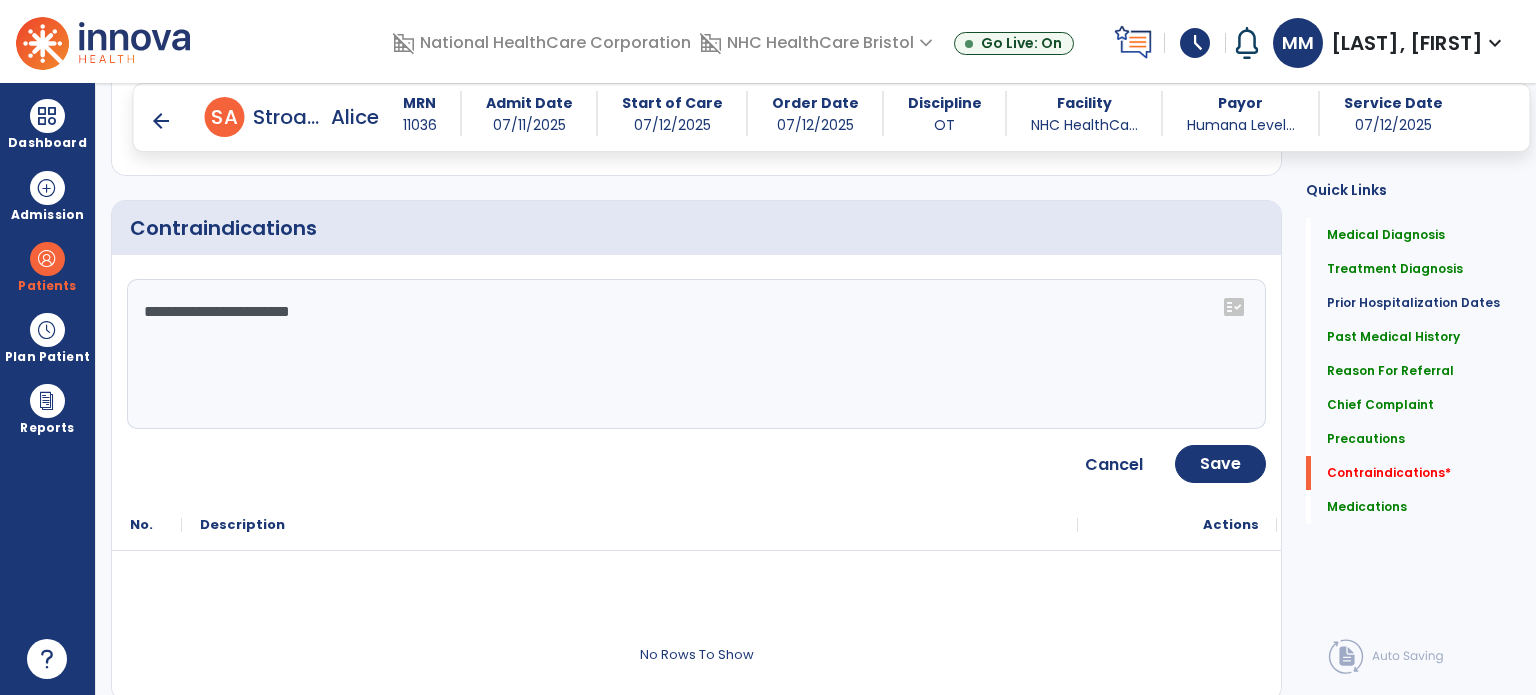 click on "**********" 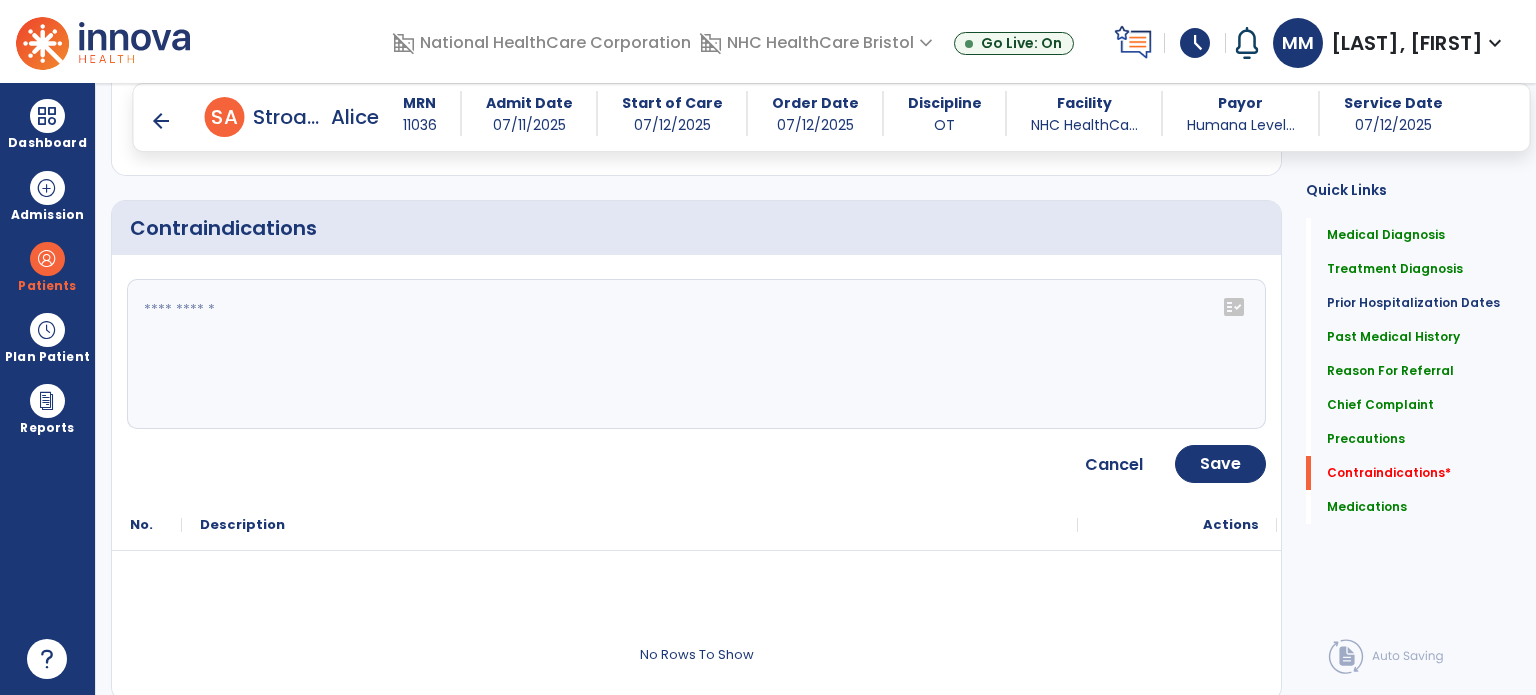 click on "**********" 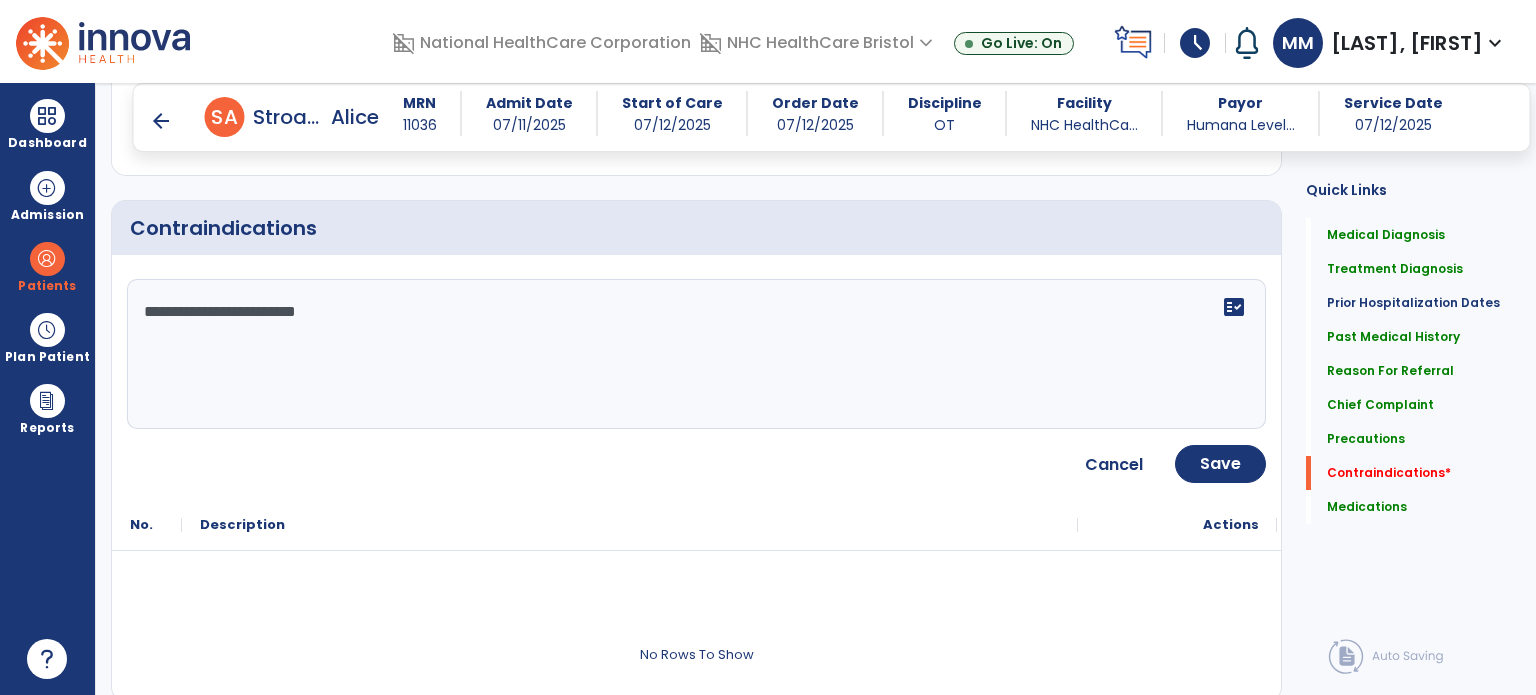 type on "**********" 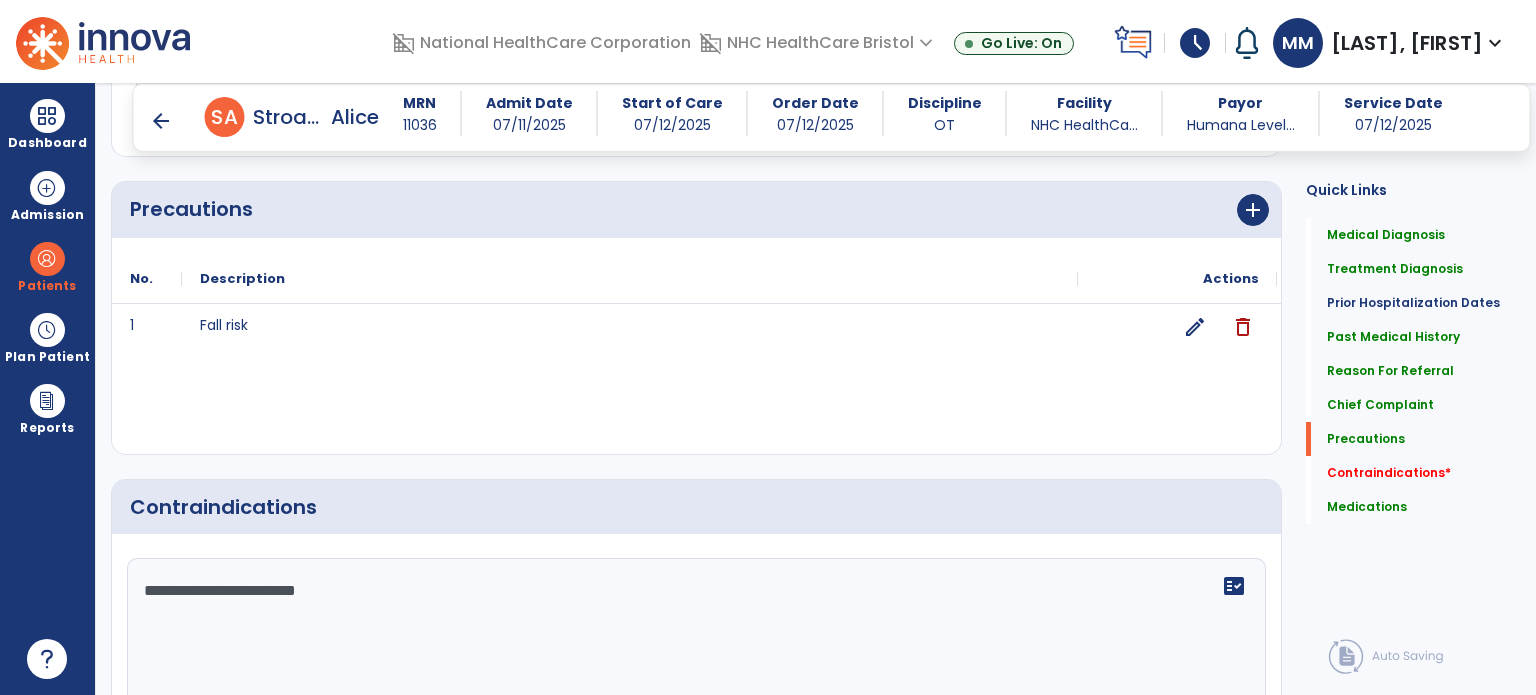 scroll, scrollTop: 1800, scrollLeft: 0, axis: vertical 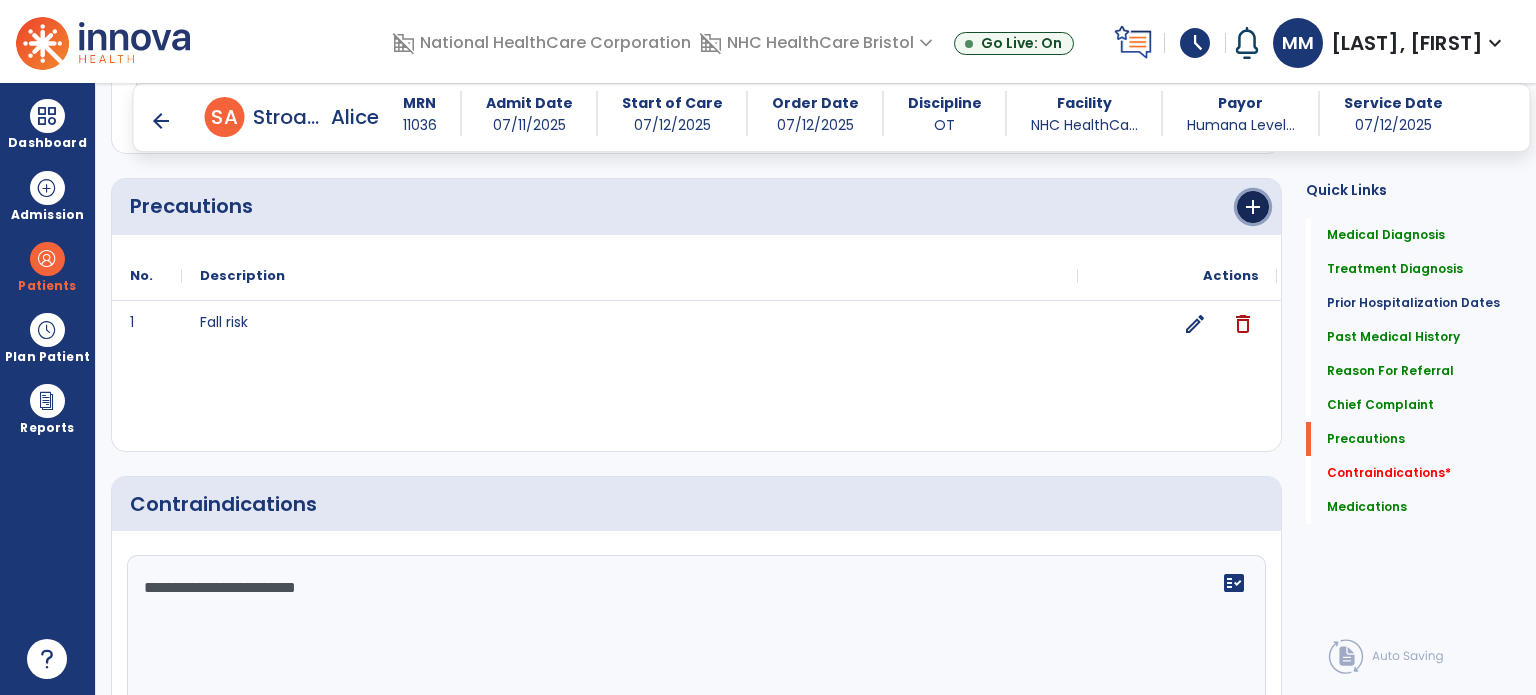 click on "add" 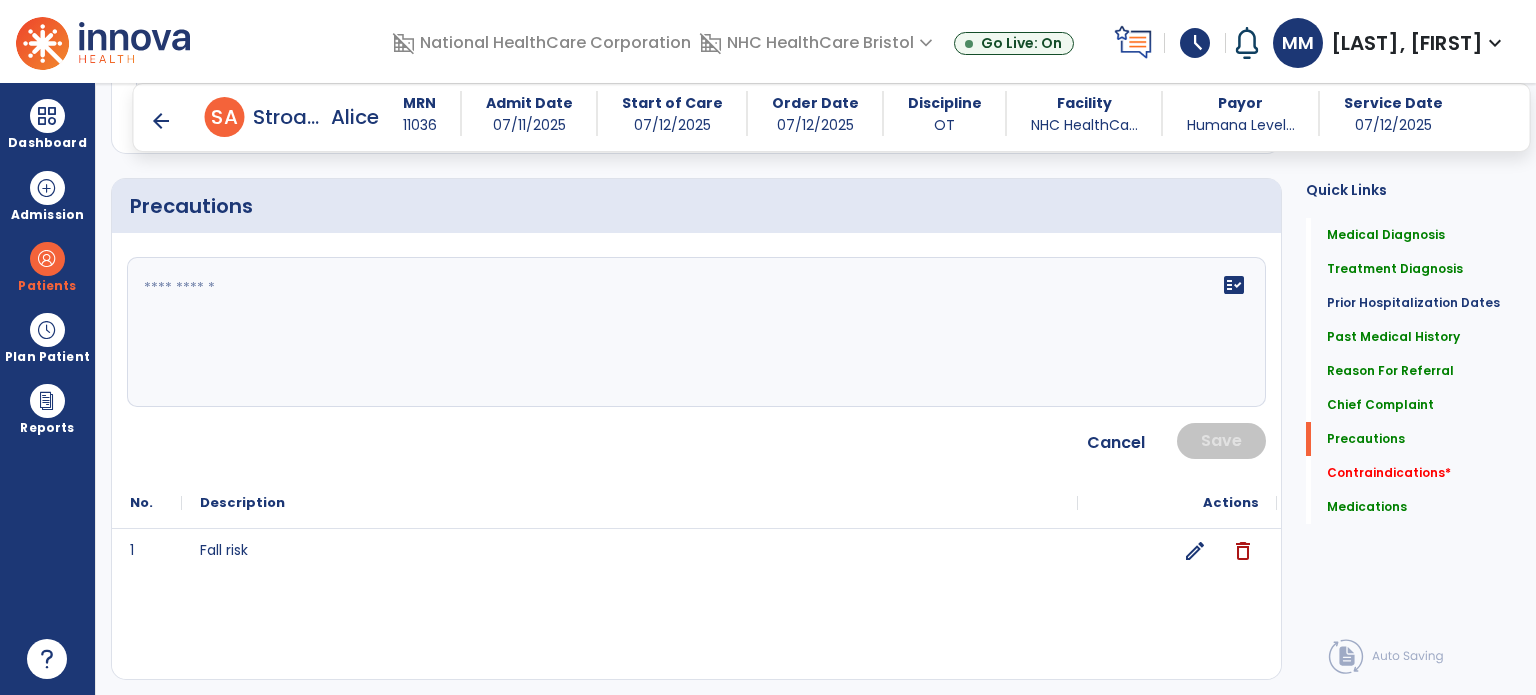 click on "fact_check" 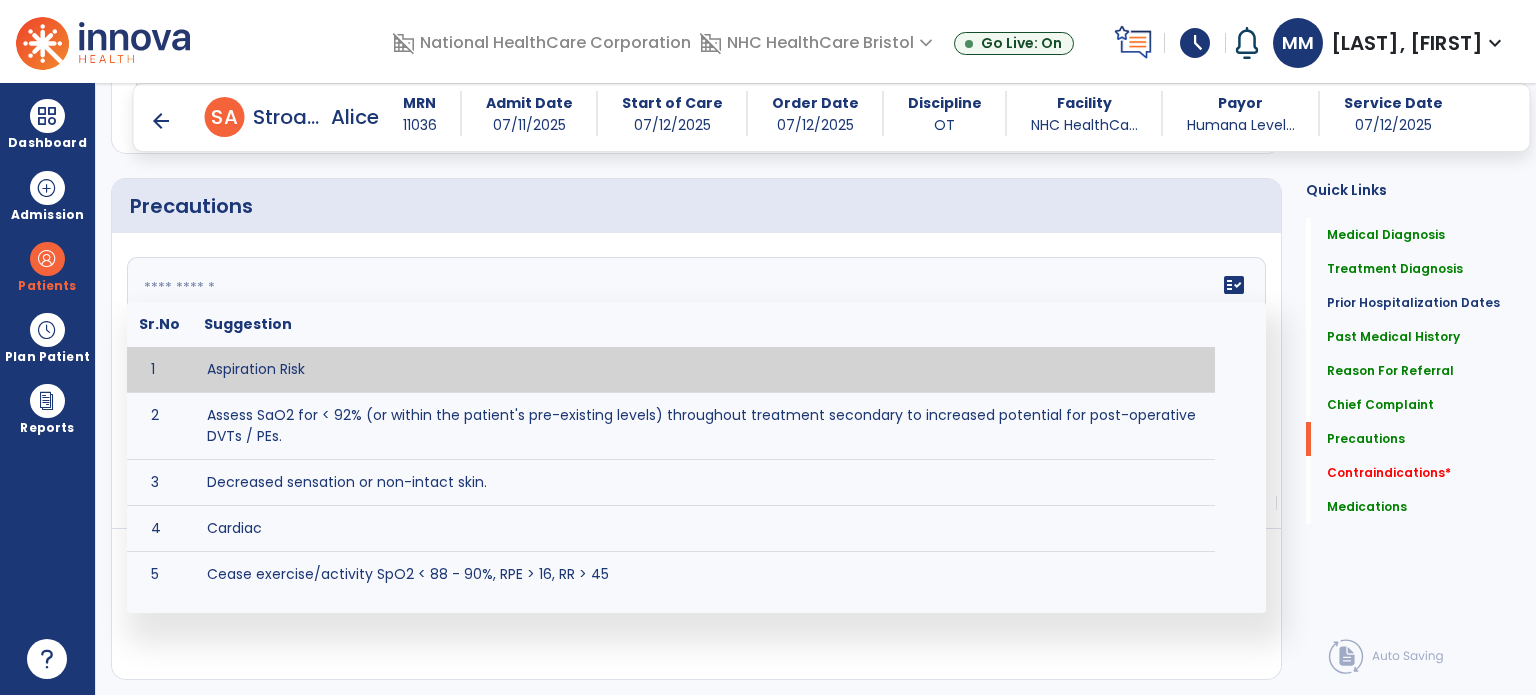 click on "fact_check  Sr.No Suggestion 1 Aspiration Risk 2 Assess SaO2 for < 92% (or within the patient's pre-existing levels) throughout treatment secondary to increased potential for post-operative DVTs / PEs. 3 Decreased sensation or non-intact skin. 4 Cardiac 5 Cease exercise/activity SpO2 < 88 - 90%, RPE > 16, RR > 45 6 Check for modified diet / oral intake restrictions related to swallowing impairments. Consult ST as appropriate. 7 Check INR lab results prior to activity if patient on blood thinners. 8 Closely monitor anxiety or stress due to increased SOB/dyspnea and cease activity/exercise until patient is able to control this response 9 Code Status:  10 Confirm surgical approach and discoloration or other precautions. 11 Confirm surgical procedure and specific precautions based on procedure (e.g., no twisting/bending/lifting, need for post-op brace, limiting time in sitting, etc.). 12 Confirm weight bearing status as defined by the surgeon. 13 14 Precautions for exercise include:  15 Depression 16 17 18 19 20" 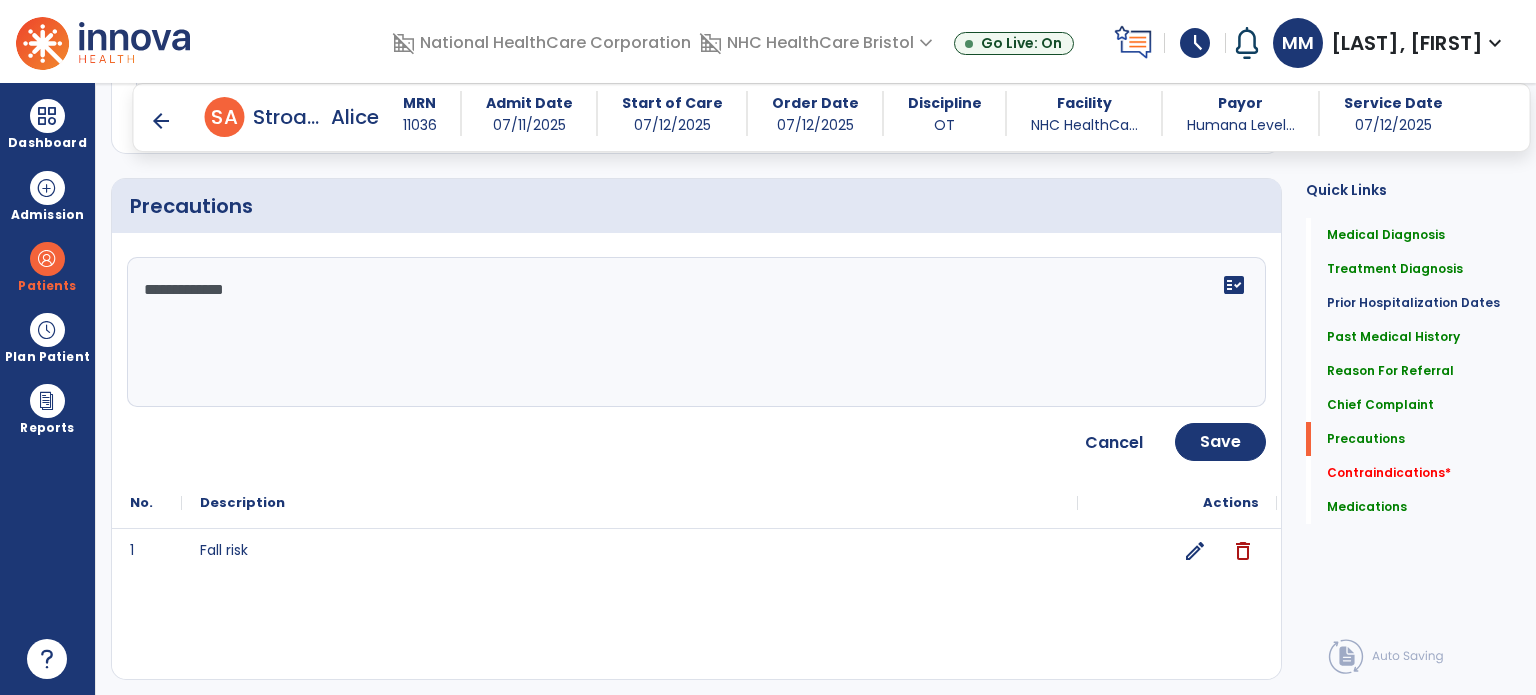 type on "**********" 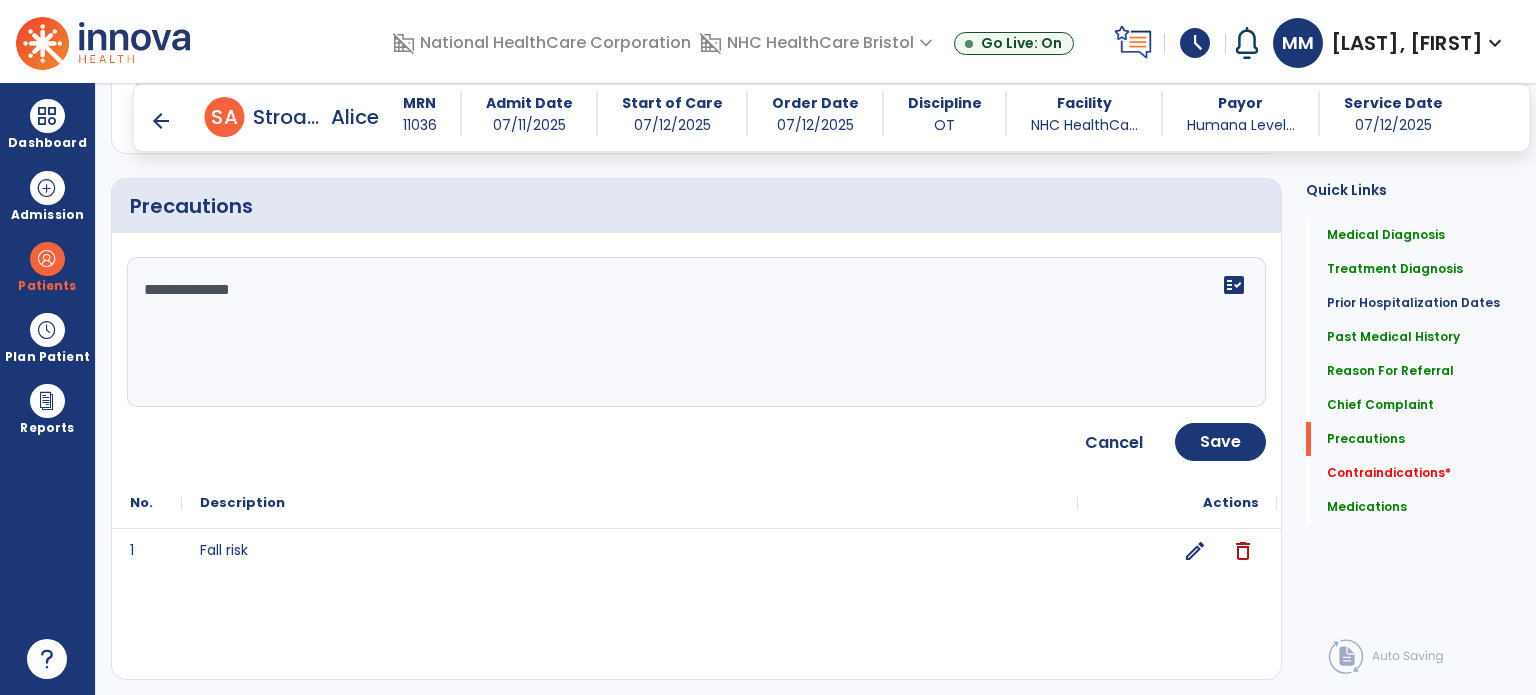 click on "**********" 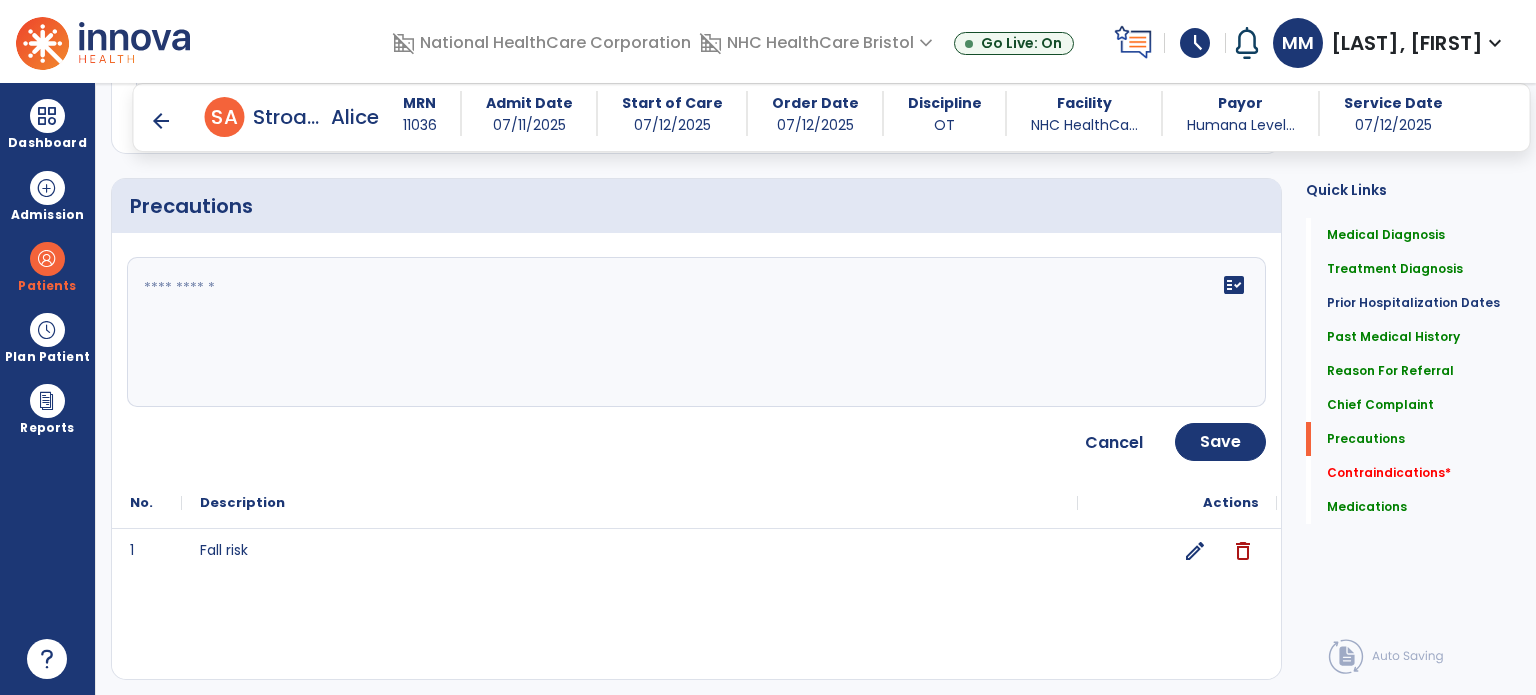 click 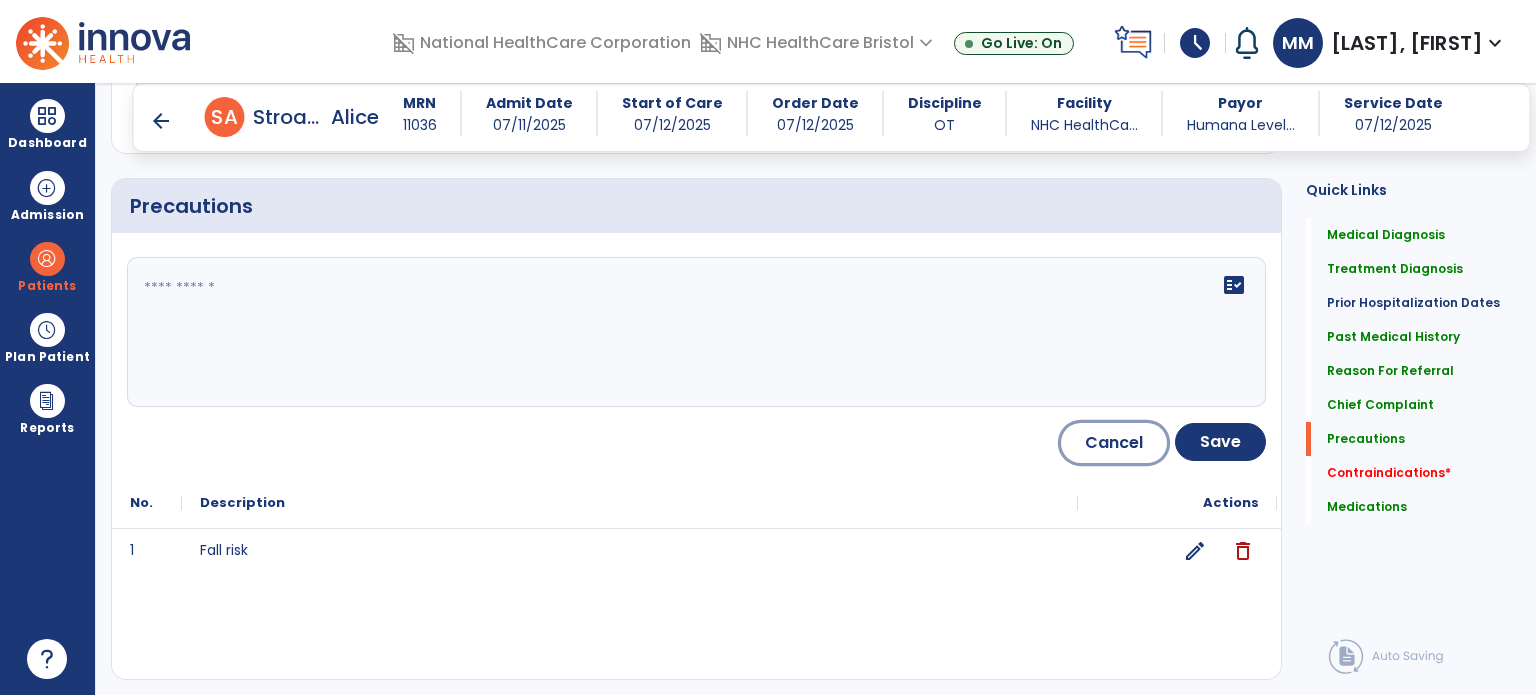 click on "Cancel" 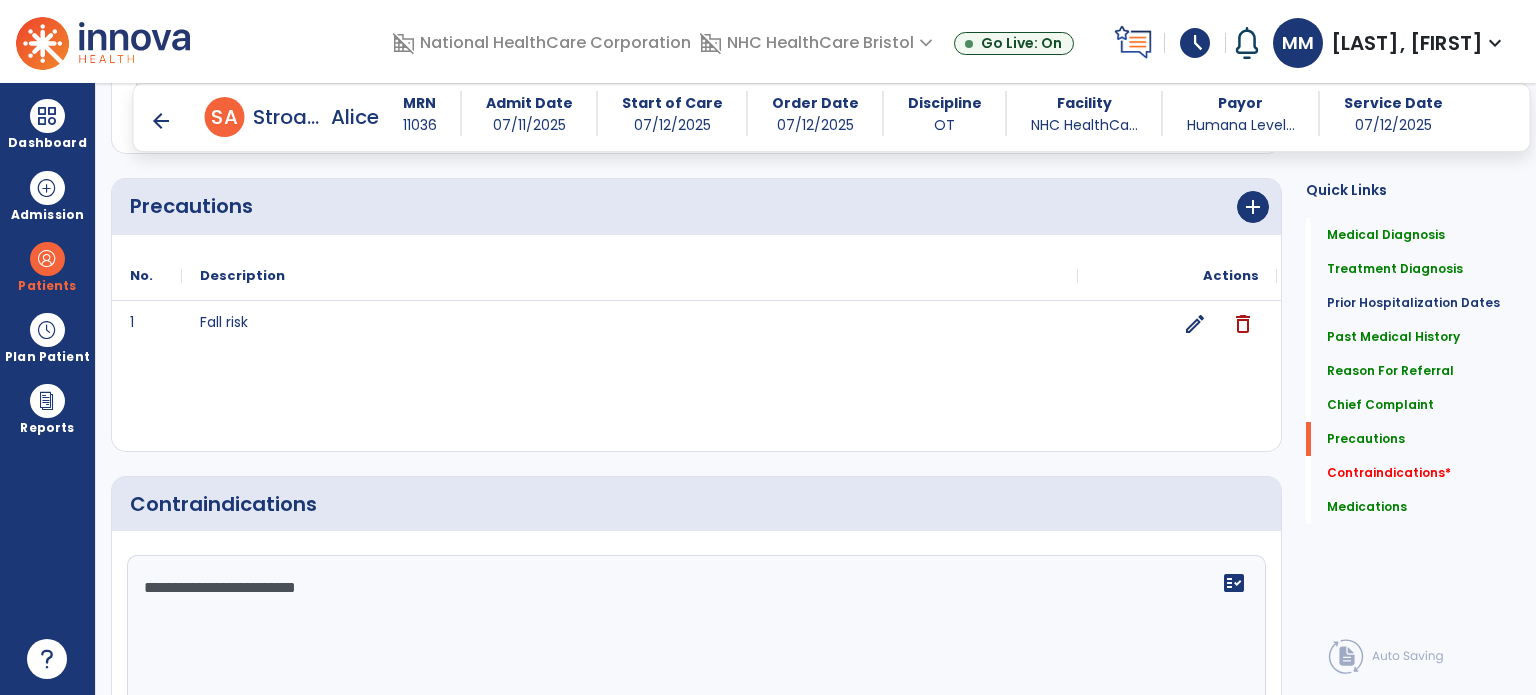 click on "**********" 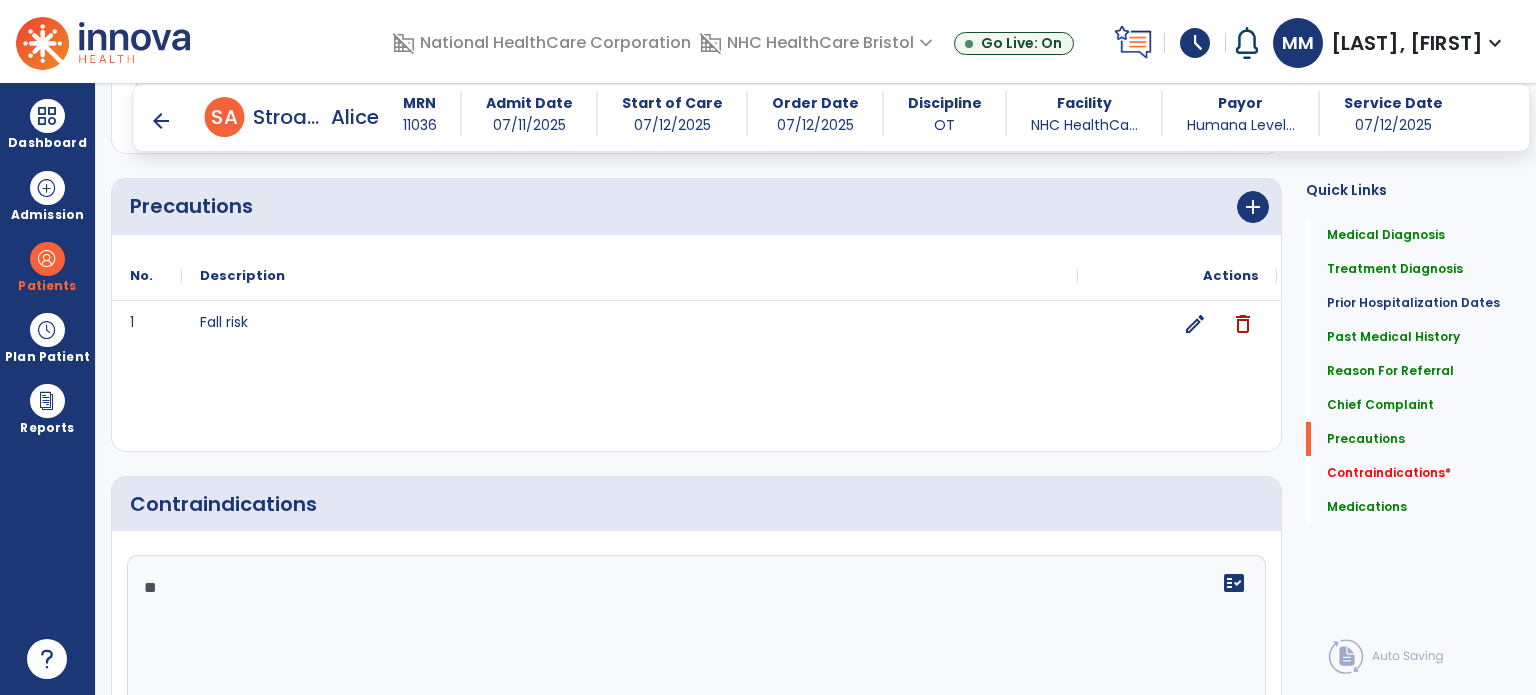 type on "*" 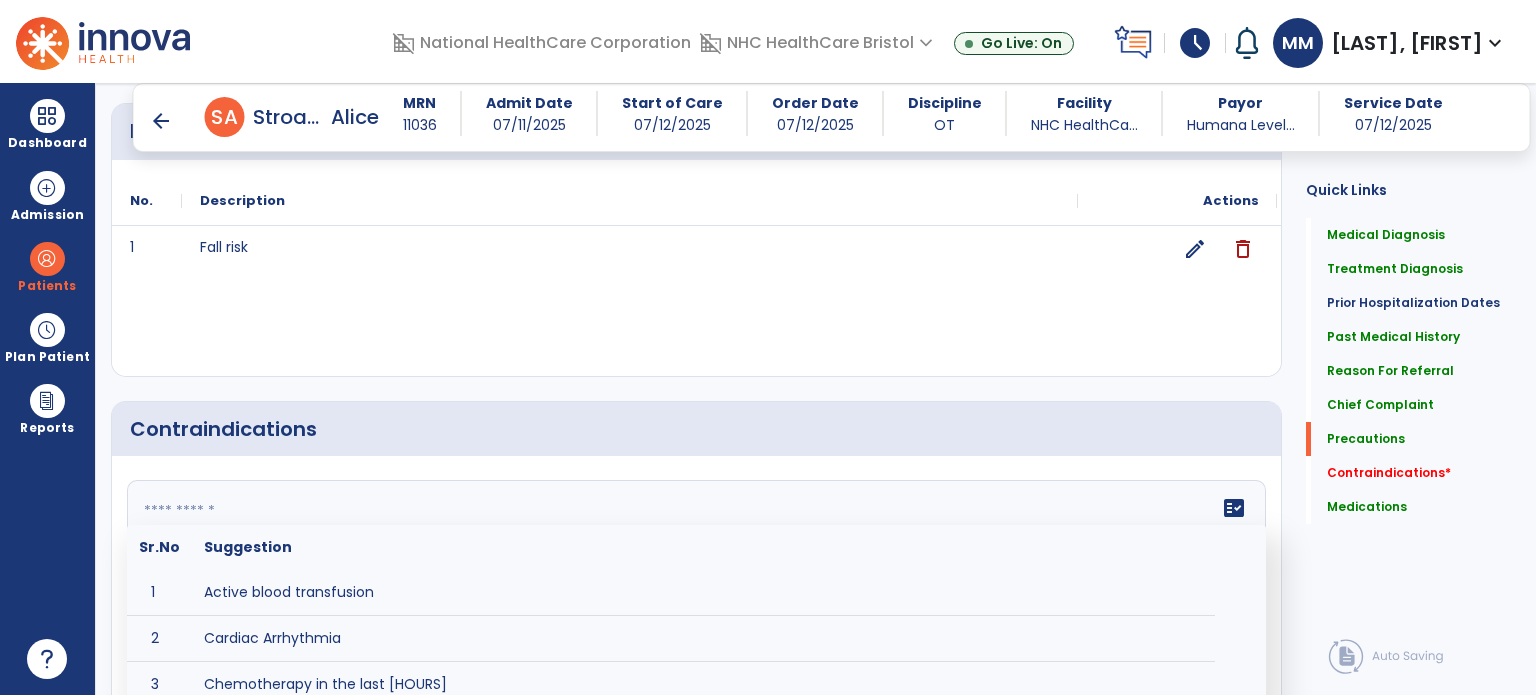 scroll, scrollTop: 1928, scrollLeft: 0, axis: vertical 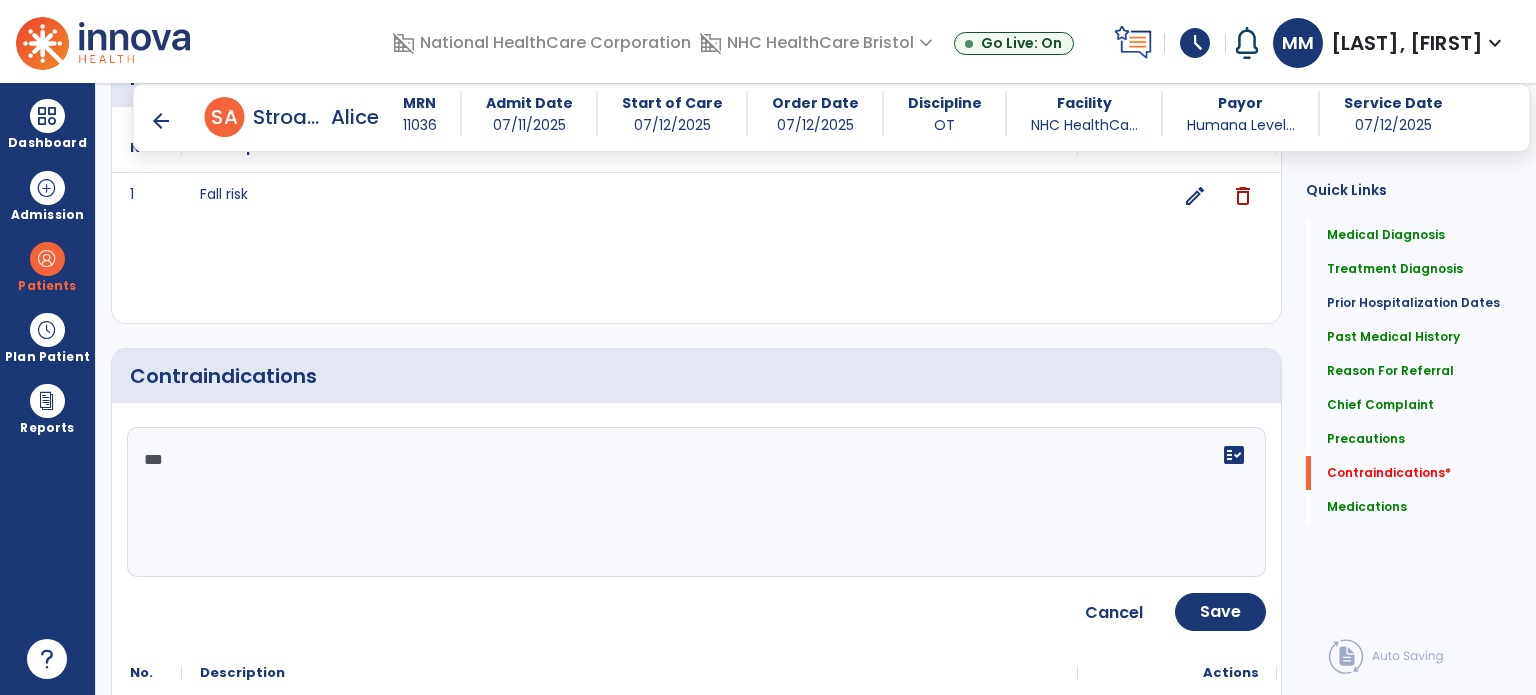 type on "***" 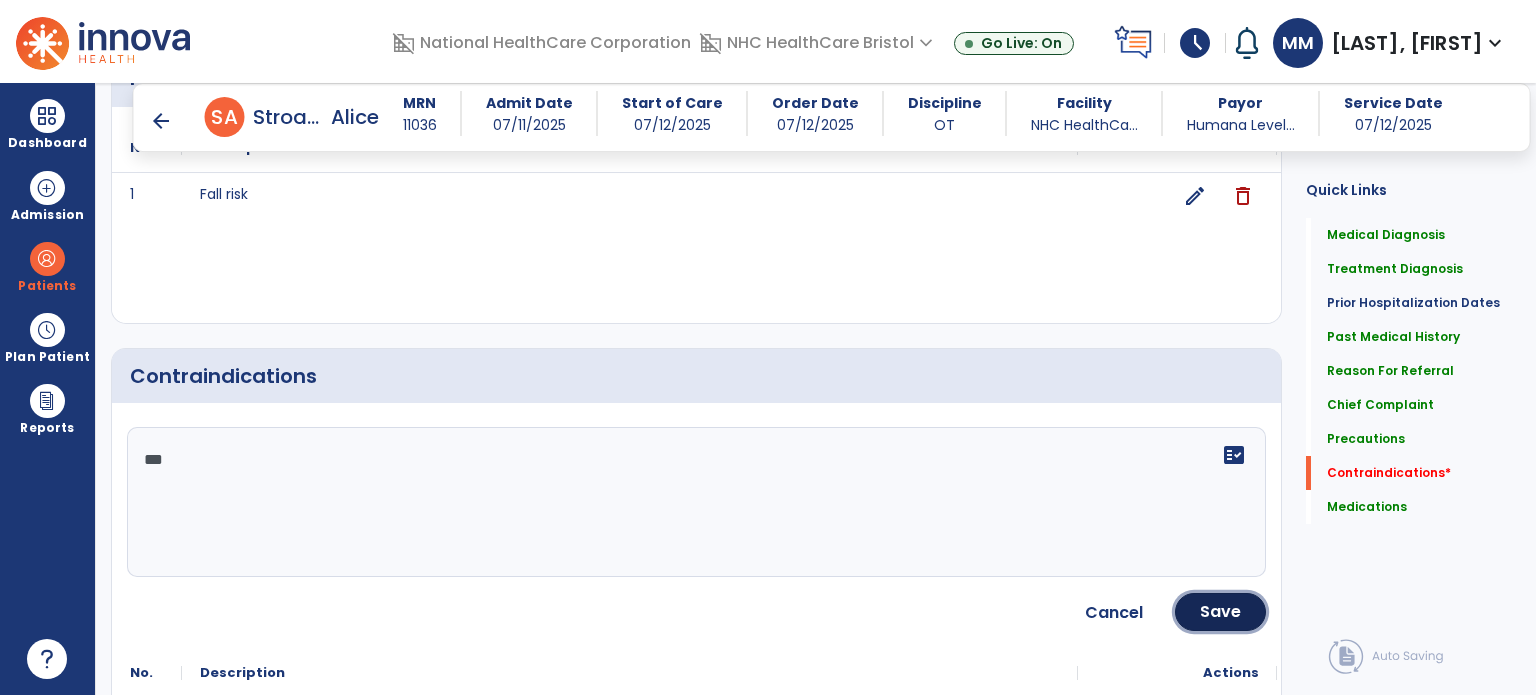 click on "Save" 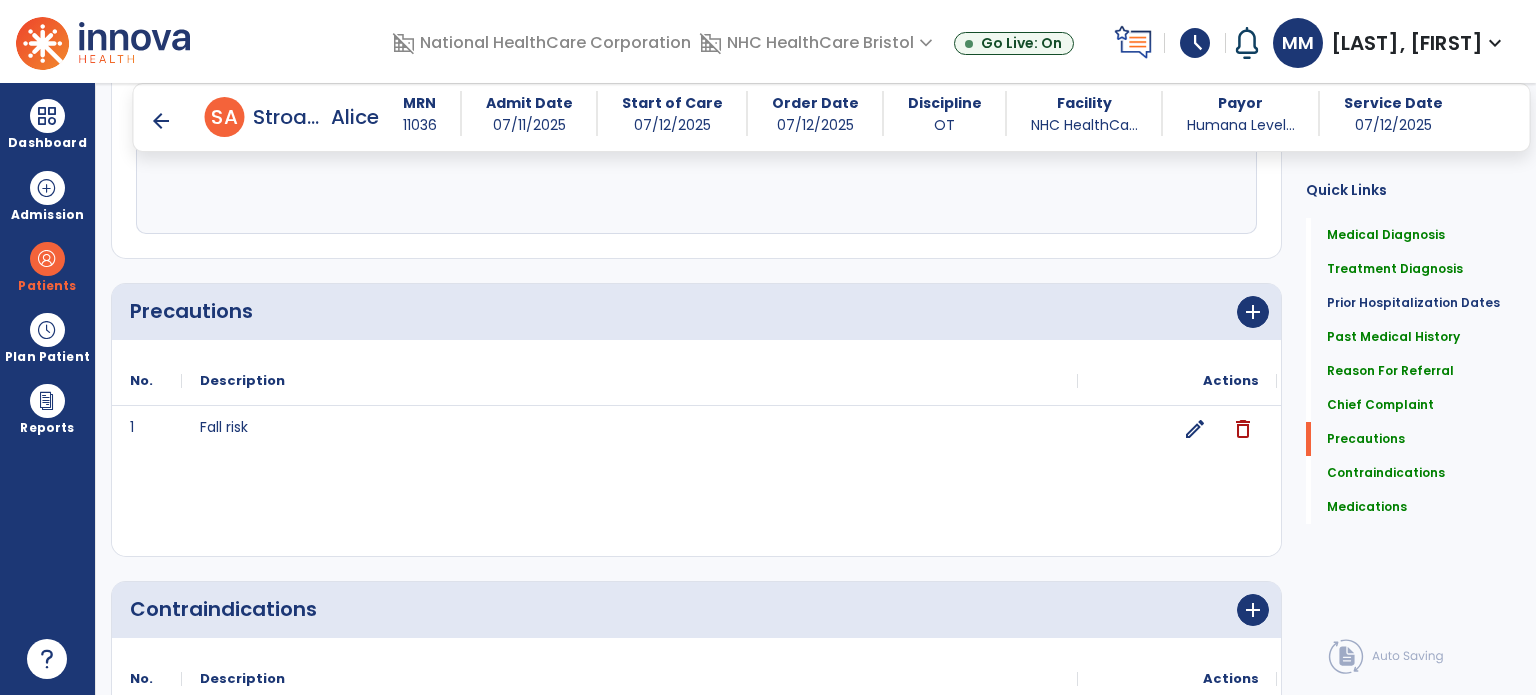 scroll, scrollTop: 1689, scrollLeft: 0, axis: vertical 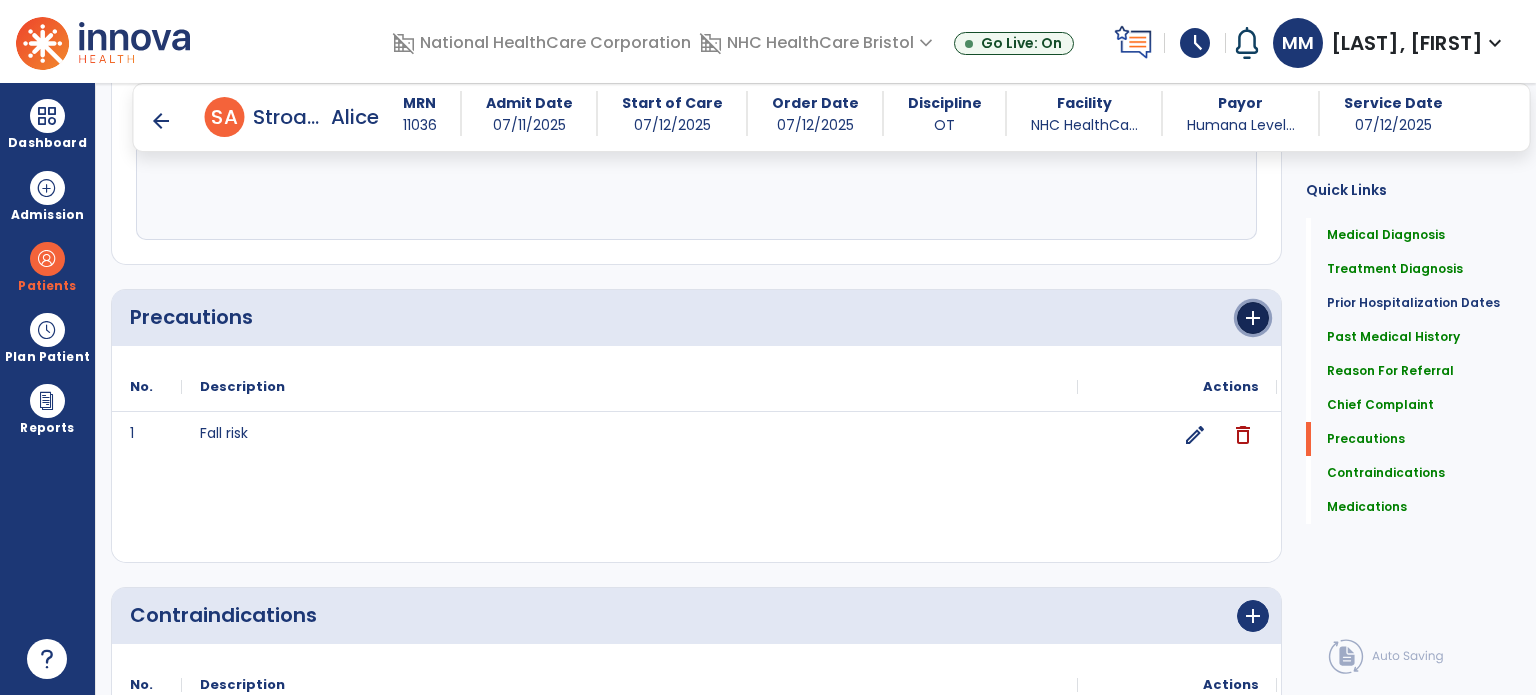 click on "add" 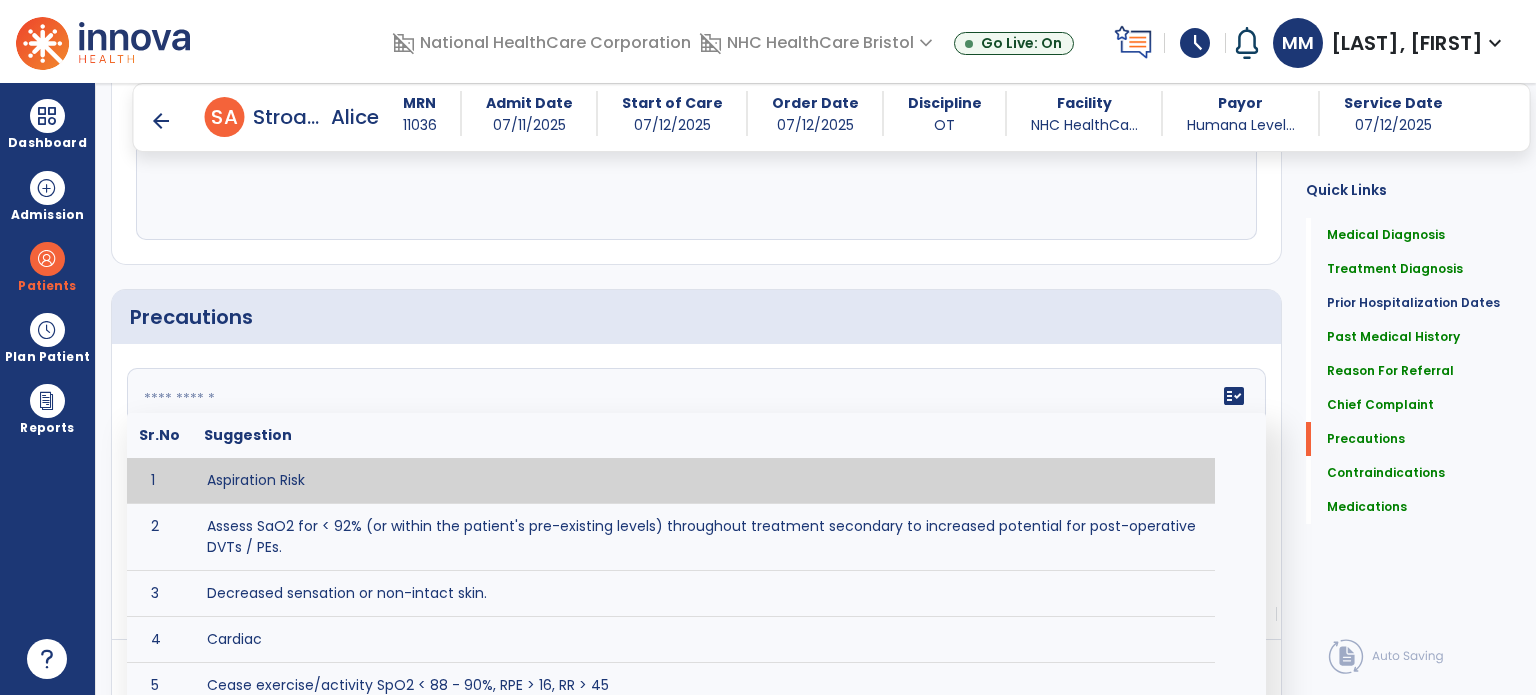 click on "fact_check  Sr.No Suggestion 1 Aspiration Risk 2 Assess SaO2 for < 92% (or within the patient's pre-existing levels) throughout treatment secondary to increased potential for post-operative DVTs / PEs. 3 Decreased sensation or non-intact skin. 4 Cardiac 5 Cease exercise/activity SpO2 < 88 - 90%, RPE > 16, RR > 45 6 Check for modified diet / oral intake restrictions related to swallowing impairments. Consult ST as appropriate. 7 Check INR lab results prior to activity if patient on blood thinners. 8 Closely monitor anxiety or stress due to increased SOB/dyspnea and cease activity/exercise until patient is able to control this response 9 Code Status:  10 Confirm surgical approach and discoloration or other precautions. 11 Confirm surgical procedure and specific precautions based on procedure (e.g., no twisting/bending/lifting, need for post-op brace, limiting time in sitting, etc.). 12 Confirm weight bearing status as defined by the surgeon. 13 14 Precautions for exercise include:  15 Depression 16 17 18 19 20" 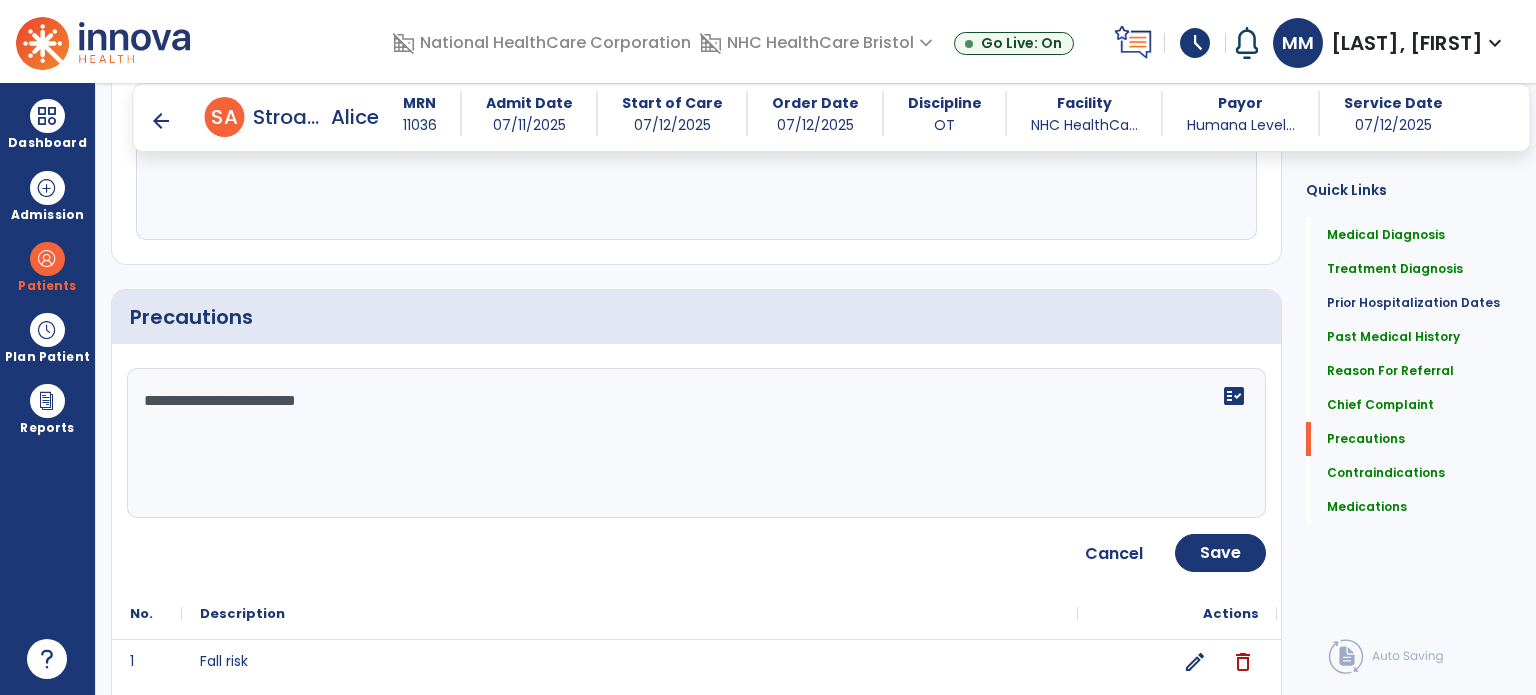 click on "**********" 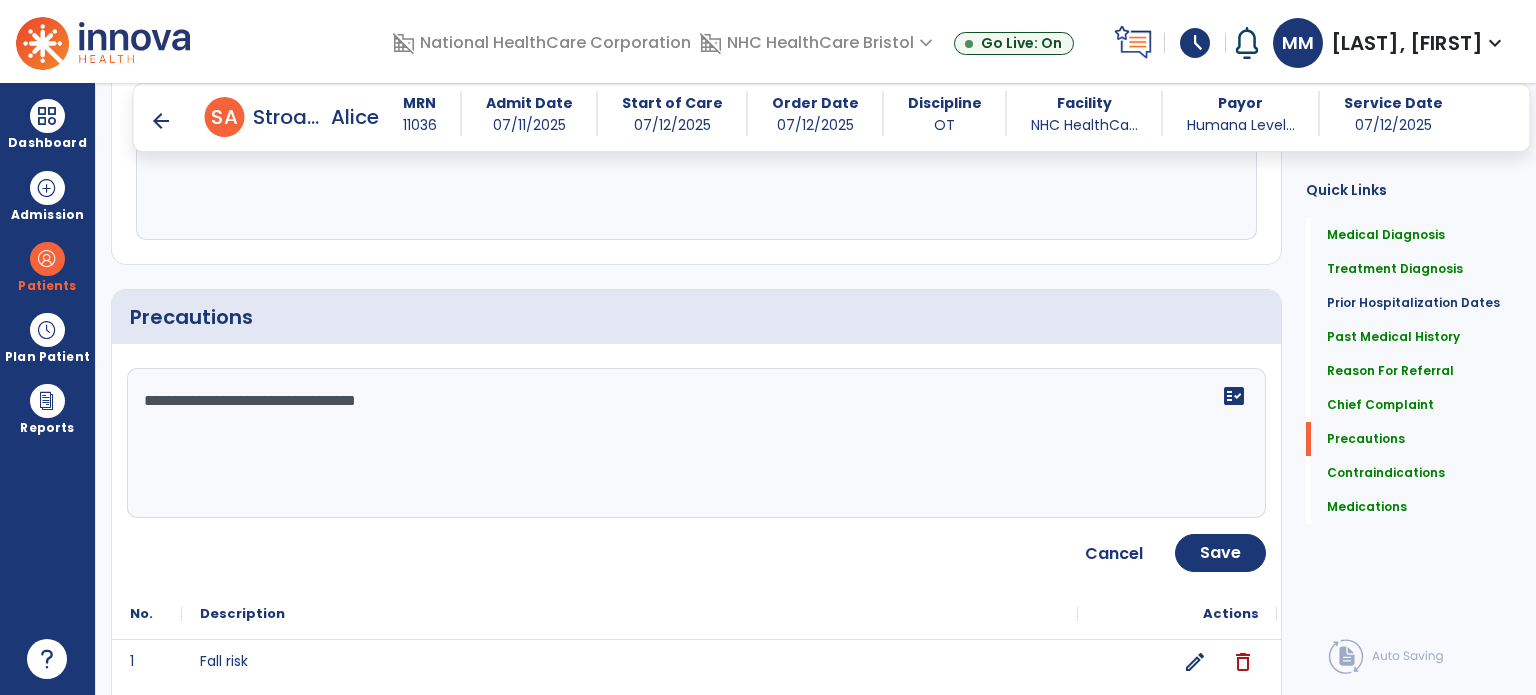 type on "**********" 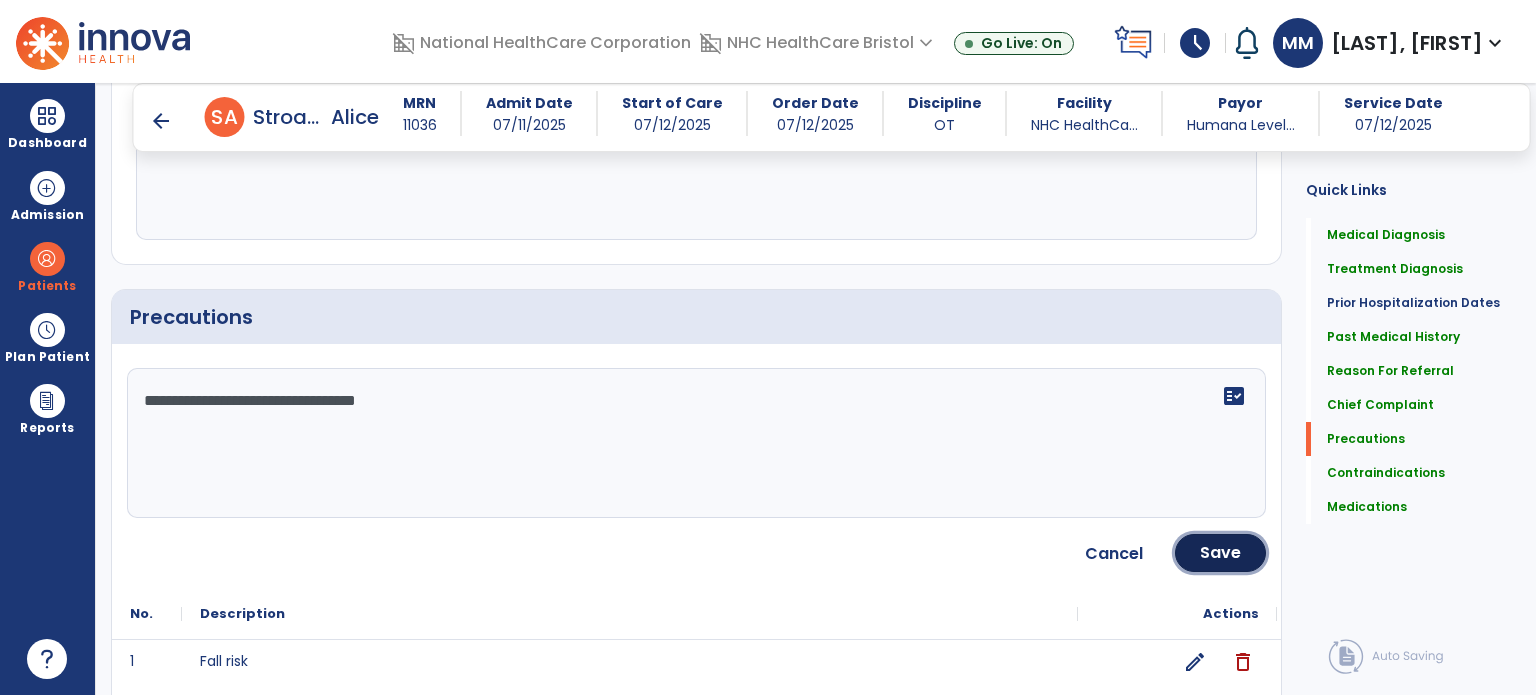 click on "Save" 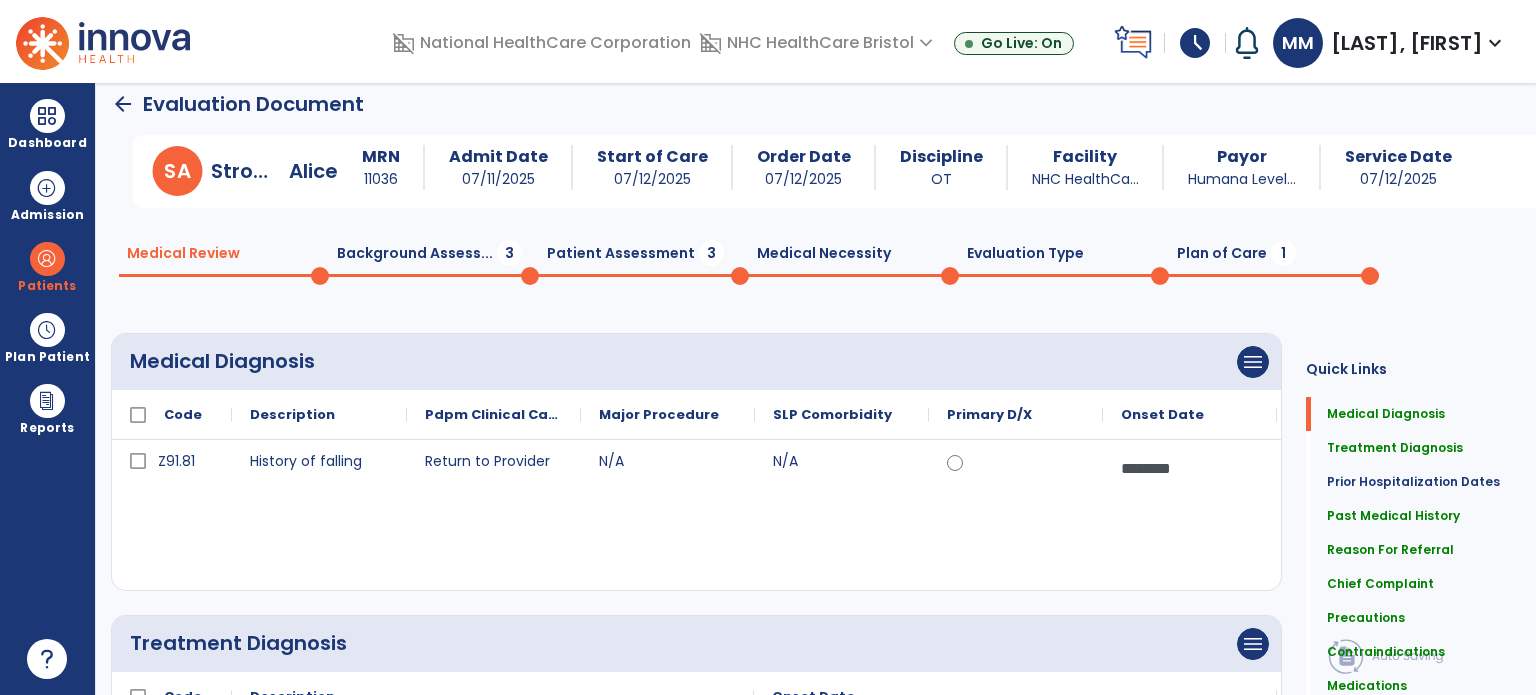 scroll, scrollTop: 0, scrollLeft: 0, axis: both 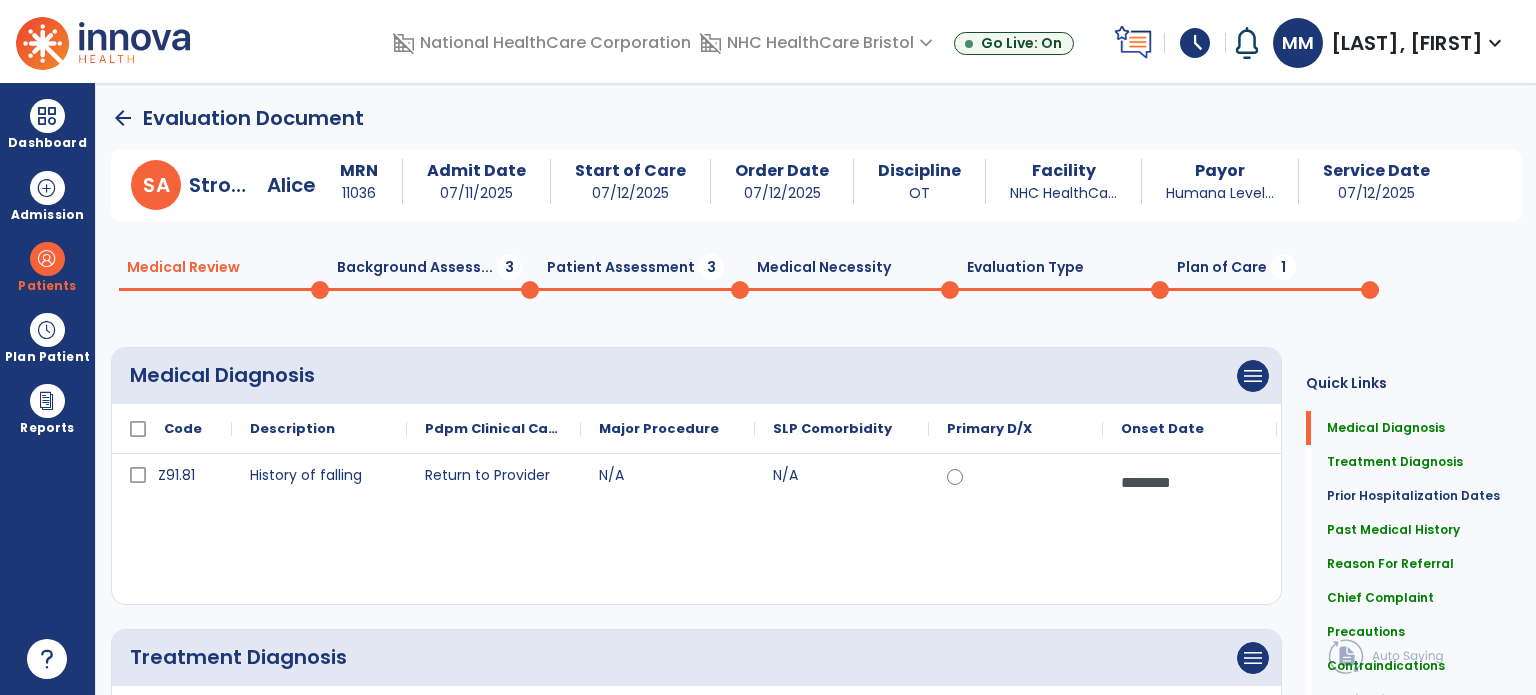 click on "Background Assess...  3" 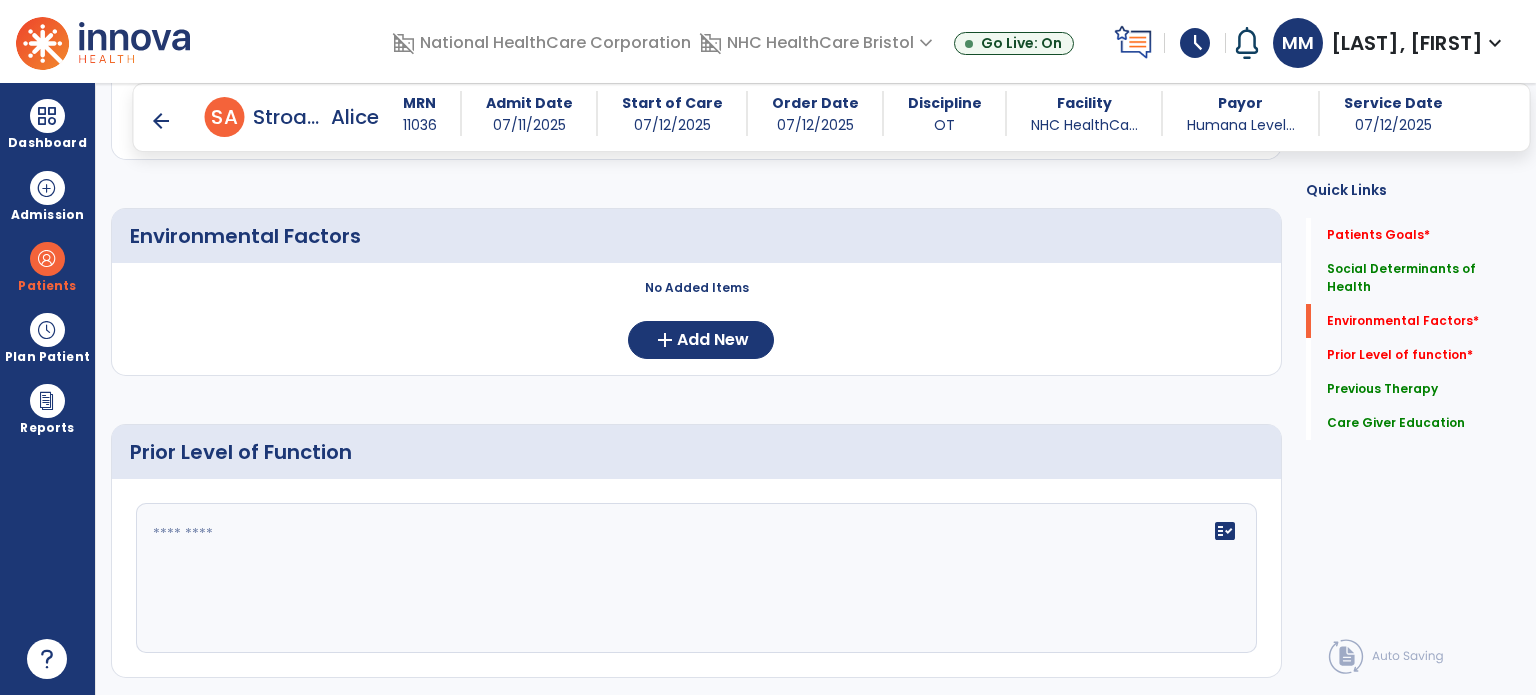 scroll, scrollTop: 682, scrollLeft: 0, axis: vertical 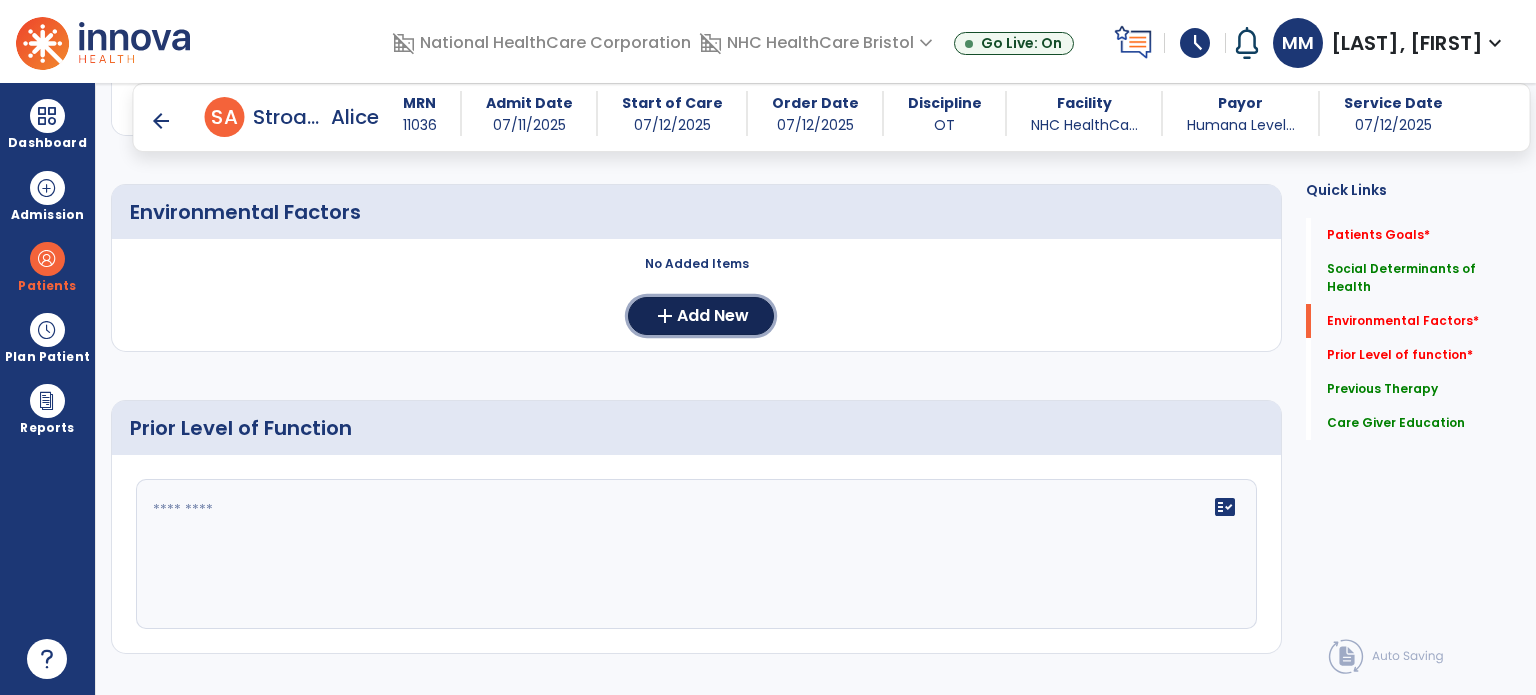 click on "add  Add New" 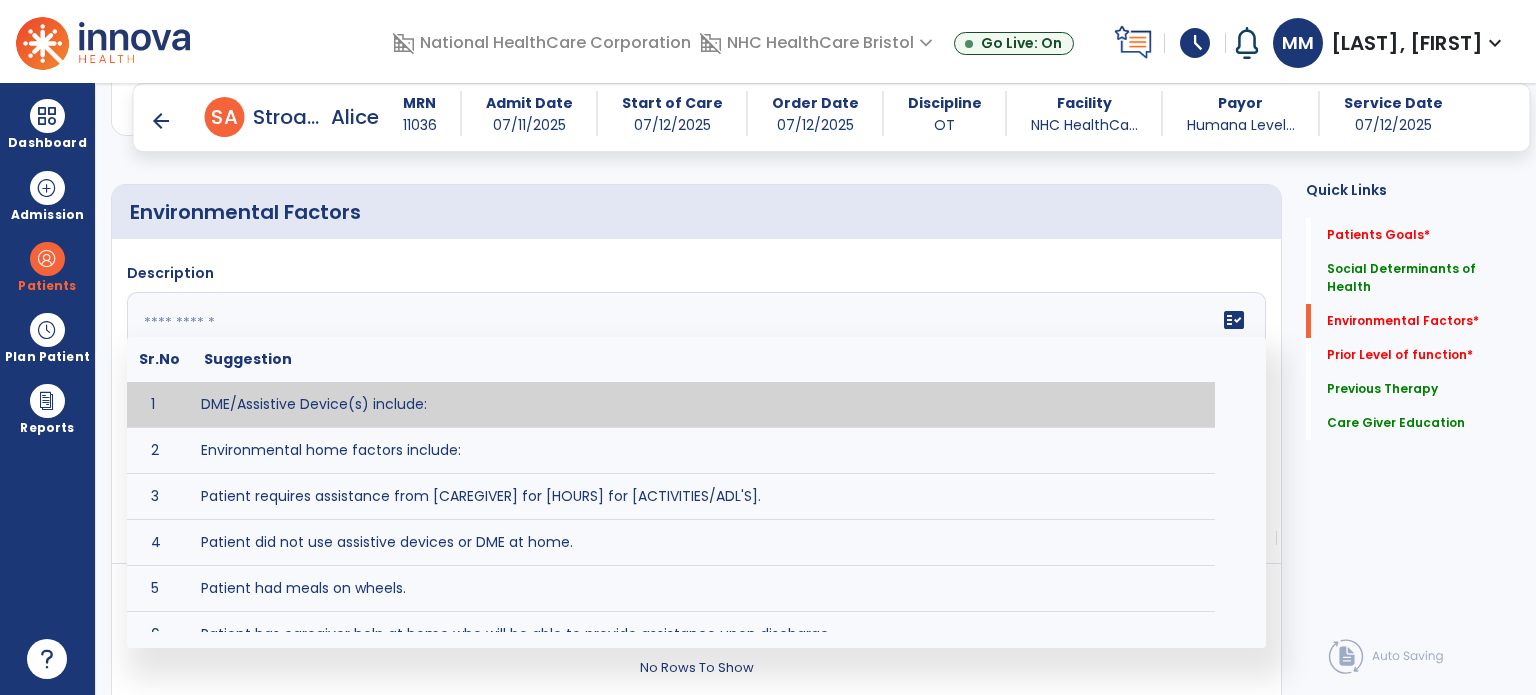 click 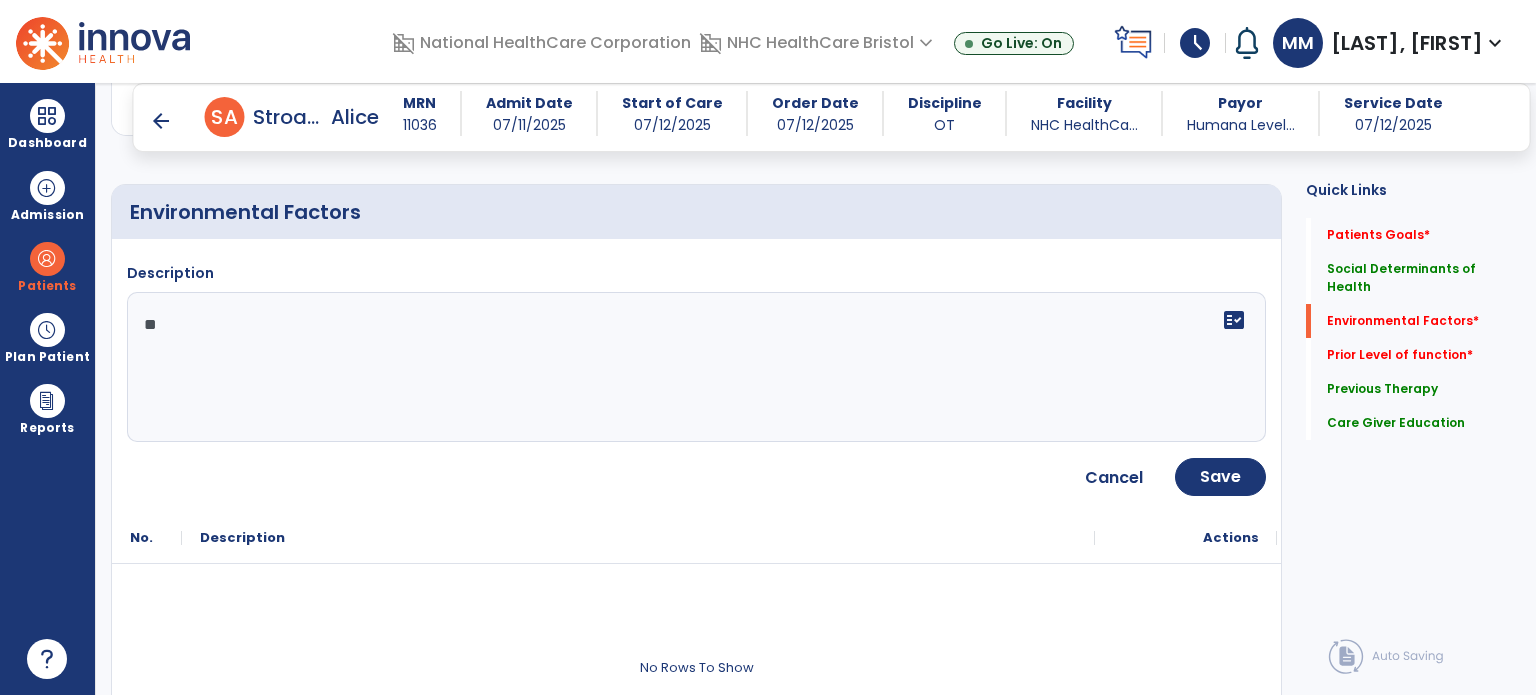 type on "*" 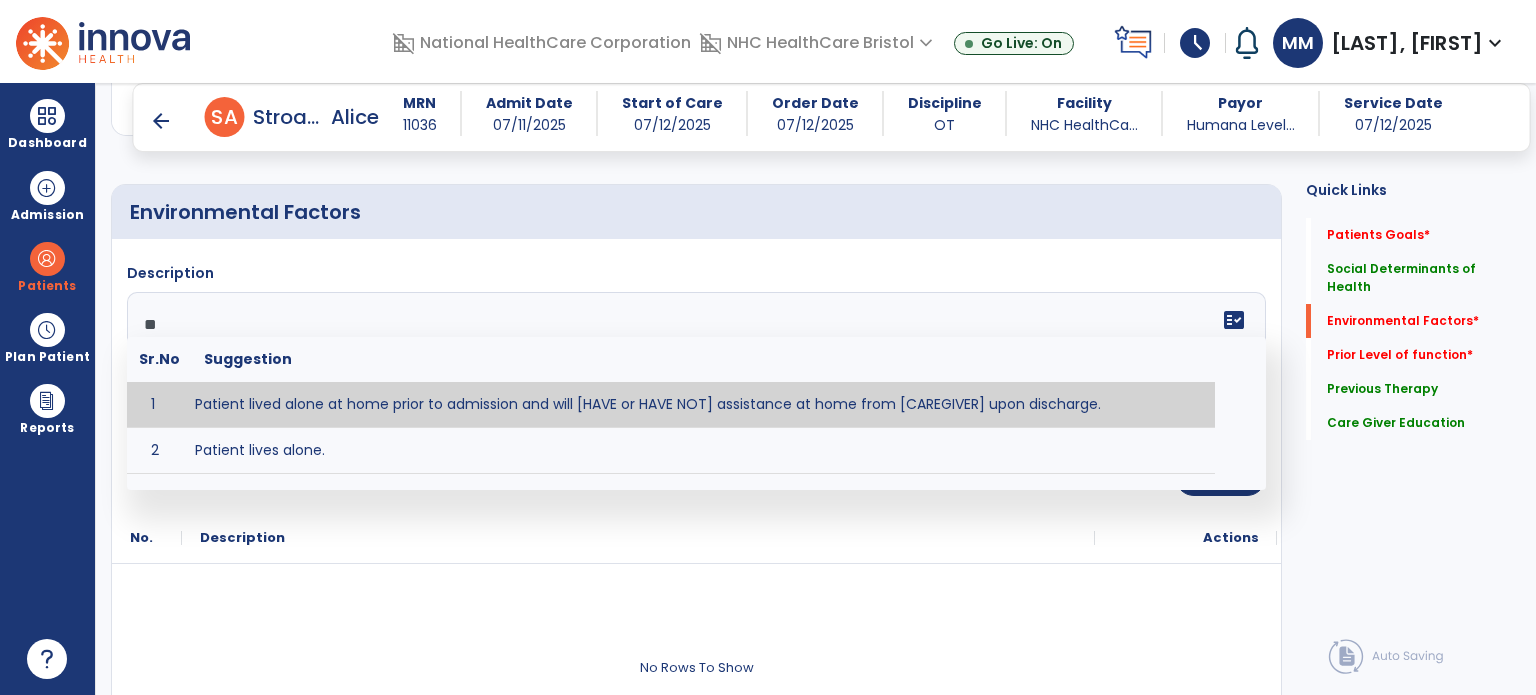 type on "*" 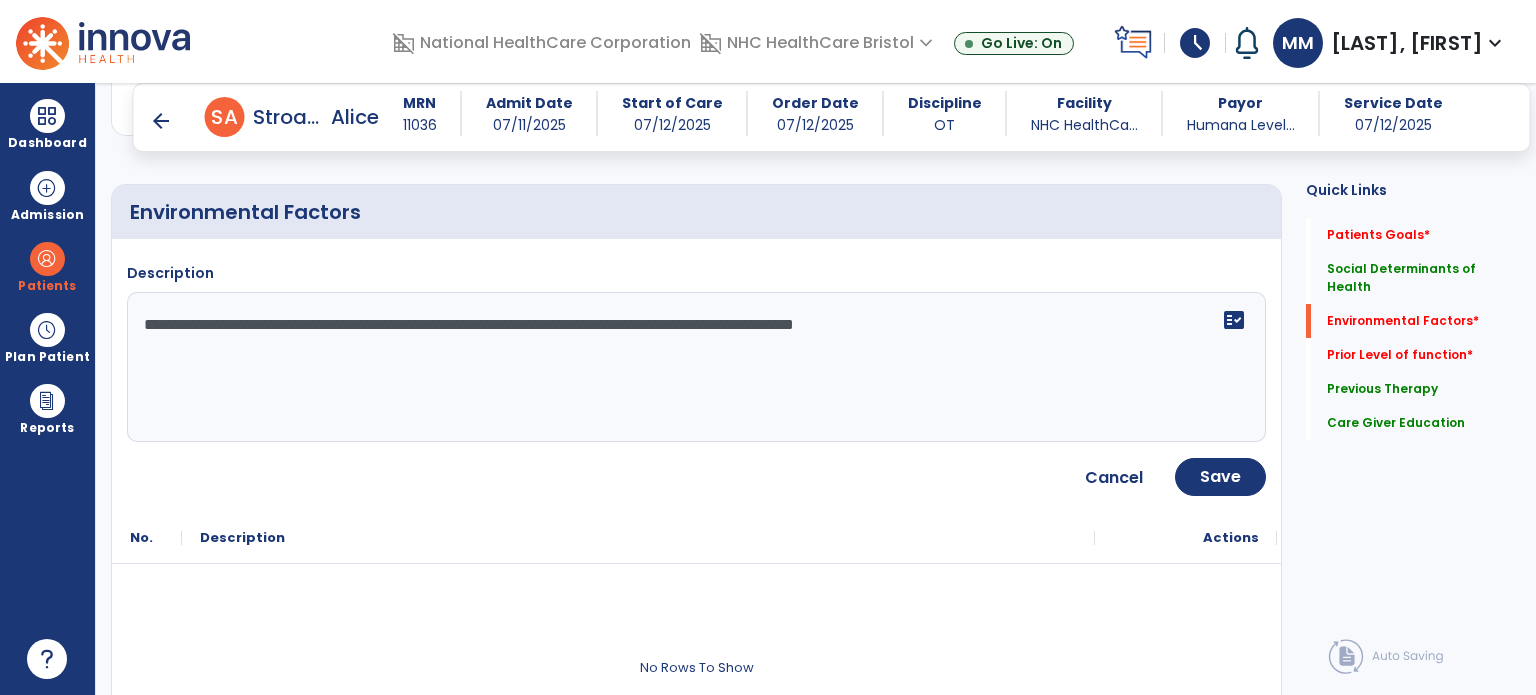 click on "**********" 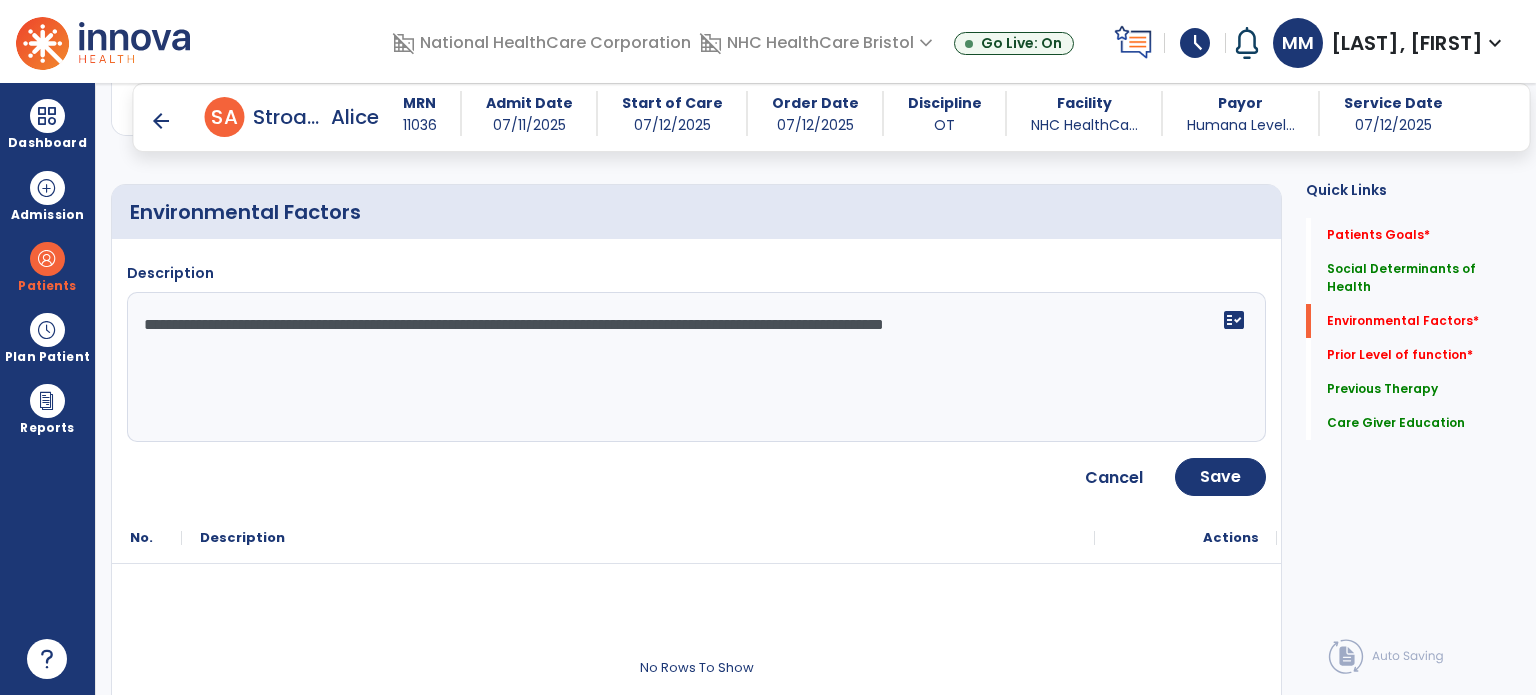 click on "**********" 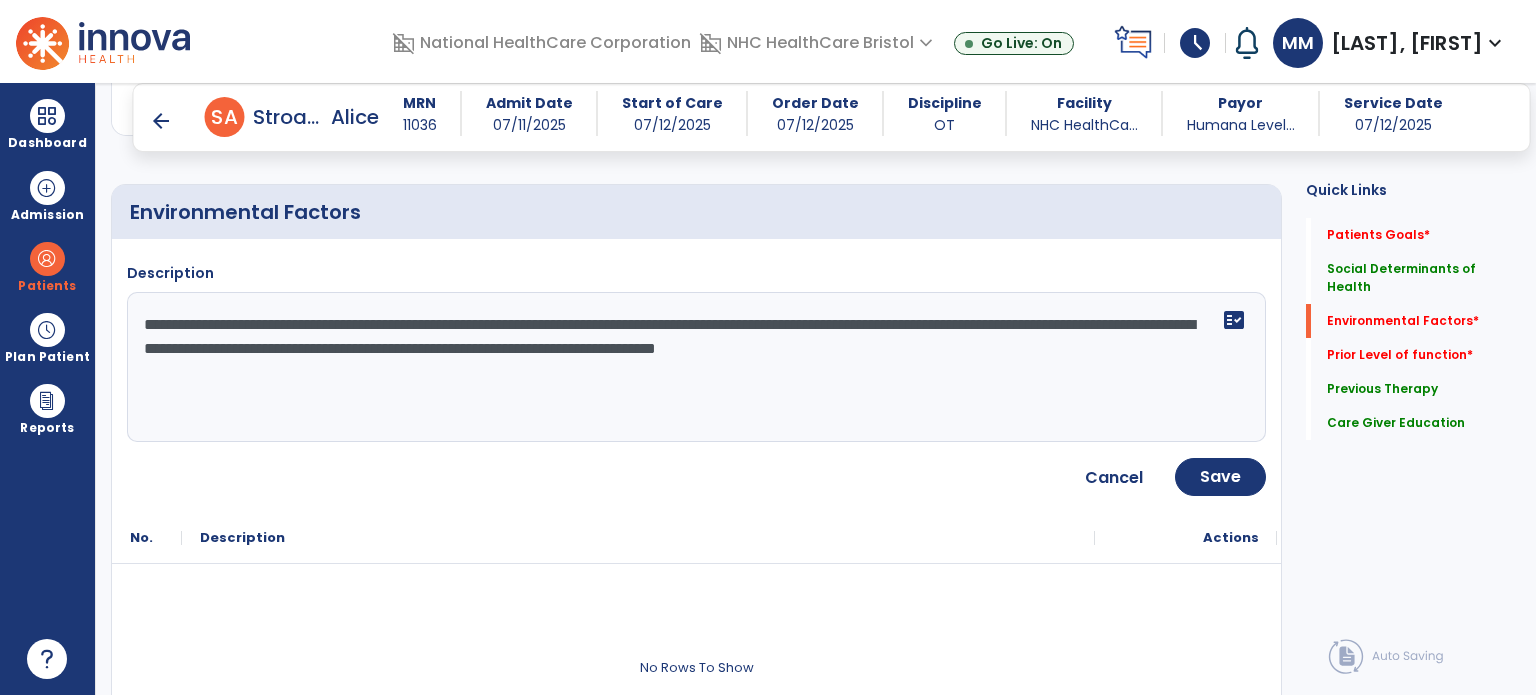 type on "**********" 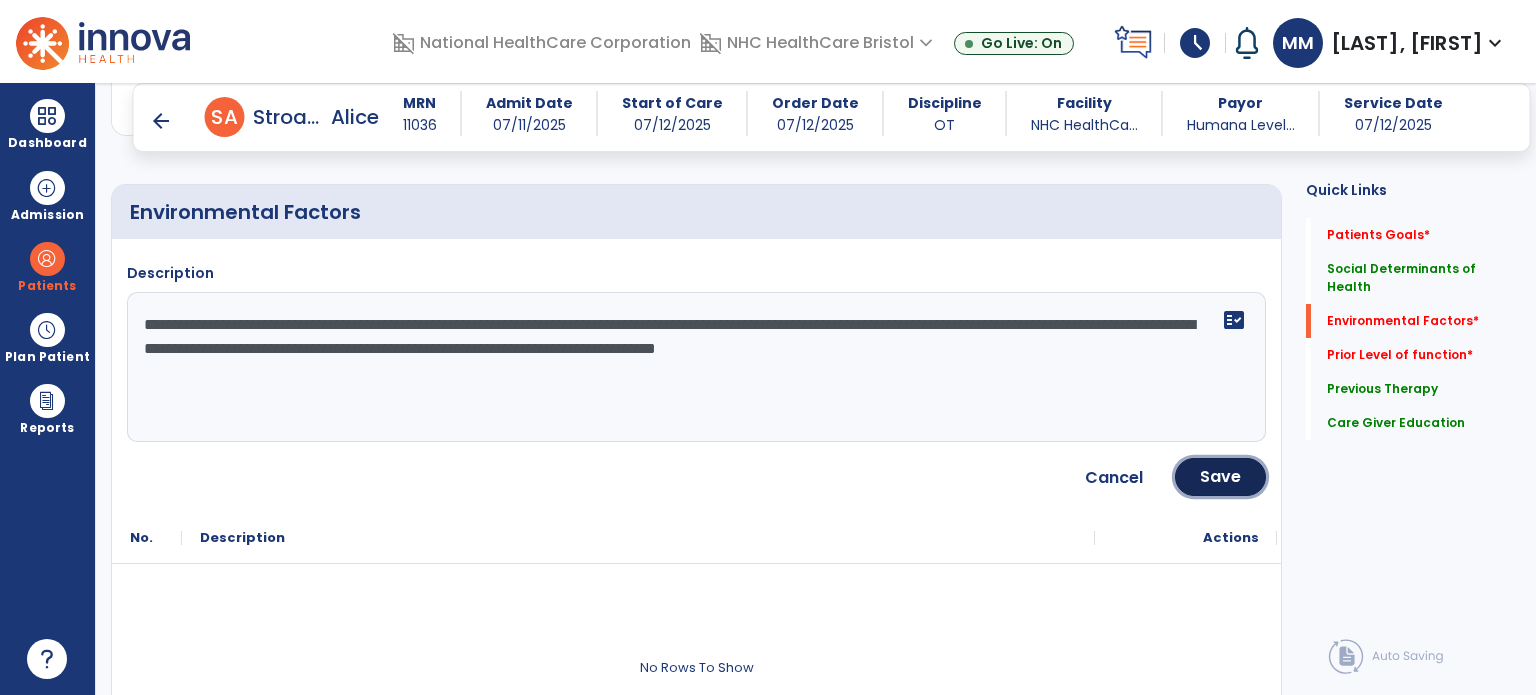 click on "Save" 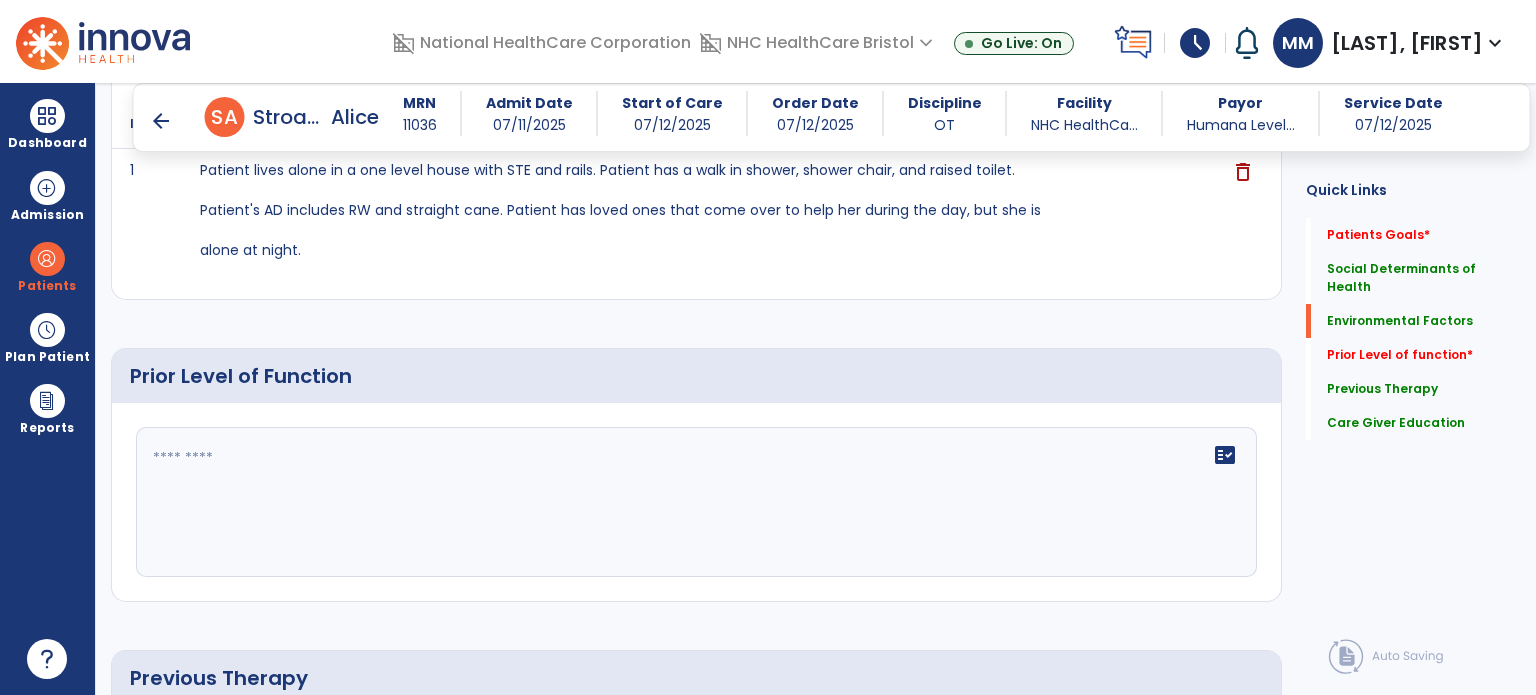 scroll, scrollTop: 840, scrollLeft: 0, axis: vertical 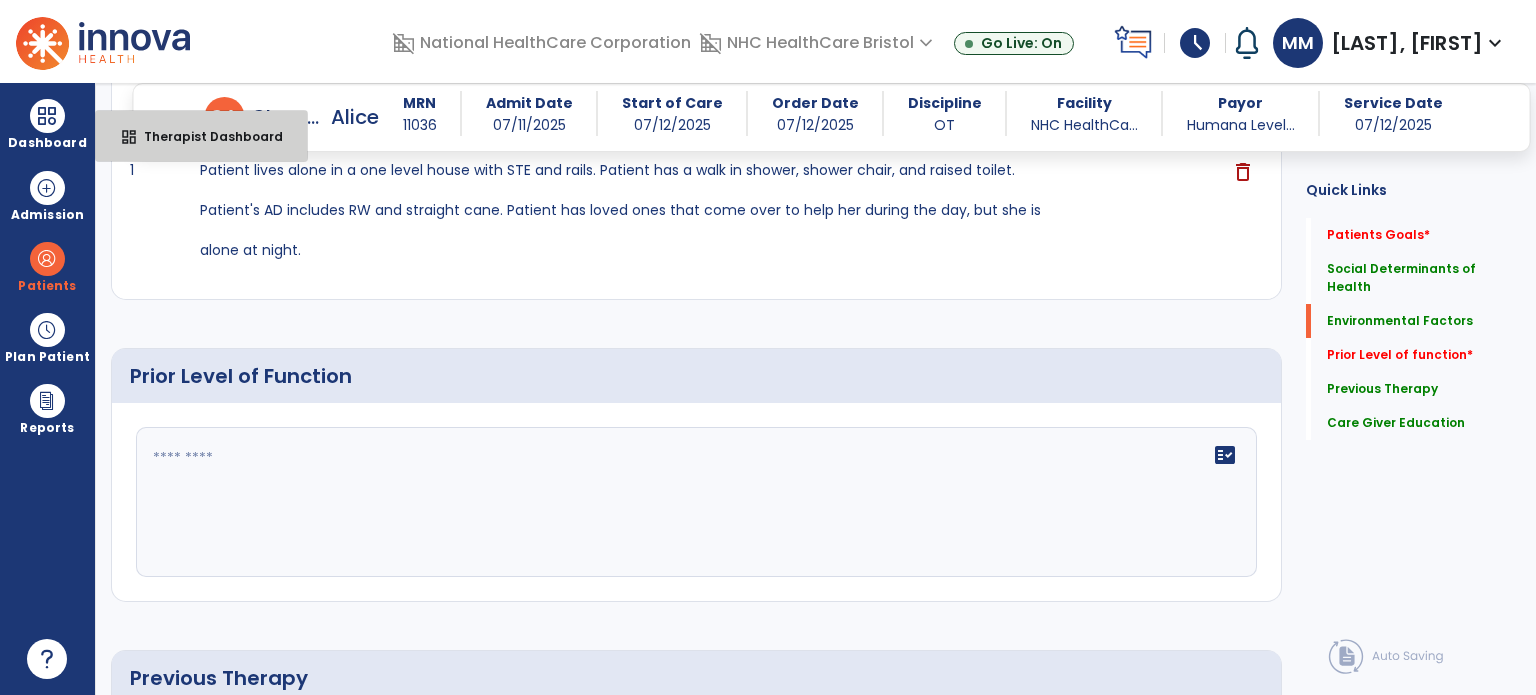click on "Therapist Dashboard" at bounding box center [205, 136] 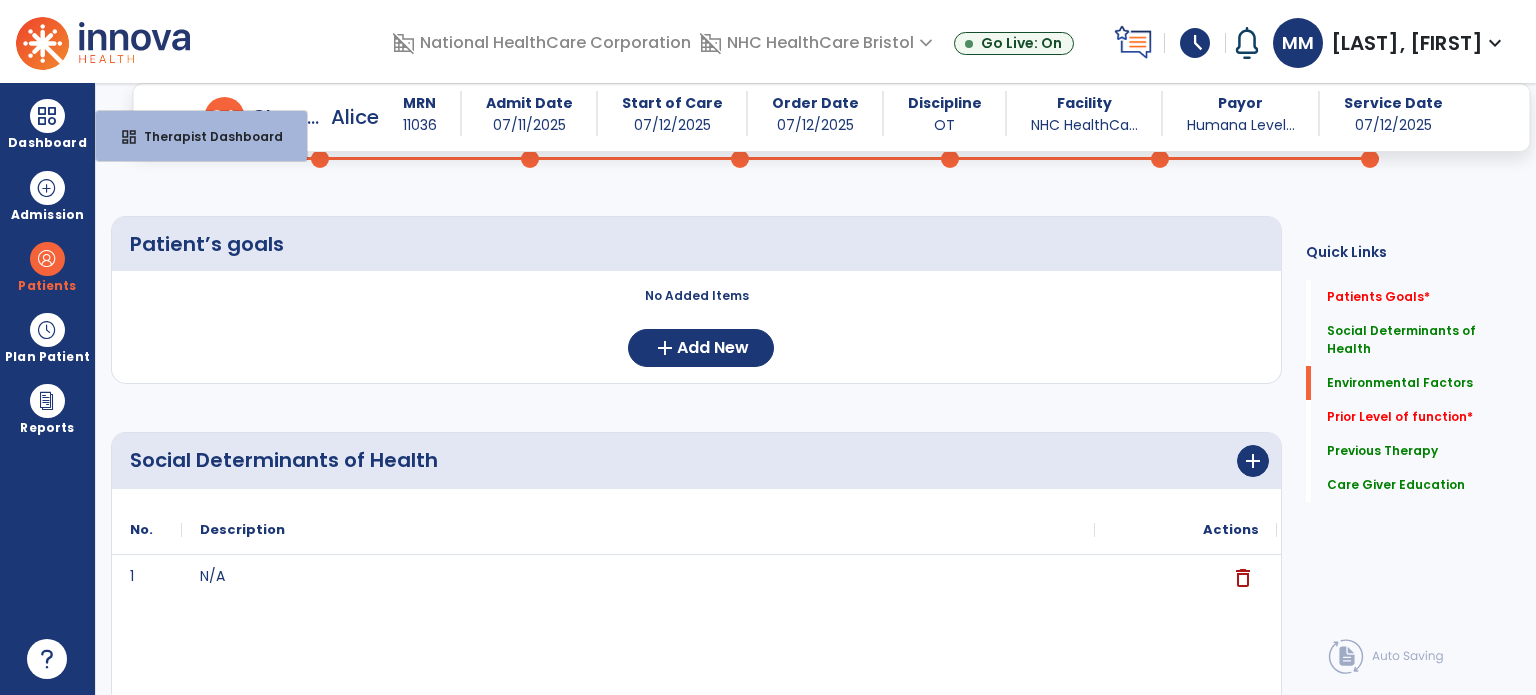 select on "****" 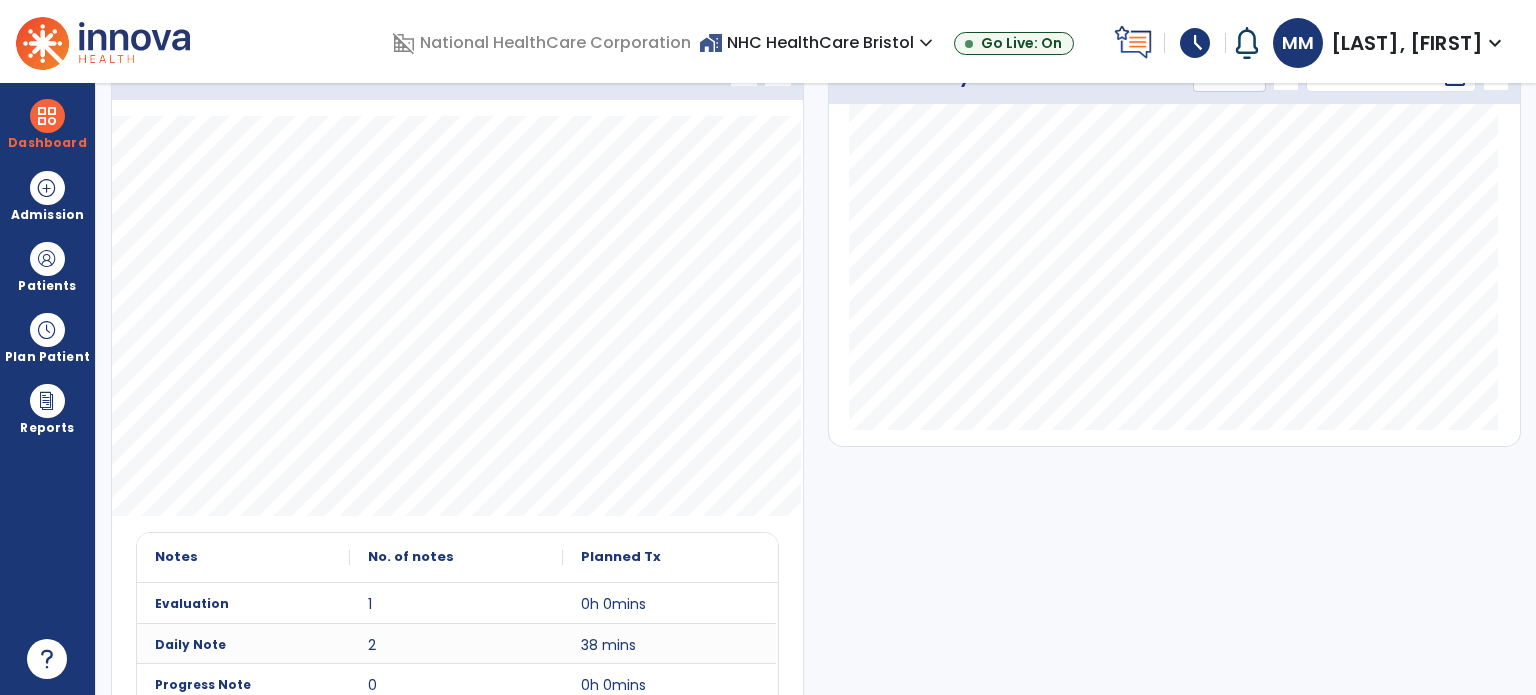 scroll, scrollTop: 142, scrollLeft: 0, axis: vertical 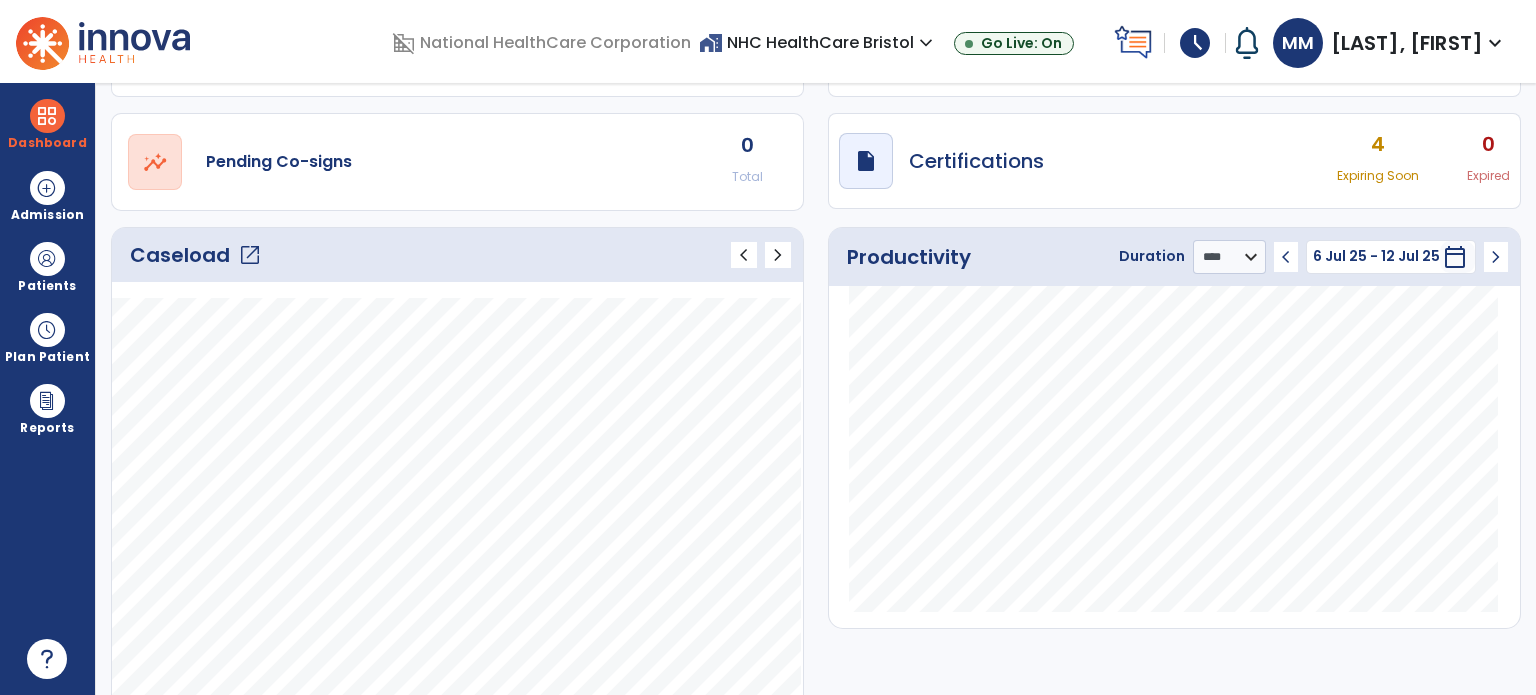 click on "Patients" at bounding box center (47, 286) 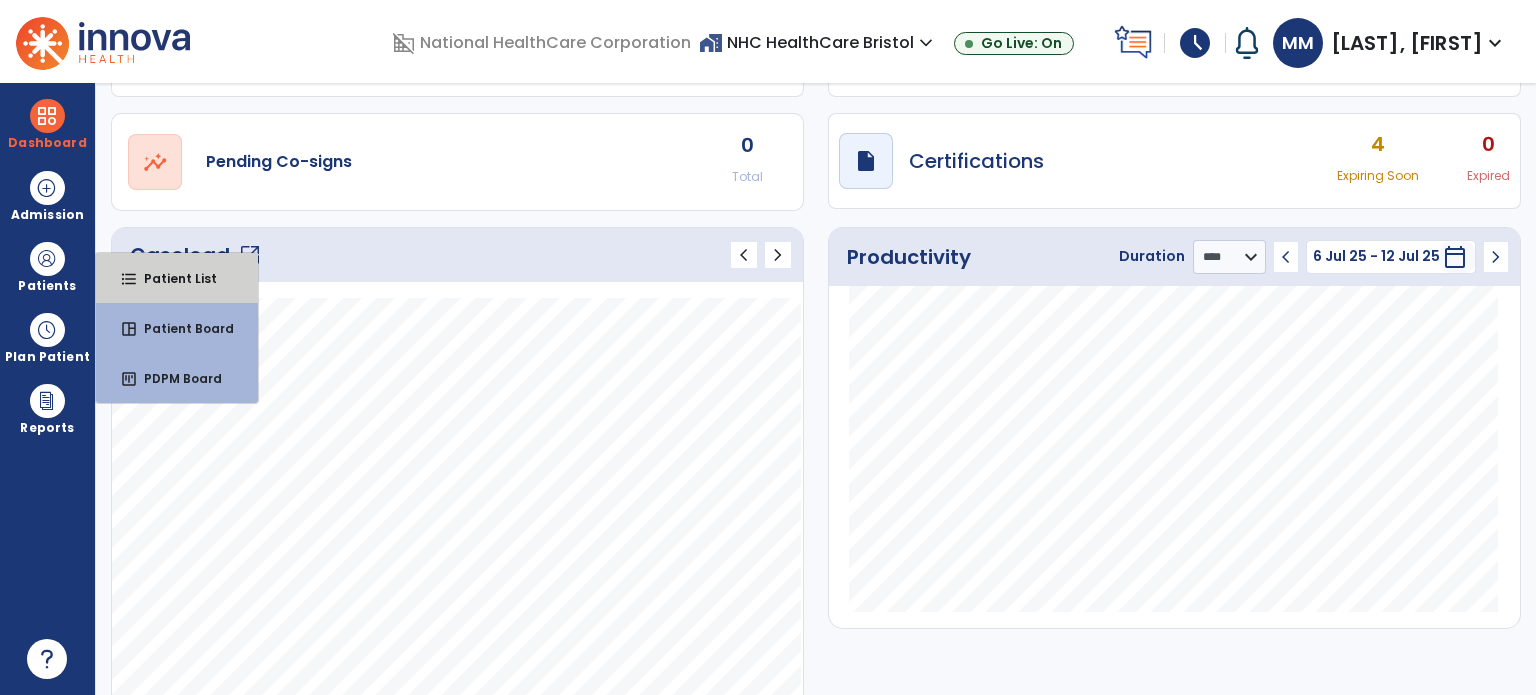 click on "format_list_bulleted  Patient List" at bounding box center (177, 278) 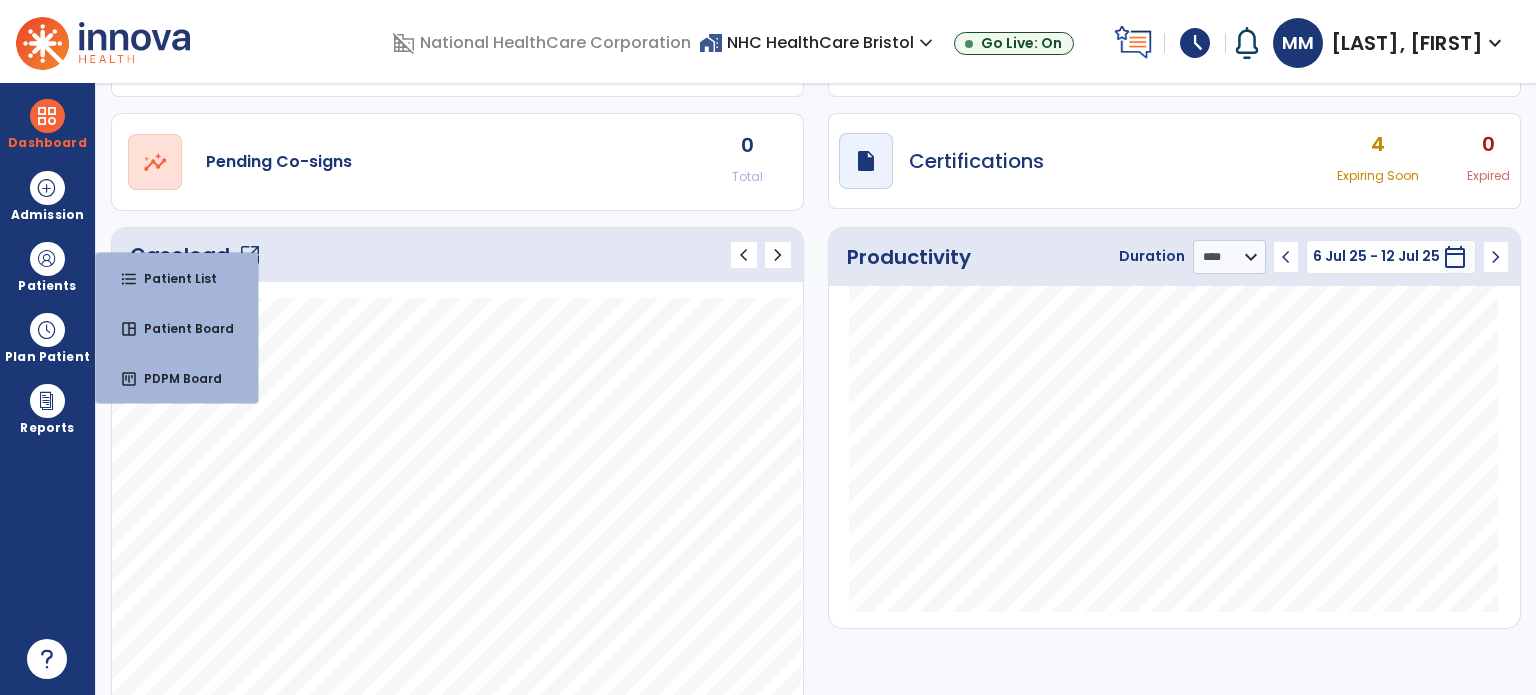 scroll, scrollTop: 46, scrollLeft: 0, axis: vertical 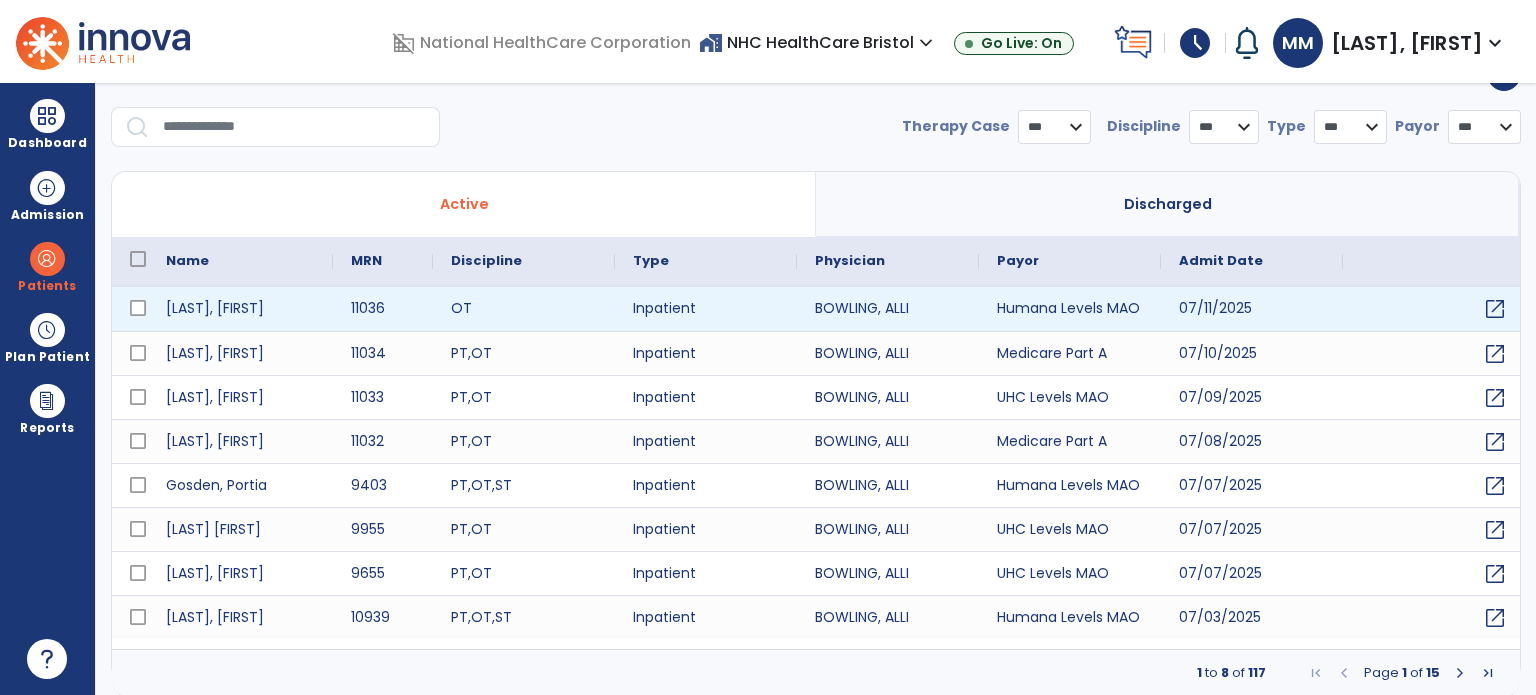 select on "***" 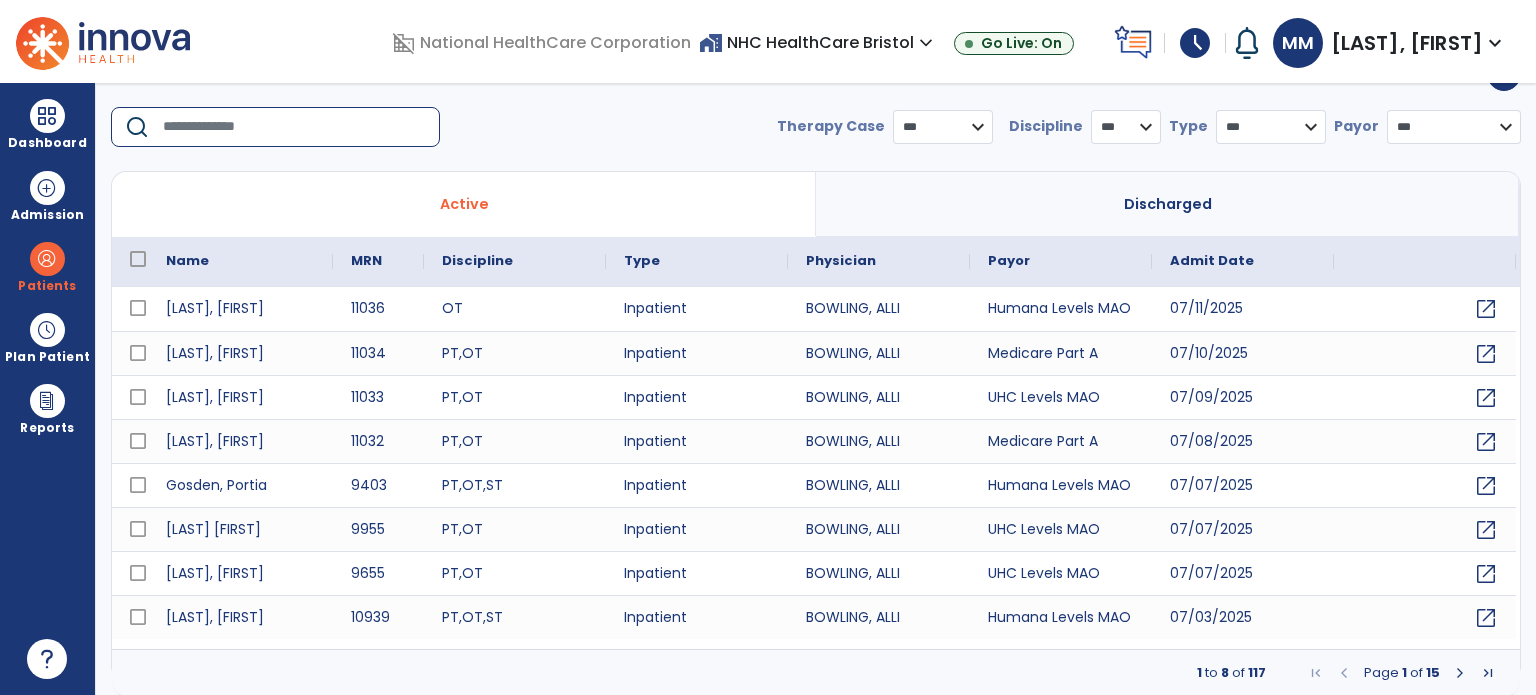 click at bounding box center (294, 127) 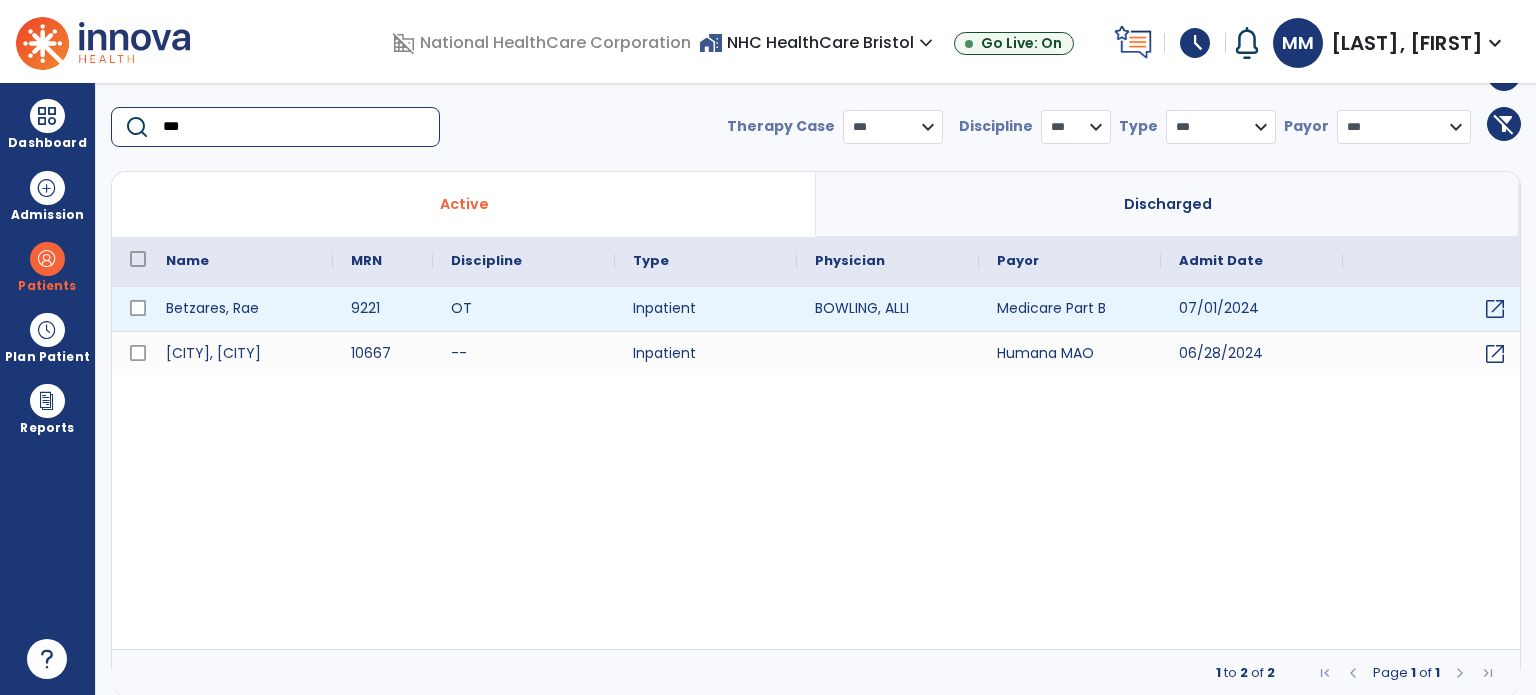 type on "***" 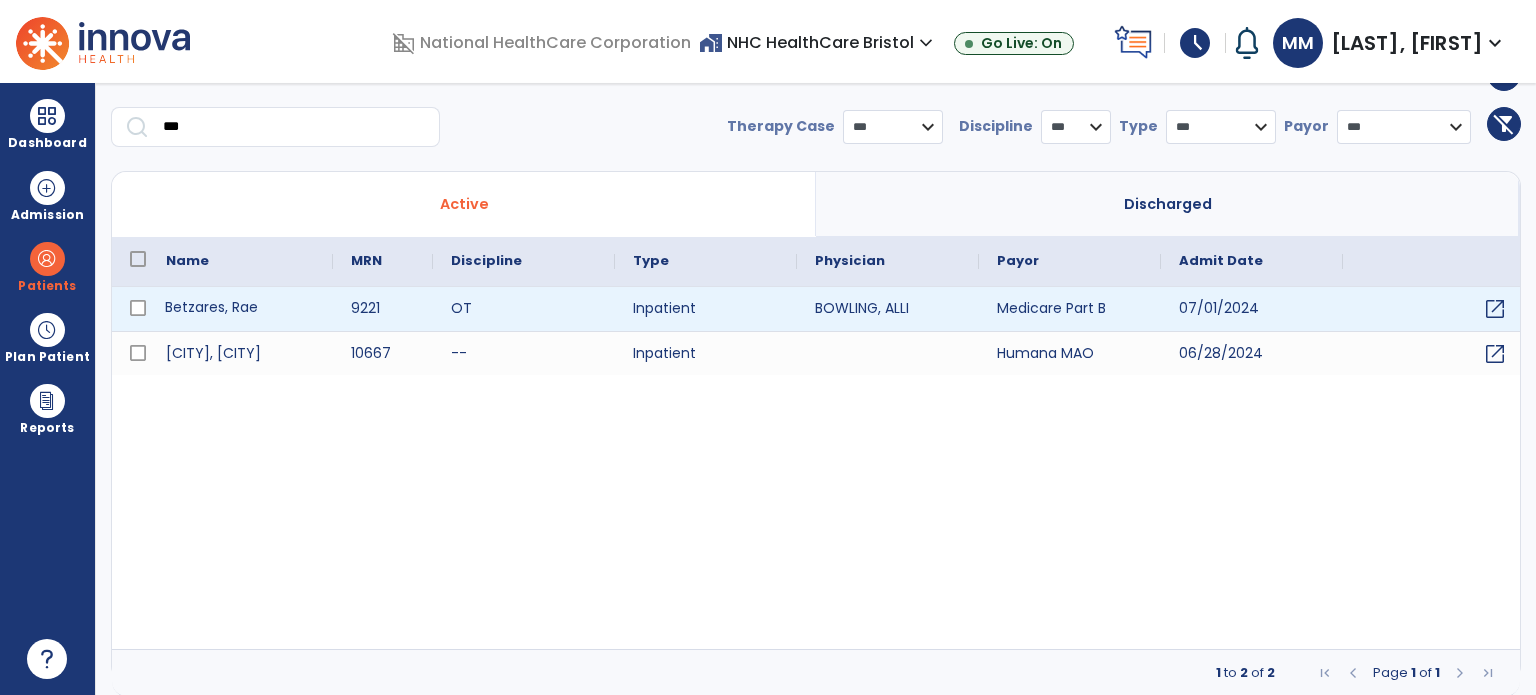 click on "Betzares, Rae" at bounding box center [240, 309] 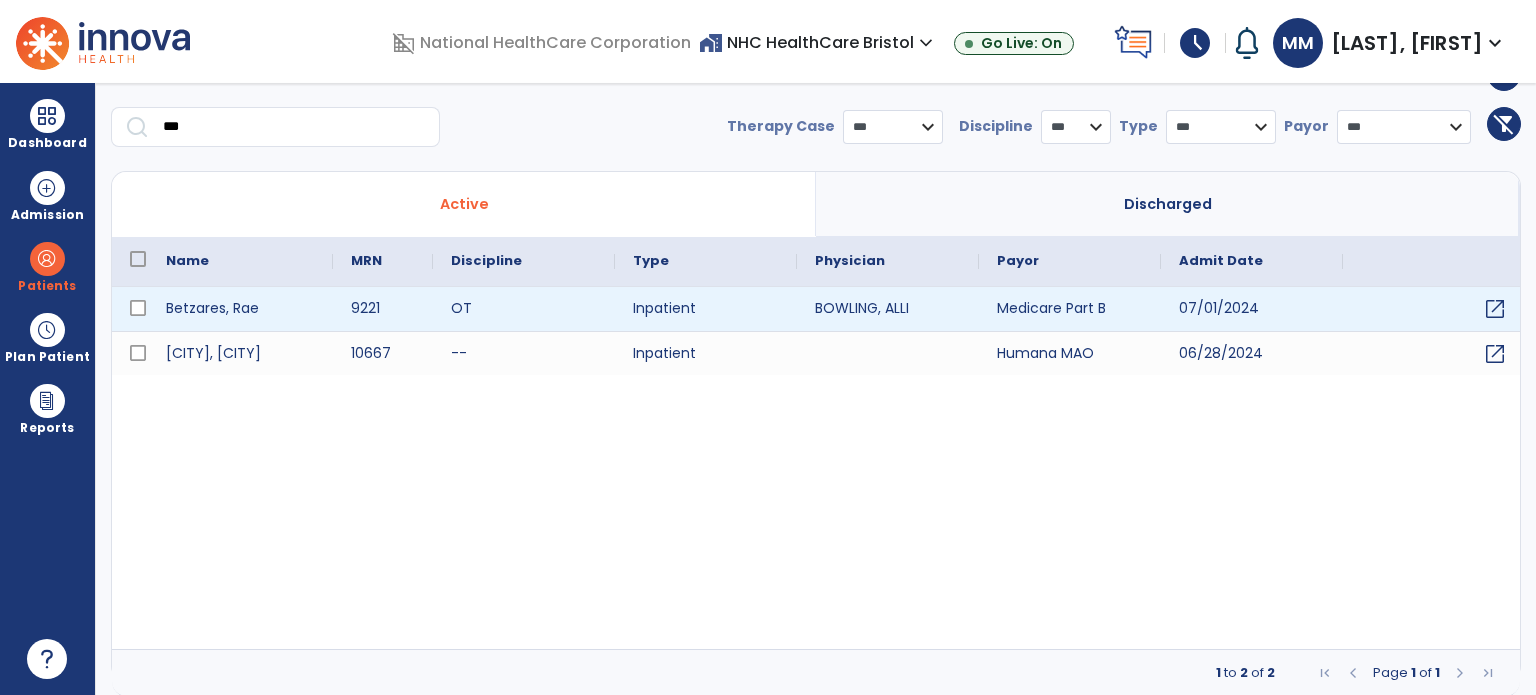 scroll, scrollTop: 0, scrollLeft: 0, axis: both 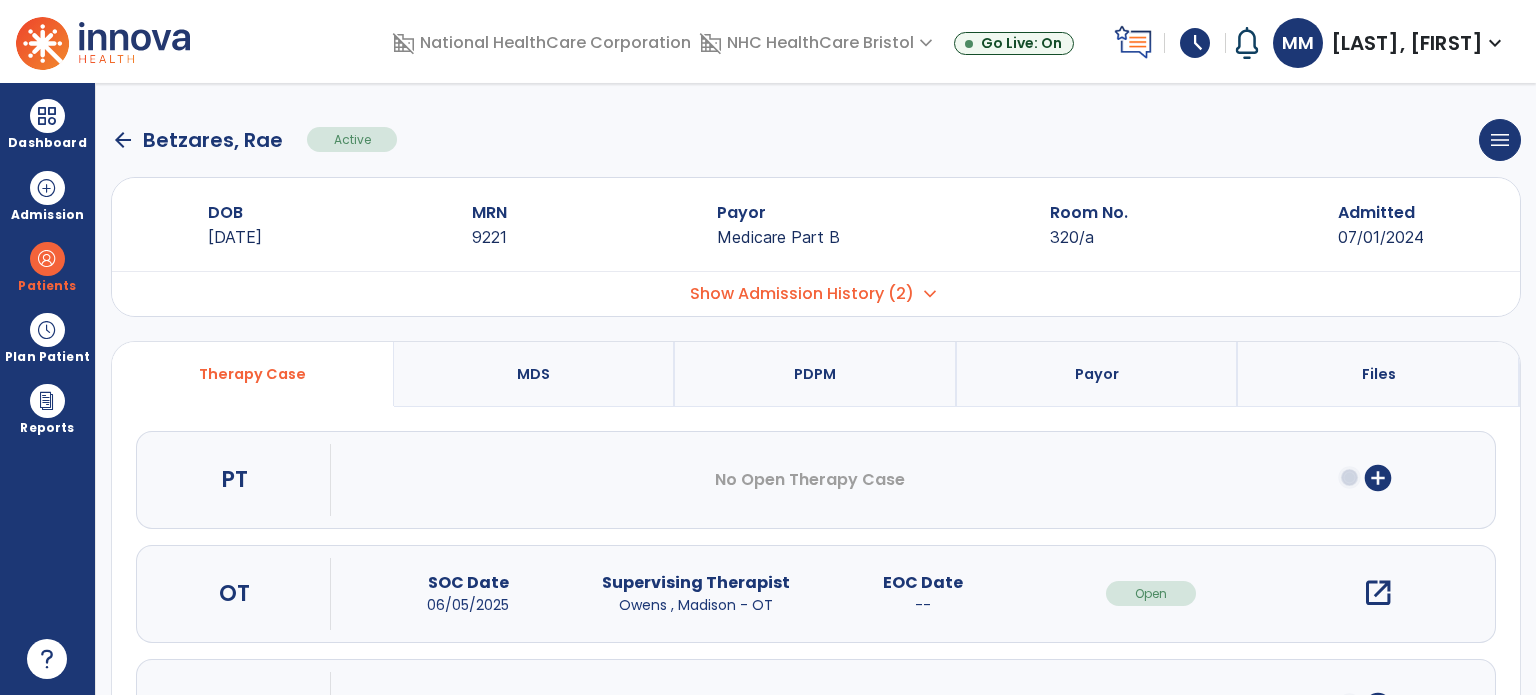 click on "open_in_new" at bounding box center [1378, 593] 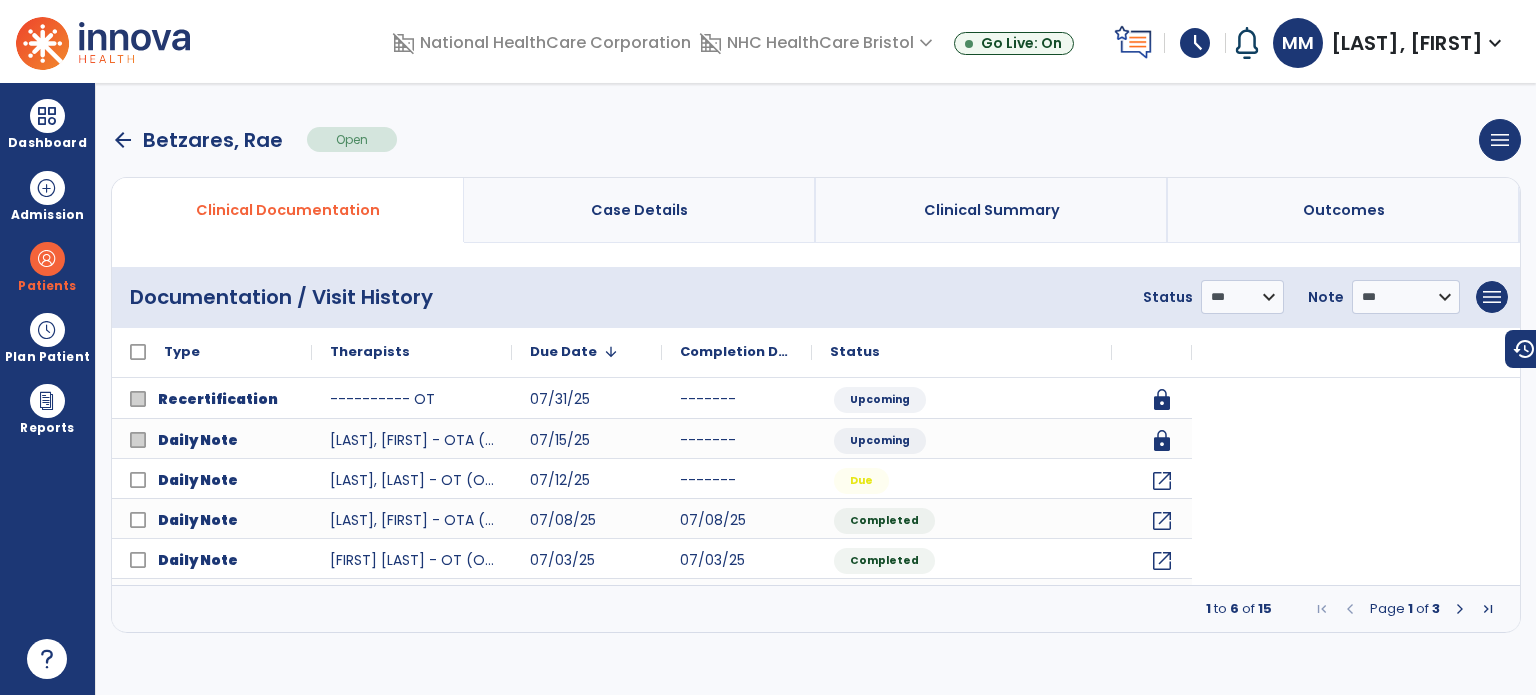 scroll, scrollTop: 0, scrollLeft: 0, axis: both 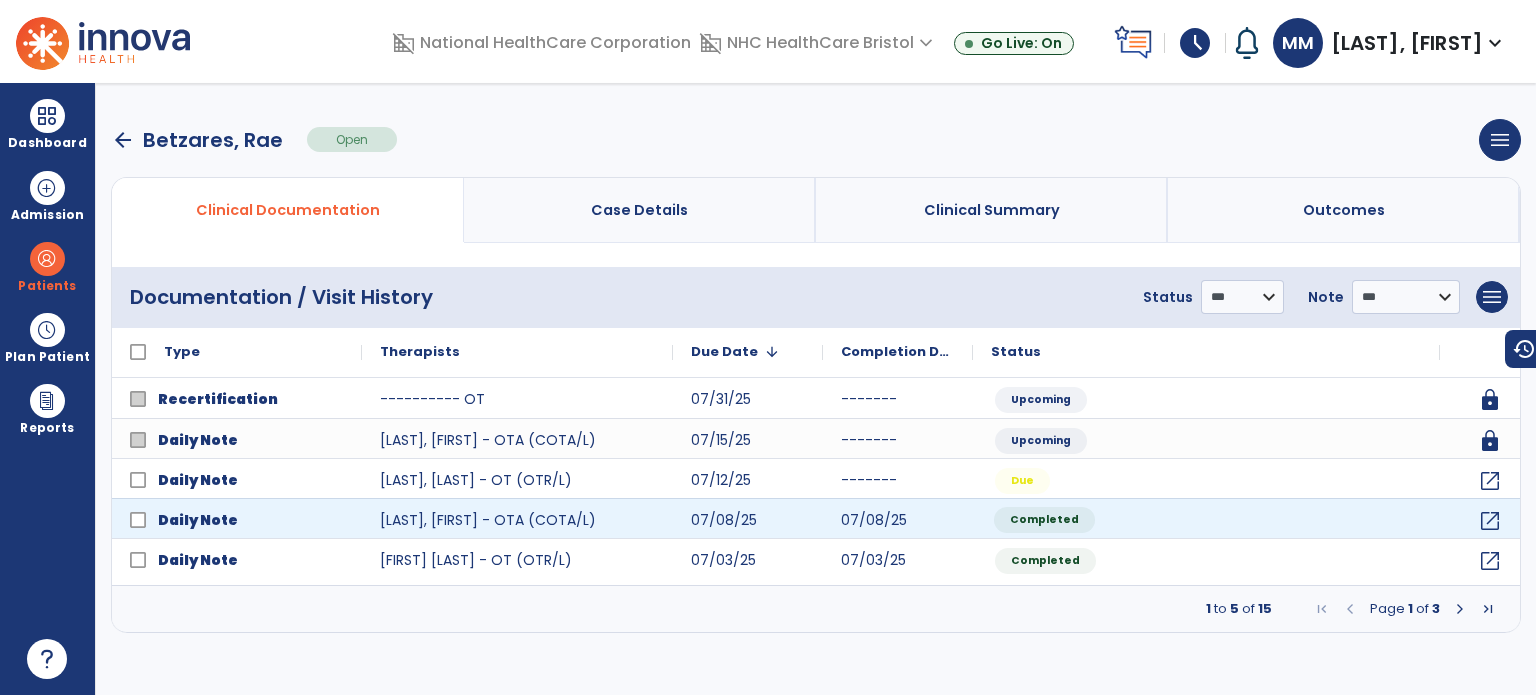 click on "Completed" 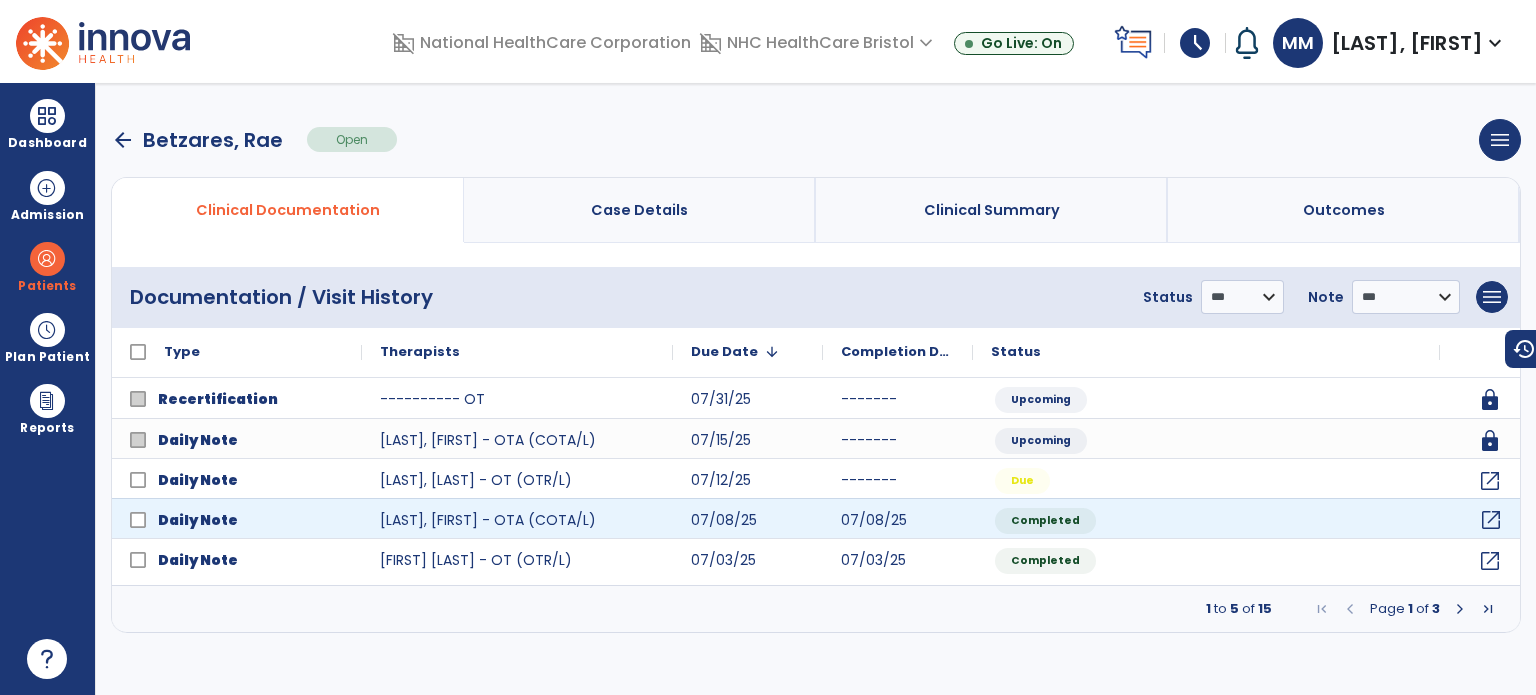 click on "open_in_new" 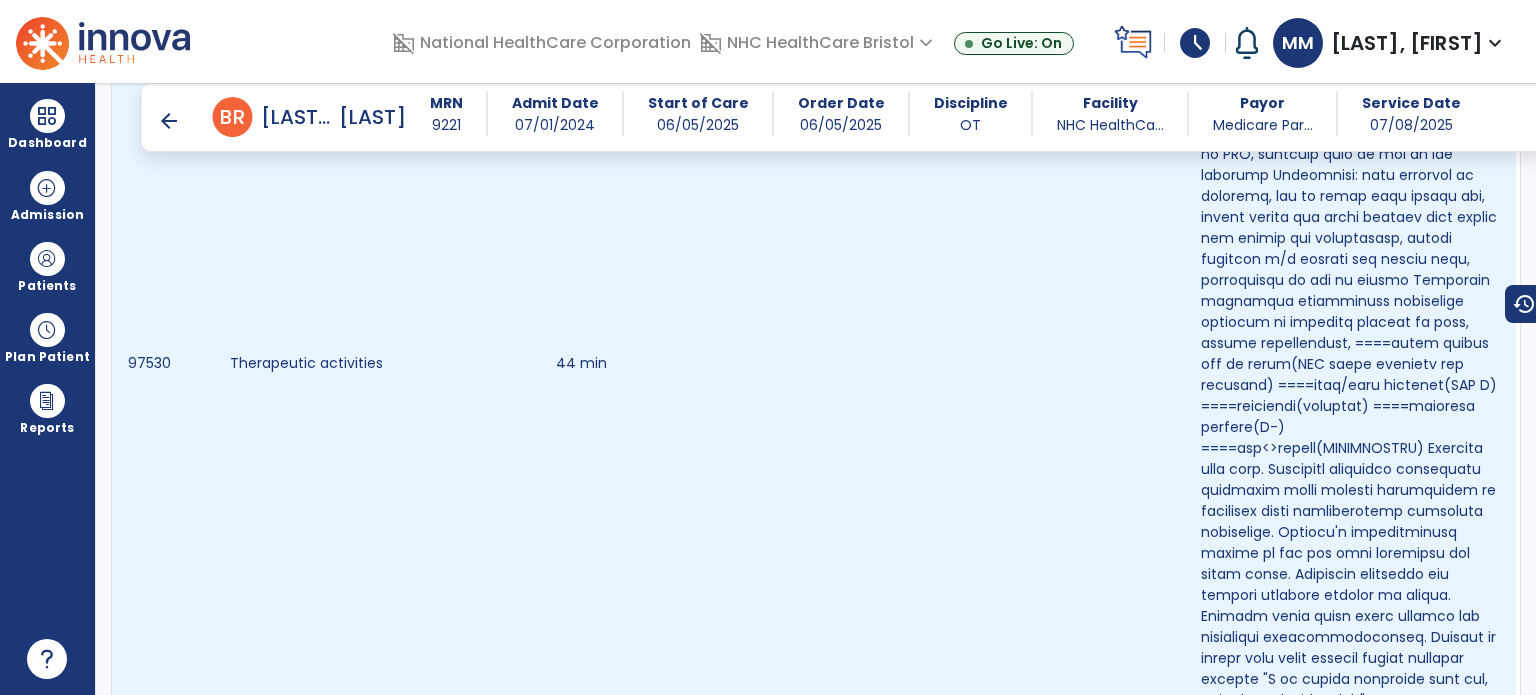 scroll, scrollTop: 1339, scrollLeft: 0, axis: vertical 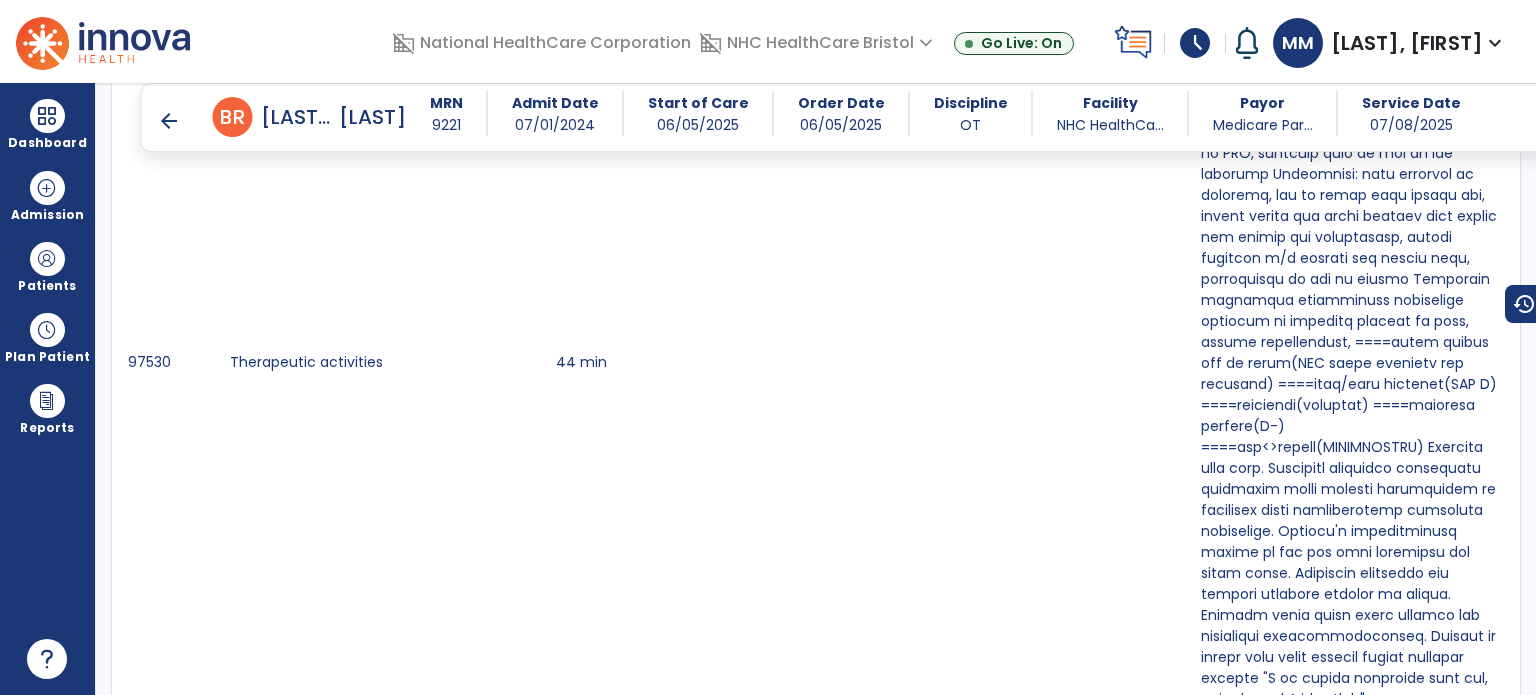 click on "arrow_back" at bounding box center (169, 121) 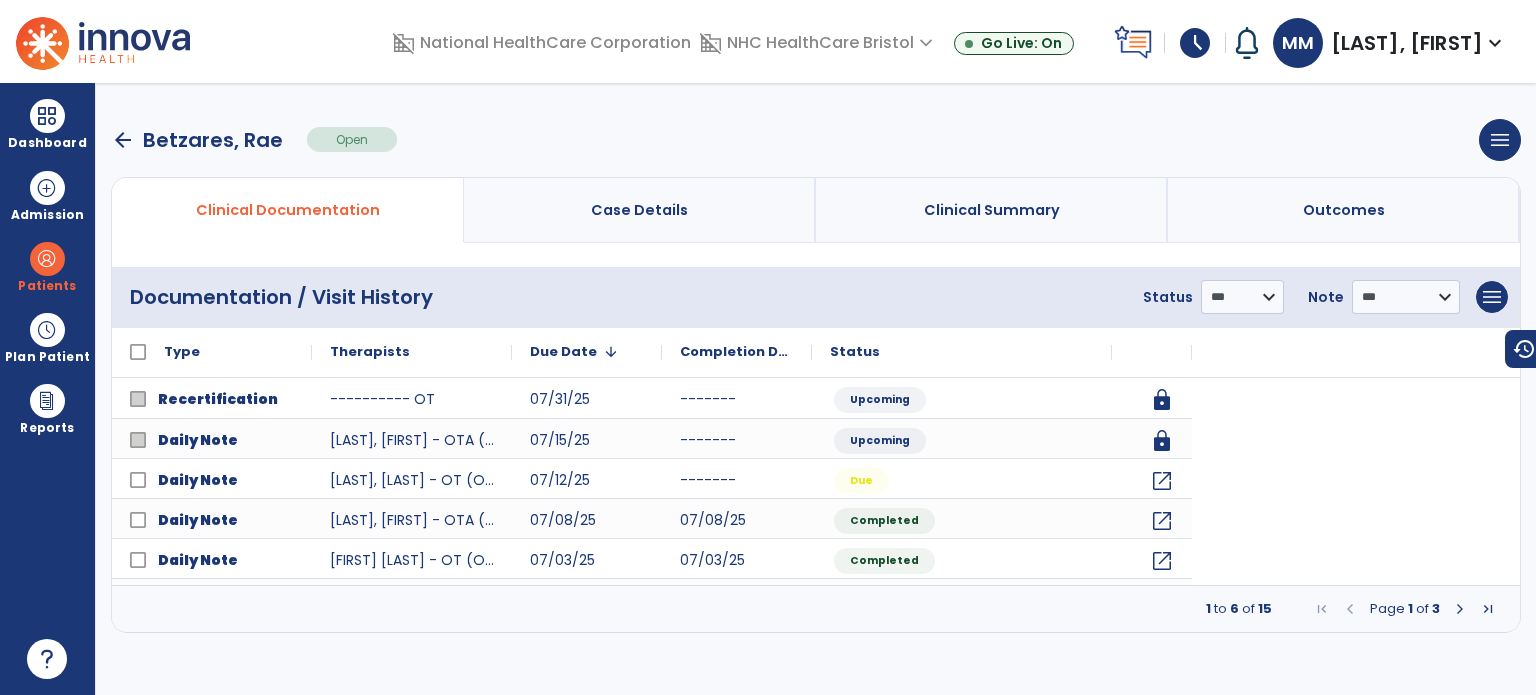 scroll, scrollTop: 0, scrollLeft: 0, axis: both 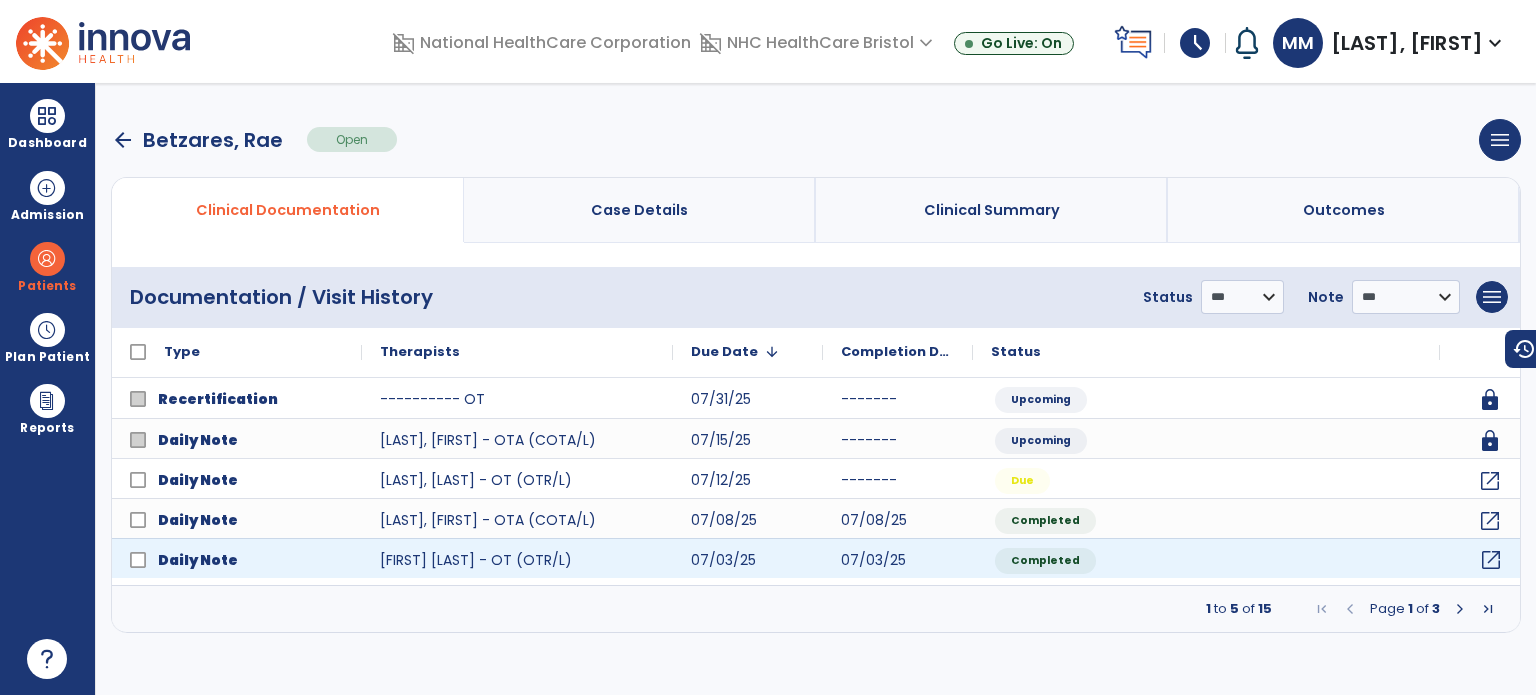 click on "open_in_new" 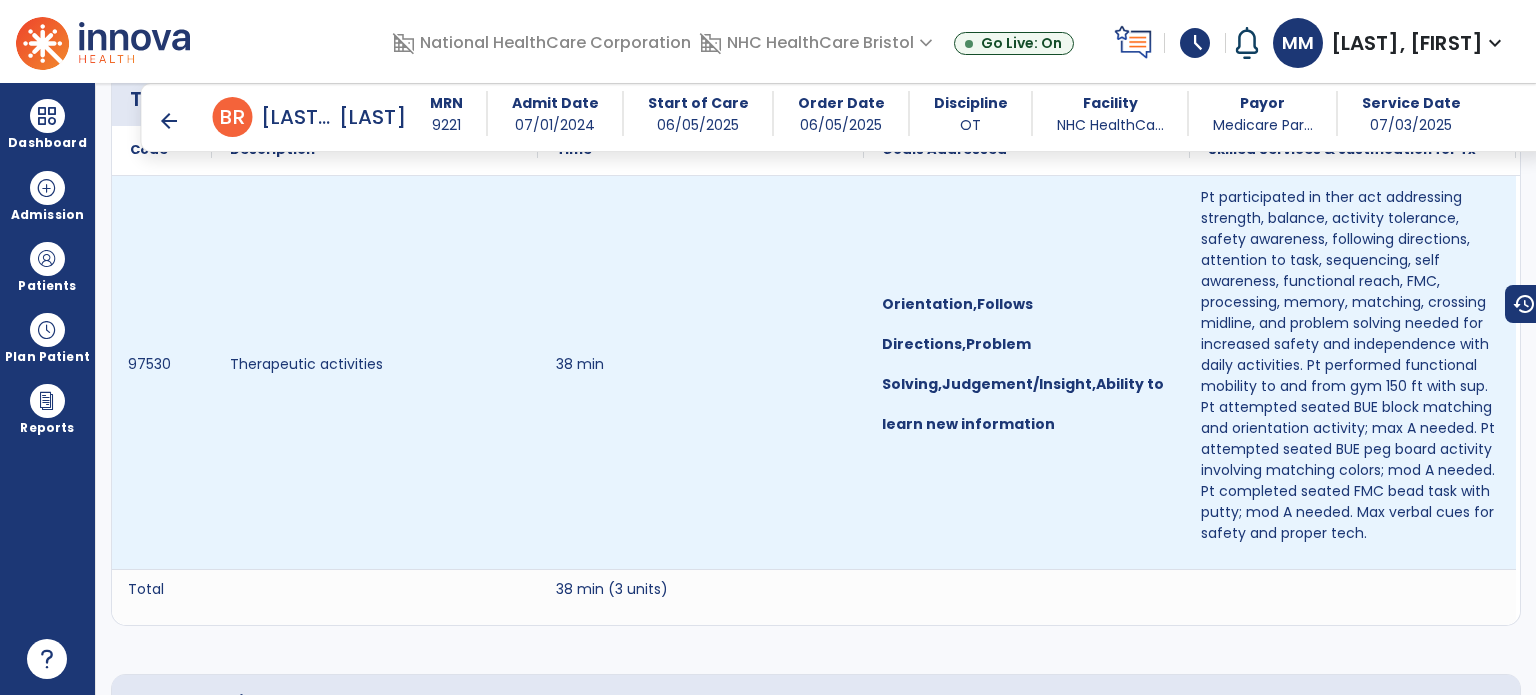 scroll, scrollTop: 1190, scrollLeft: 0, axis: vertical 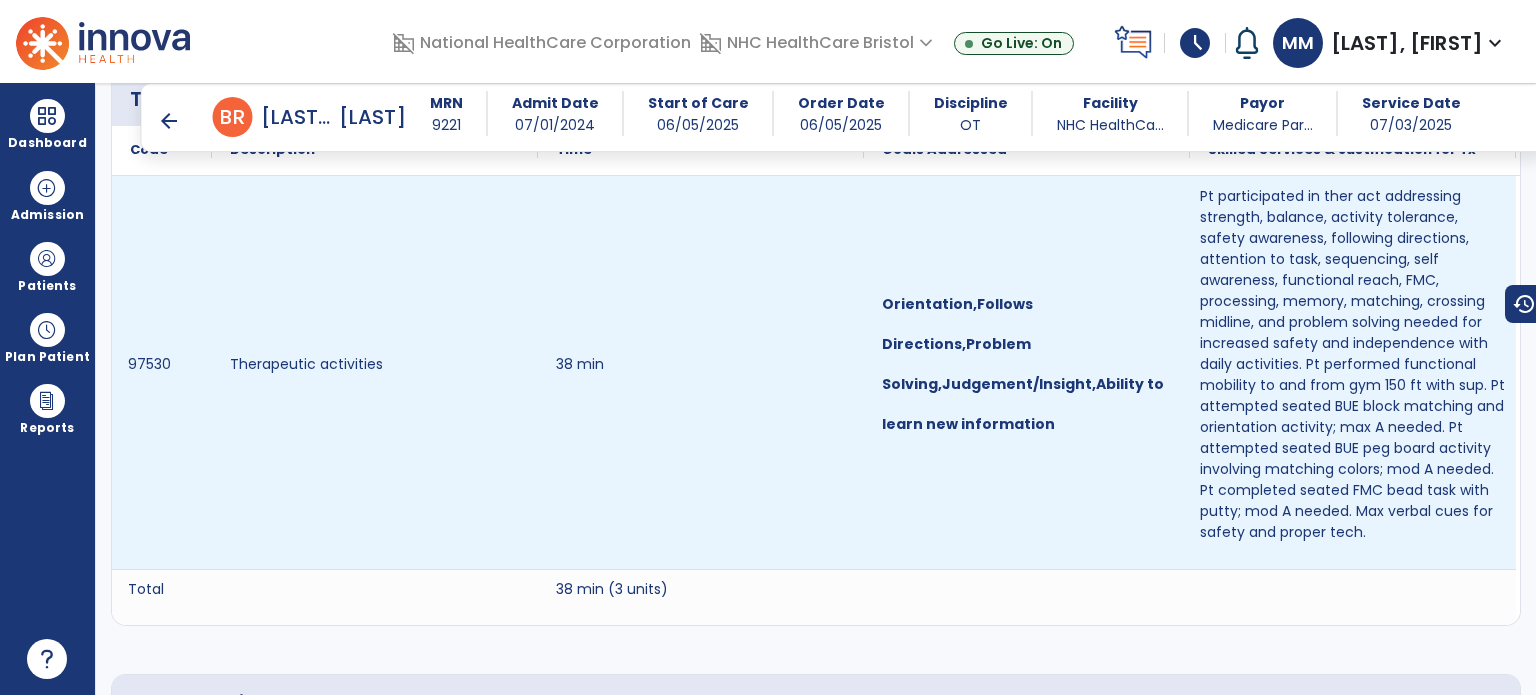 click on "Pt participated in ther act addressing strength, balance, activity tolerance, safety awareness, following directions, attention to task, sequencing, self awareness, functional reach, FMC, processing, memory, matching, crossing midline, and problem solving needed for increased safety and independence with daily activities. Pt performed functional mobility to and from gym 150 ft with sup. Pt attempted seated BUE block matching and orientation activity; max A needed. Pt attempted seated BUE peg board activity involving matching colors; mod A needed. Pt completed seated FMC bead task with putty; mod A needed. Max verbal cues for safety and proper tech." at bounding box center [1353, 364] 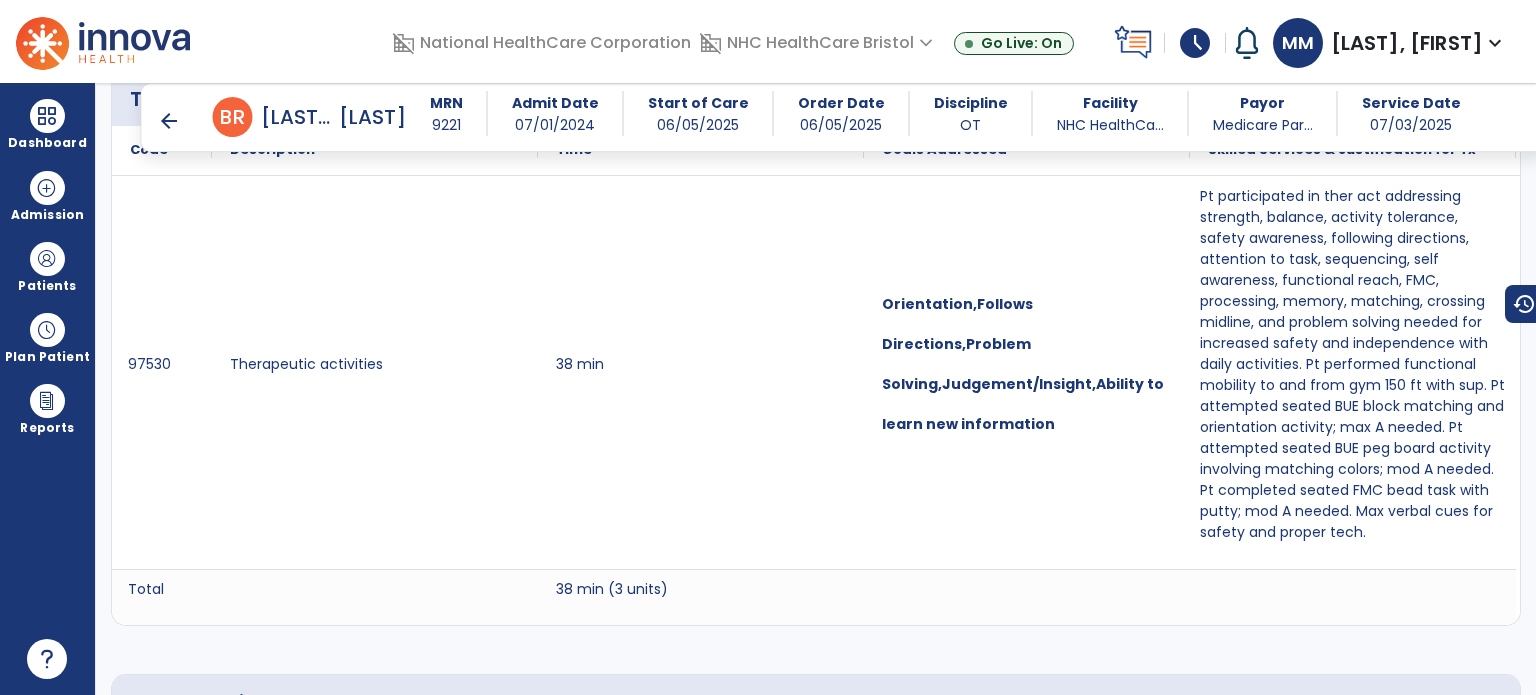 click on "arrow_back" at bounding box center (169, 121) 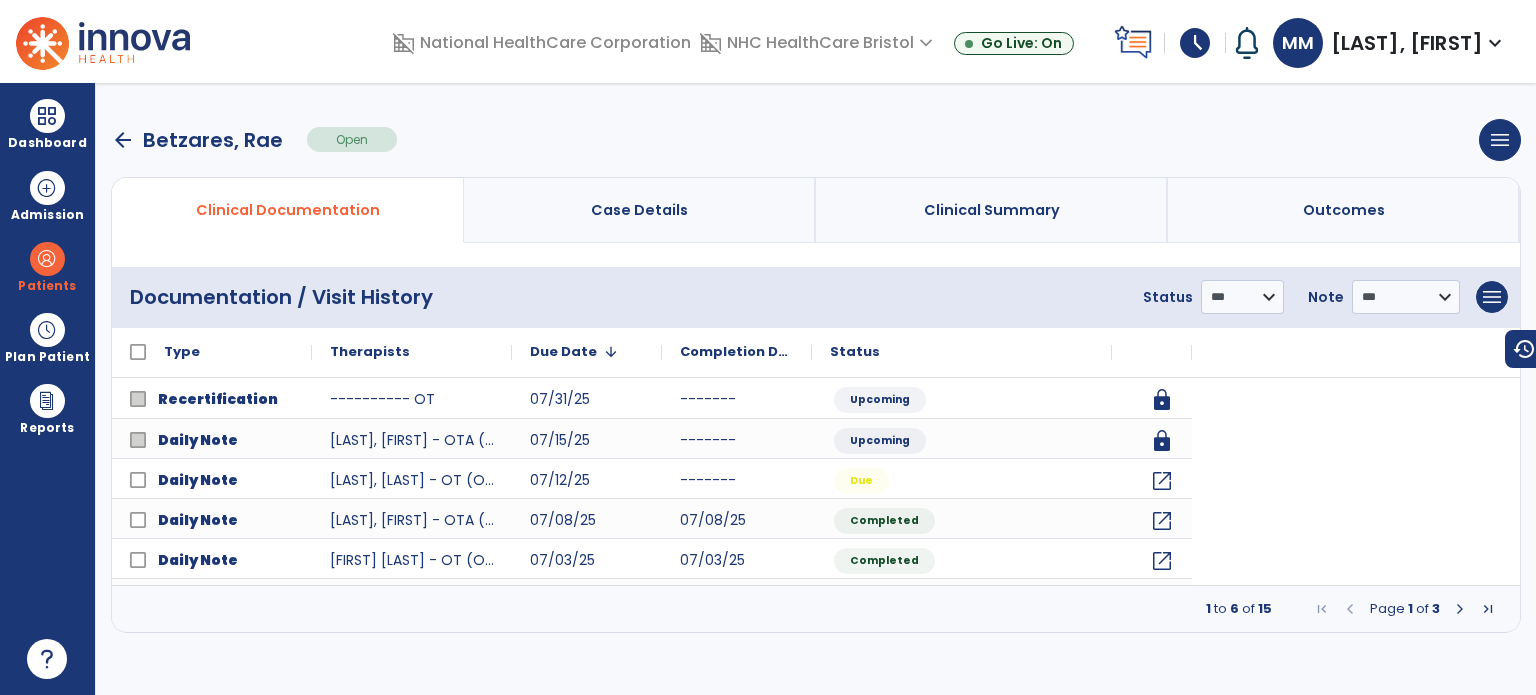 scroll, scrollTop: 0, scrollLeft: 0, axis: both 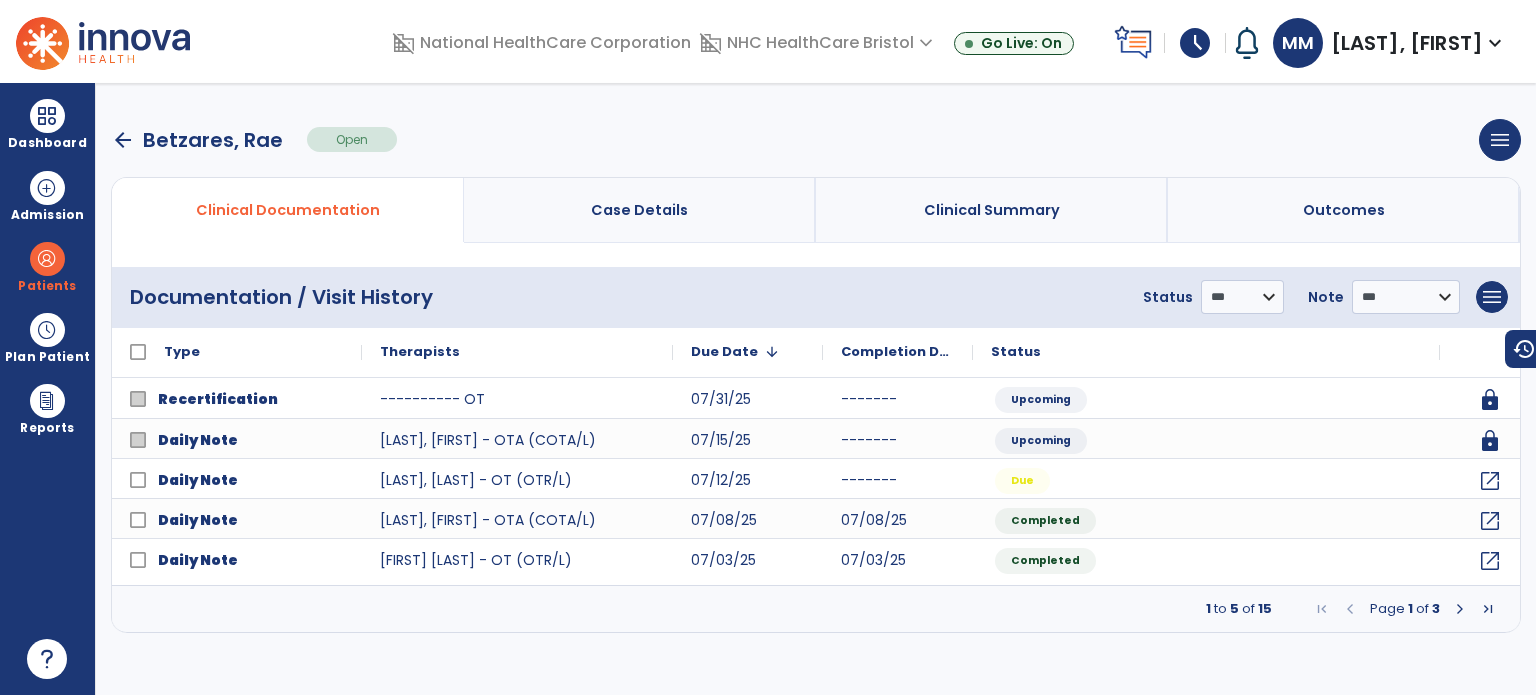 click at bounding box center [1460, 609] 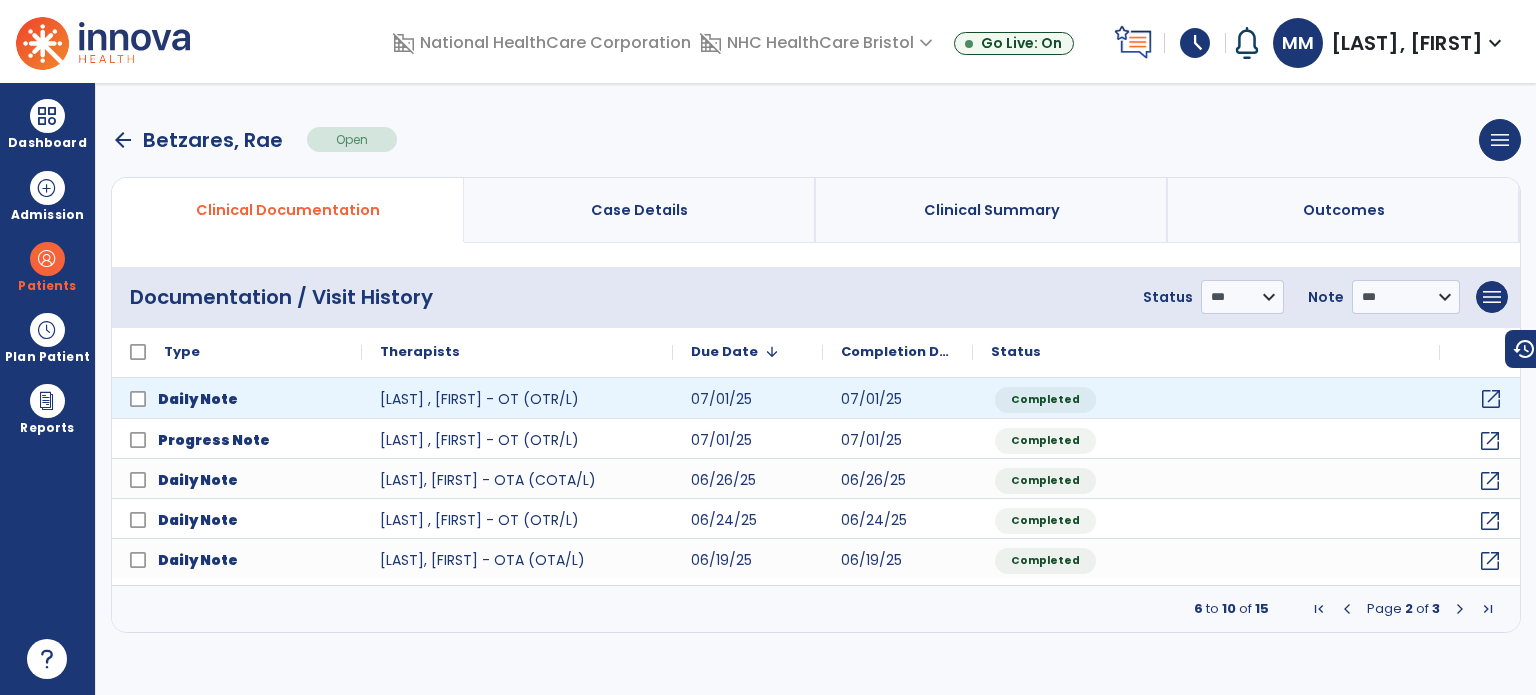 click on "open_in_new" 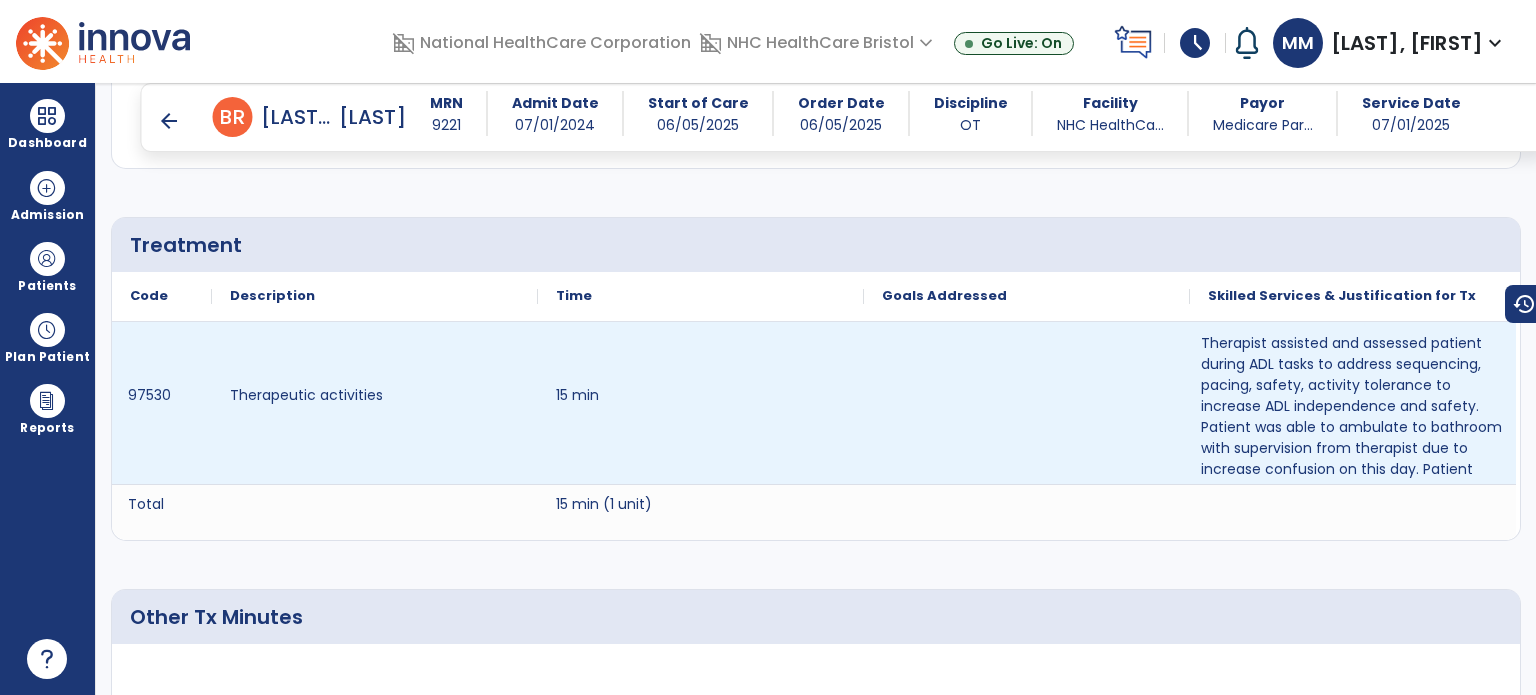scroll, scrollTop: 1044, scrollLeft: 0, axis: vertical 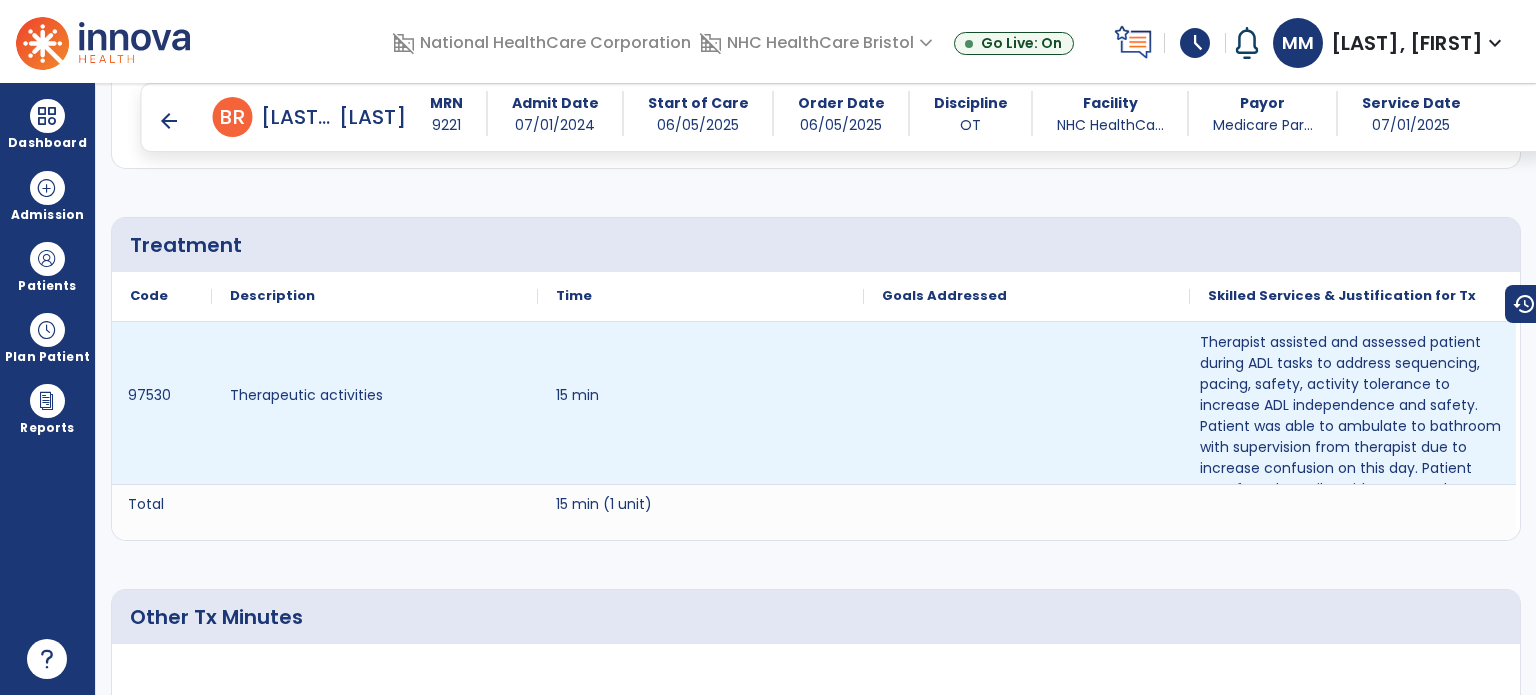 click on "Therapist assisted and assessed patient during ADL tasks to address sequencing, pacing, safety, activity tolerance to increase ADL independence and safety. Patient was able to ambulate to bathroom with supervision from therapist due to increase confusion on this day. Patient transferred to toilet with MOD I and was able to donn/doff lower body clothing with MOD VERBAL cues and supervision for safety. Required supervision and MOD VERBAL CUES for perineal hygiene." at bounding box center (1353, 458) 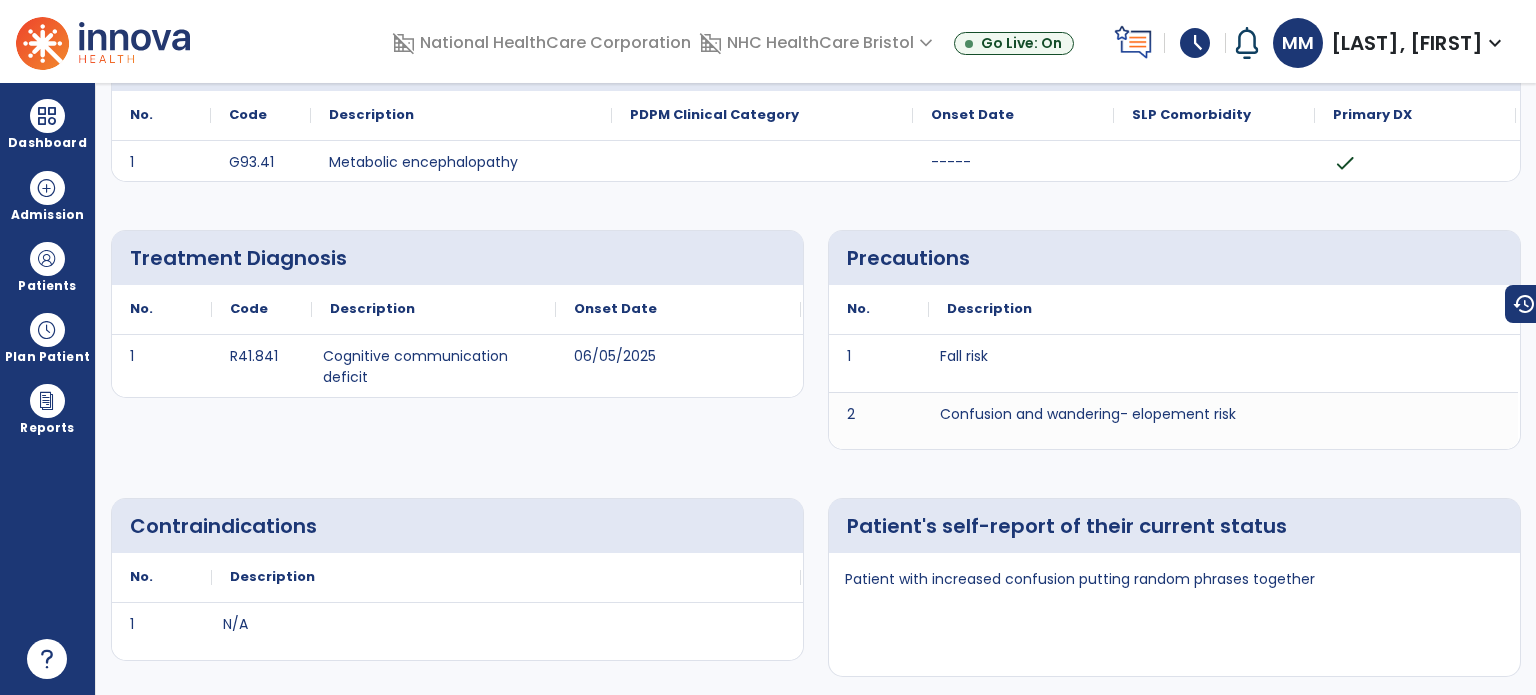scroll, scrollTop: 0, scrollLeft: 0, axis: both 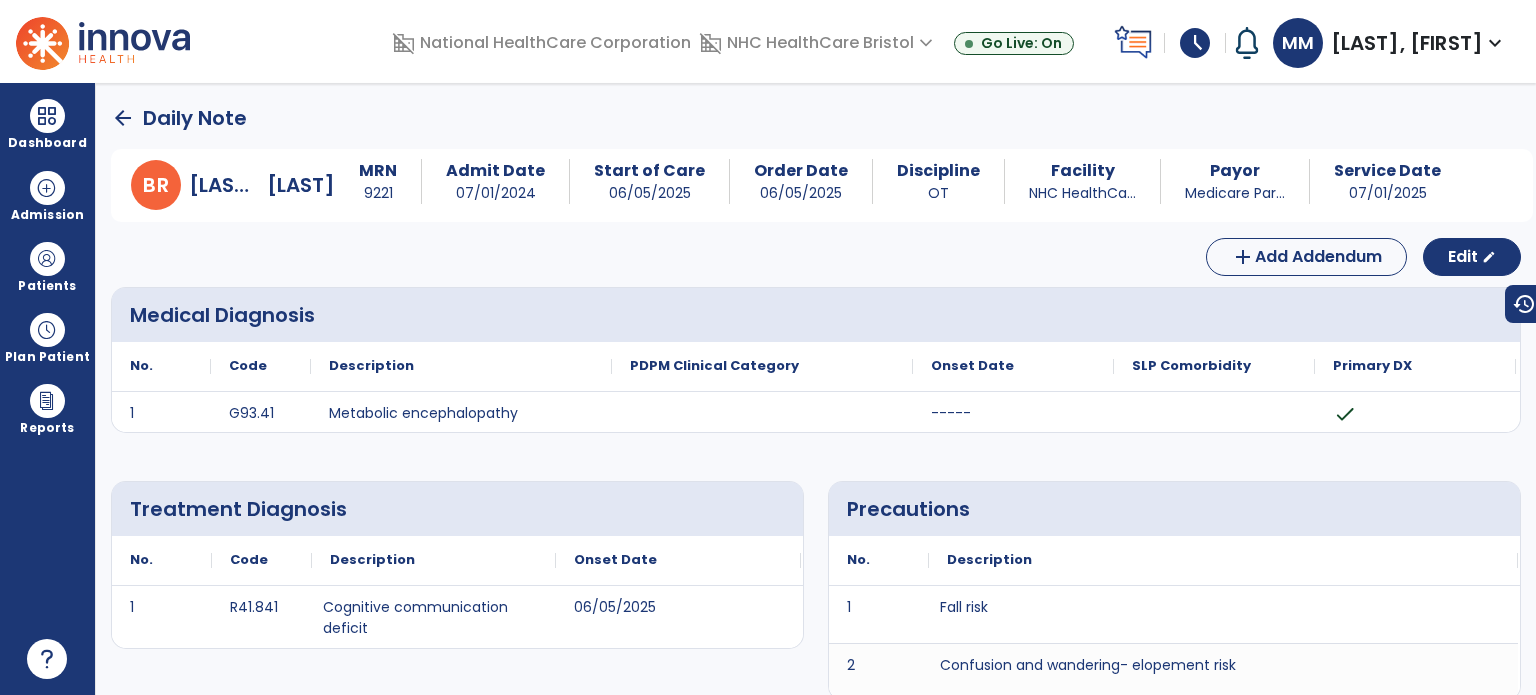 click on "arrow_back" 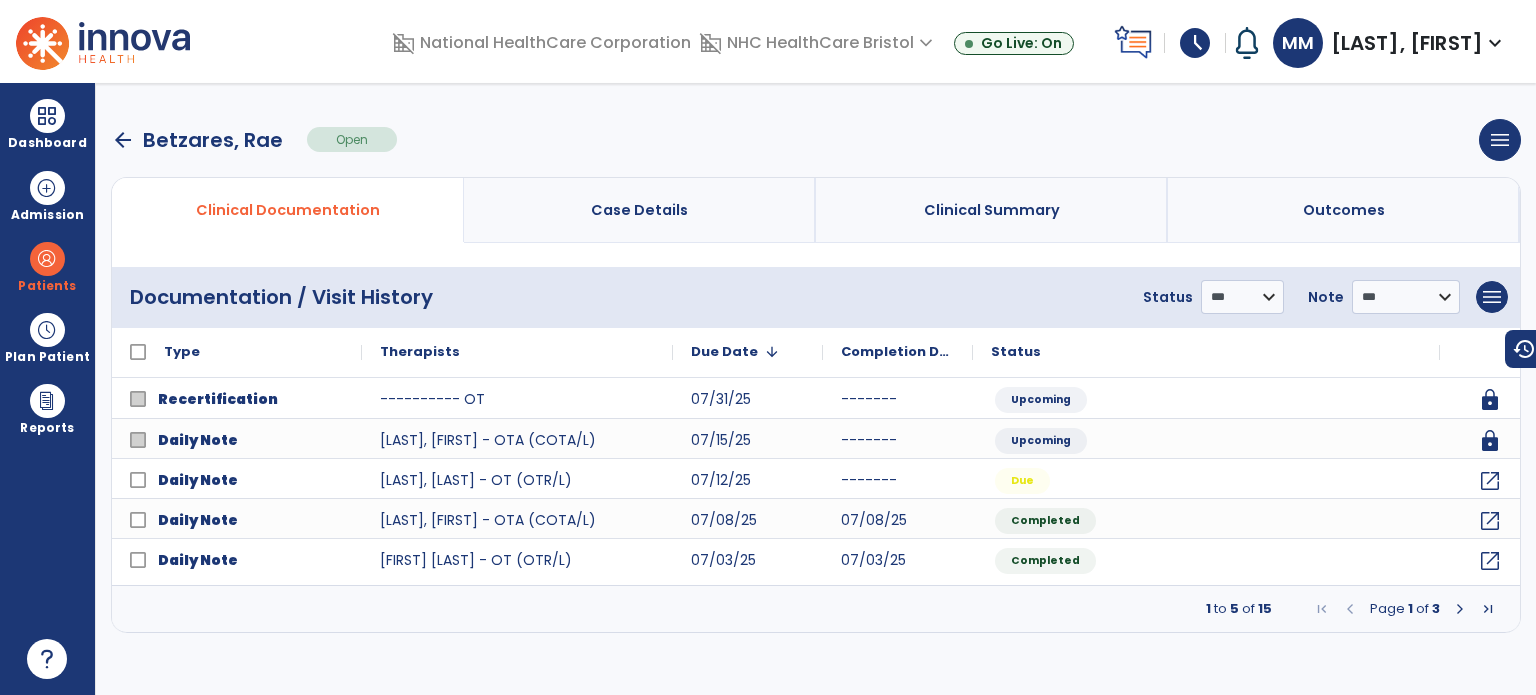 click at bounding box center (1460, 609) 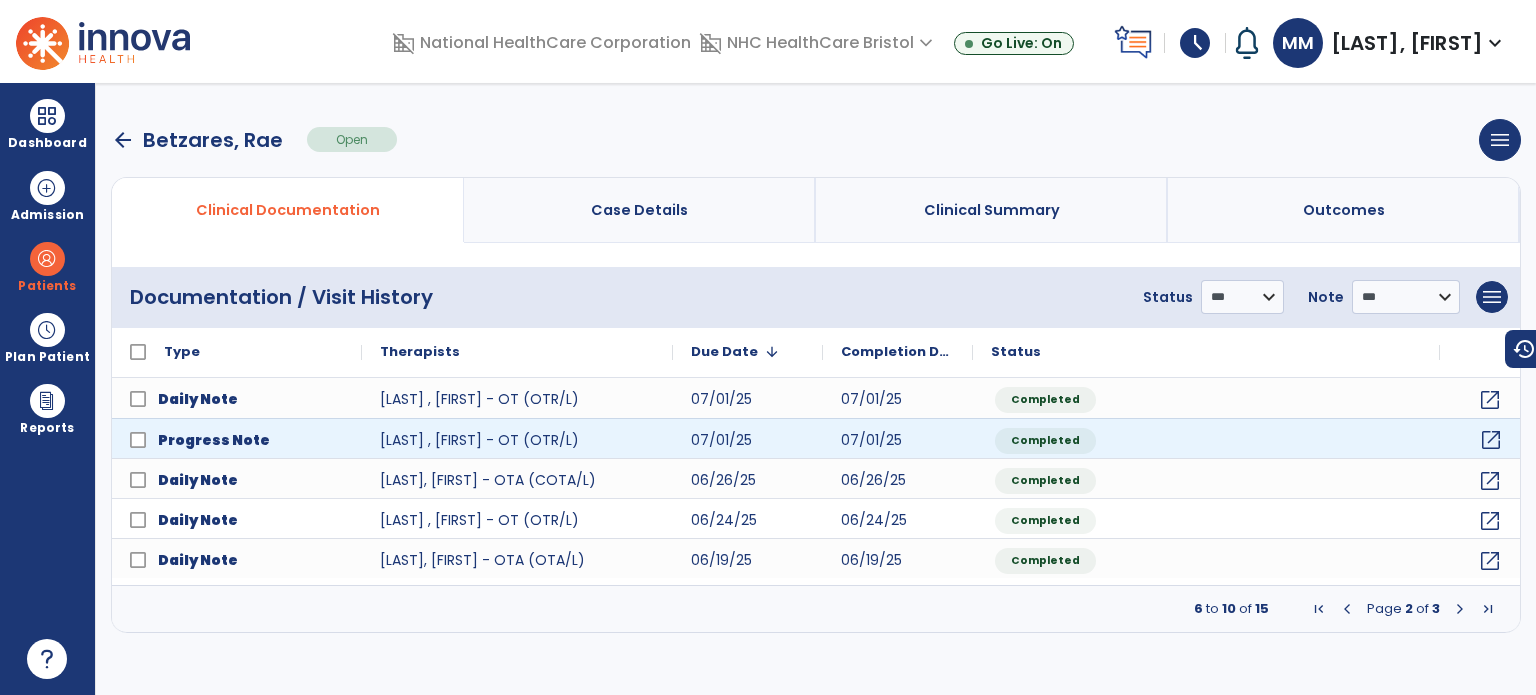 click on "open_in_new" 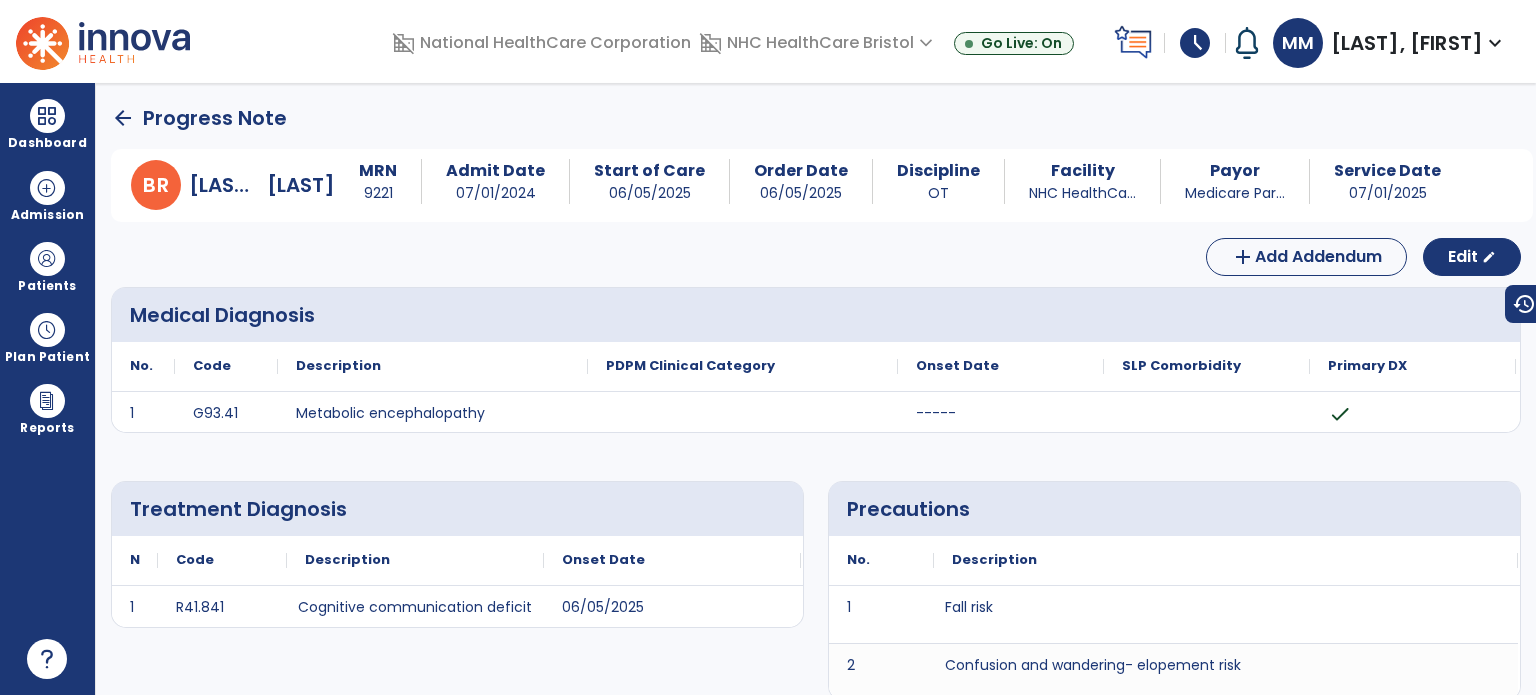 click on "Treatment Diagnosis
No.
Code
Description
1" 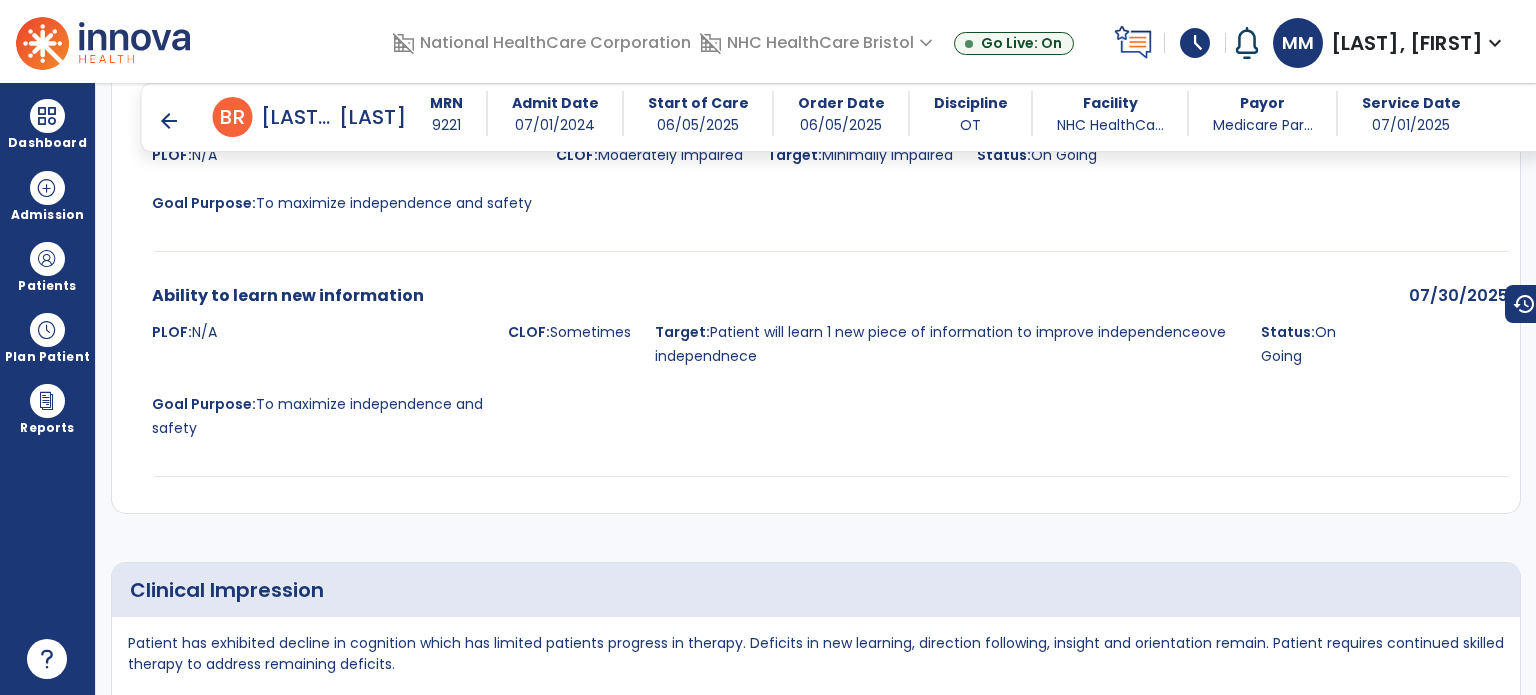 scroll, scrollTop: 1427, scrollLeft: 0, axis: vertical 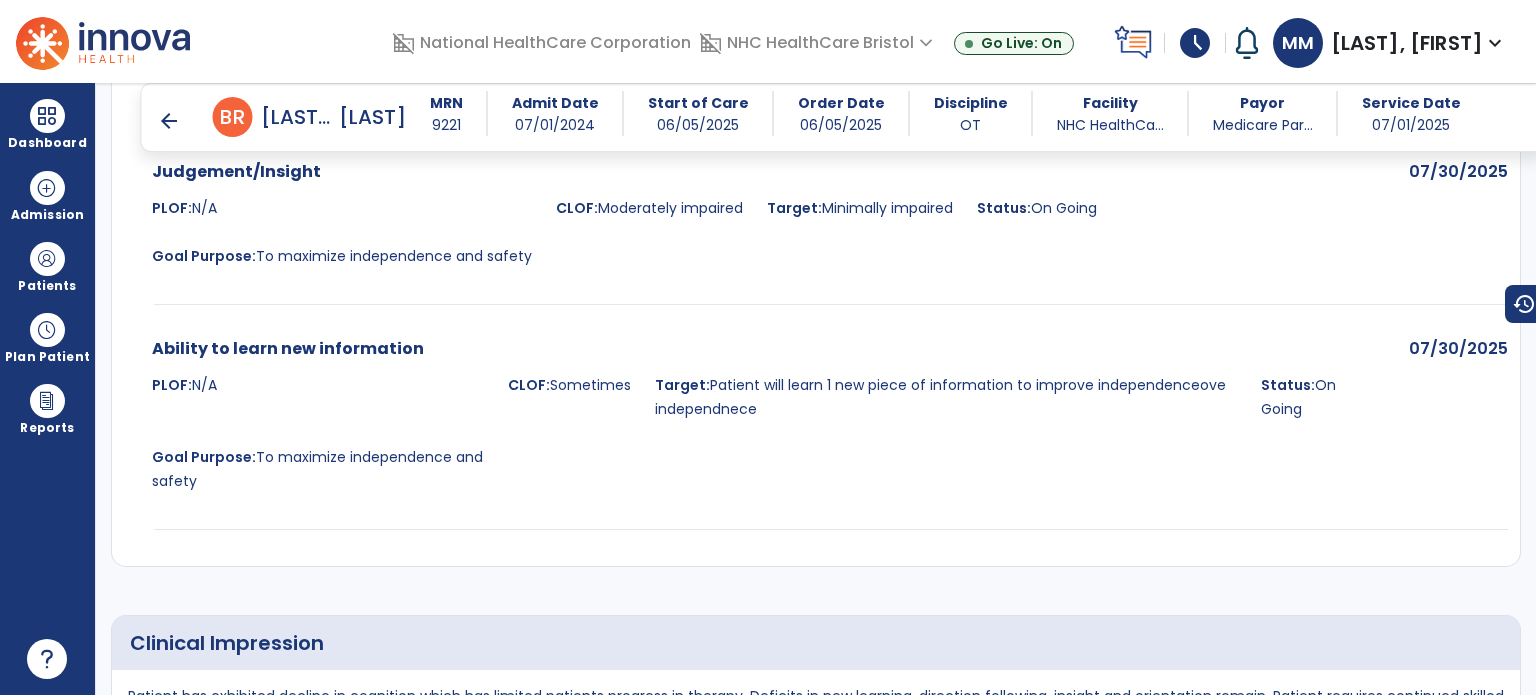 click on "arrow_back" at bounding box center (169, 121) 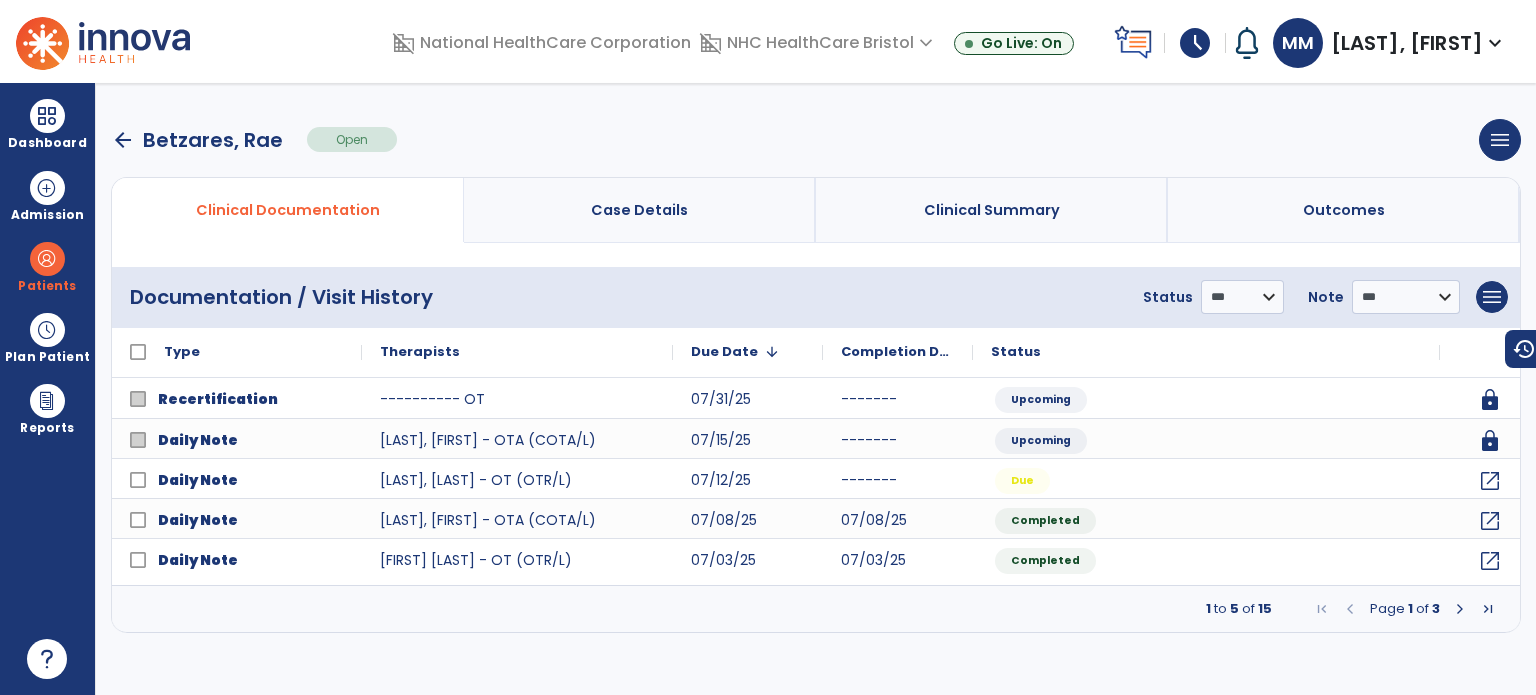 click at bounding box center (1460, 609) 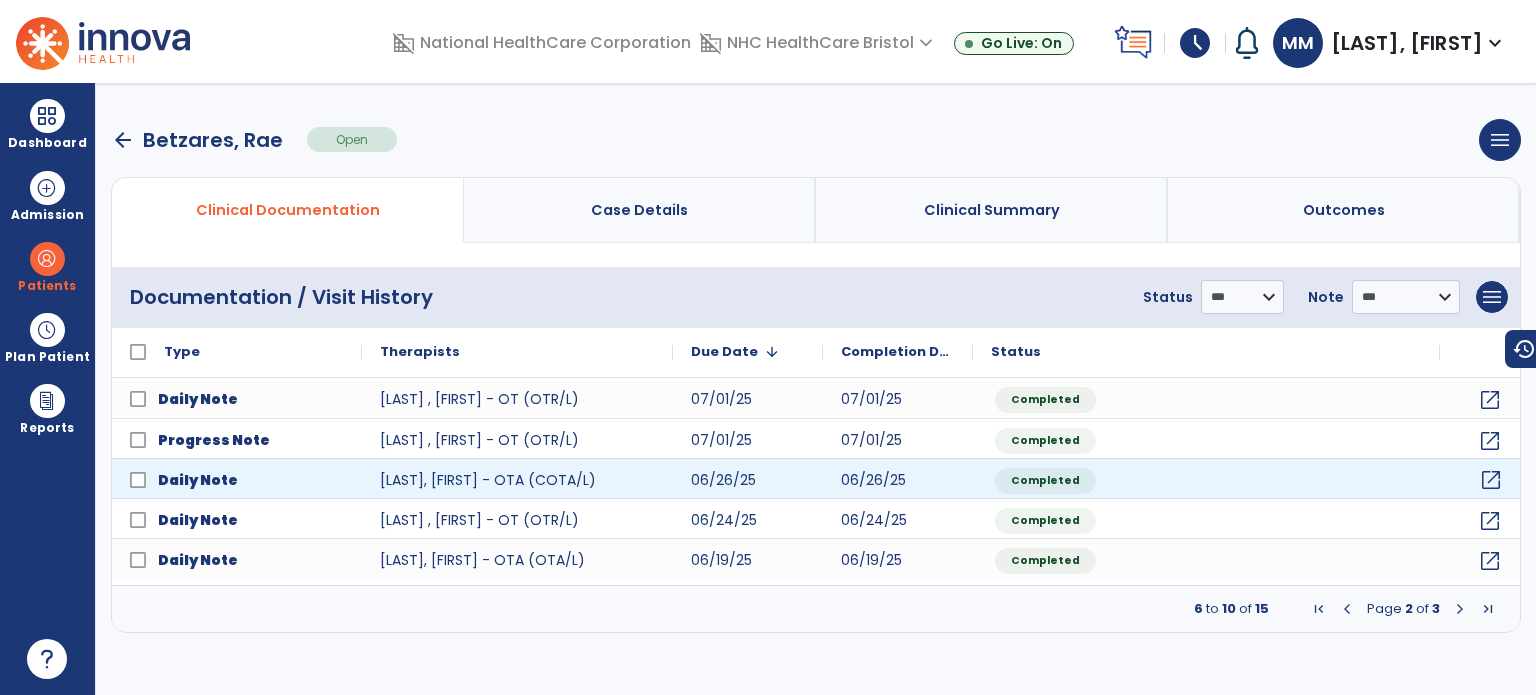 click on "open_in_new" 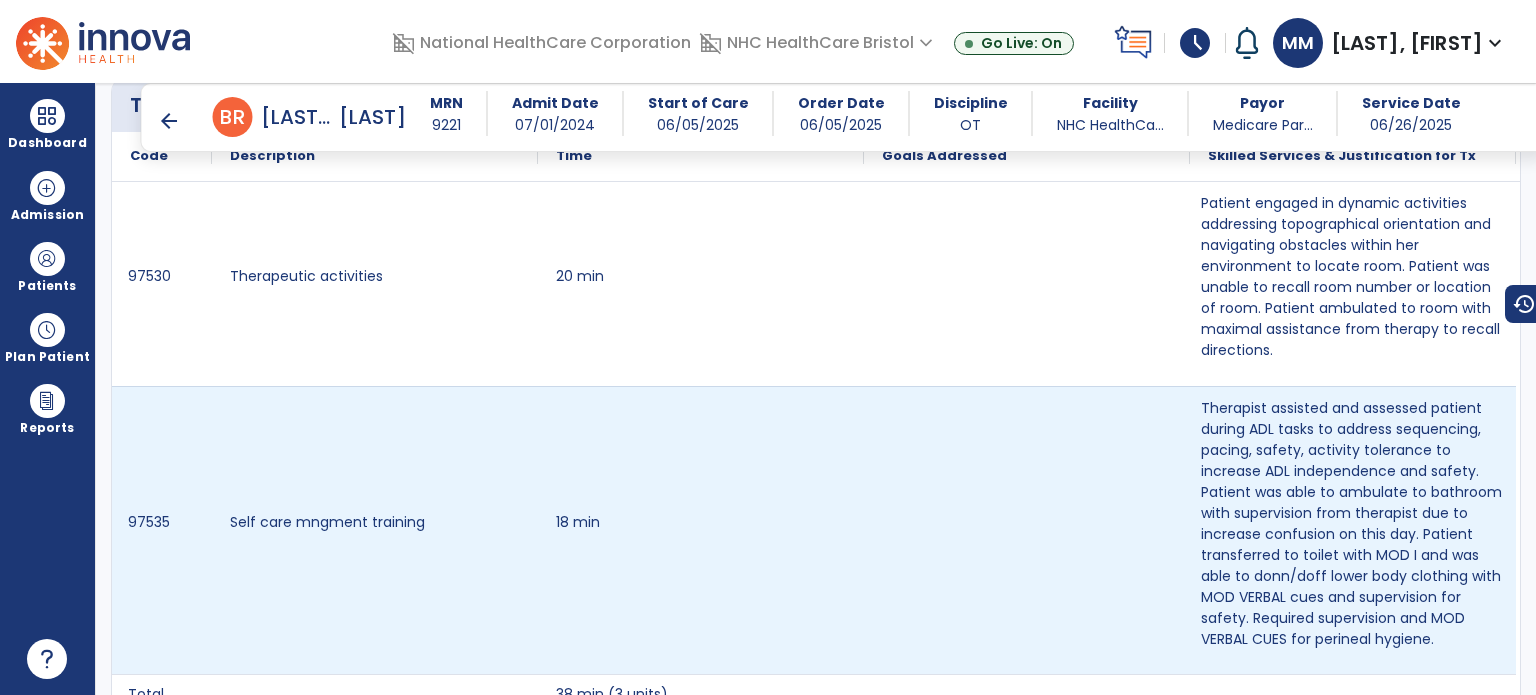 scroll, scrollTop: 1184, scrollLeft: 0, axis: vertical 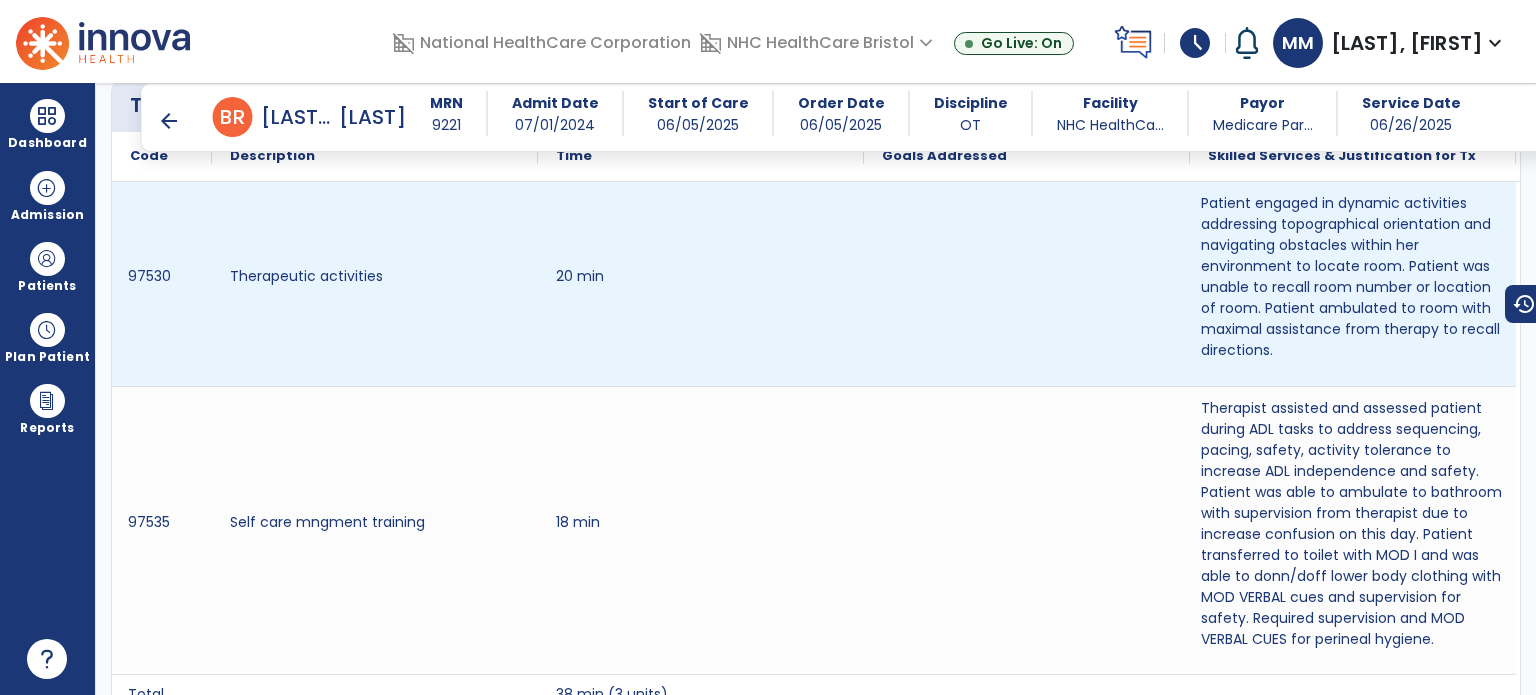 click at bounding box center (1027, 284) 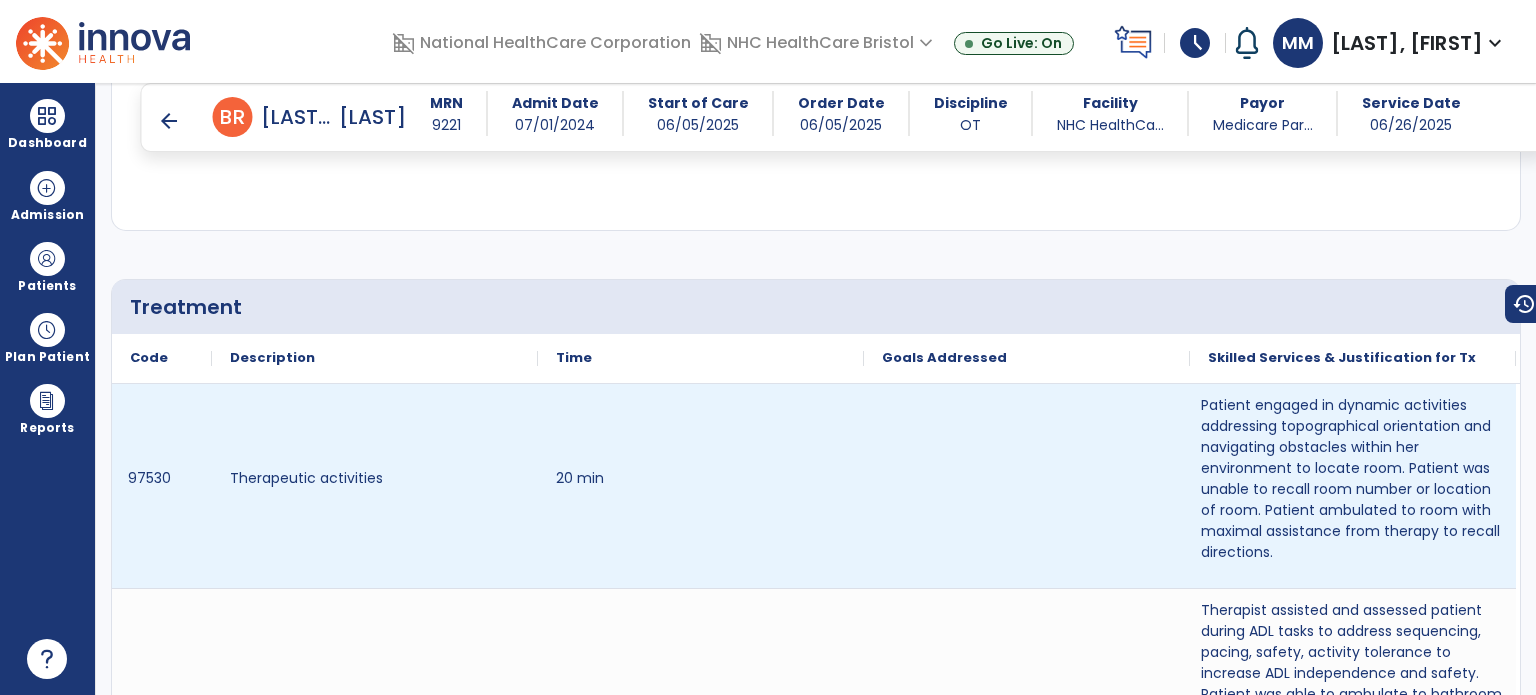 scroll, scrollTop: 980, scrollLeft: 0, axis: vertical 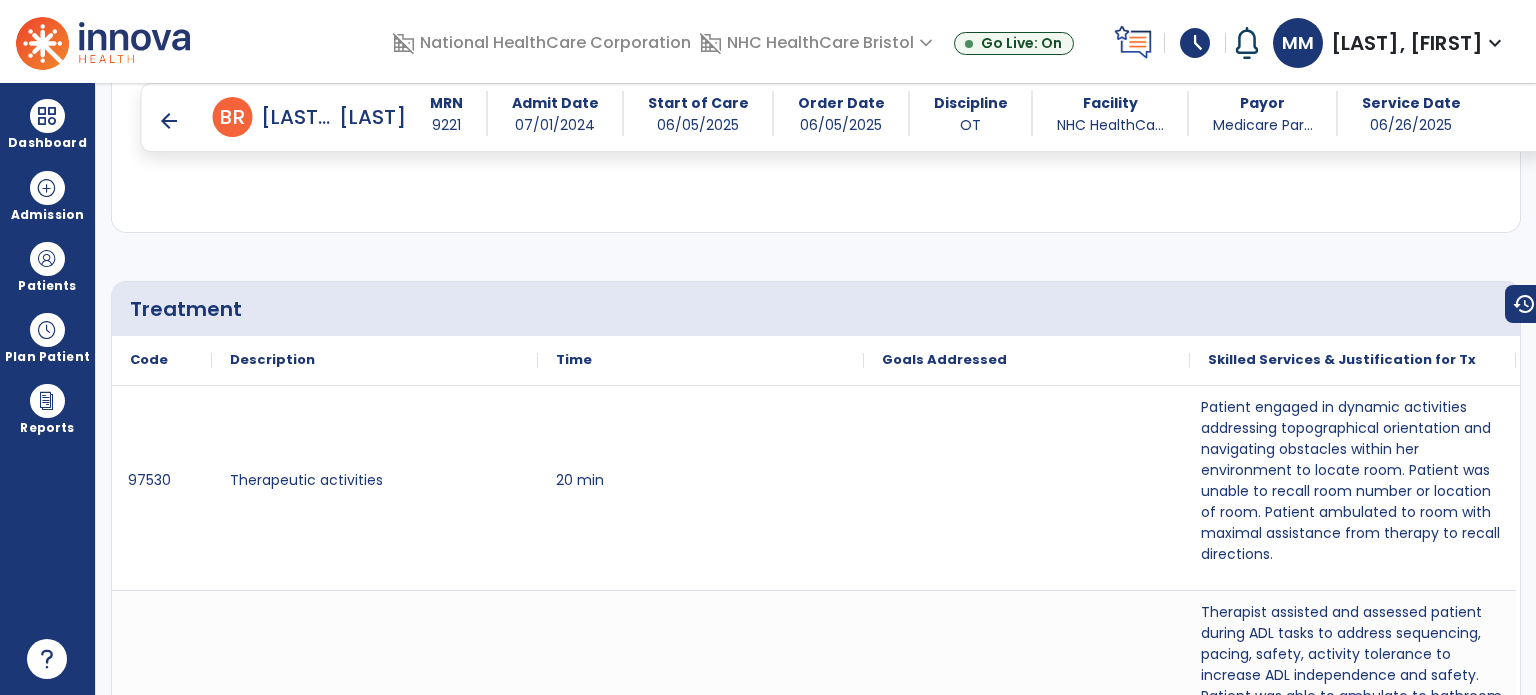 click on "arrow_back" at bounding box center [169, 121] 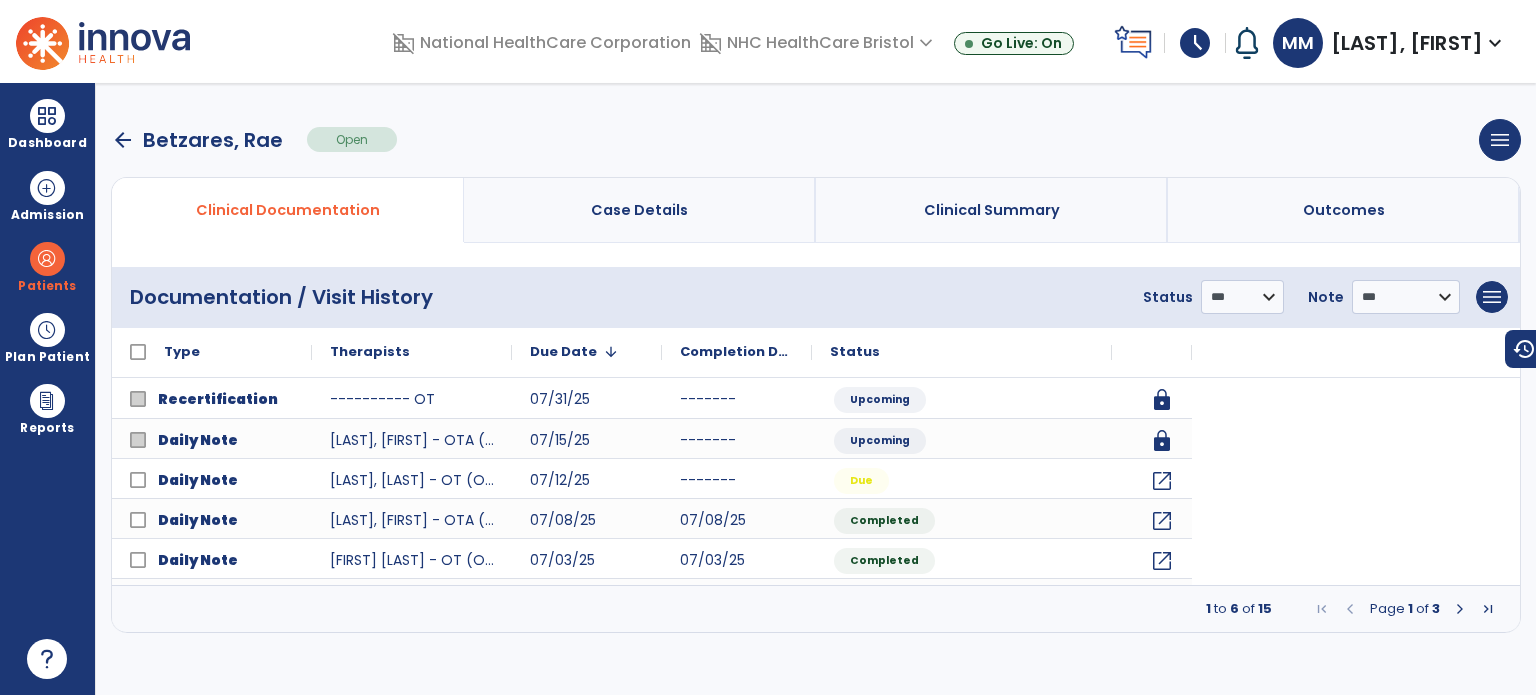 scroll, scrollTop: 0, scrollLeft: 0, axis: both 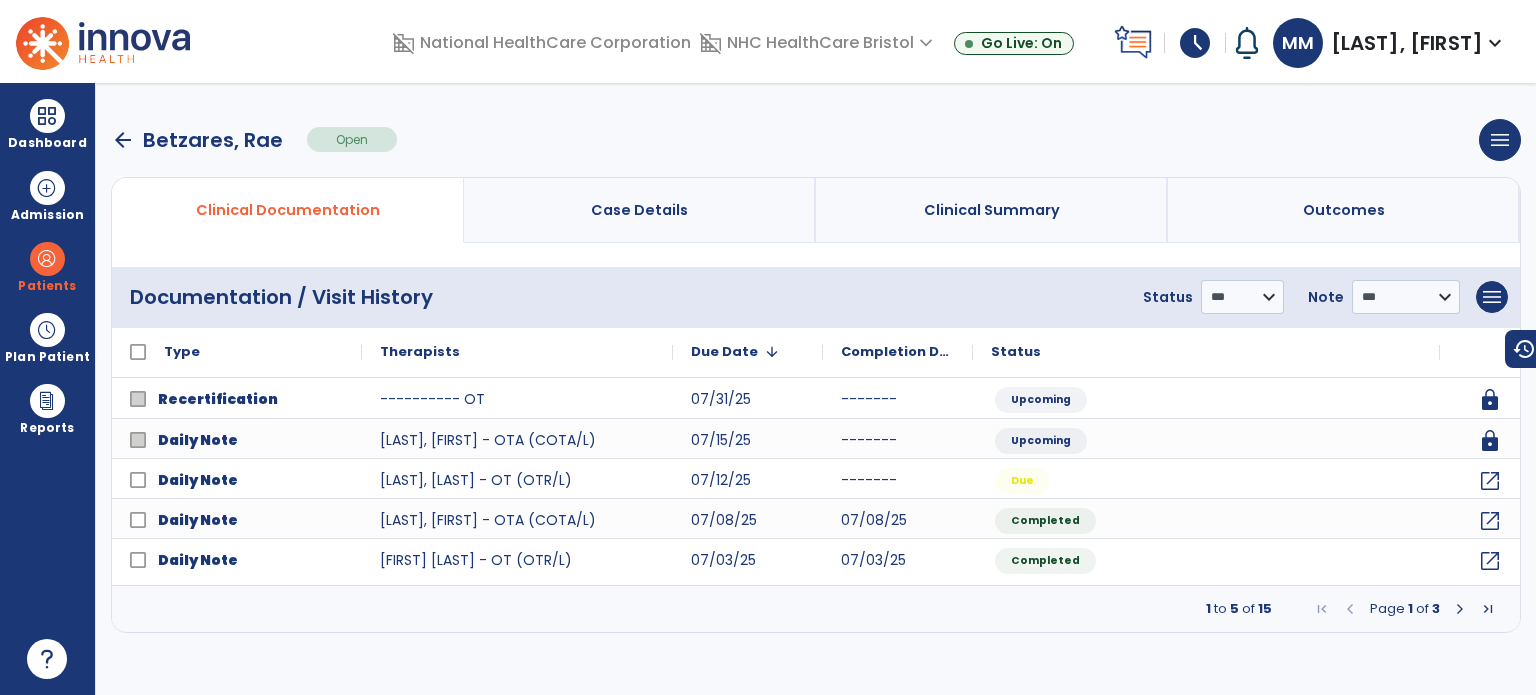 click at bounding box center [1460, 609] 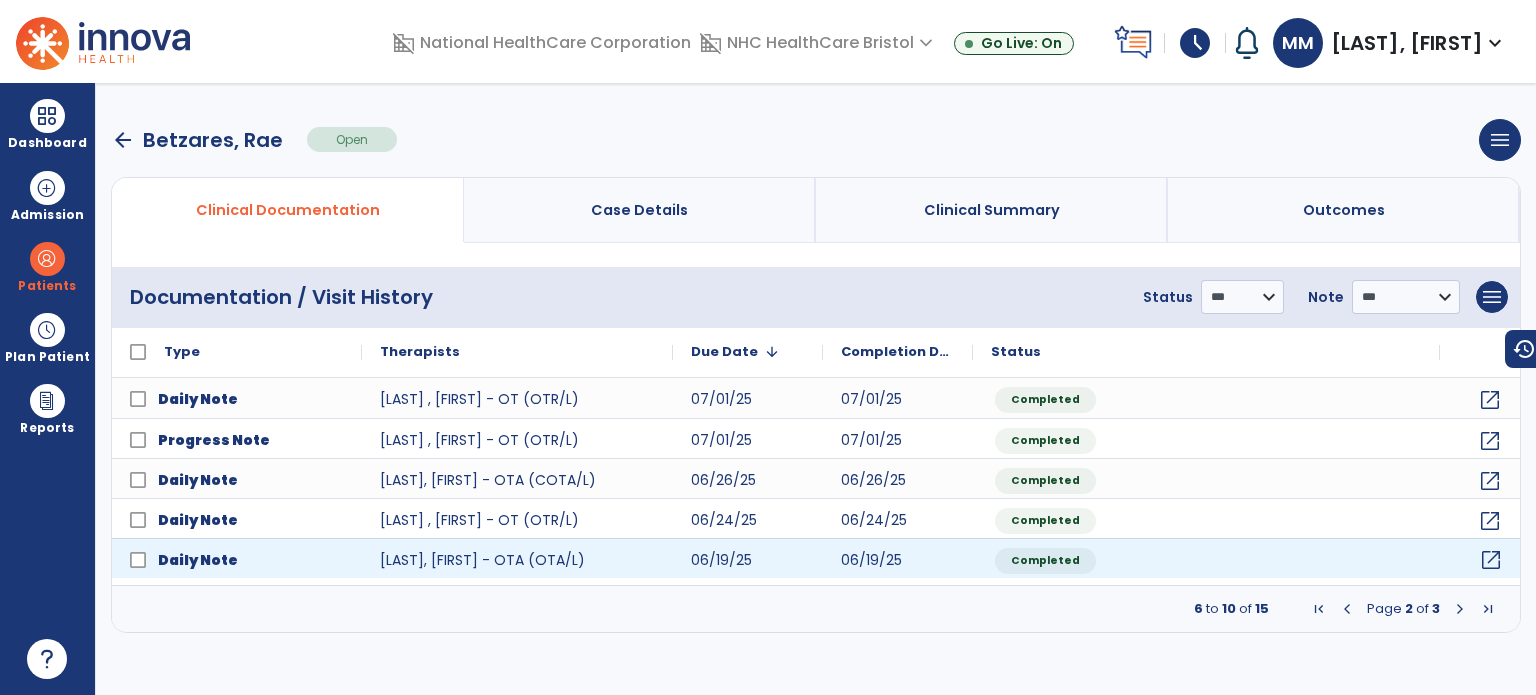 click on "open_in_new" 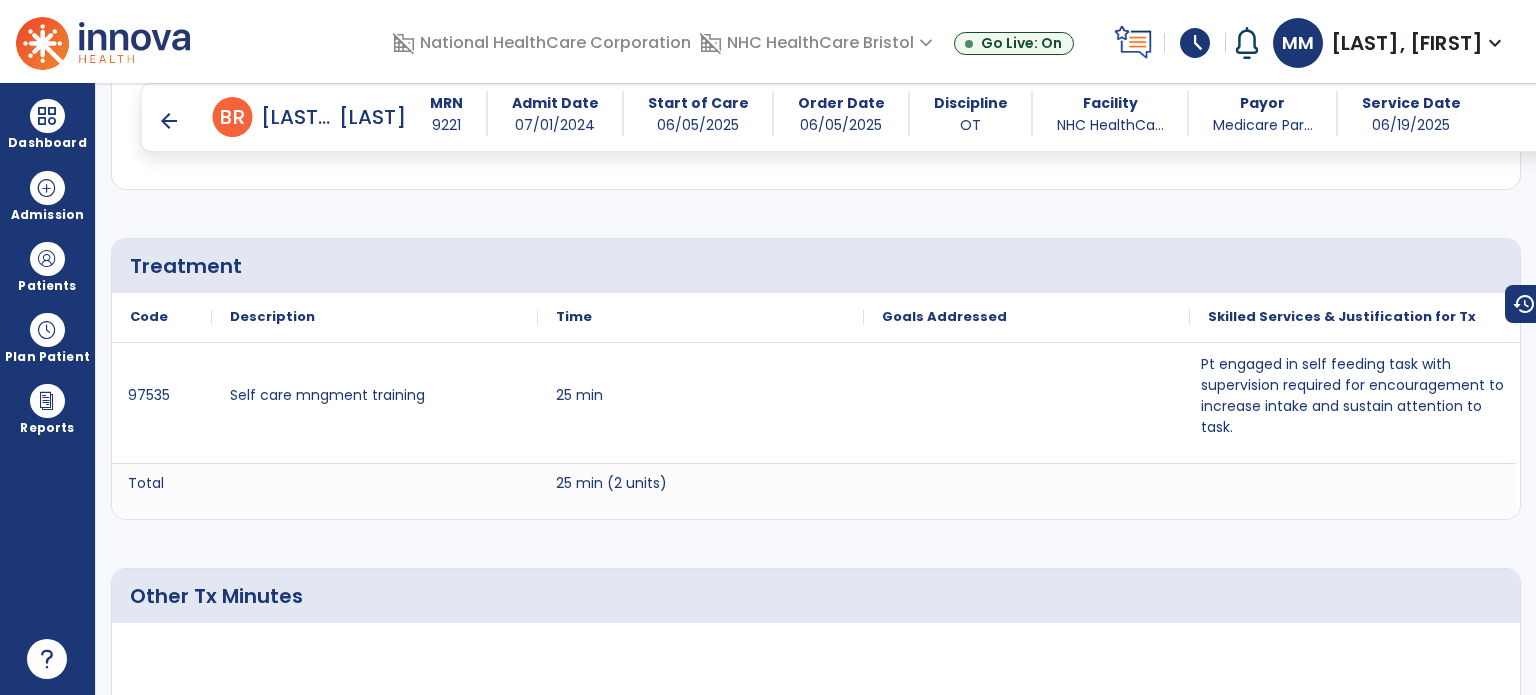 scroll, scrollTop: 1024, scrollLeft: 0, axis: vertical 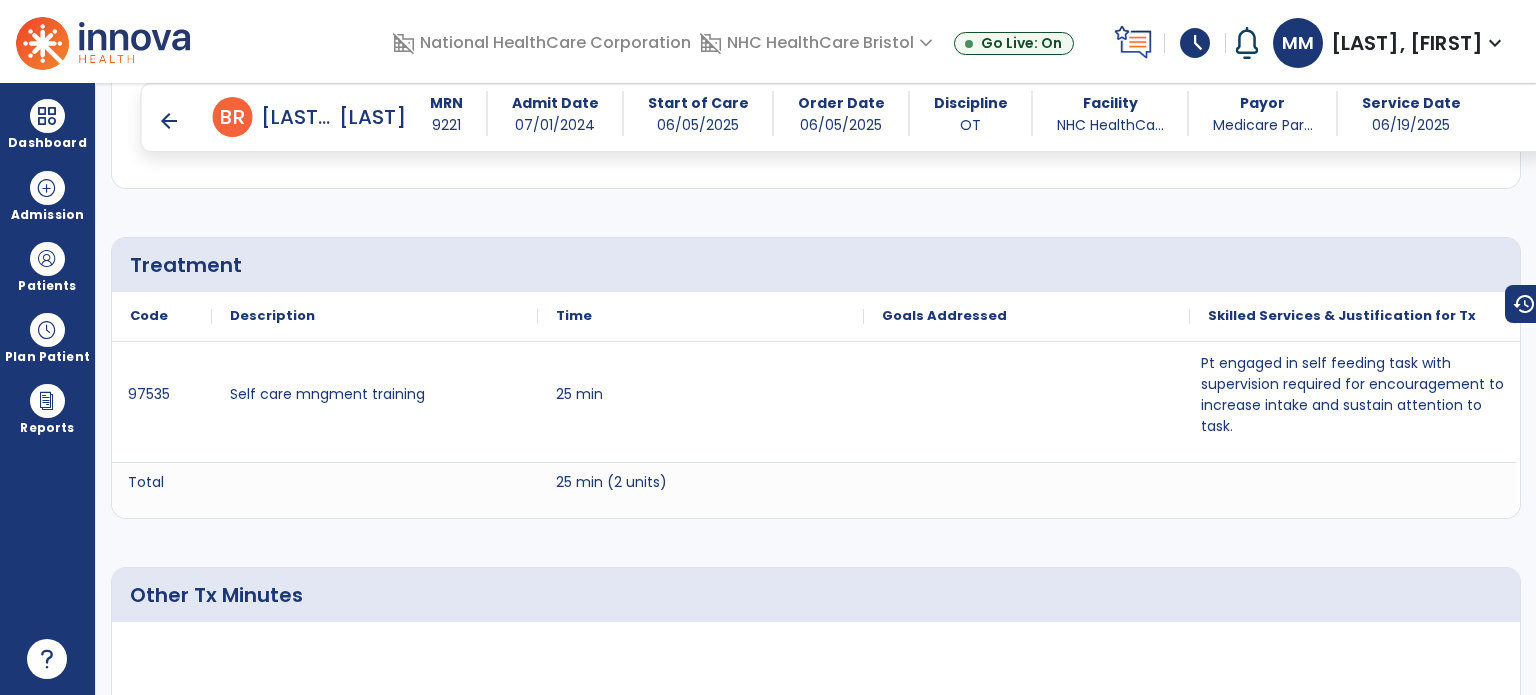 click on "Dashboard" at bounding box center [47, 143] 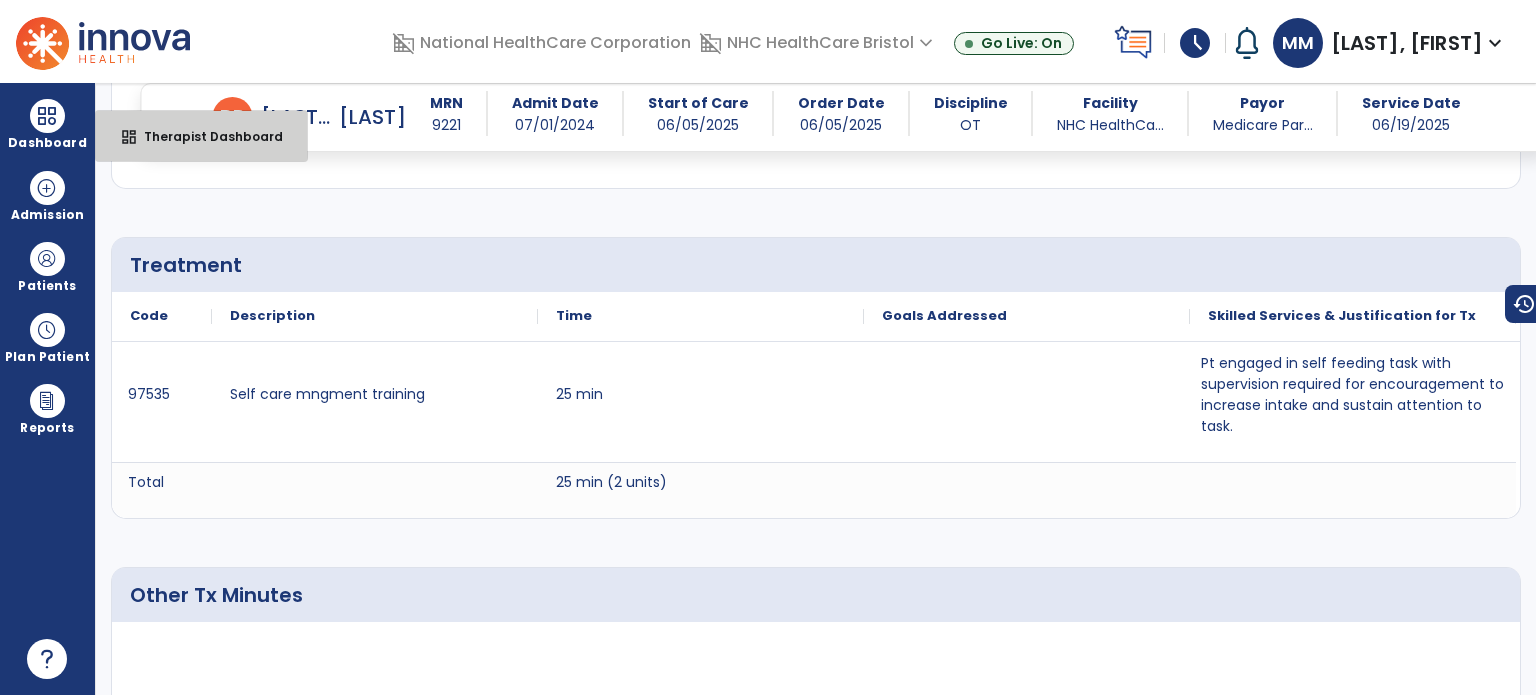 click on "dashboard  Therapist Dashboard" at bounding box center (201, 136) 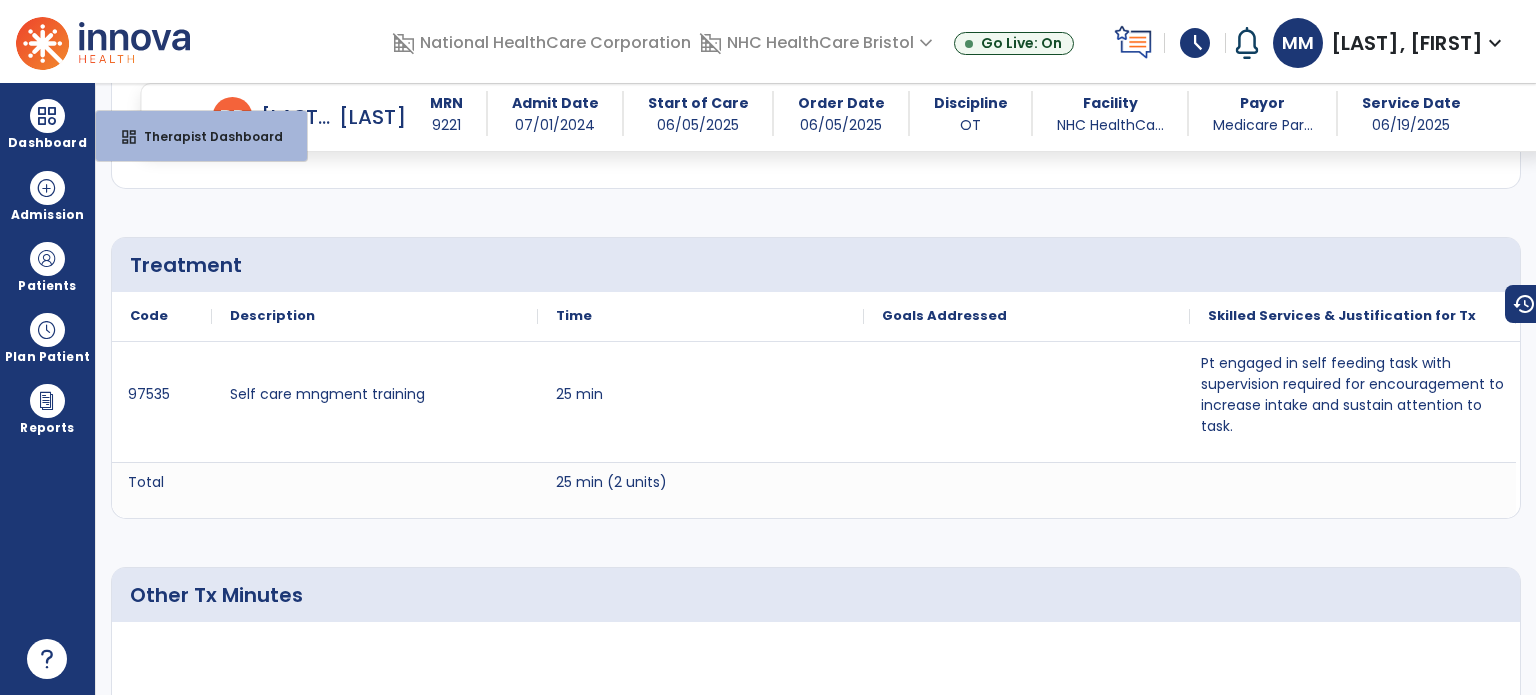 select on "****" 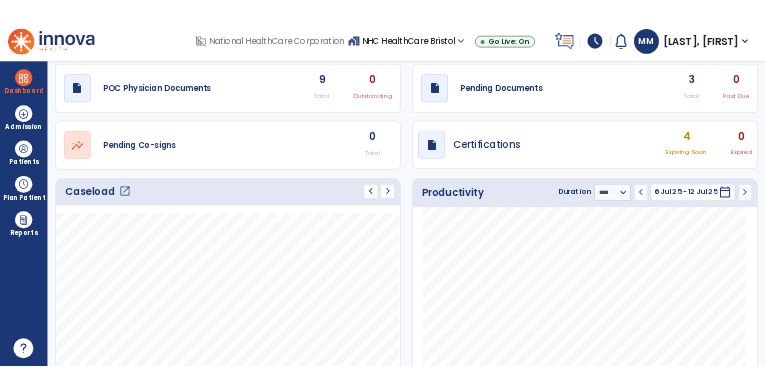 scroll, scrollTop: 52, scrollLeft: 0, axis: vertical 